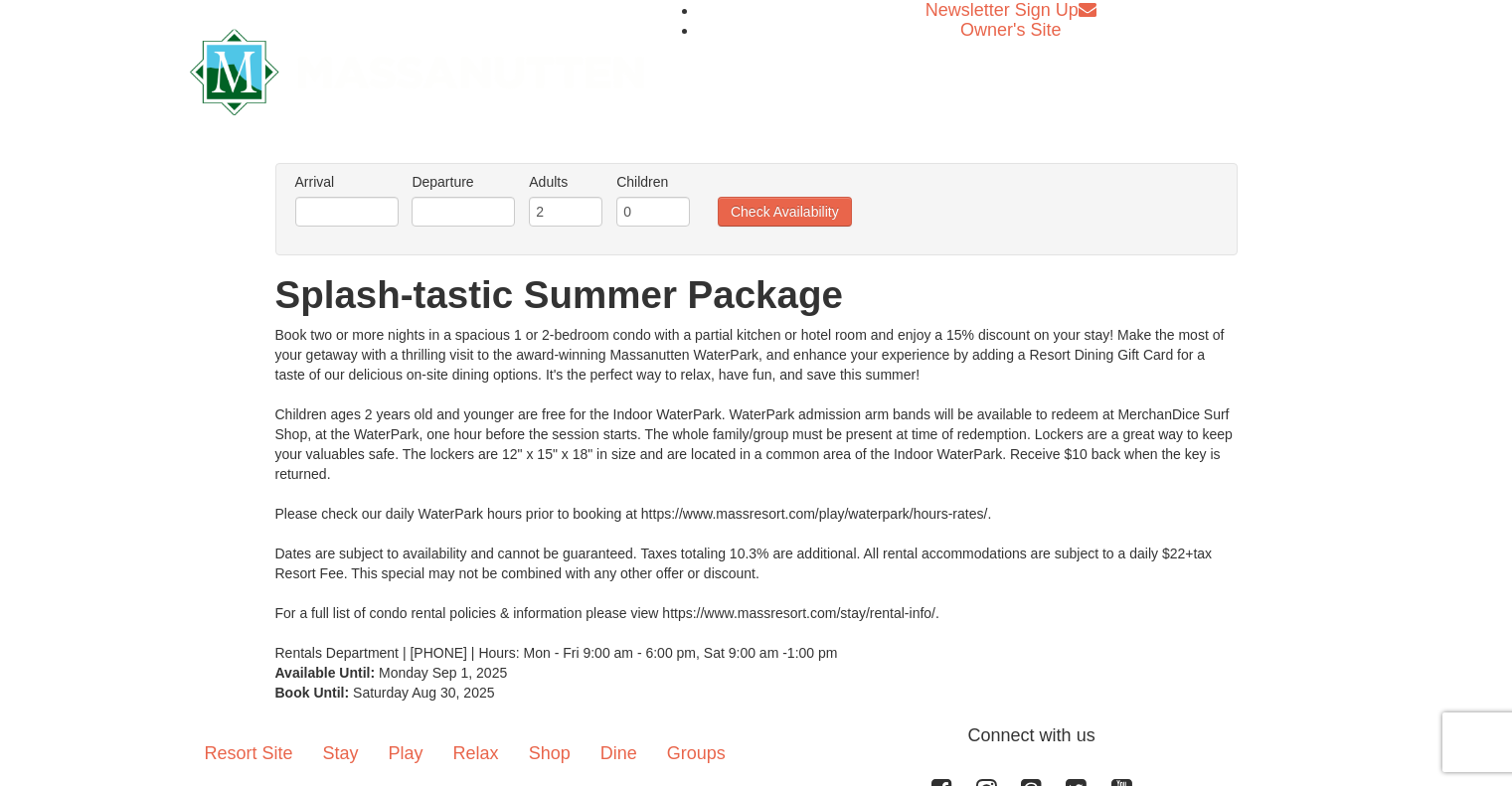 scroll, scrollTop: 0, scrollLeft: 0, axis: both 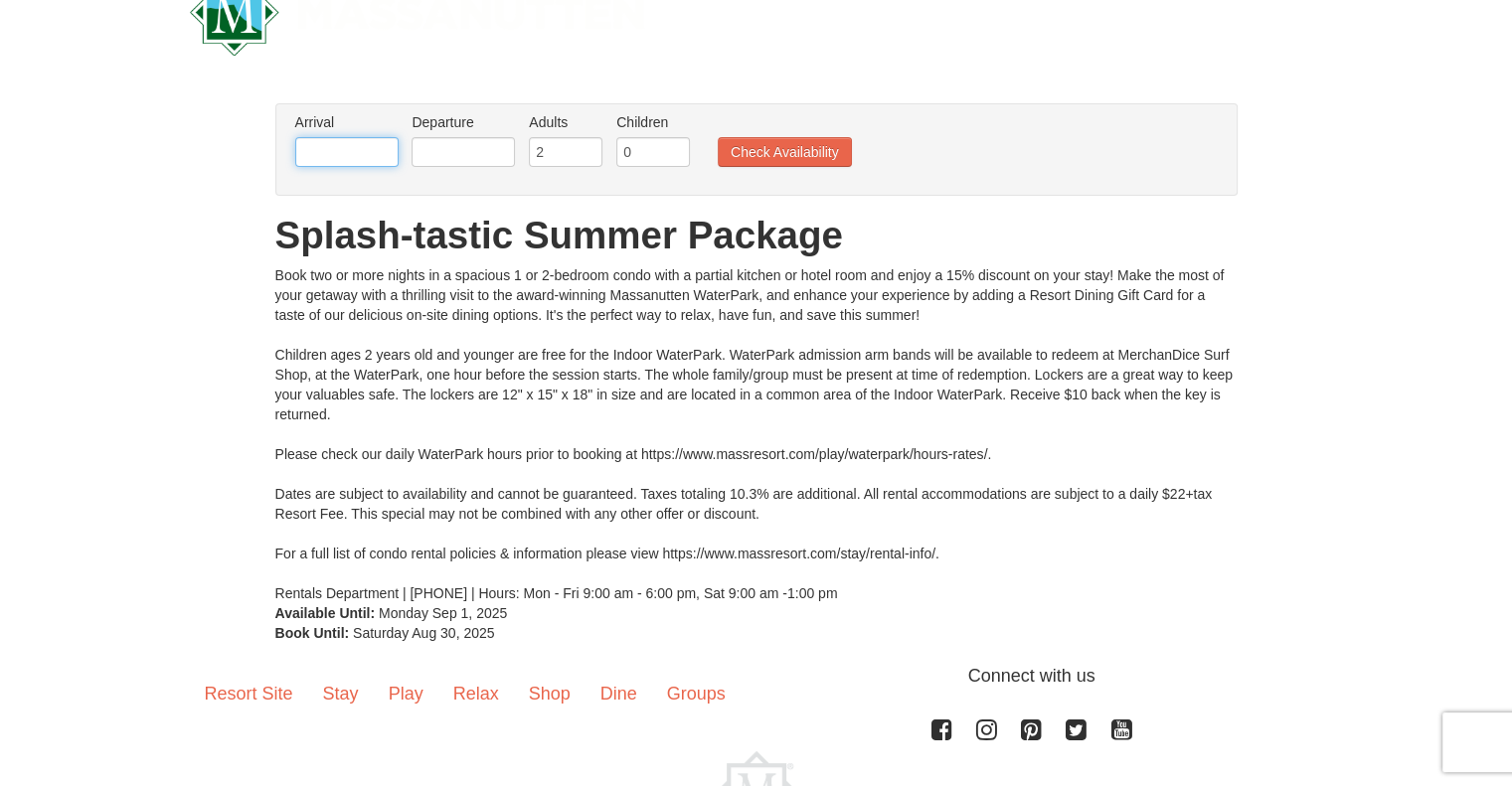 click at bounding box center [347, 152] 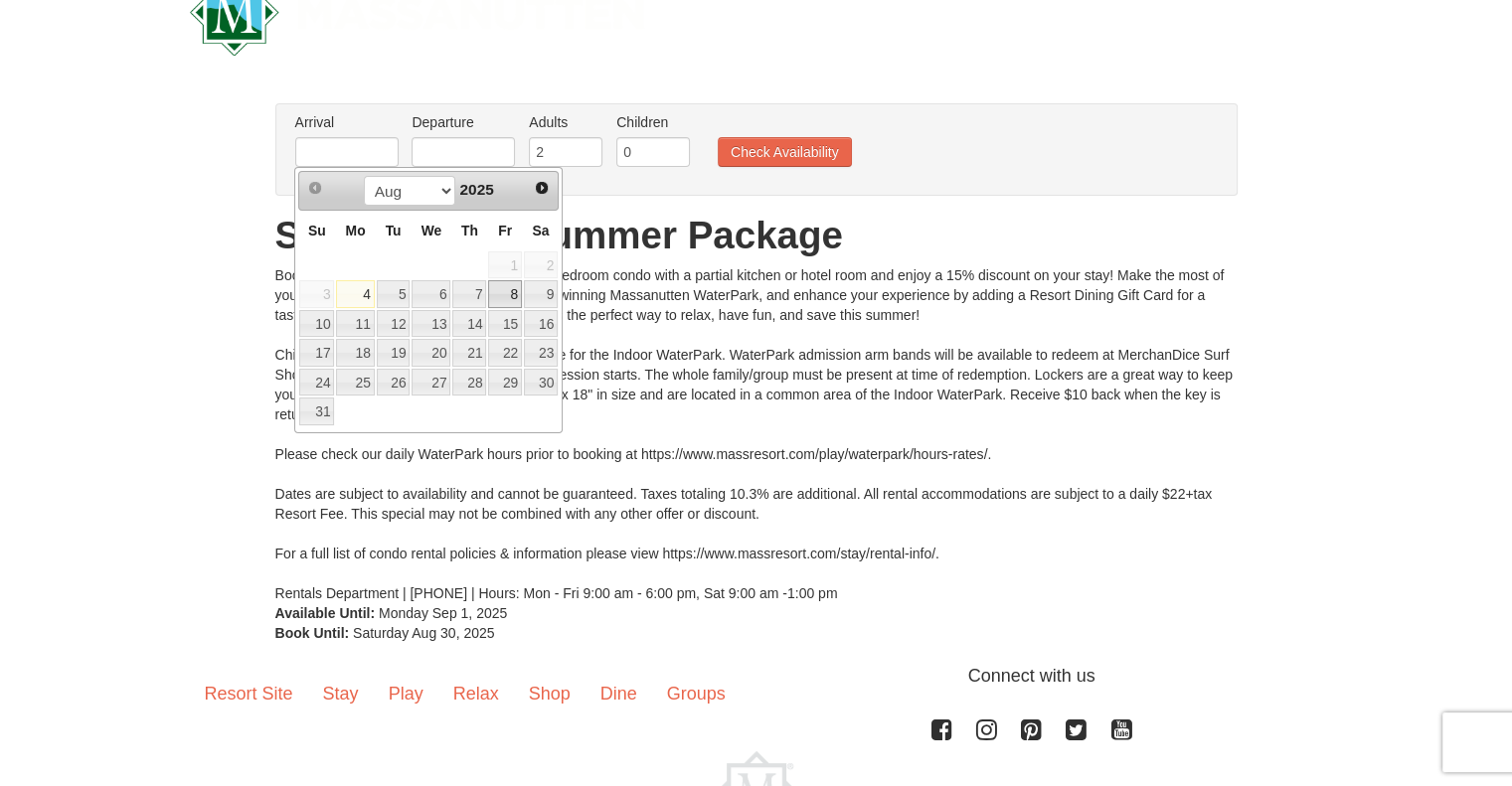 click on "8" at bounding box center [505, 294] 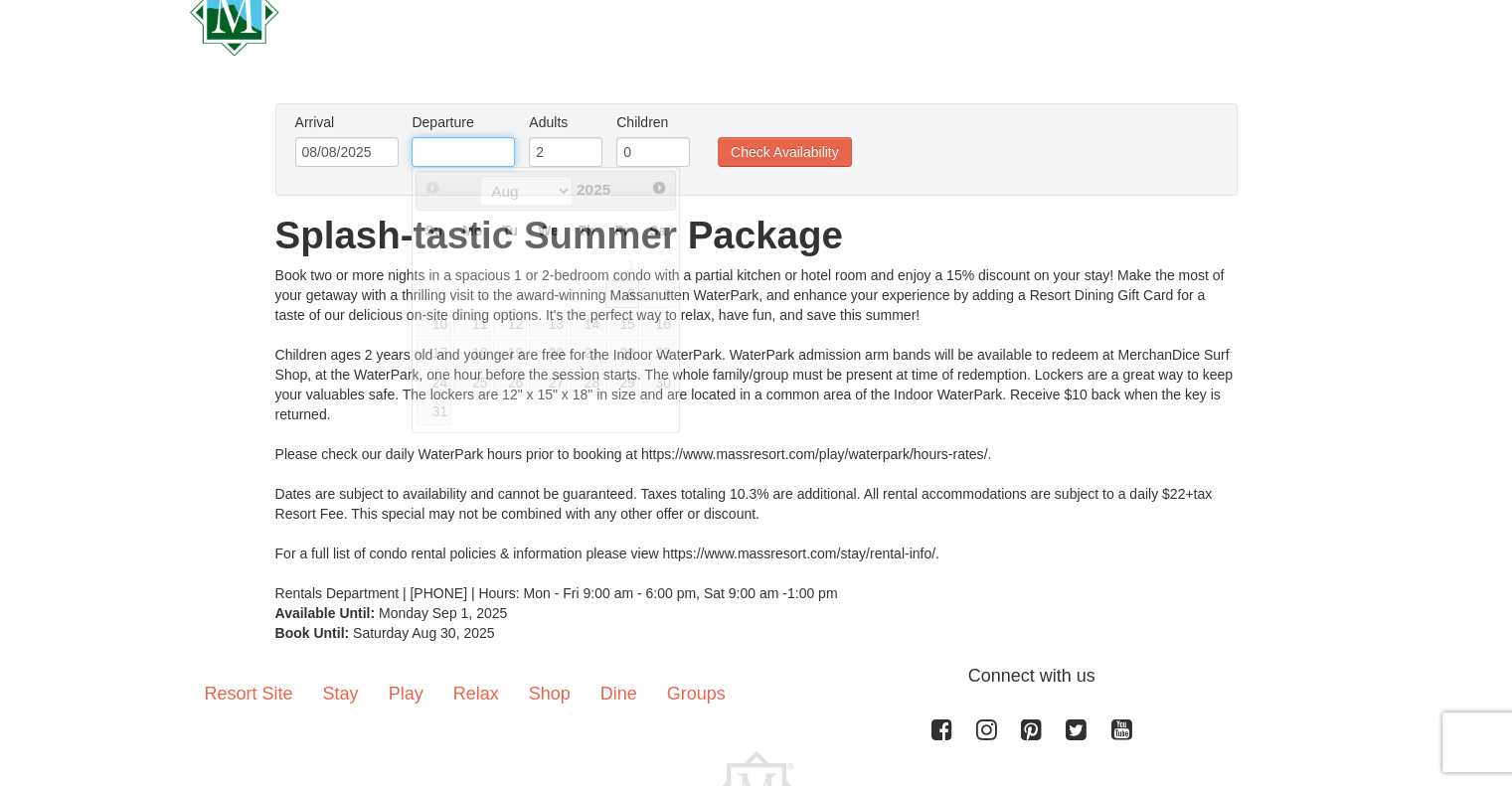 click at bounding box center (463, 152) 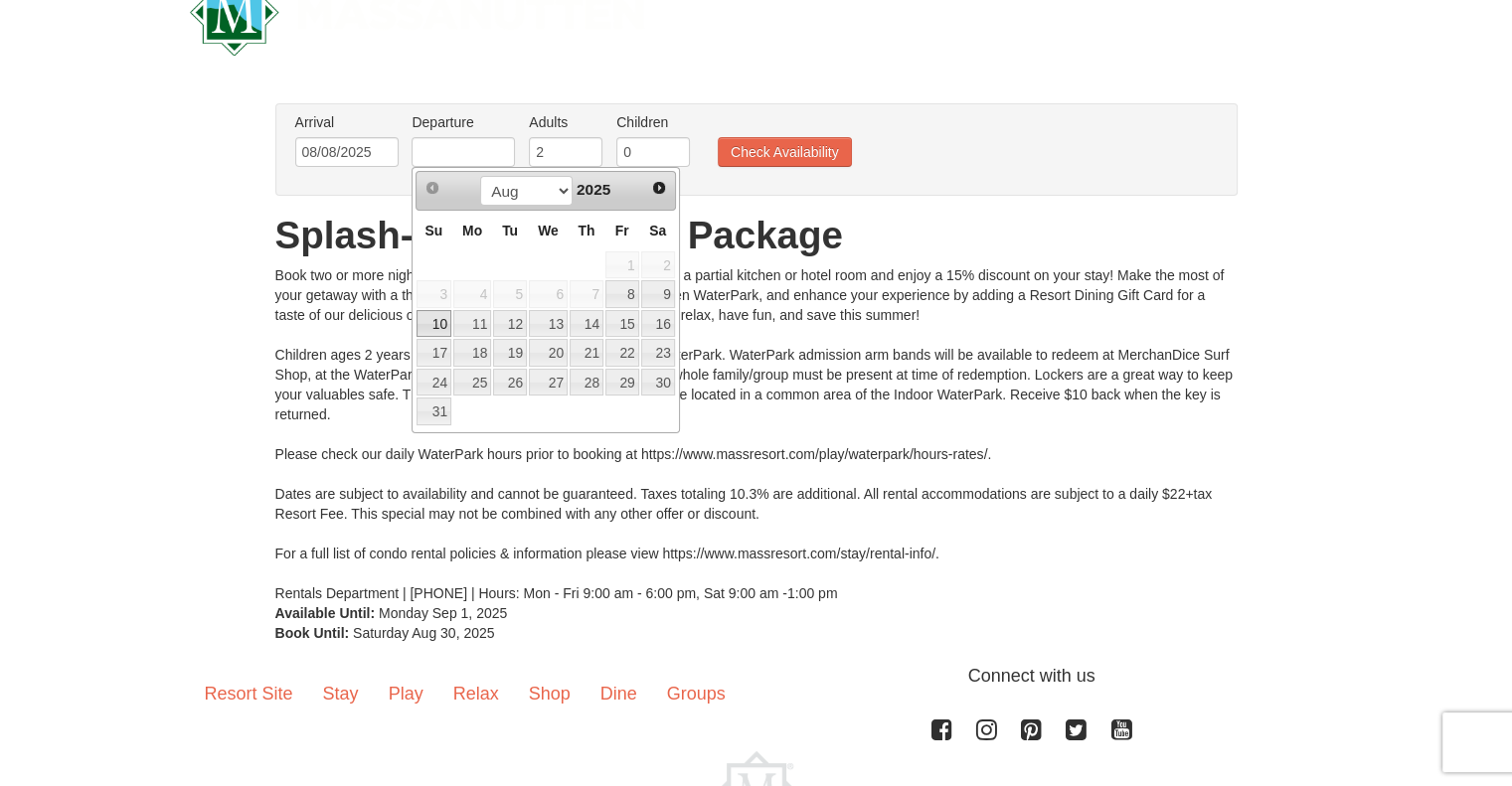 click on "10" at bounding box center (433, 324) 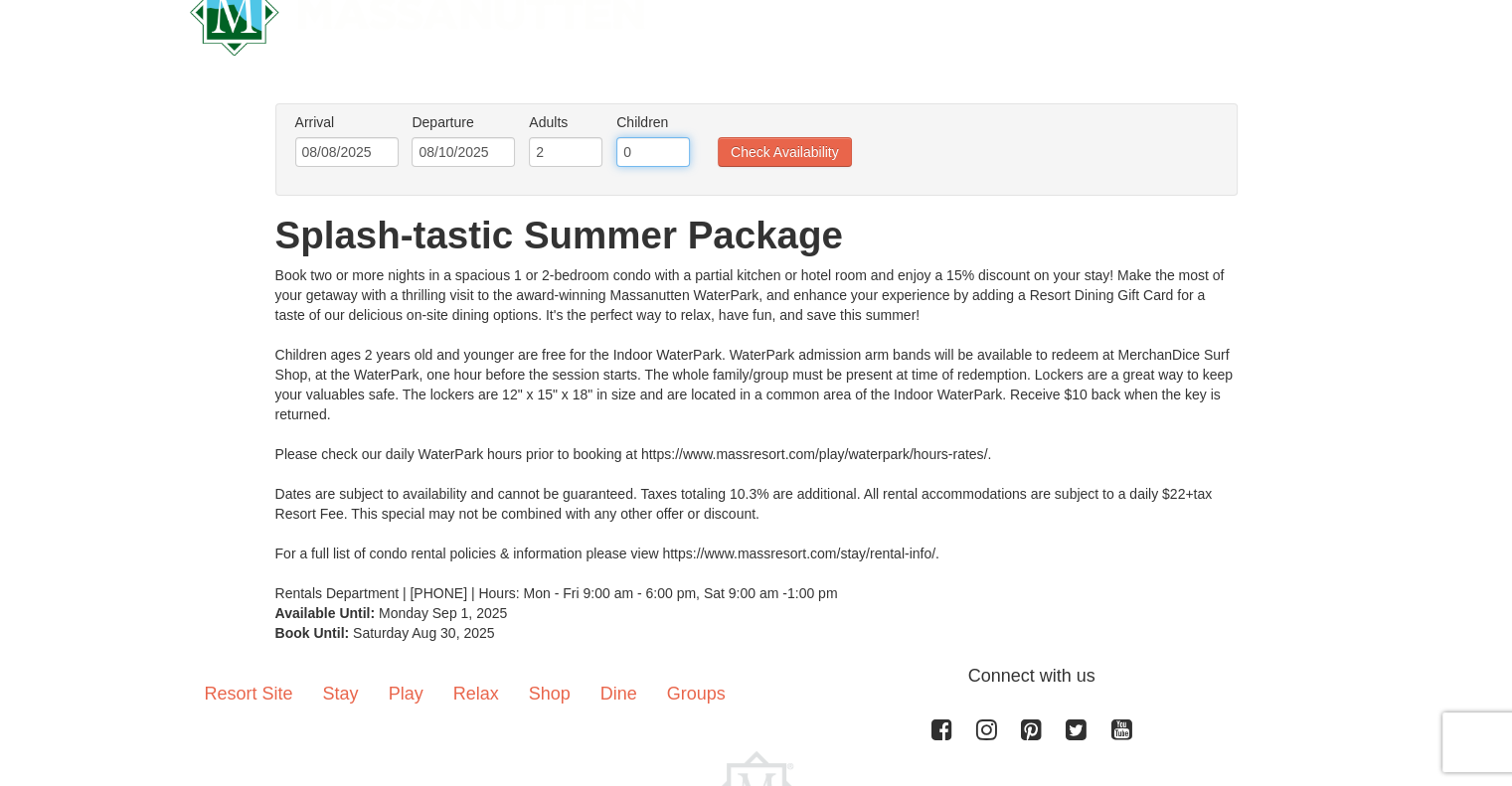 click on "0" at bounding box center (653, 152) 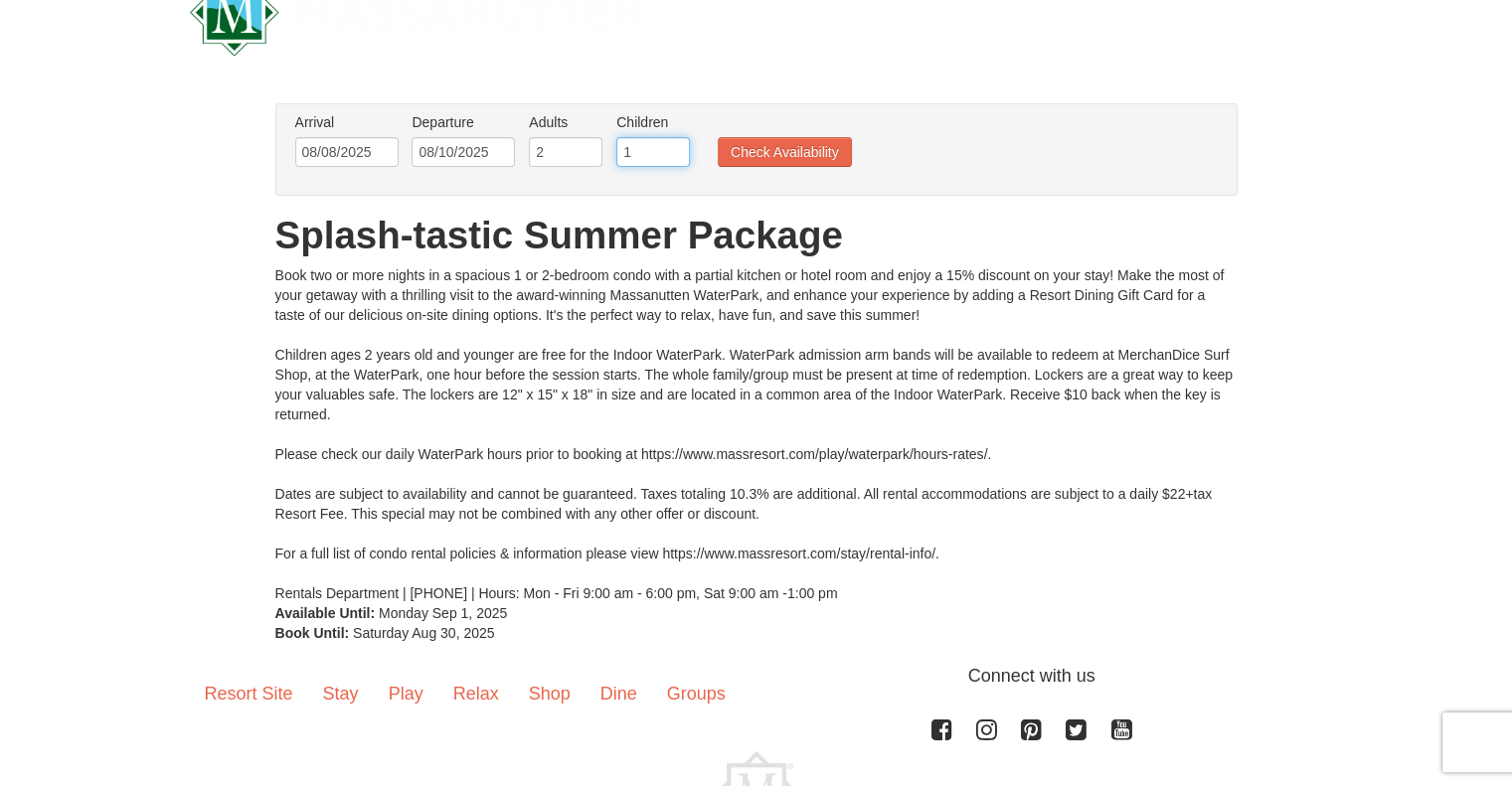 click on "1" at bounding box center [653, 152] 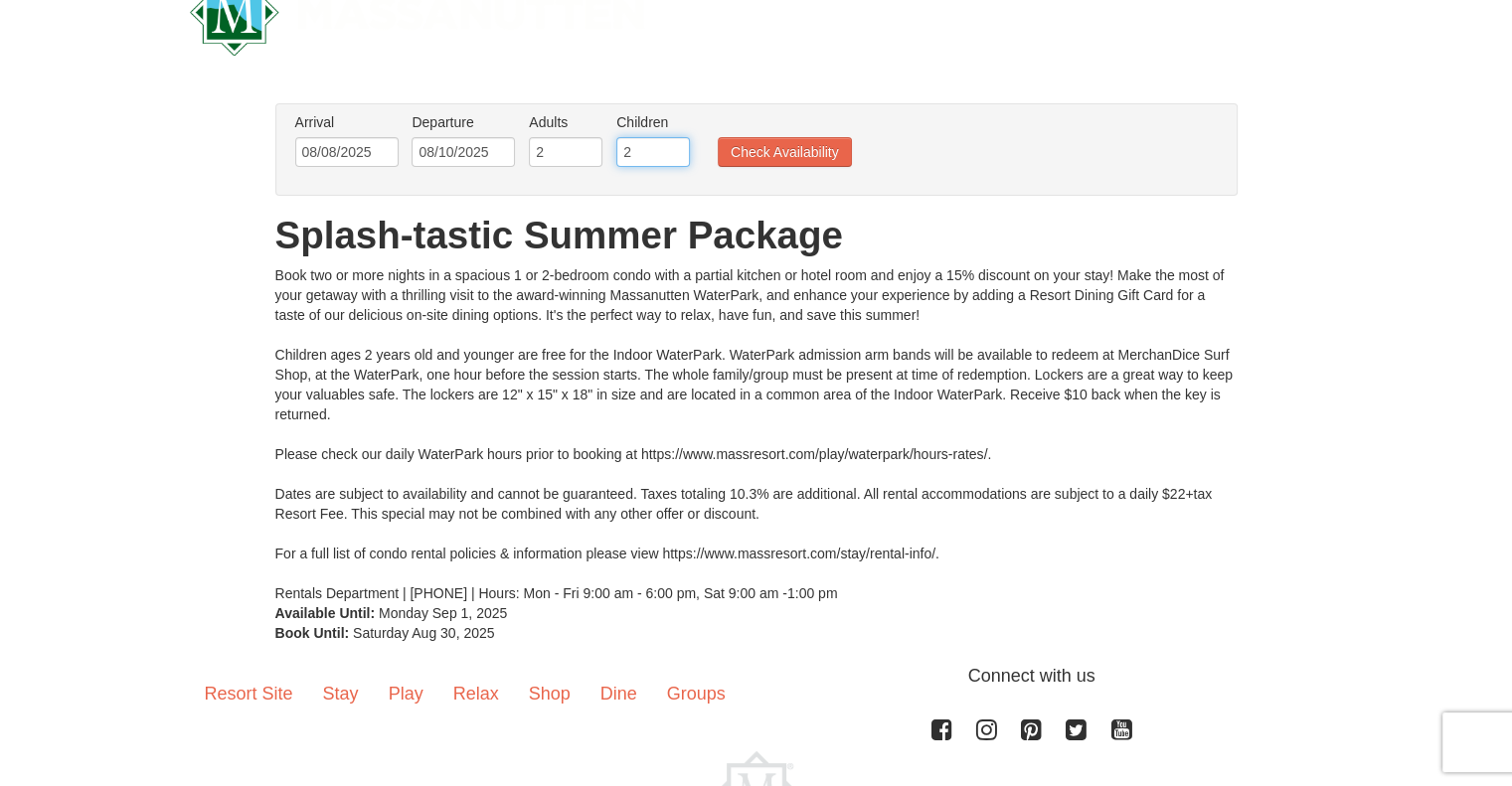 type on "2" 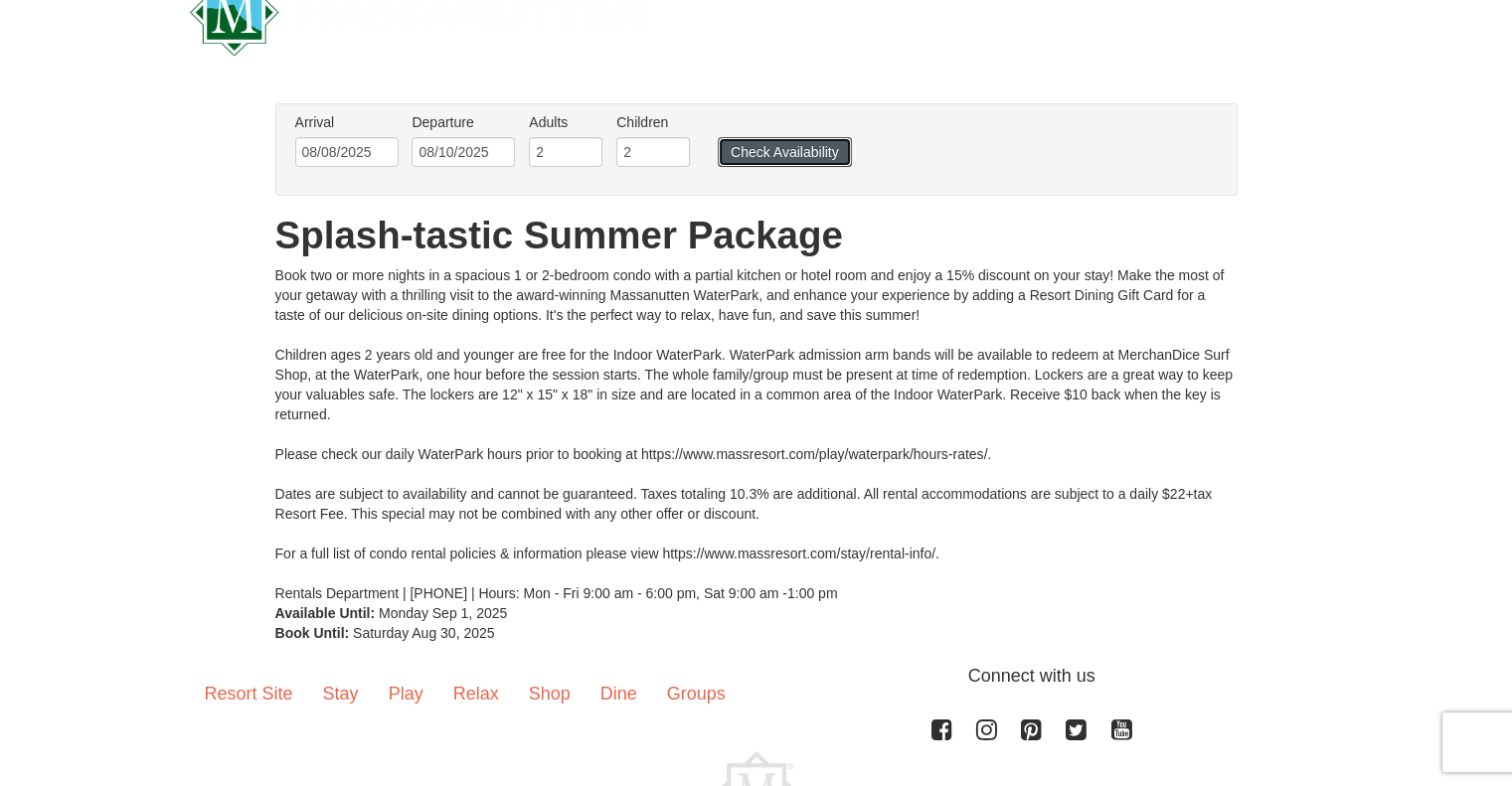 click on "Check Availability" at bounding box center (784, 152) 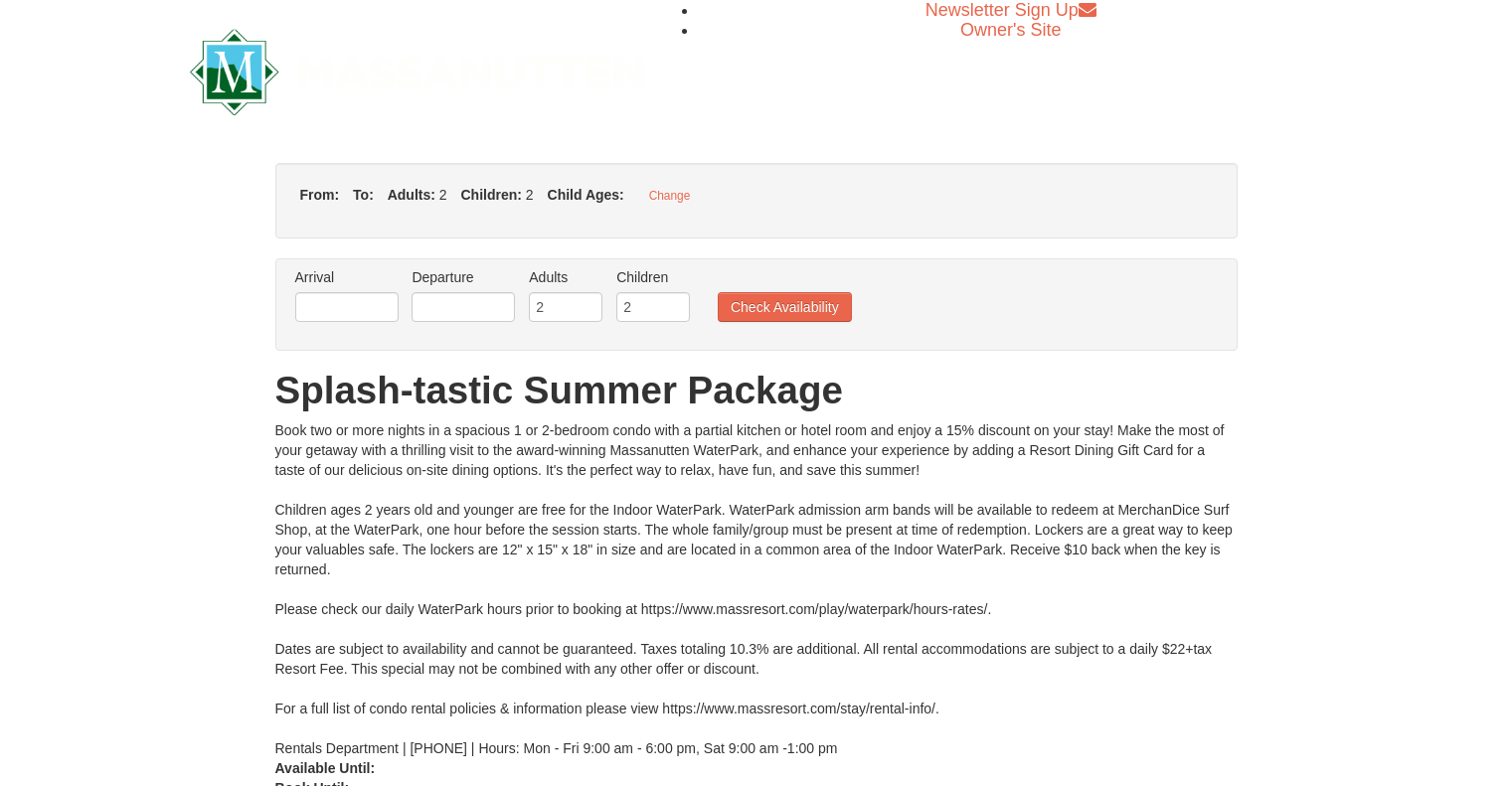 type on "08/08/2025" 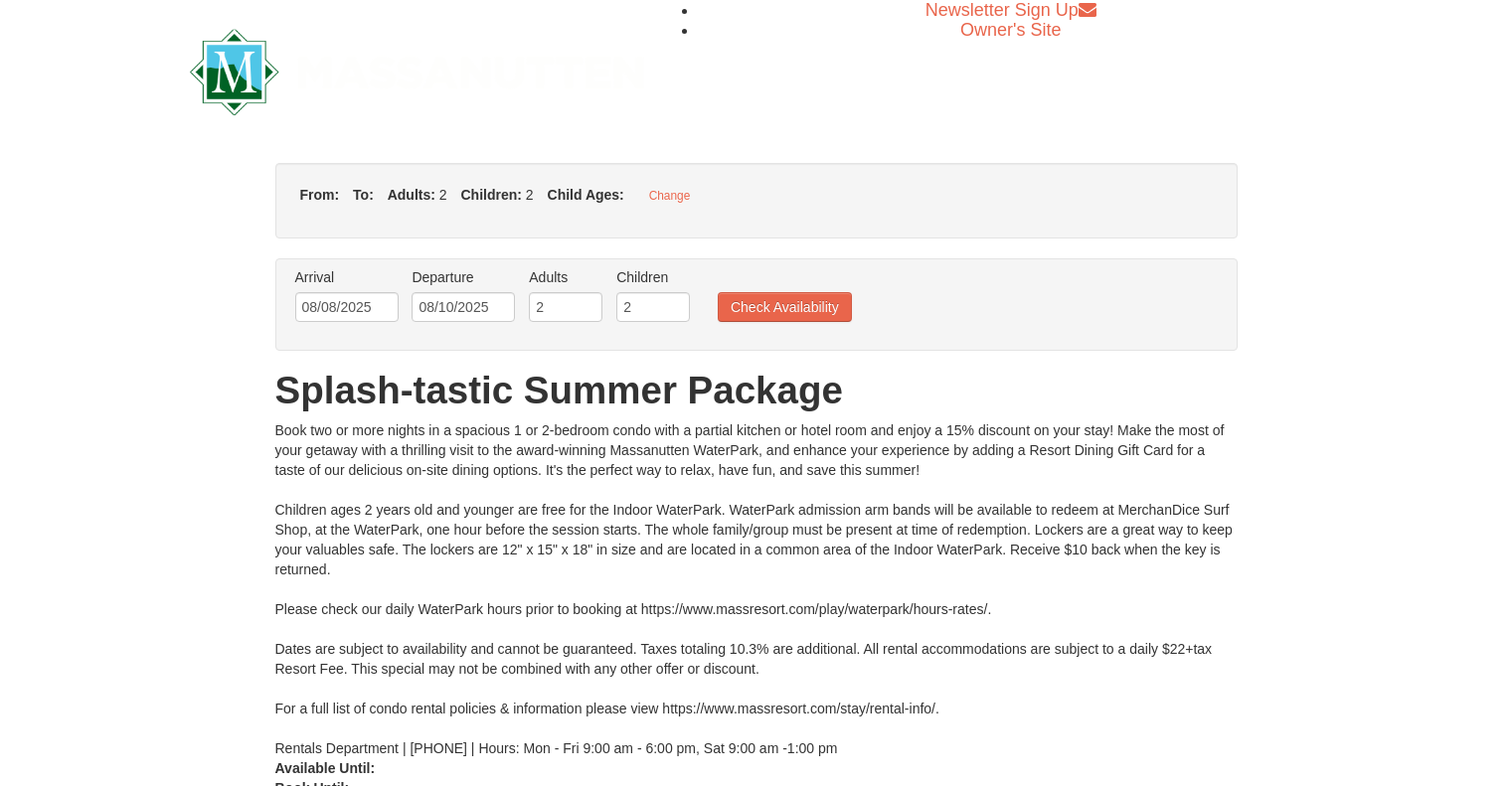 scroll, scrollTop: 0, scrollLeft: 0, axis: both 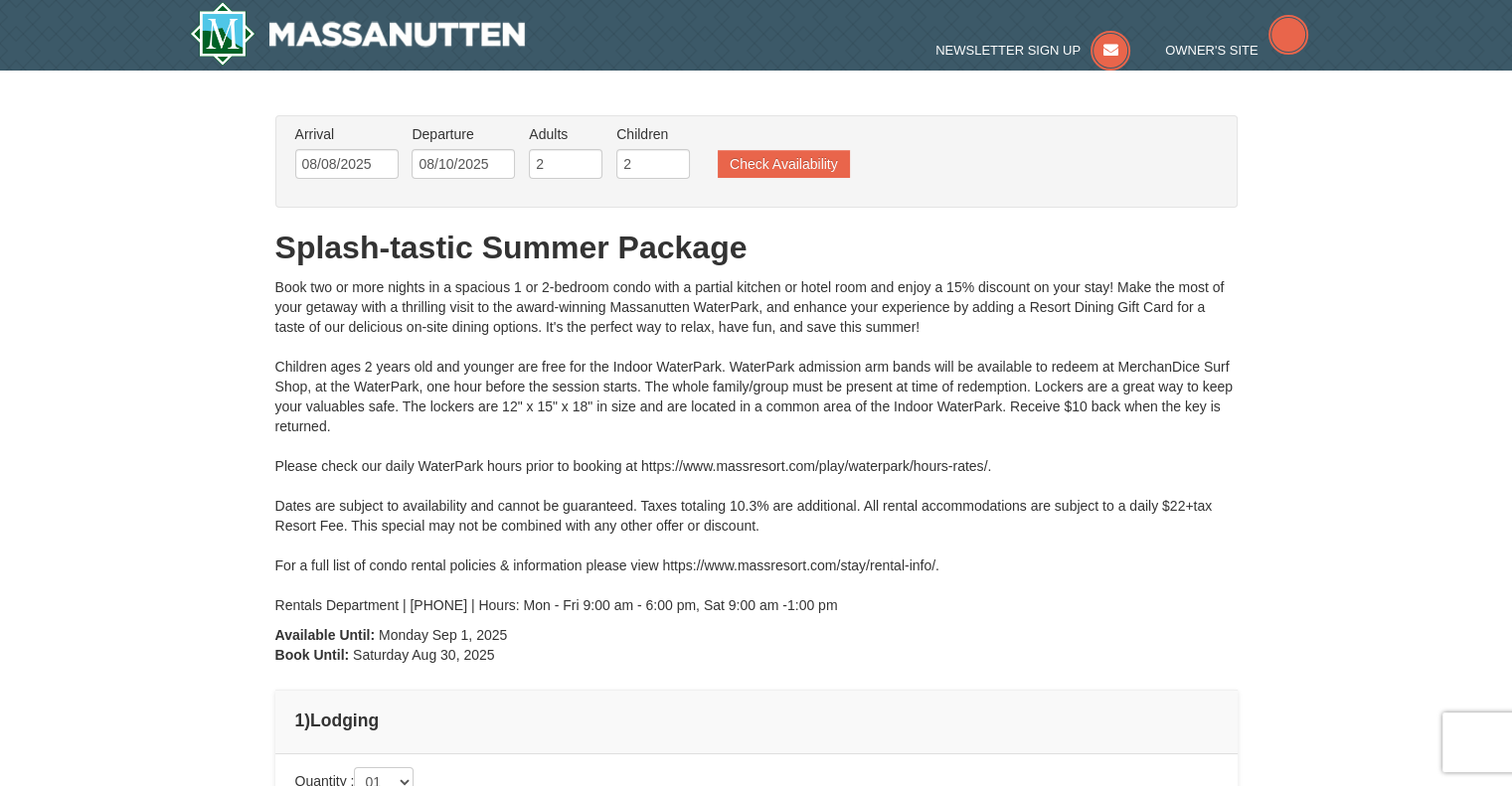 type on "08/08/2025" 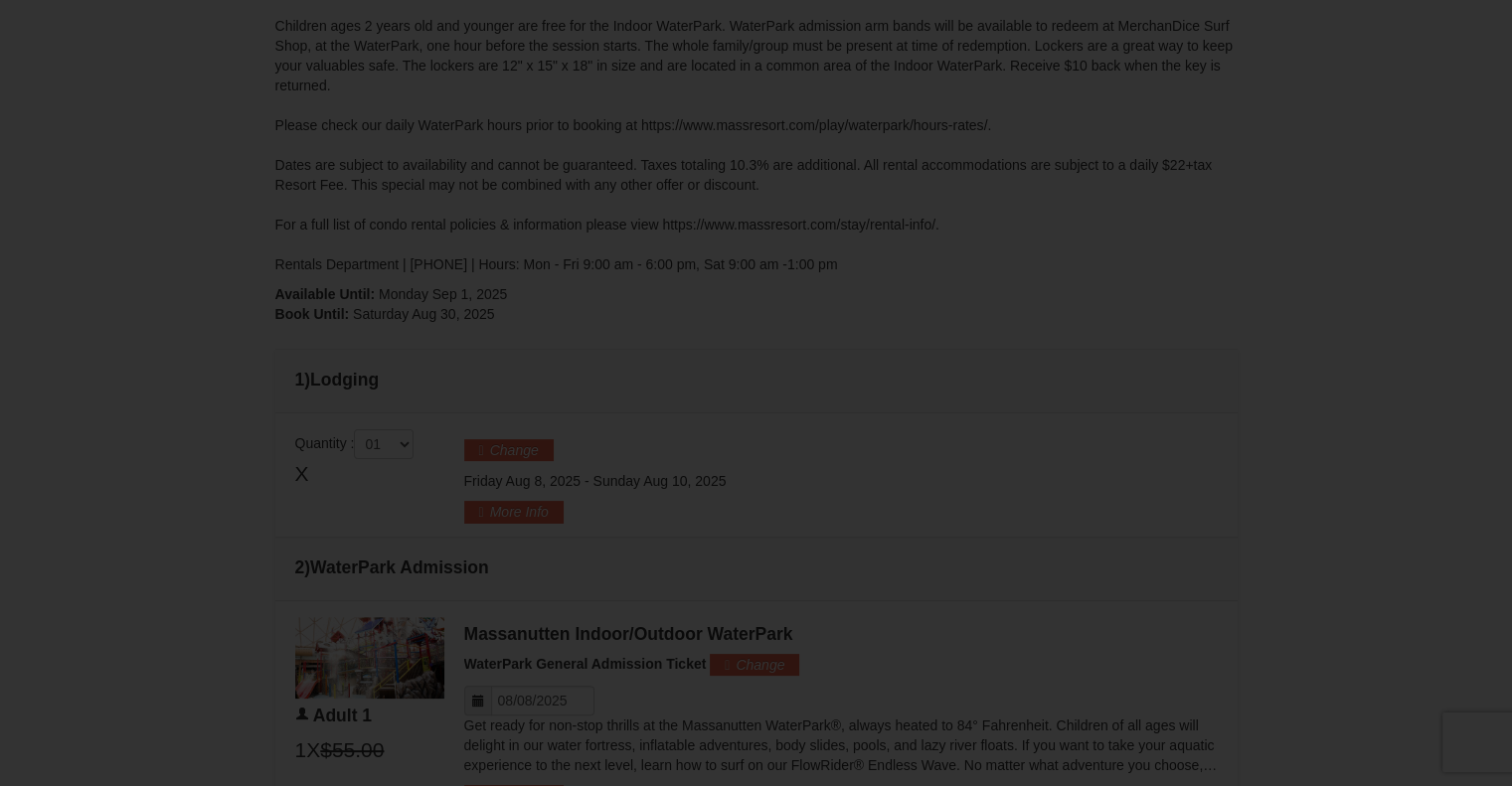 scroll, scrollTop: 0, scrollLeft: 0, axis: both 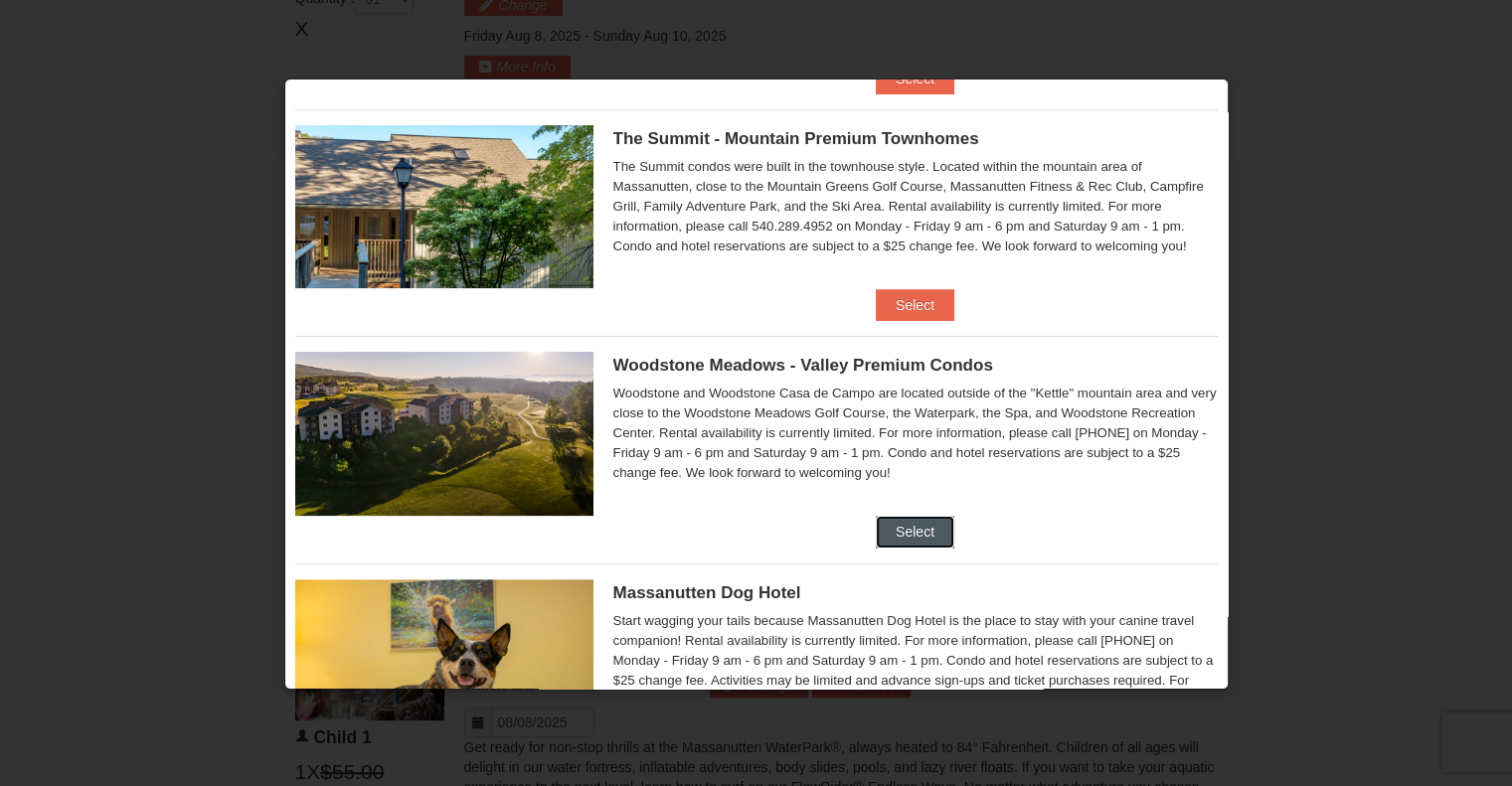 click on "Select" at bounding box center [915, 532] 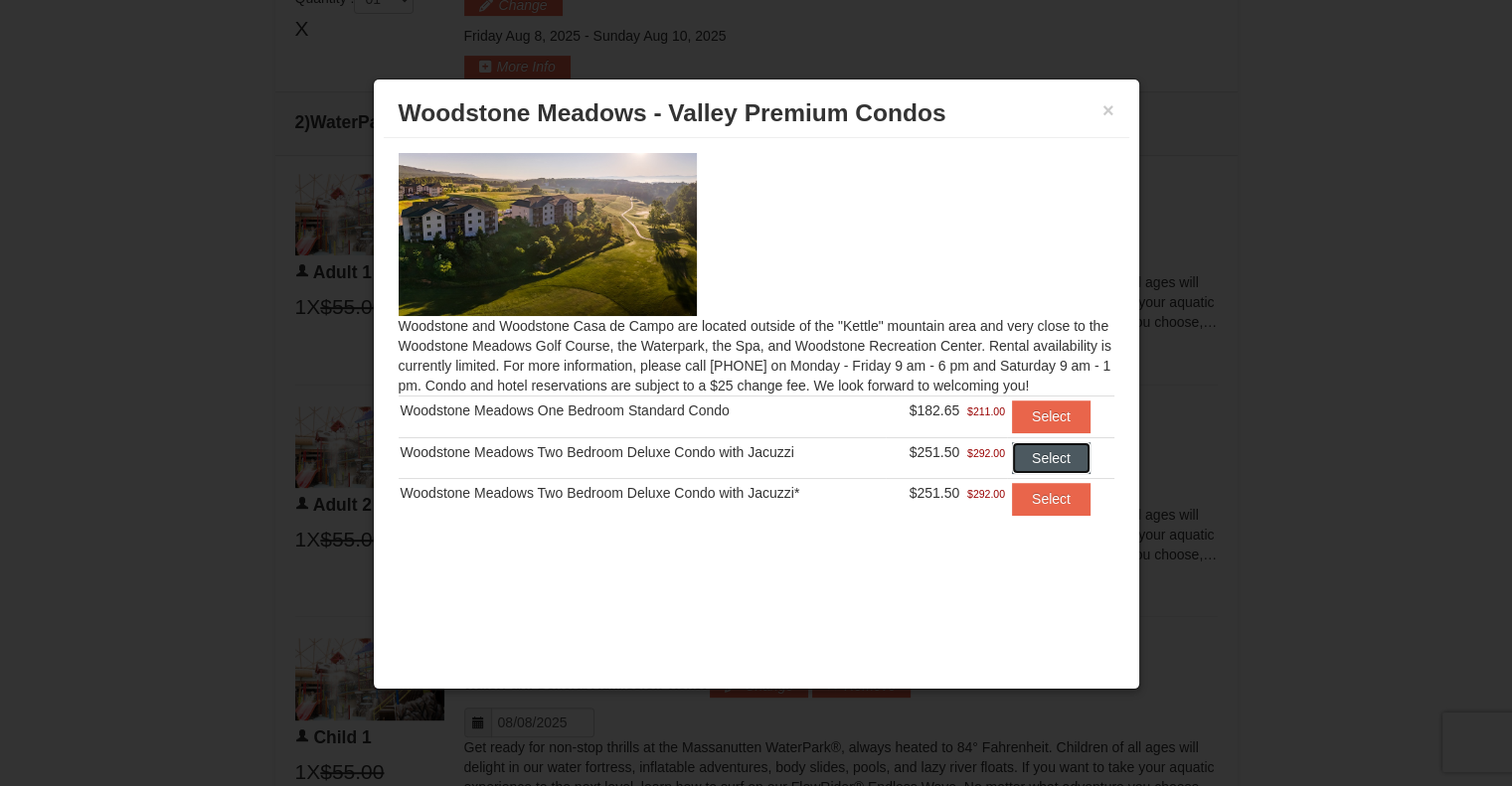 click on "Select" at bounding box center (1051, 458) 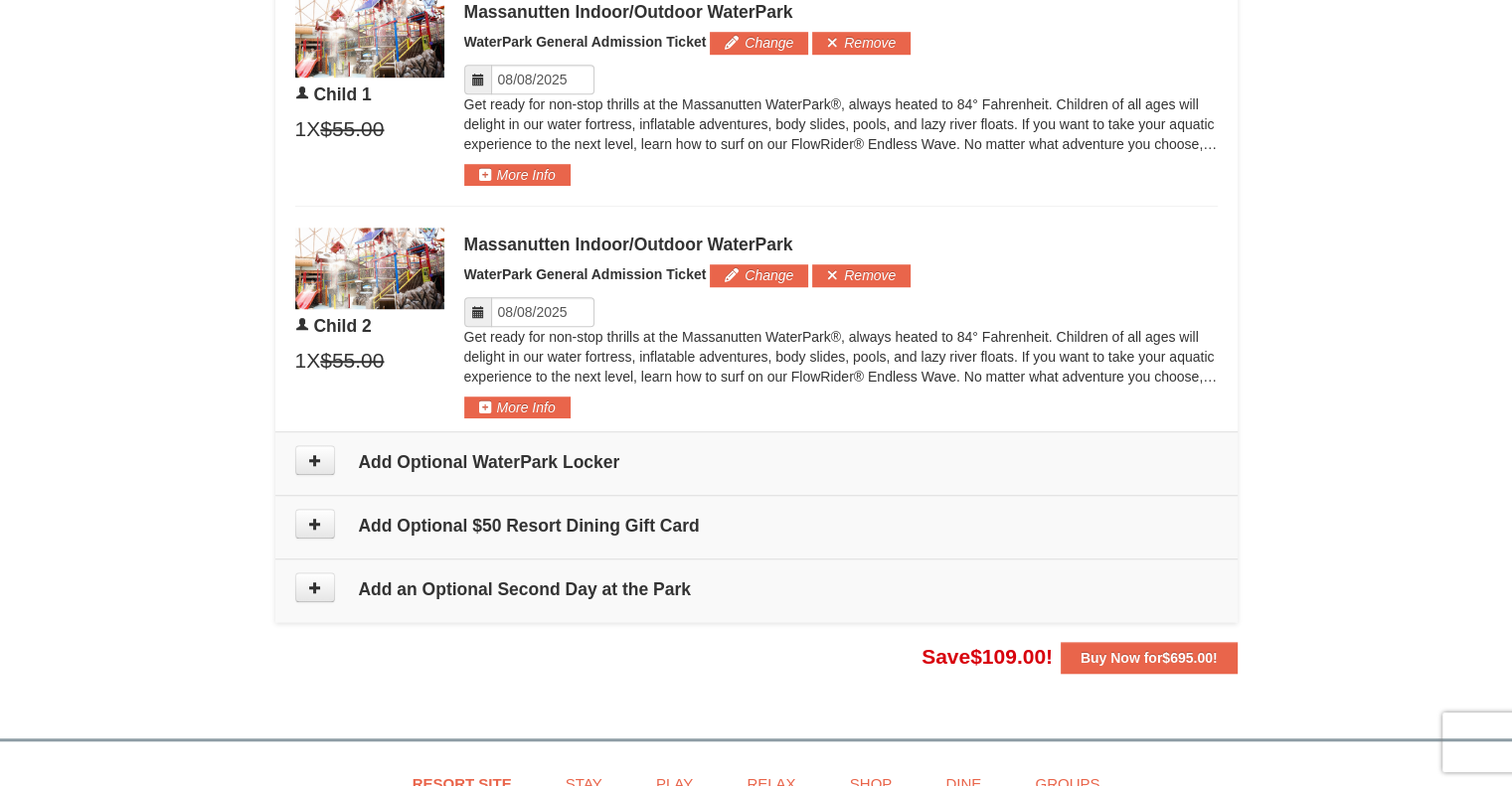scroll, scrollTop: 1517, scrollLeft: 0, axis: vertical 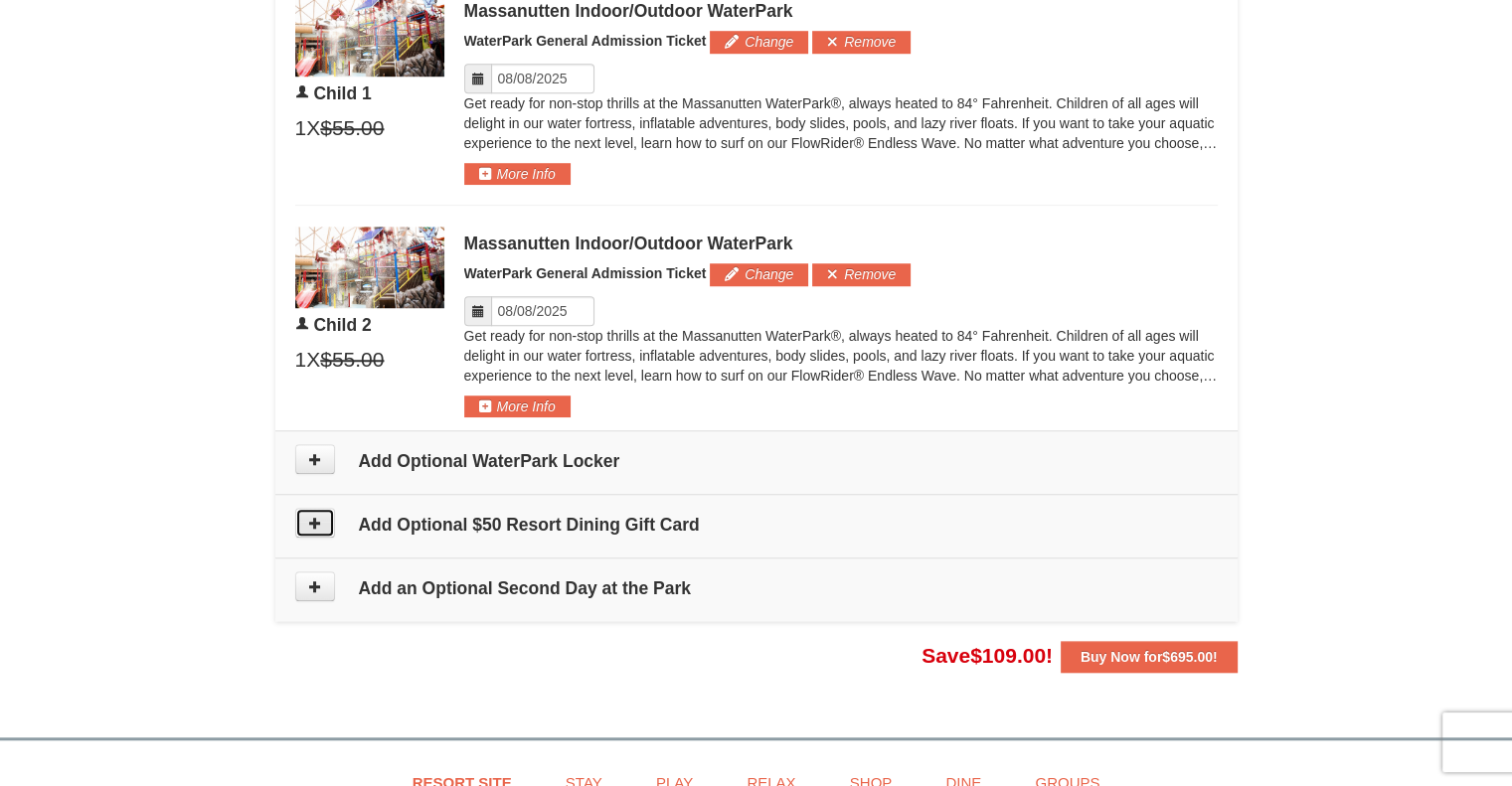 click at bounding box center (315, 523) 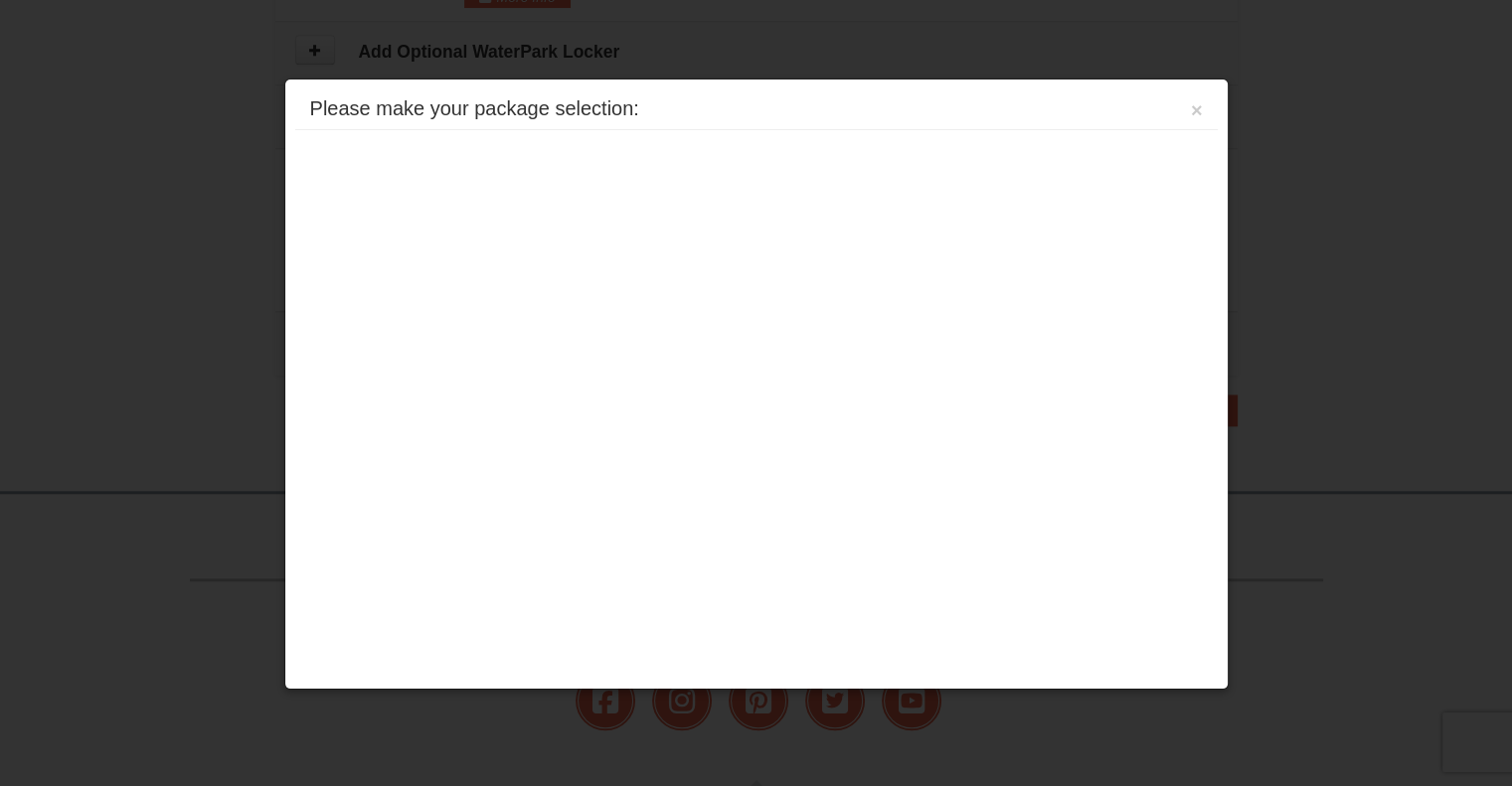 scroll, scrollTop: 1973, scrollLeft: 0, axis: vertical 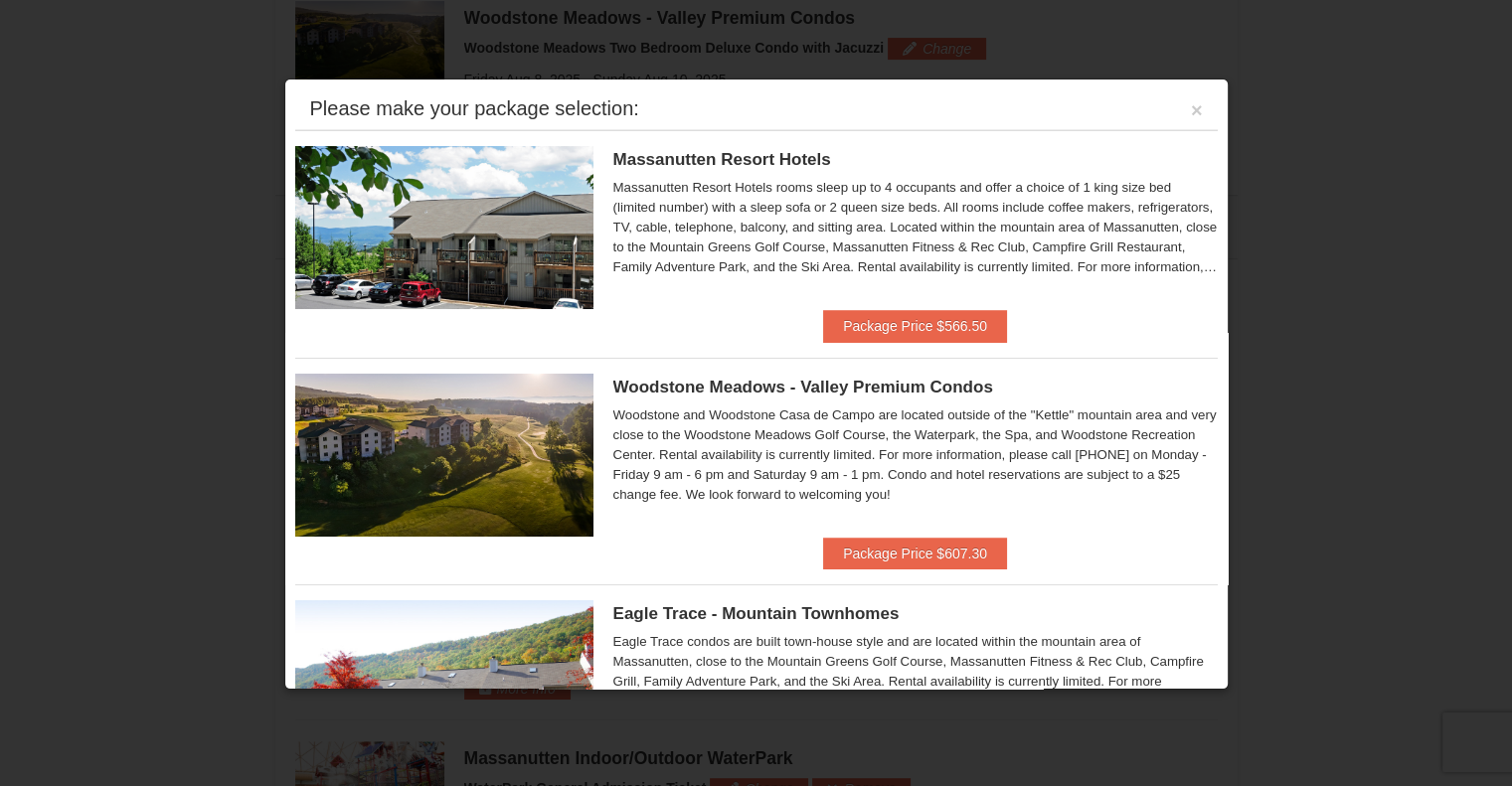 click on "Please make your package selection:
×" at bounding box center (756, 109) 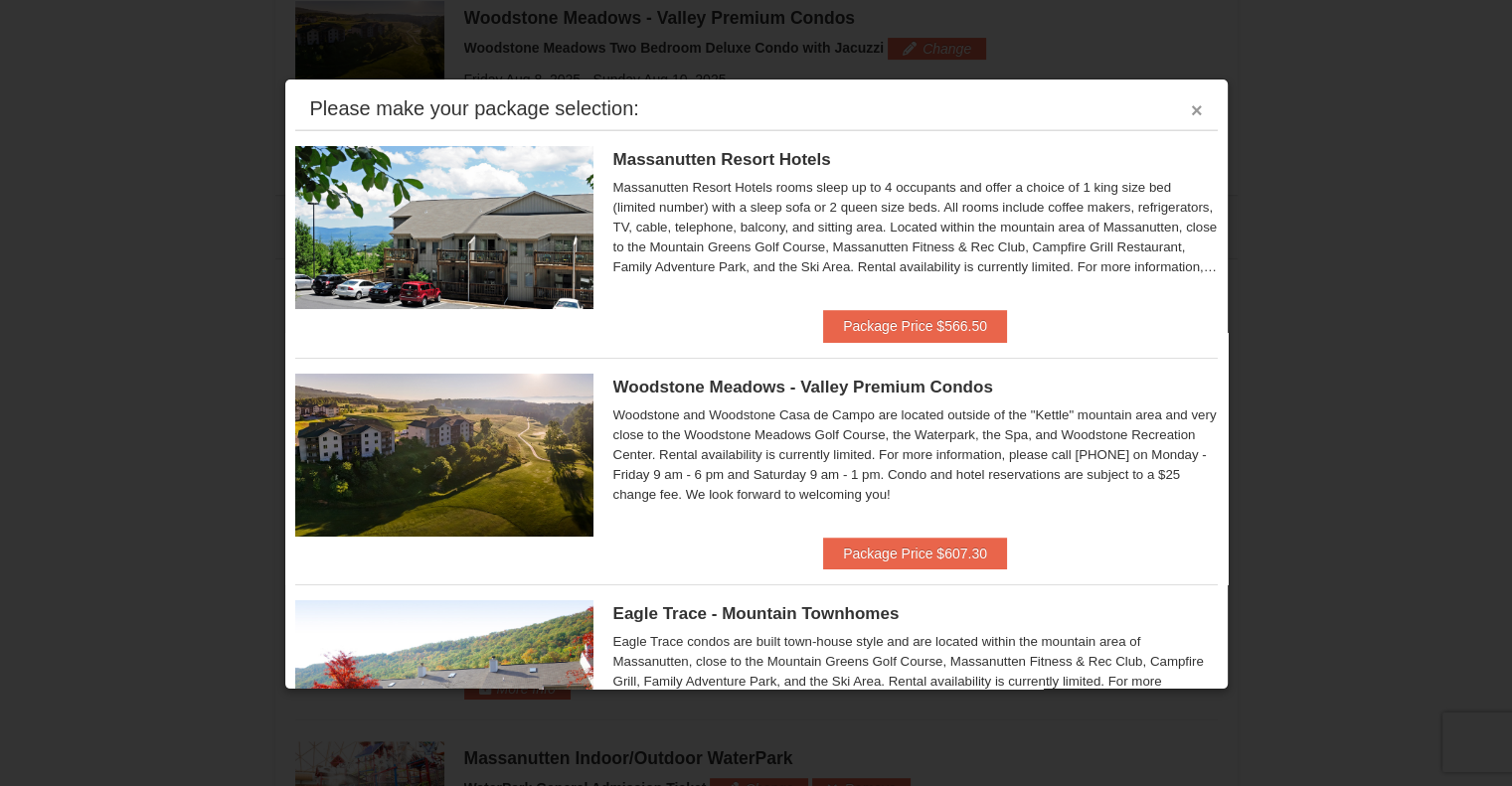 click on "×" at bounding box center (1197, 110) 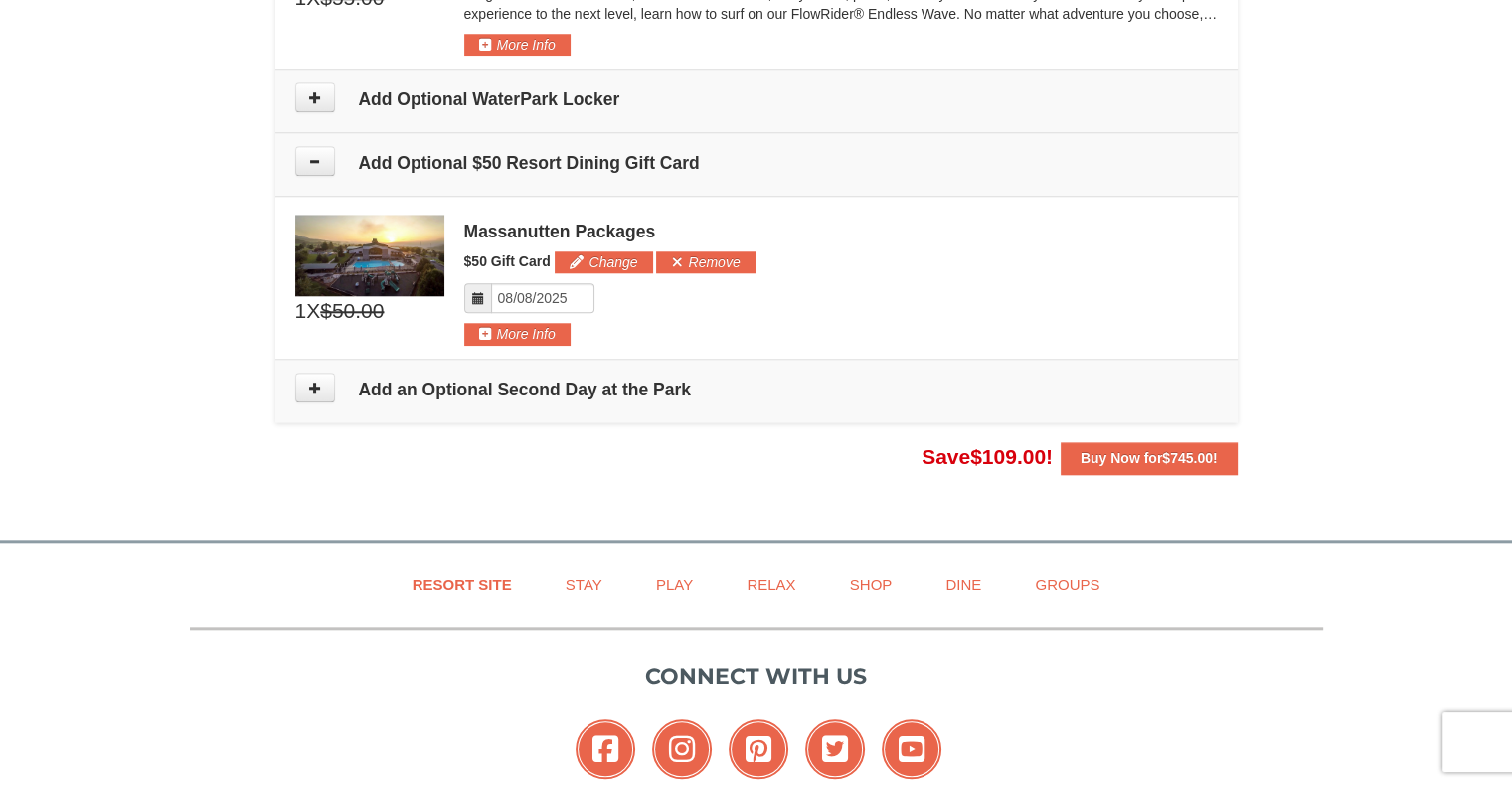 scroll, scrollTop: 1880, scrollLeft: 0, axis: vertical 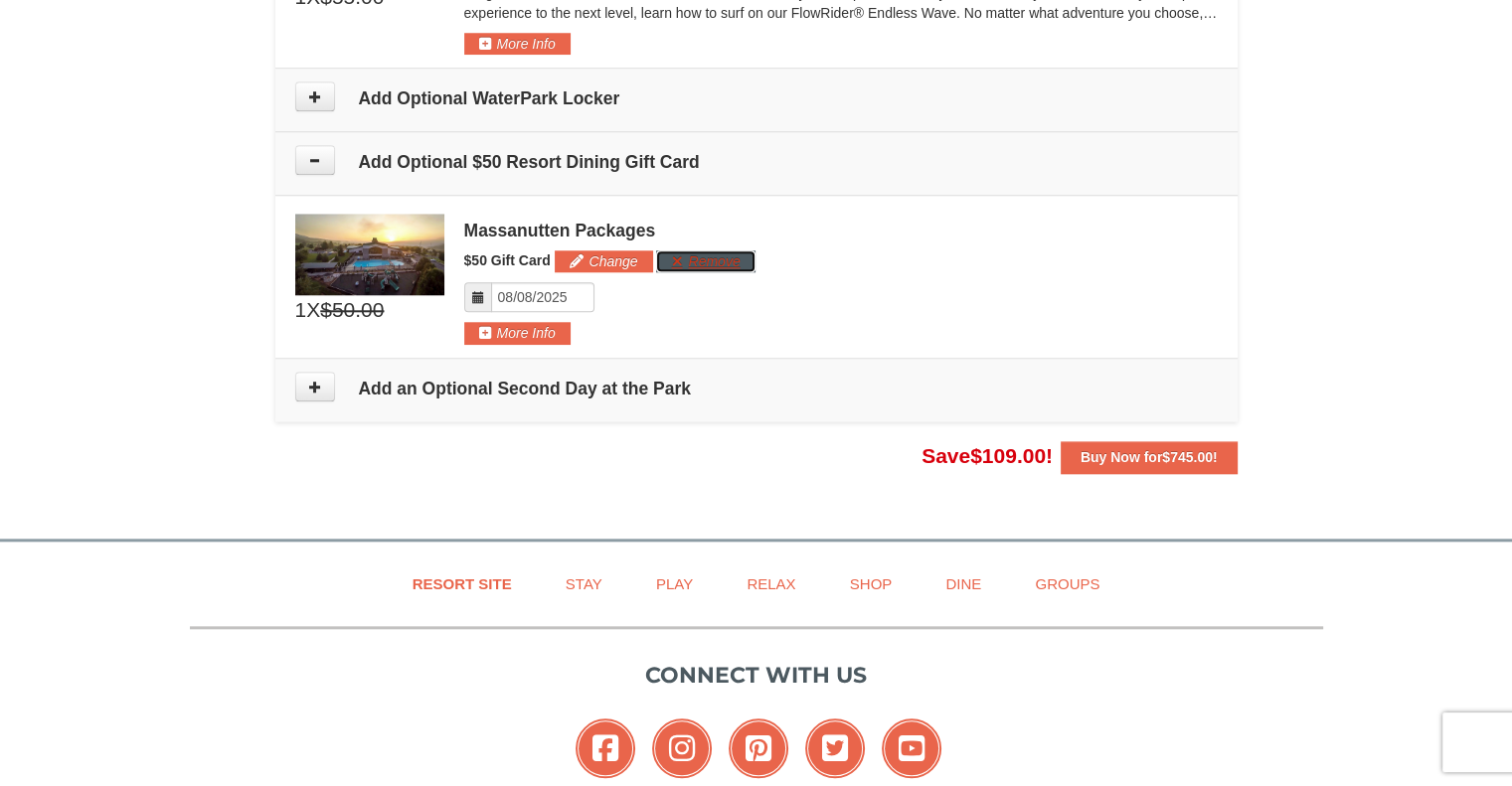 click on "Remove" at bounding box center (705, 261) 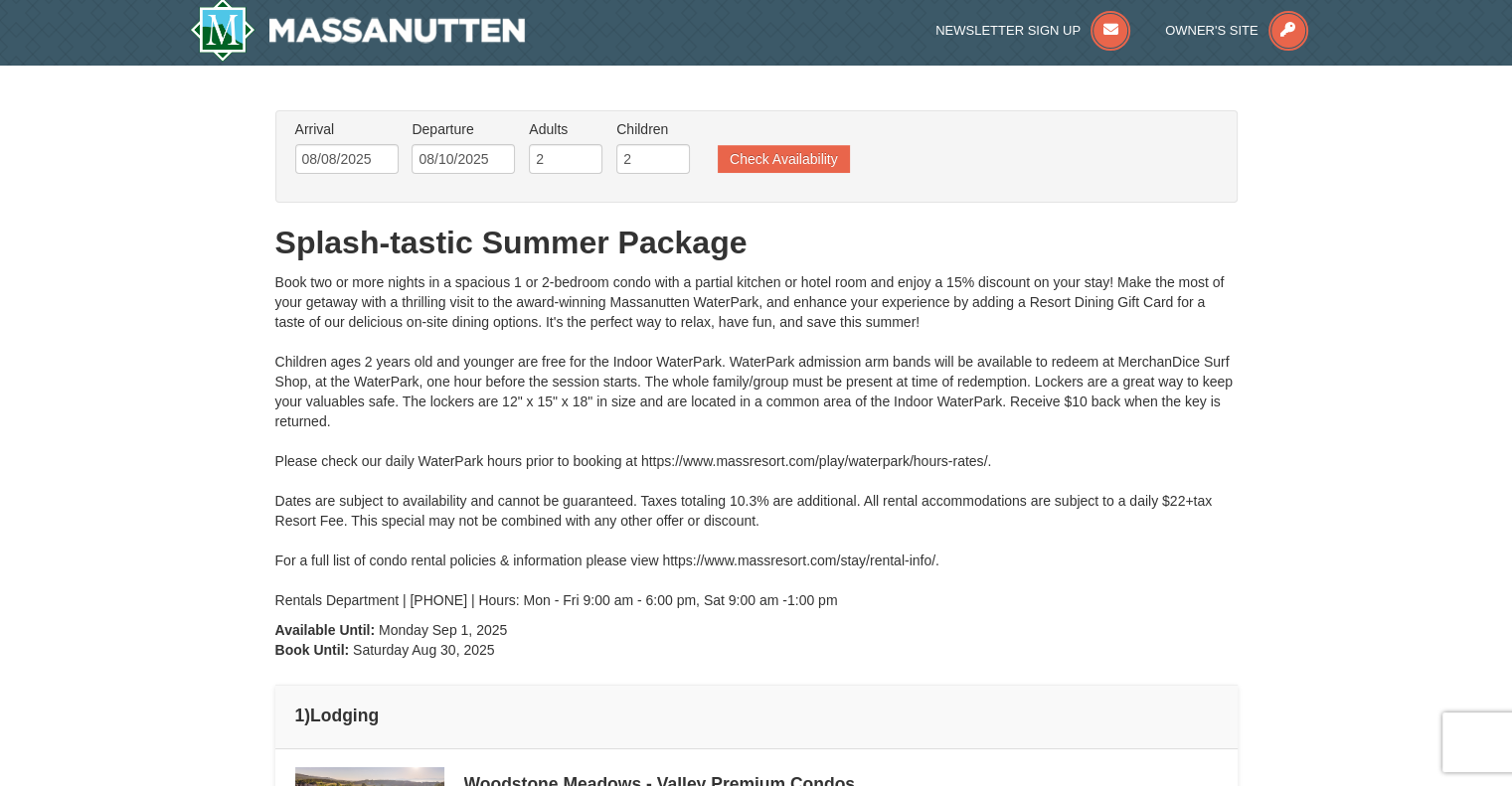 scroll, scrollTop: 0, scrollLeft: 0, axis: both 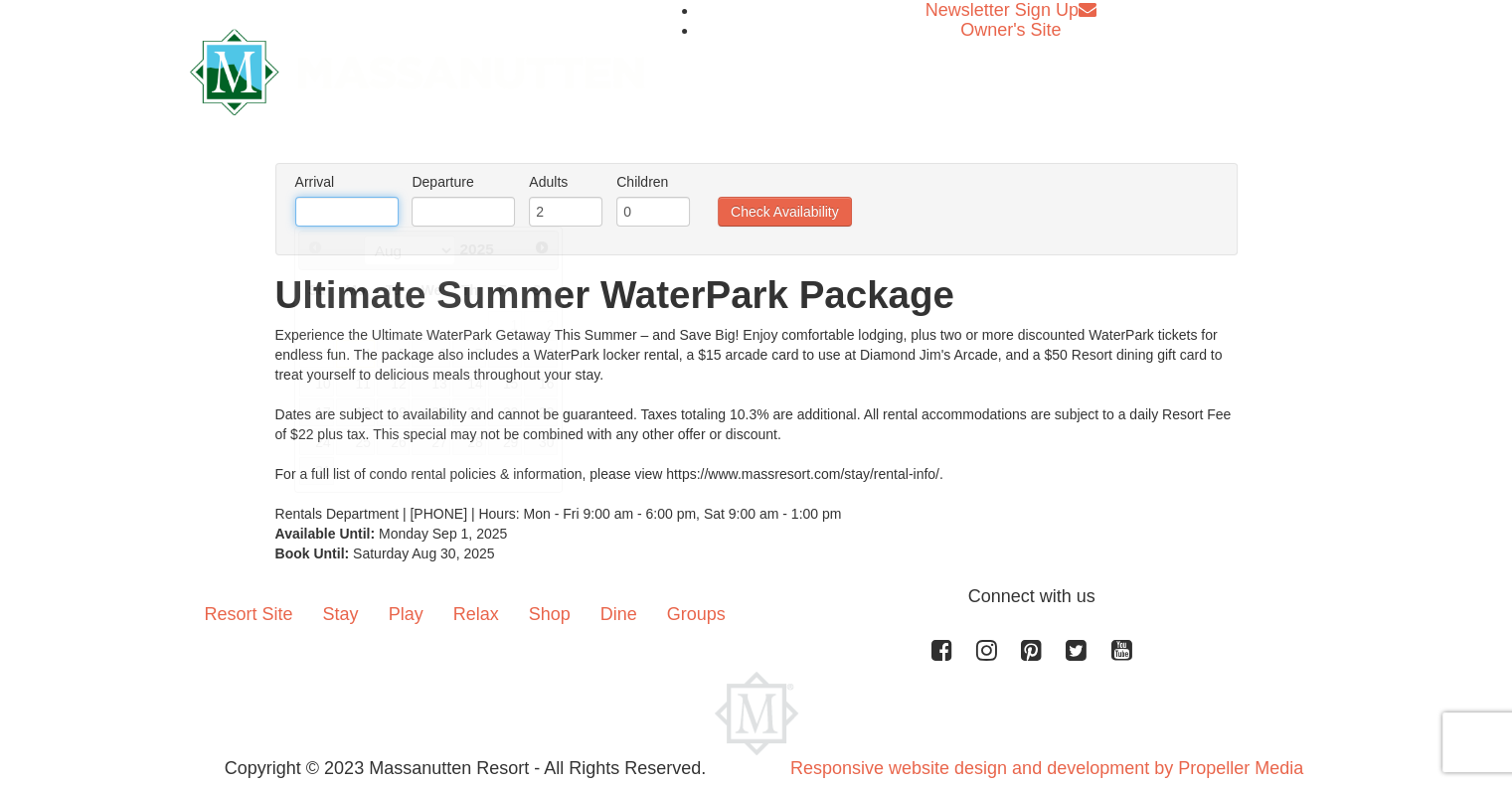 click at bounding box center [347, 212] 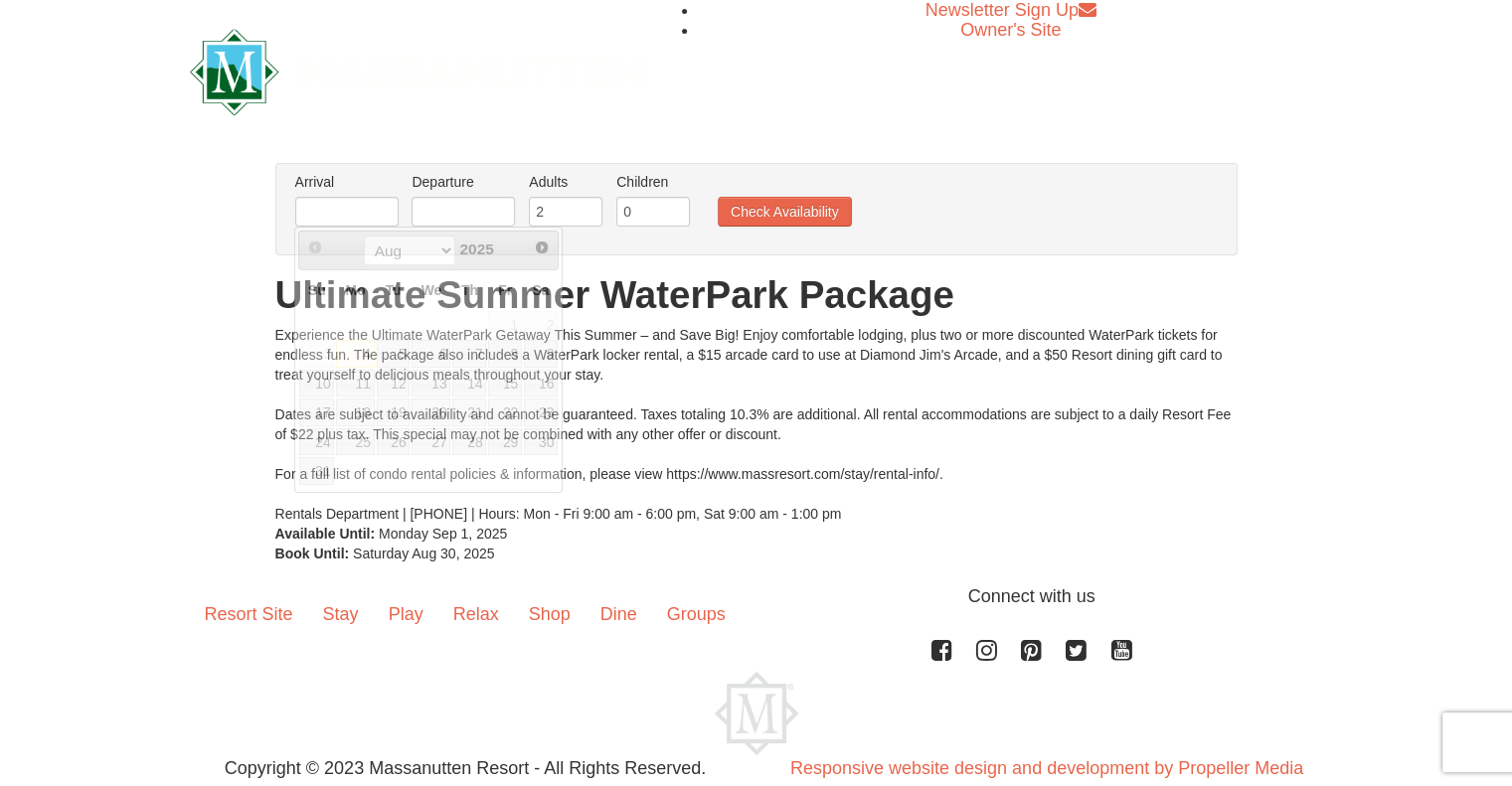 click on "Experience the Ultimate WaterPark Getaway This Summer – and Save Big!  Enjoy comfortable lodging, plus two or more discounted WaterPark tickets for endless fun. The package also includes a WaterPark locker rental, a $15 arcade card to use at Diamond Jim's Arcade, and a $50 Resort dining gift card to treat yourself to delicious meals throughout your stay.  Dates are subject to availability and cannot be guaranteed. Taxes totaling 10.3% are additional. All rental accommodations are subject to a daily Resort Fee of $22 plus tax. This special may not be combined with any other offer or discount.   For a full list of condo rental policies & information, please view https://www.massresort.com/stay/rental-info/. Rentals Department | 540.289.4952 | Hours: Mon - Fri 9:00 am - 6:00 pm, Sat 9:00 am - 1:00 pm" at bounding box center [756, 424] 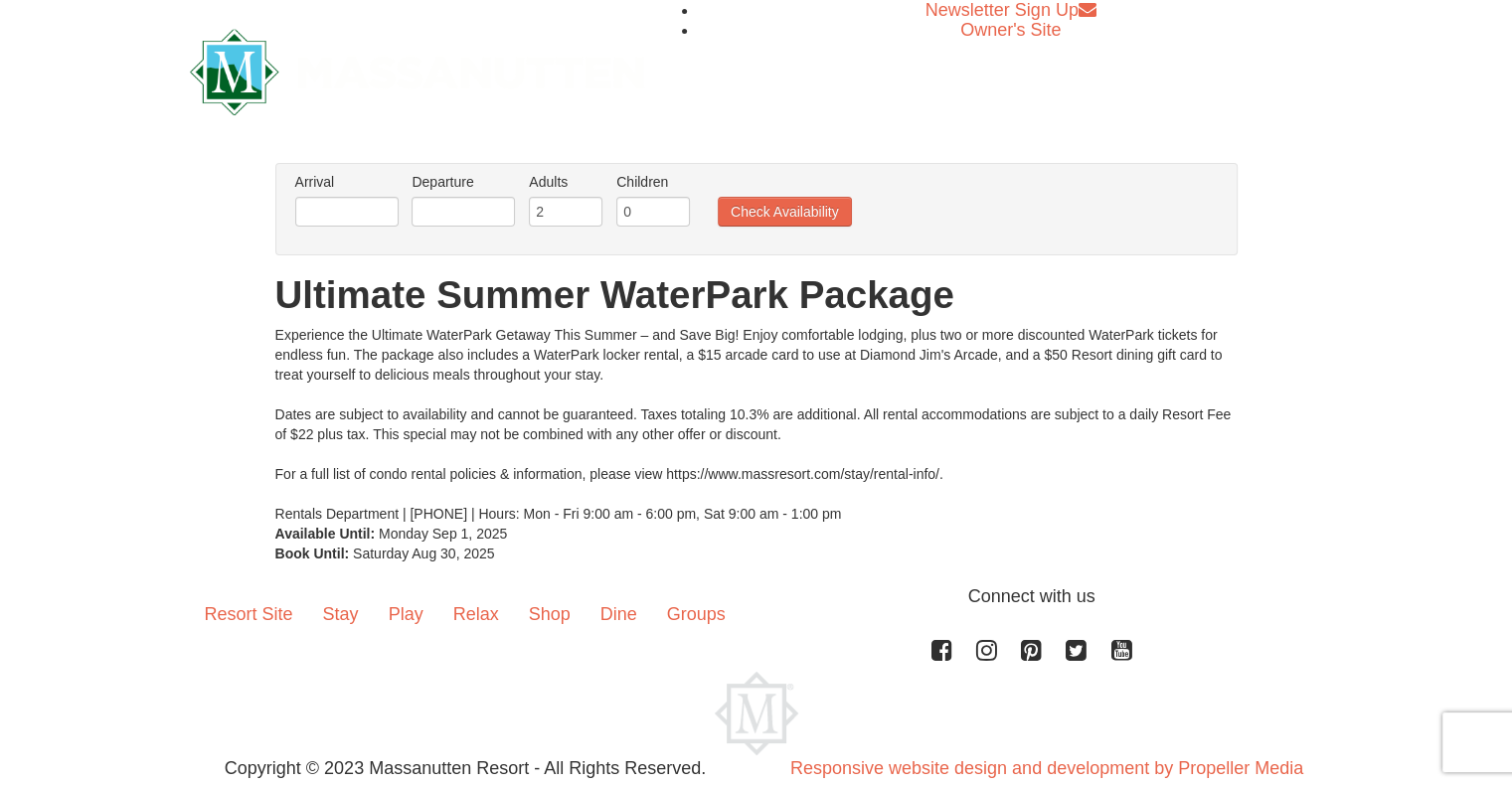 click on "Arrival Please format dates MM/DD/YYYY Please format dates MM/DD/YYYY" at bounding box center [347, 204] 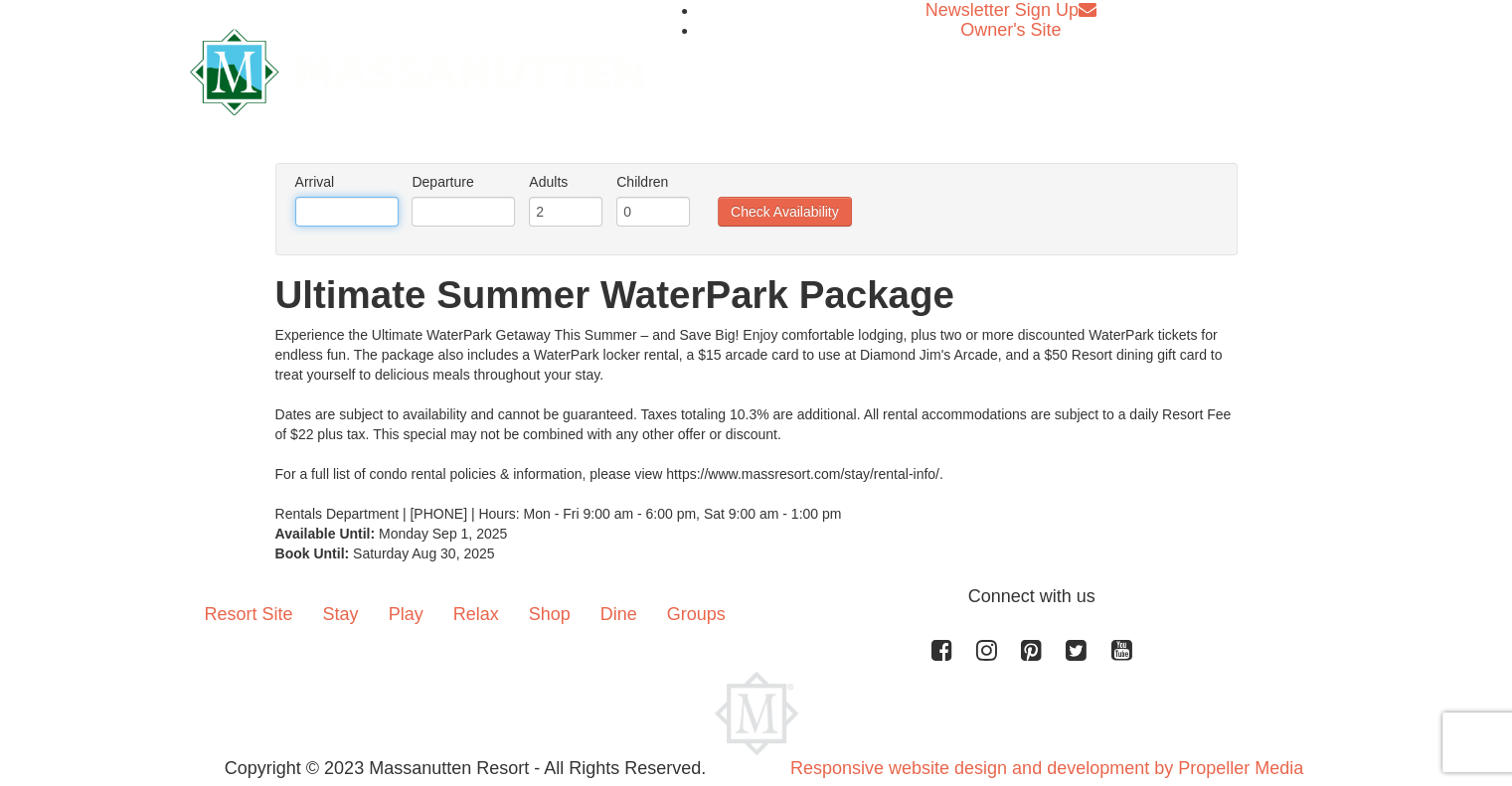 click at bounding box center (347, 212) 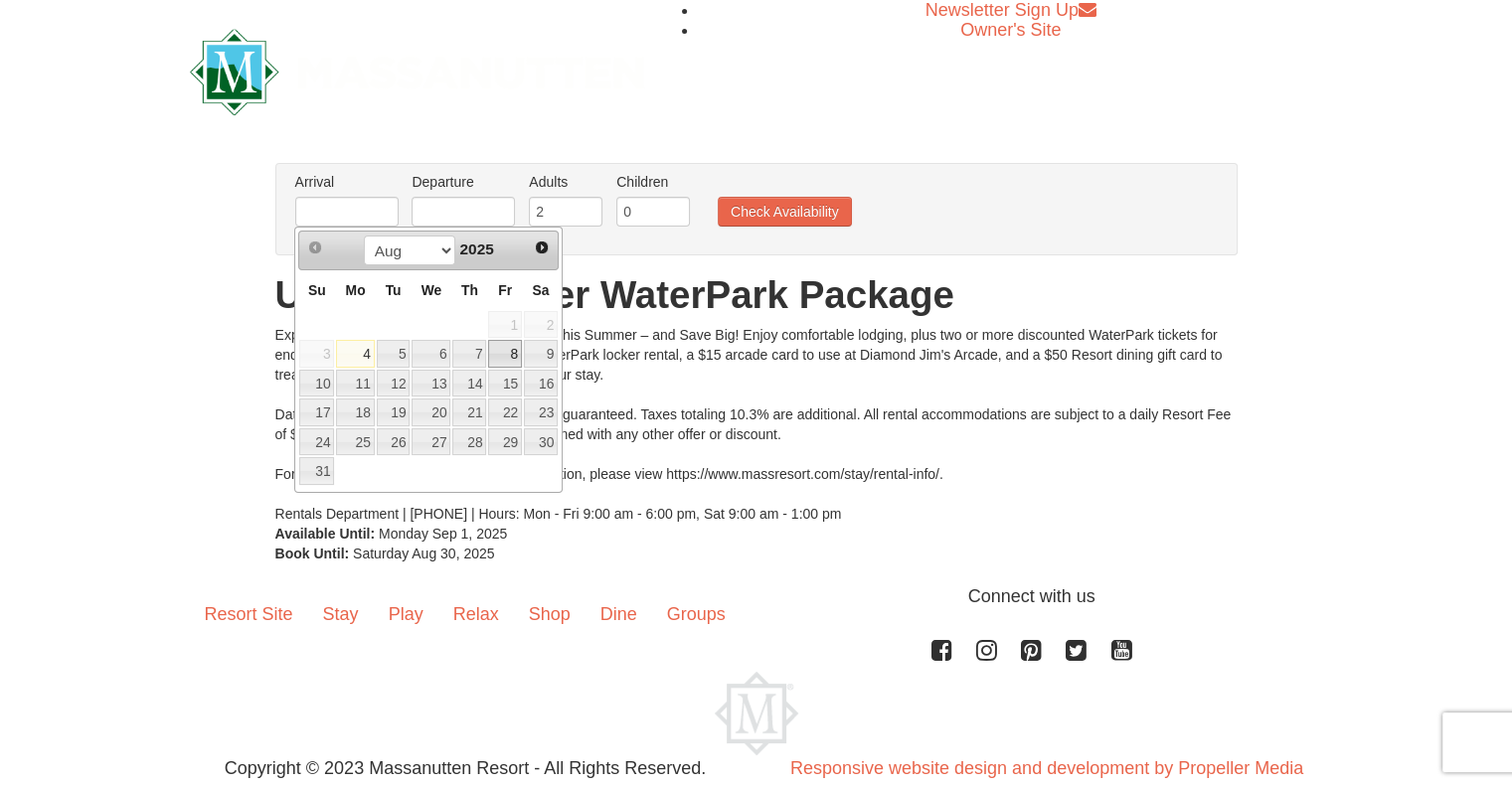 click on "8" at bounding box center [505, 354] 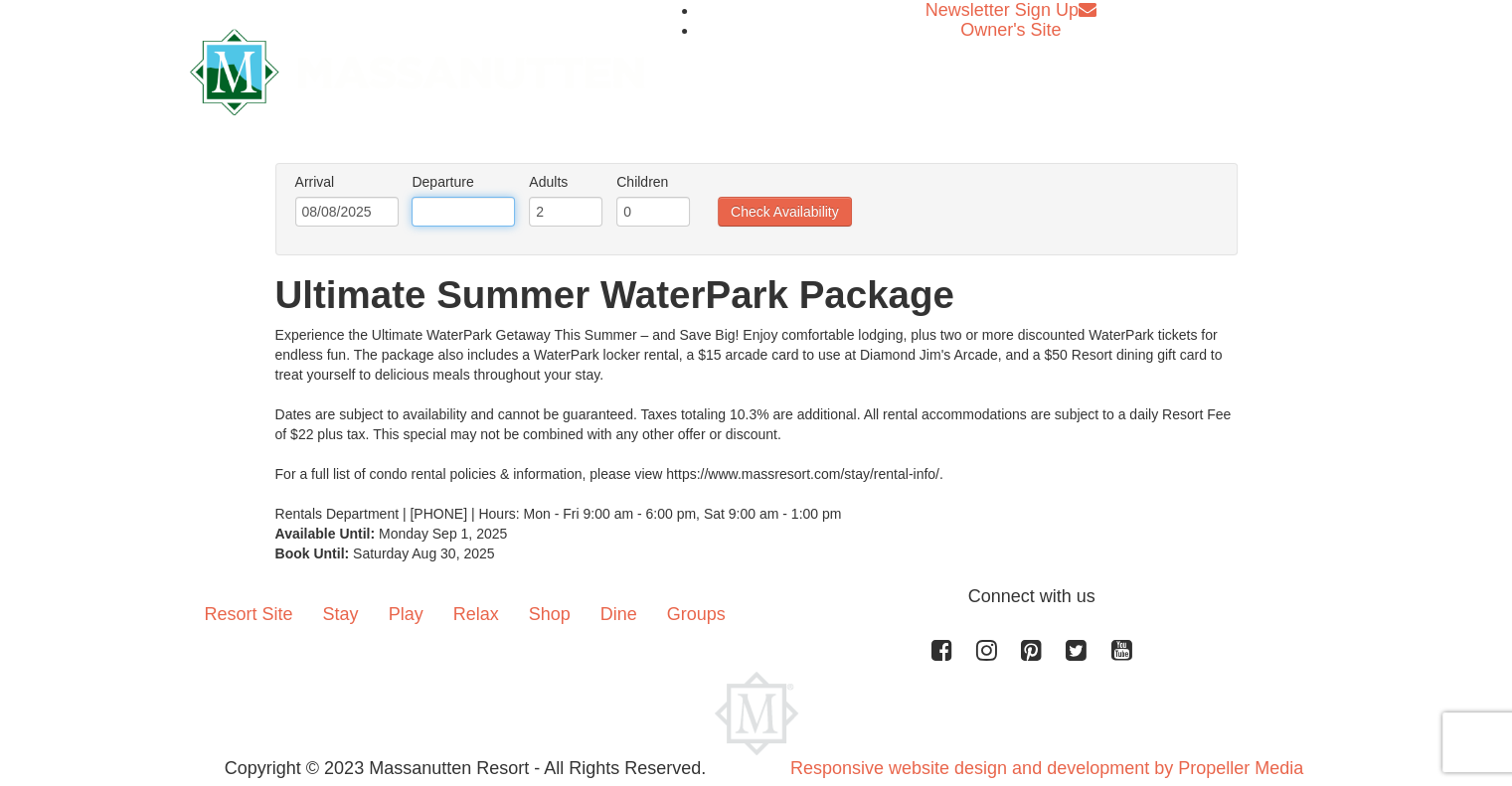 click at bounding box center (463, 212) 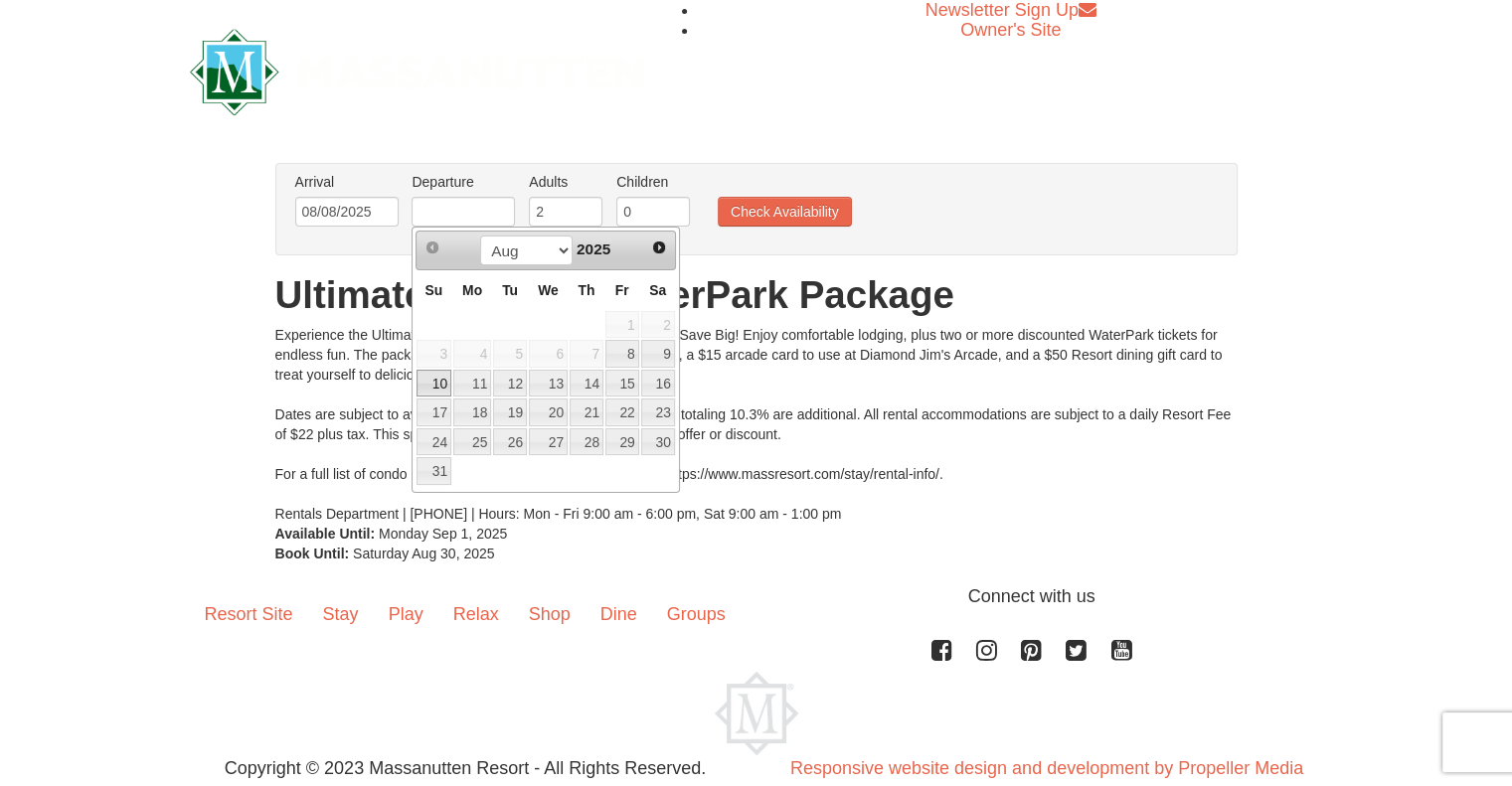 click on "10" at bounding box center [433, 384] 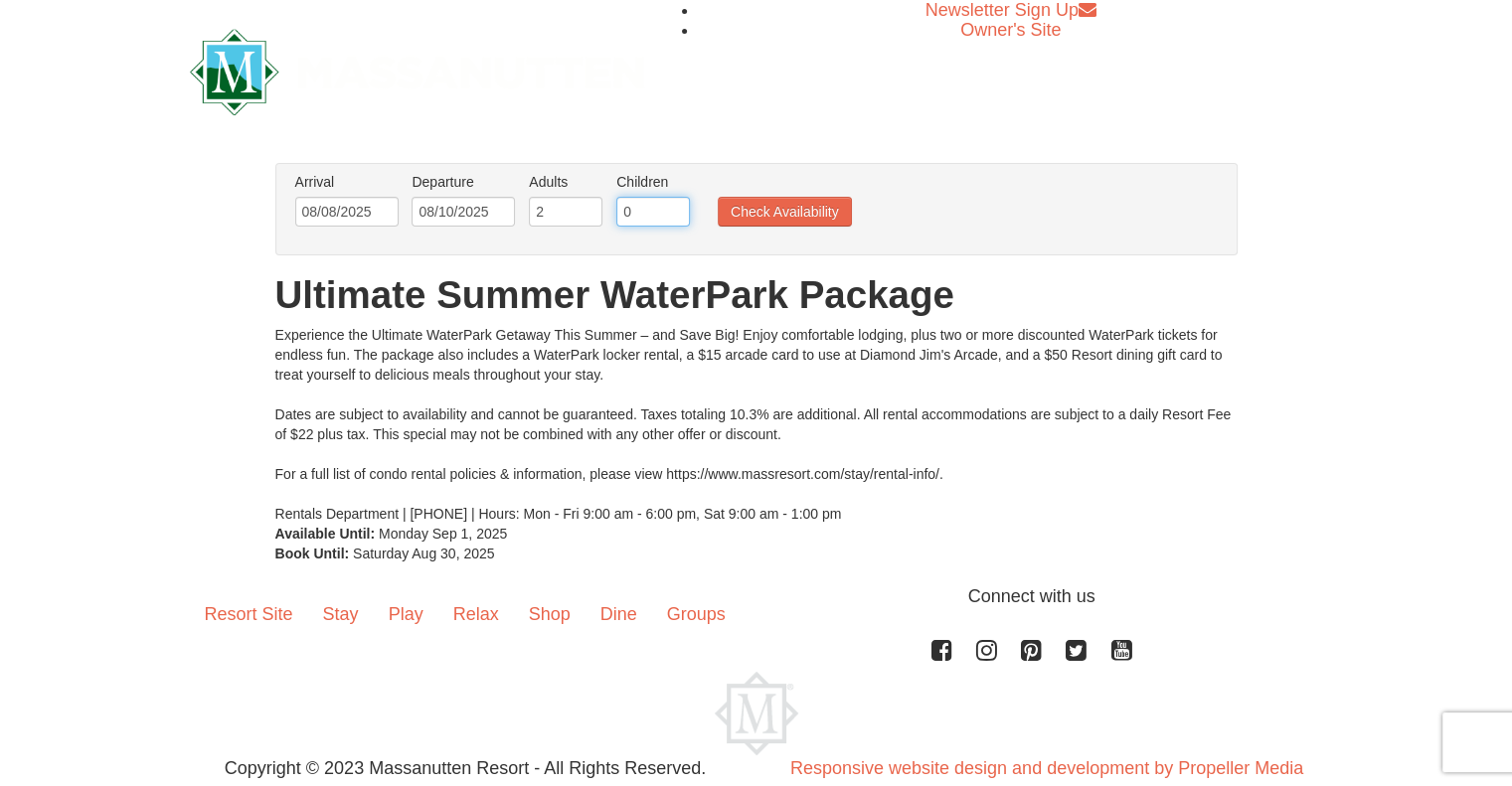click on "0" at bounding box center (653, 212) 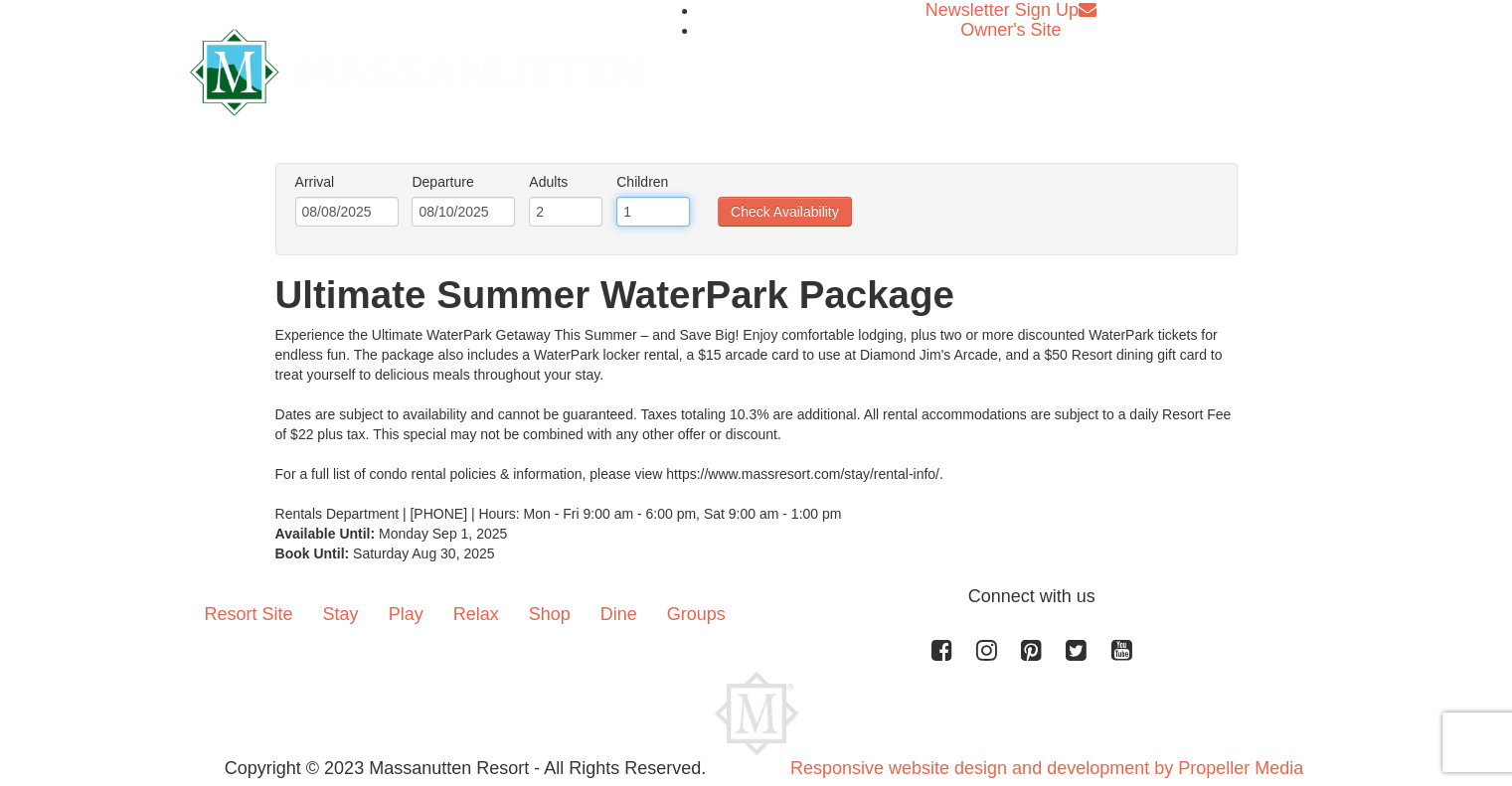click on "1" at bounding box center (653, 212) 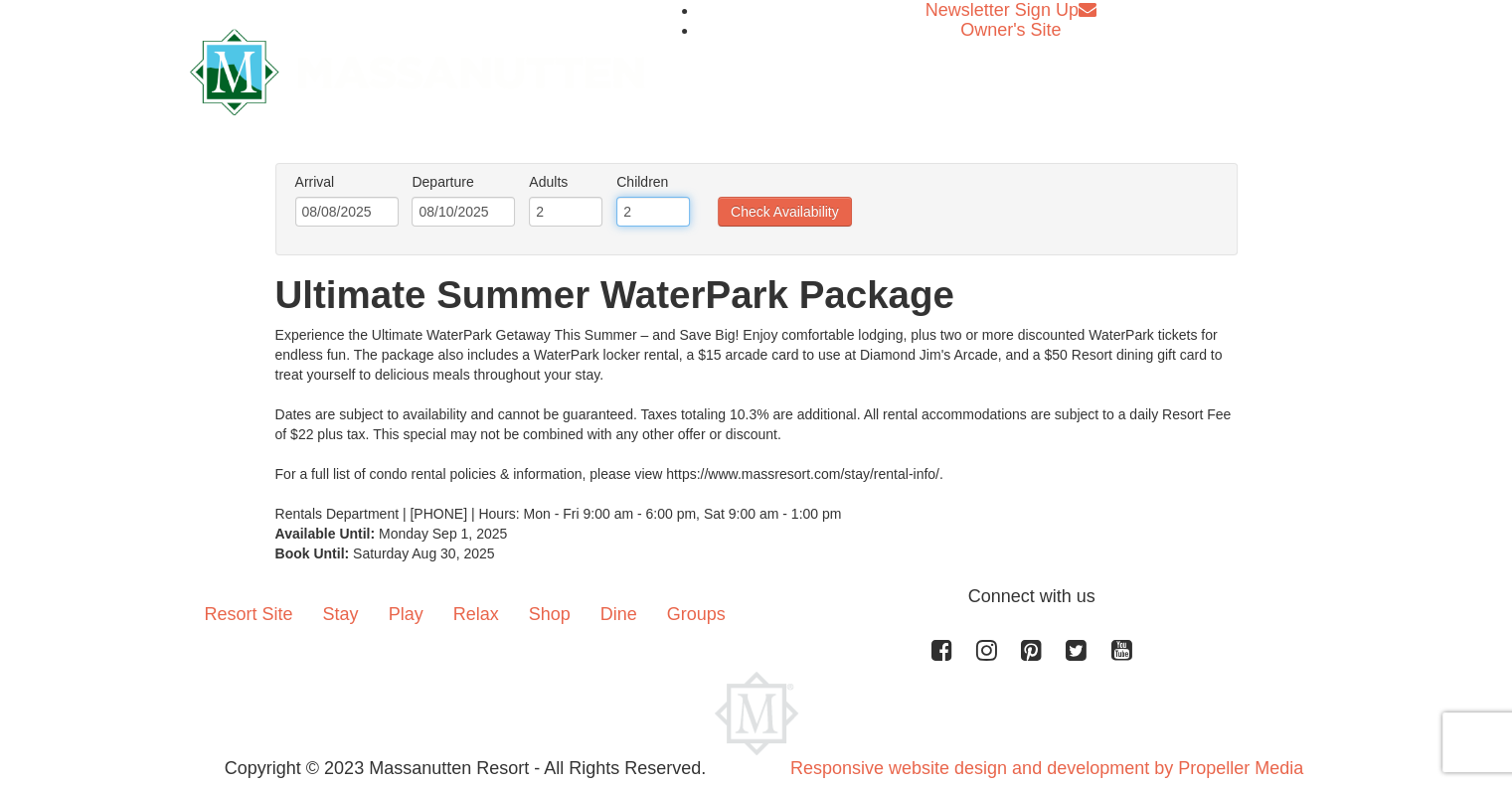 type on "2" 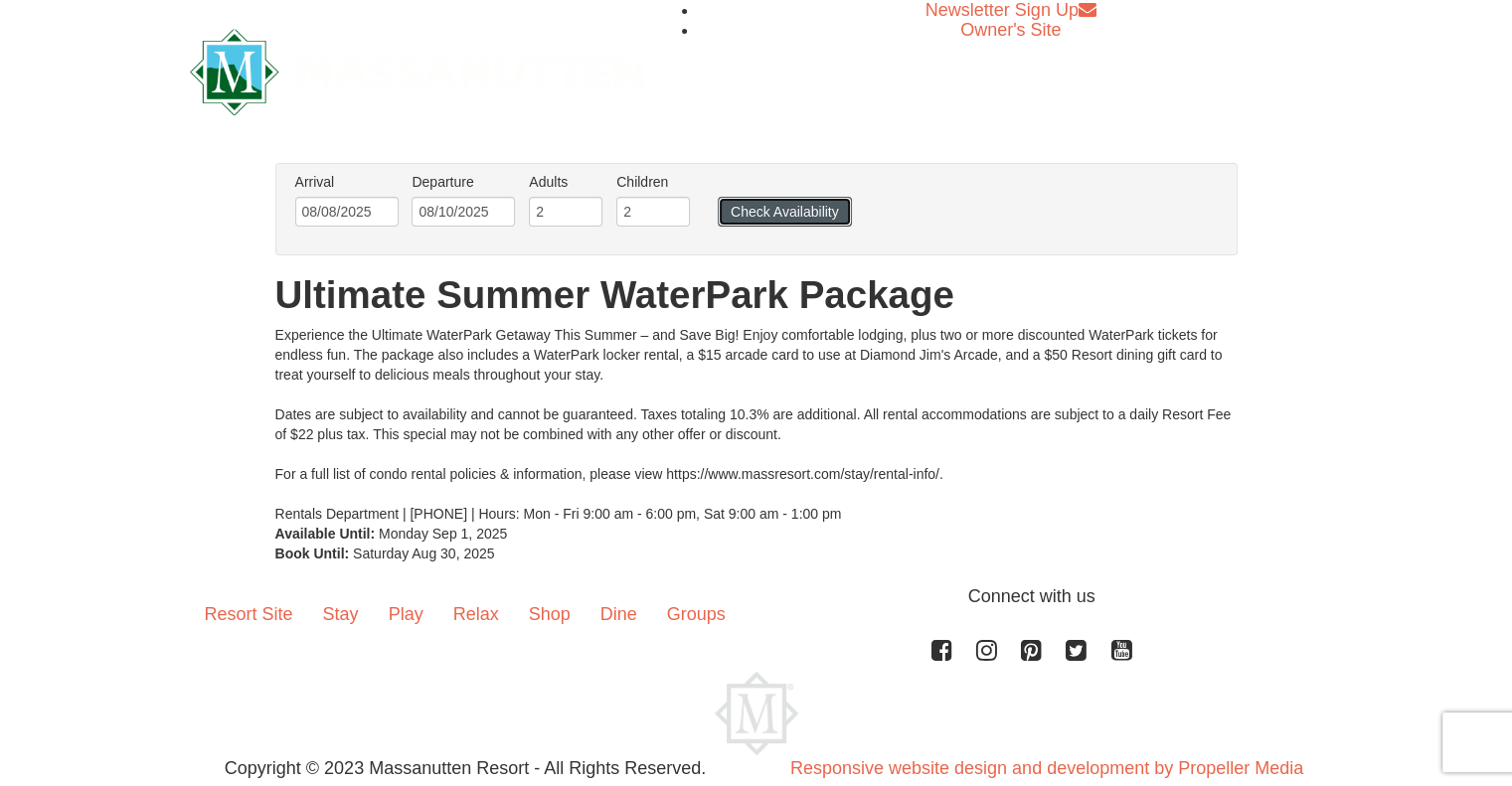click on "Check Availability" at bounding box center [784, 212] 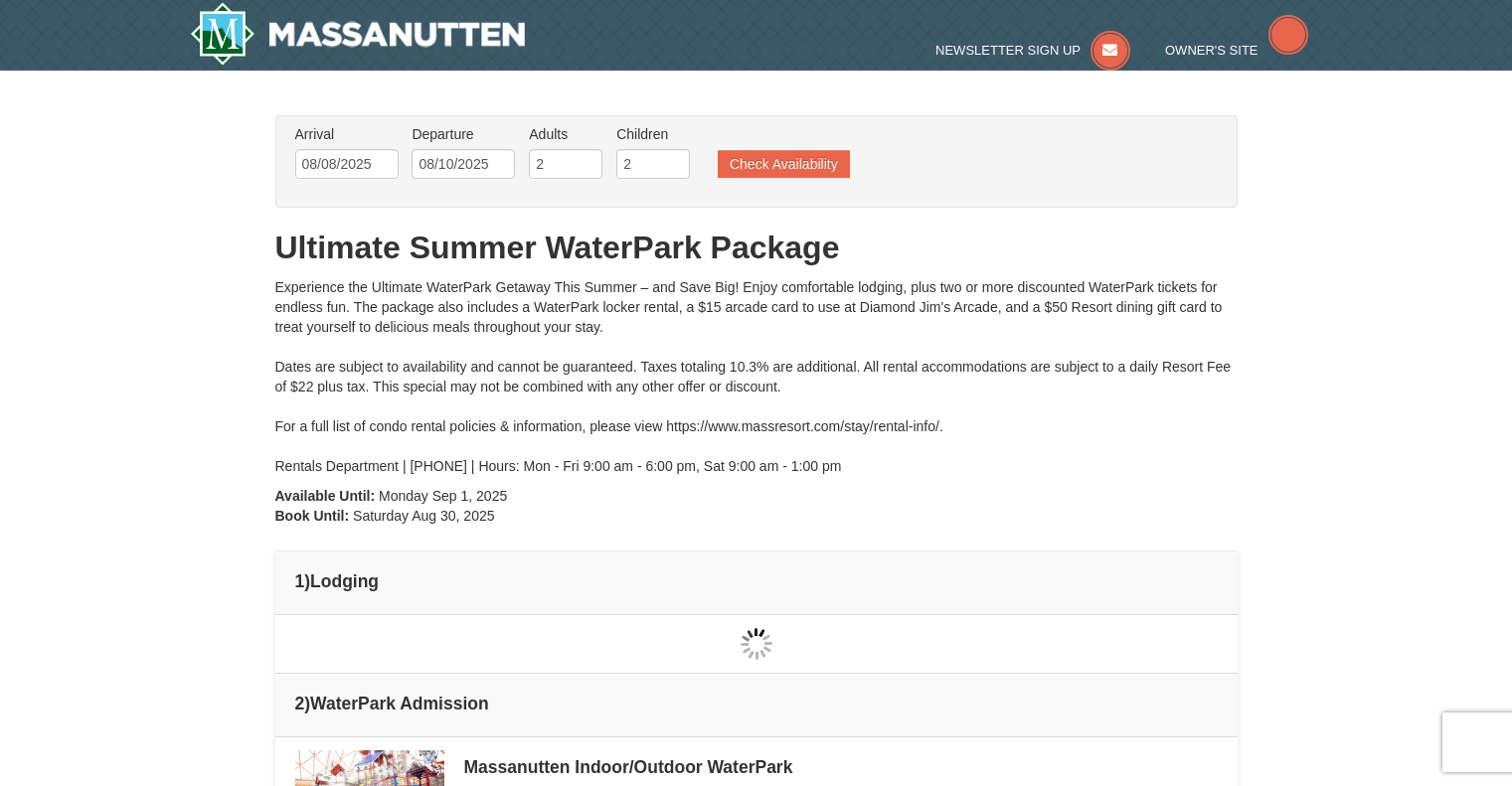 scroll, scrollTop: 0, scrollLeft: 0, axis: both 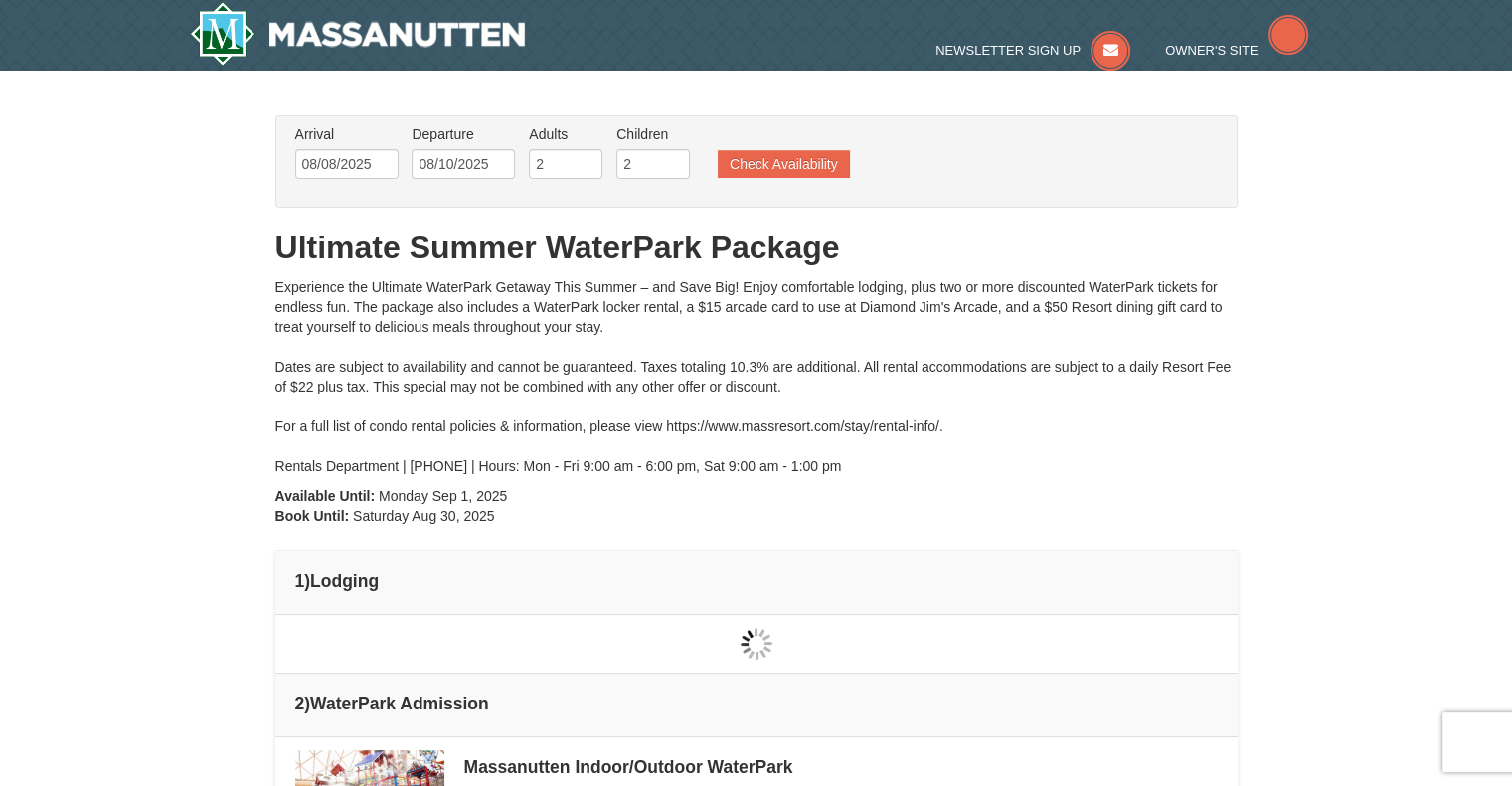 type on "08/08/2025" 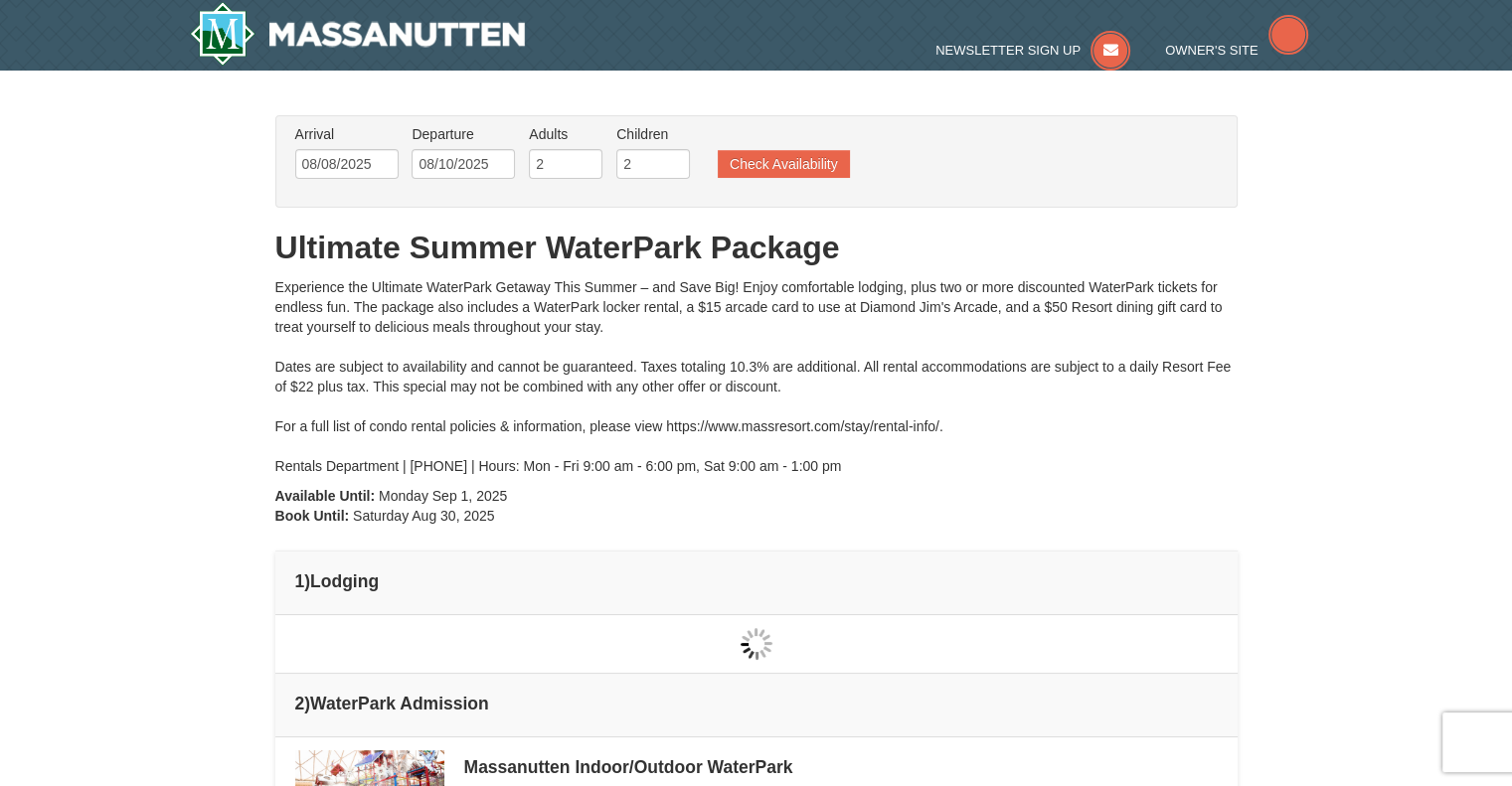 type on "08/08/2025" 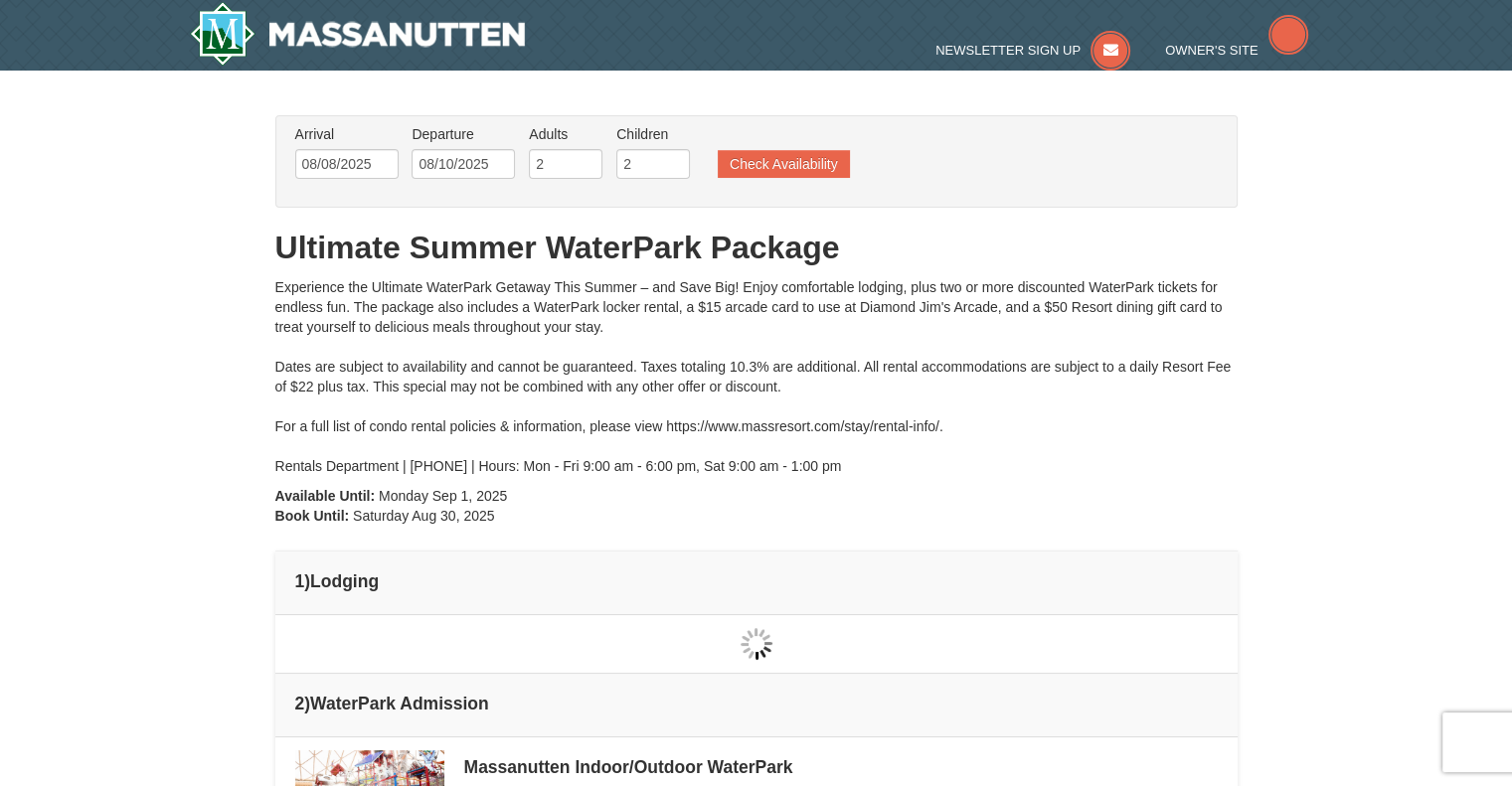 type on "08/08/2025" 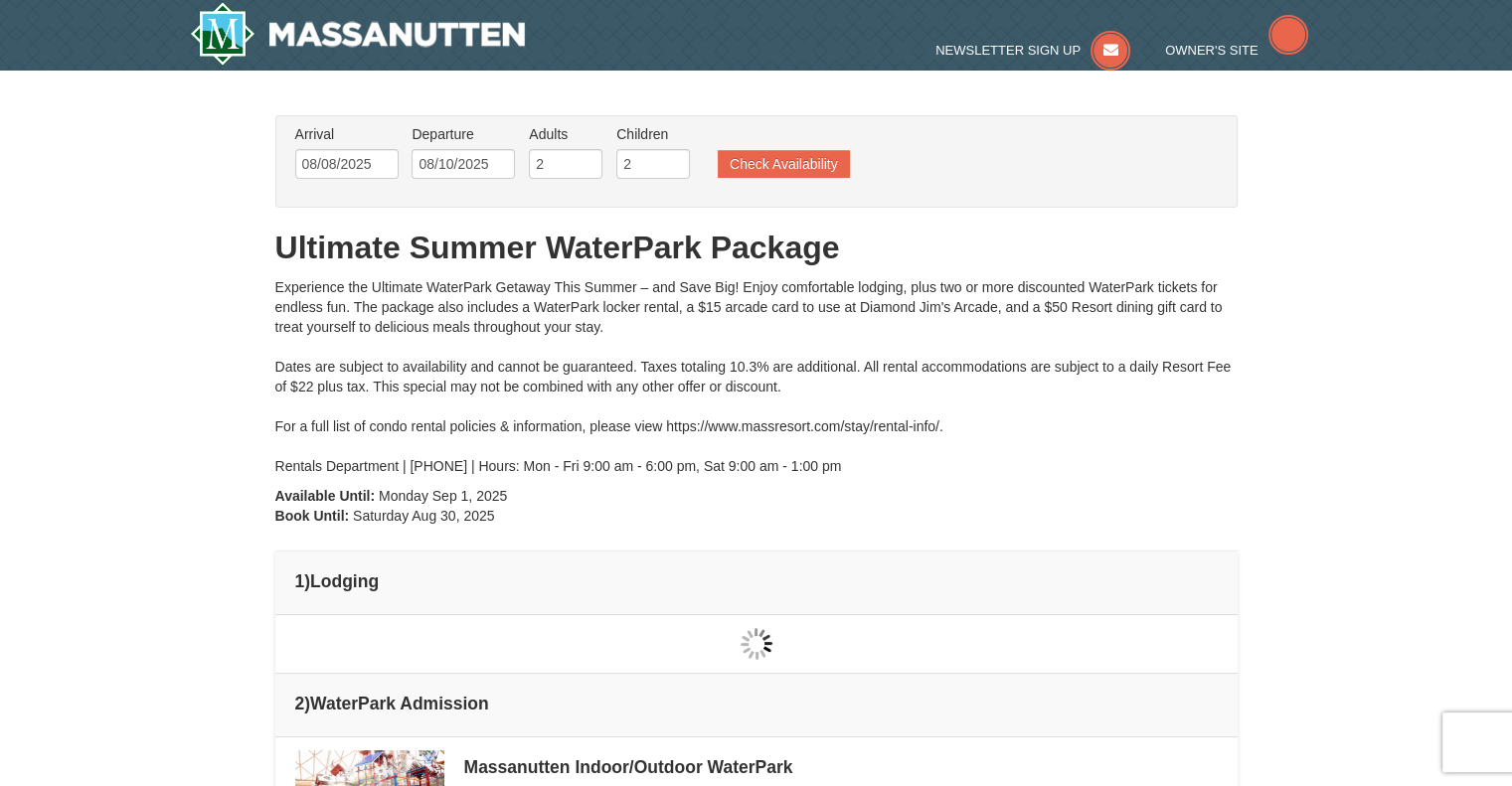 type on "08/08/2025" 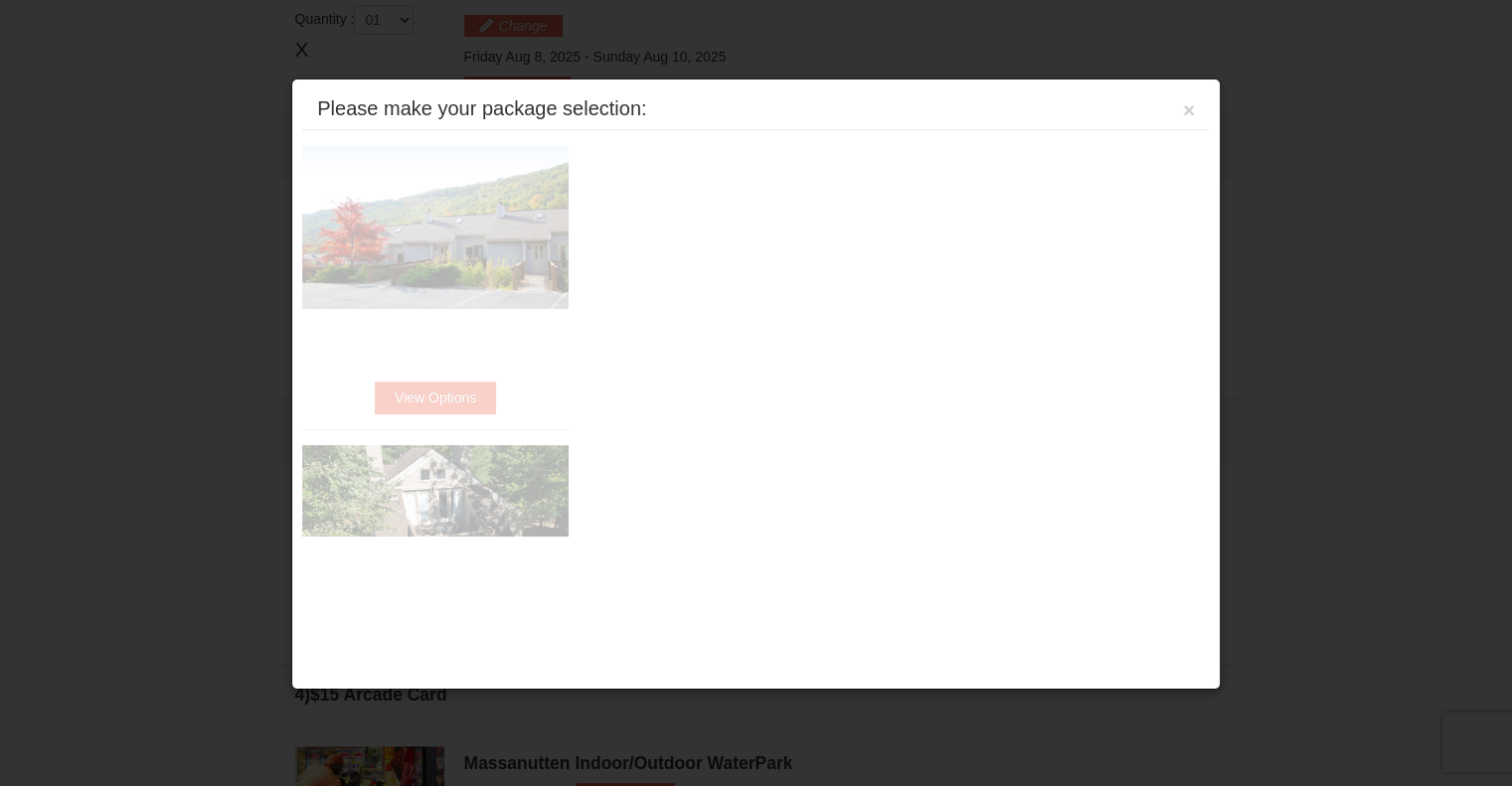 scroll, scrollTop: 628, scrollLeft: 0, axis: vertical 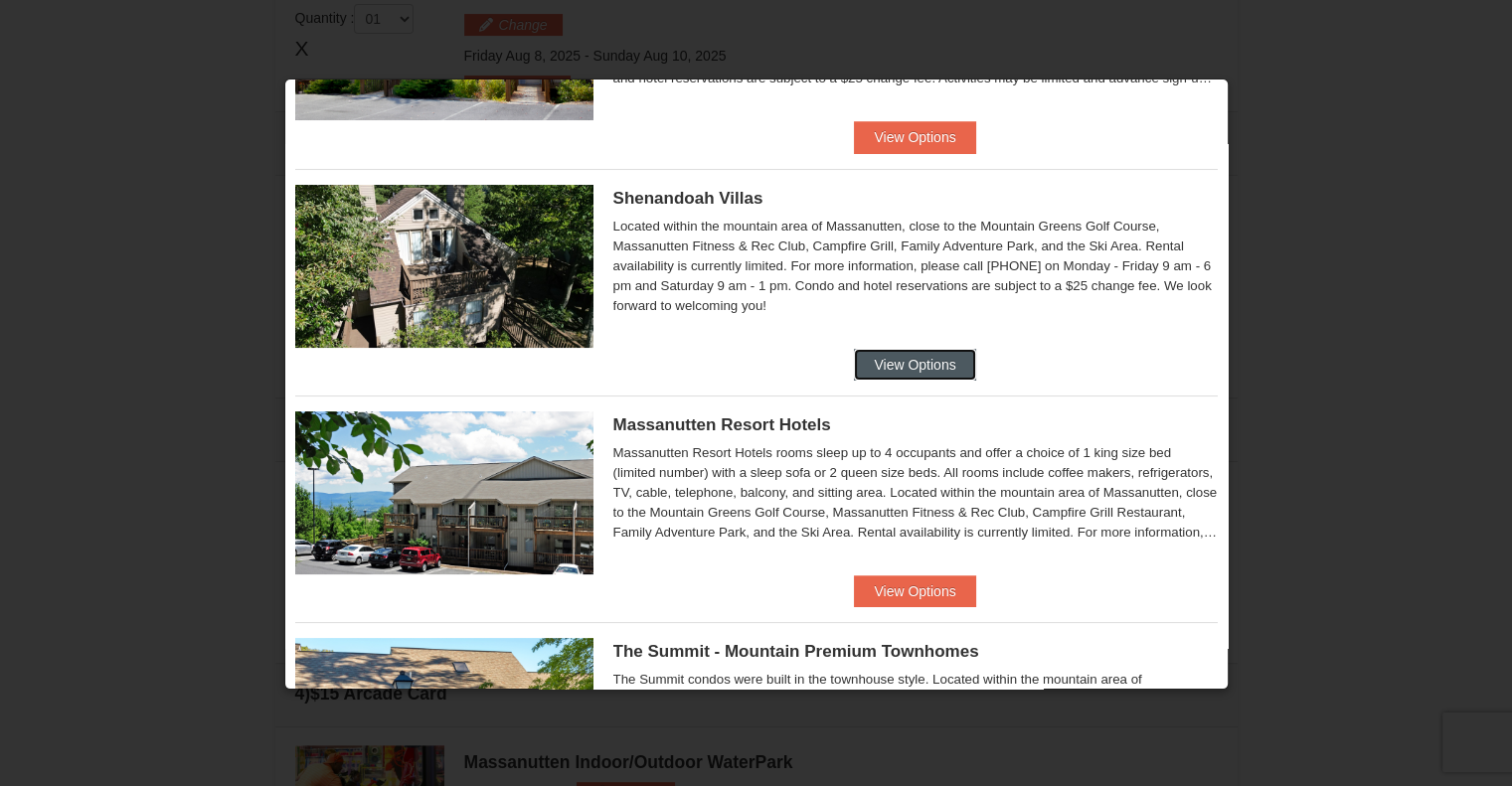 click on "View Options" at bounding box center (915, 365) 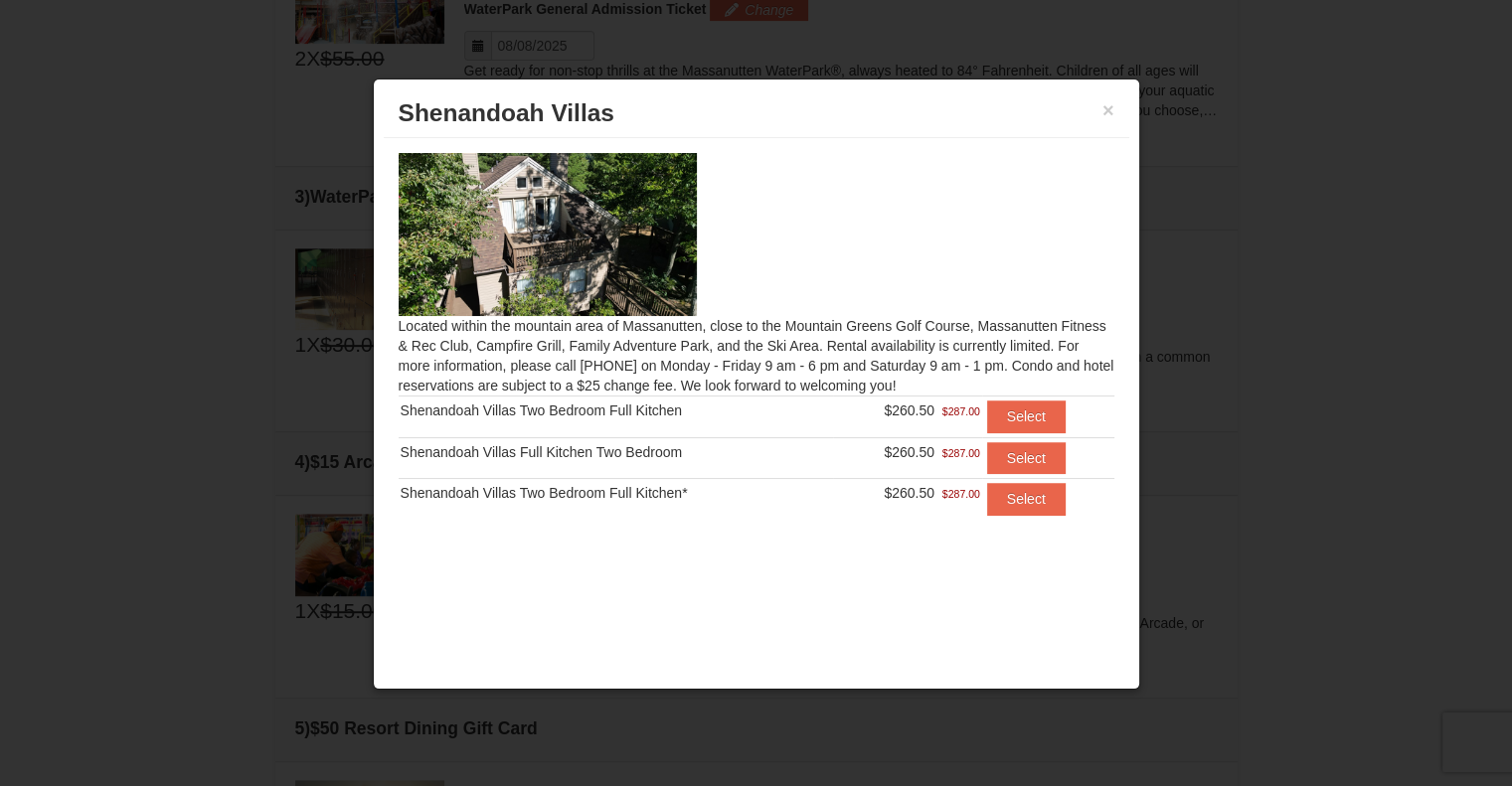 scroll, scrollTop: 909, scrollLeft: 0, axis: vertical 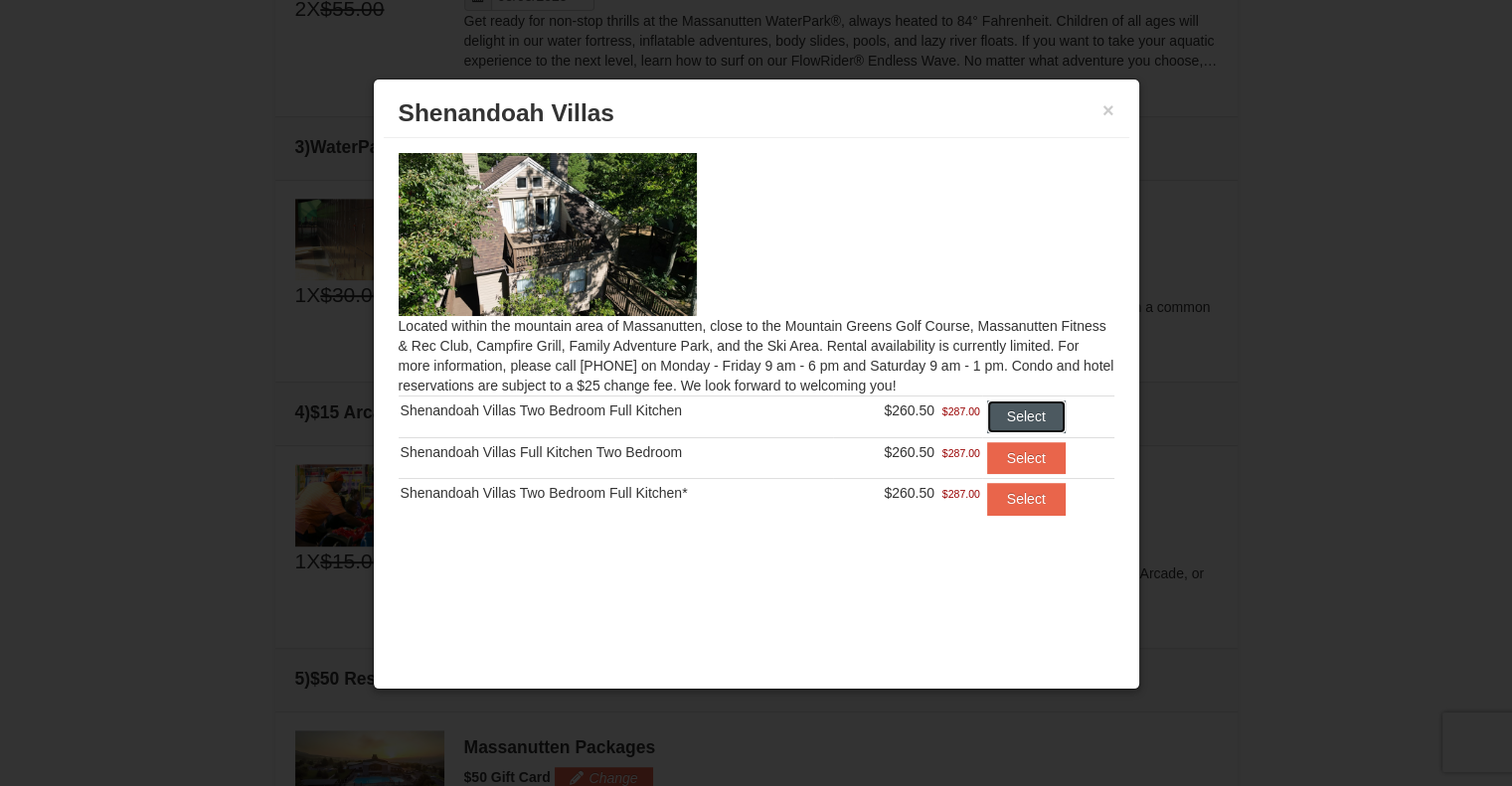 click on "Select" at bounding box center (1026, 416) 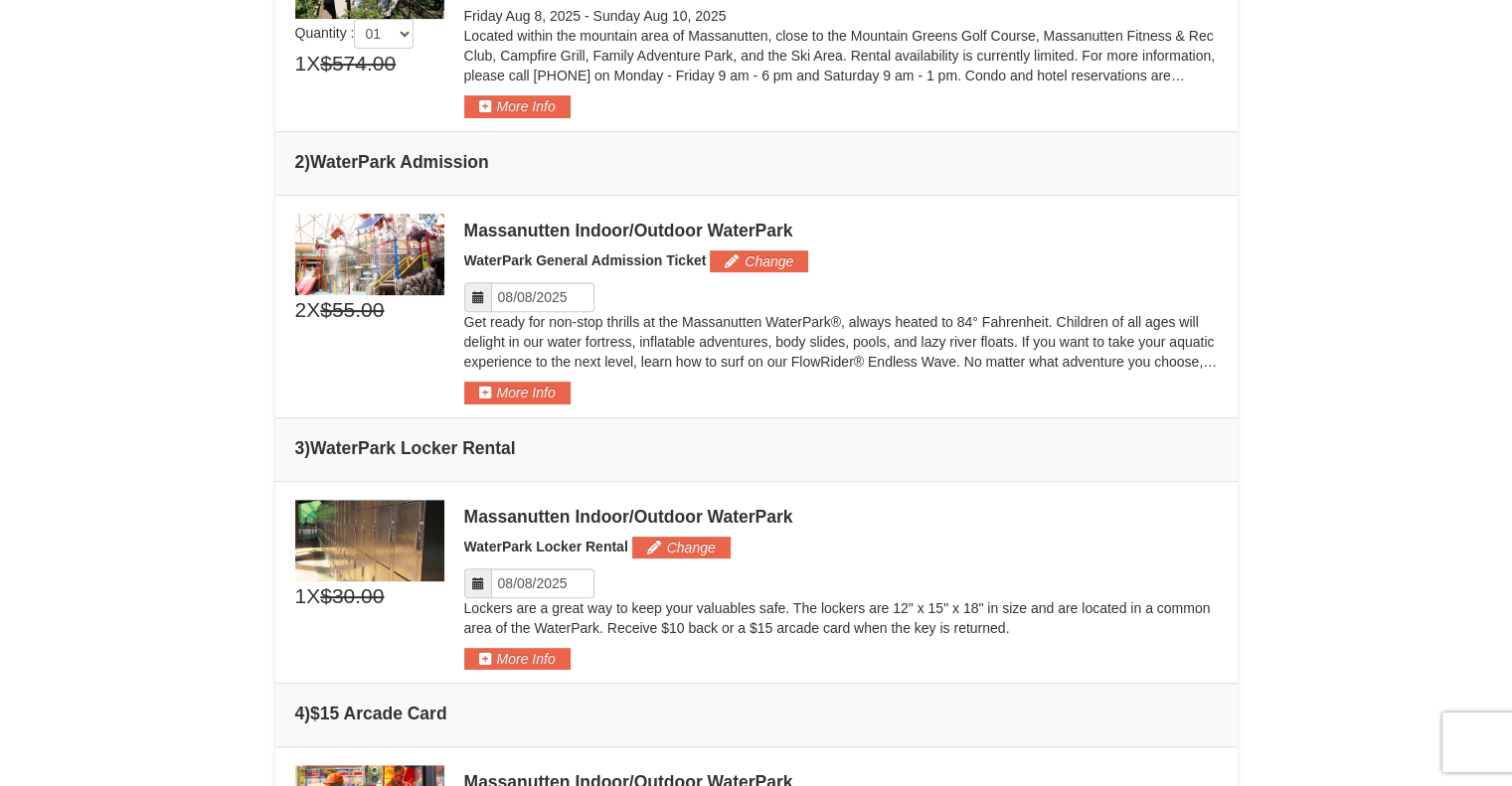 scroll, scrollTop: 694, scrollLeft: 0, axis: vertical 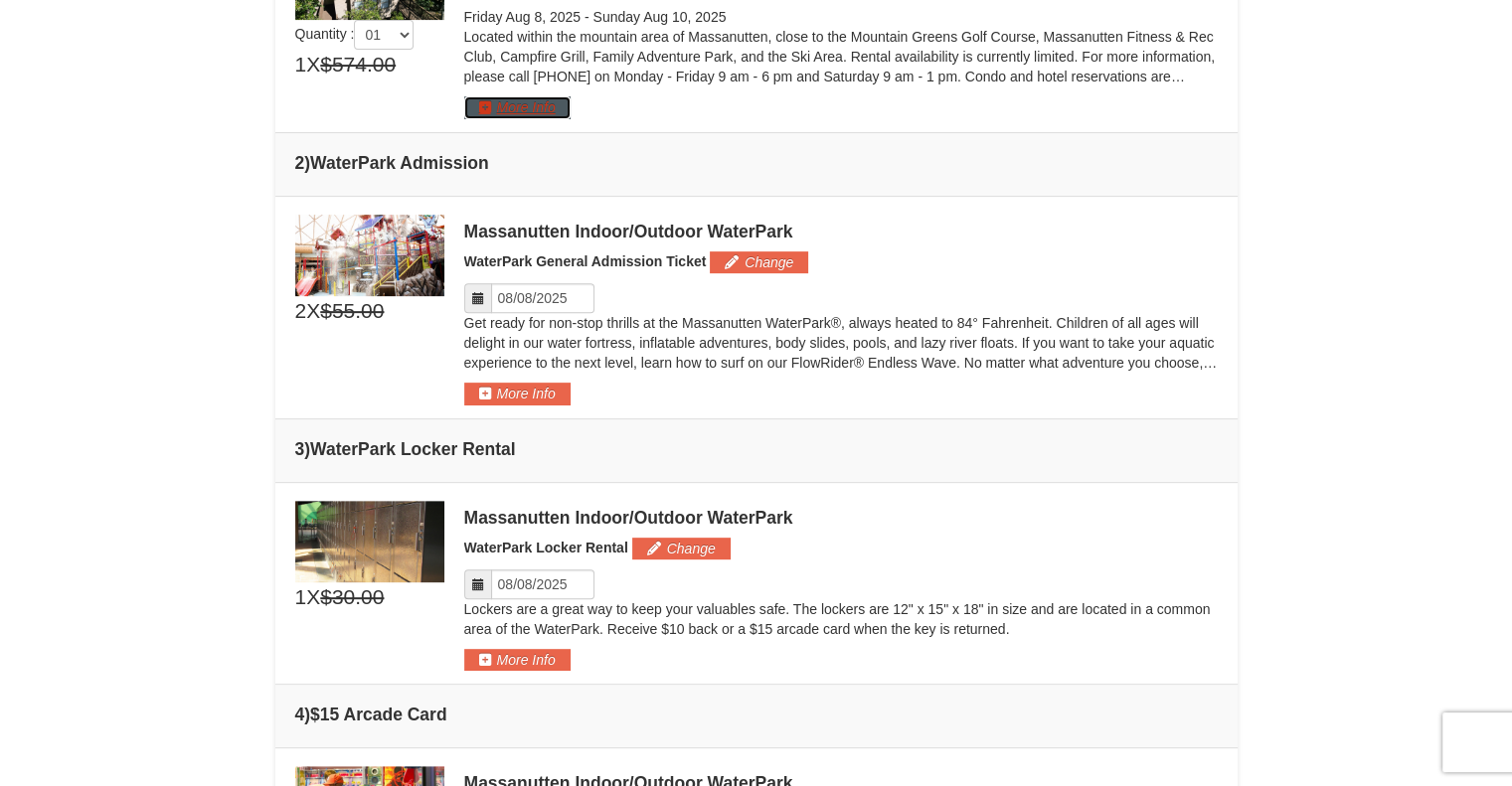 click on "More Info" at bounding box center [517, 107] 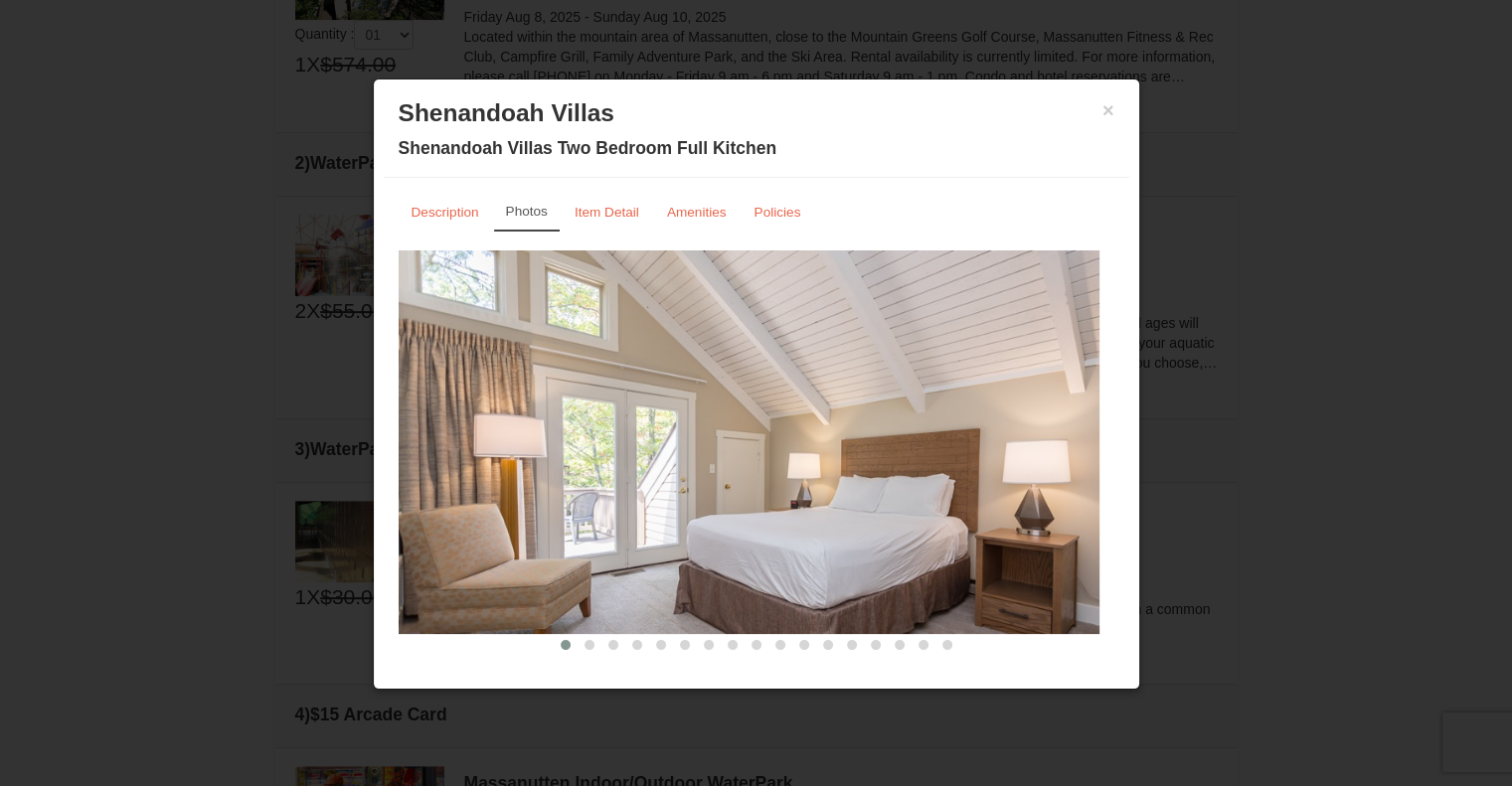 scroll, scrollTop: 19, scrollLeft: 0, axis: vertical 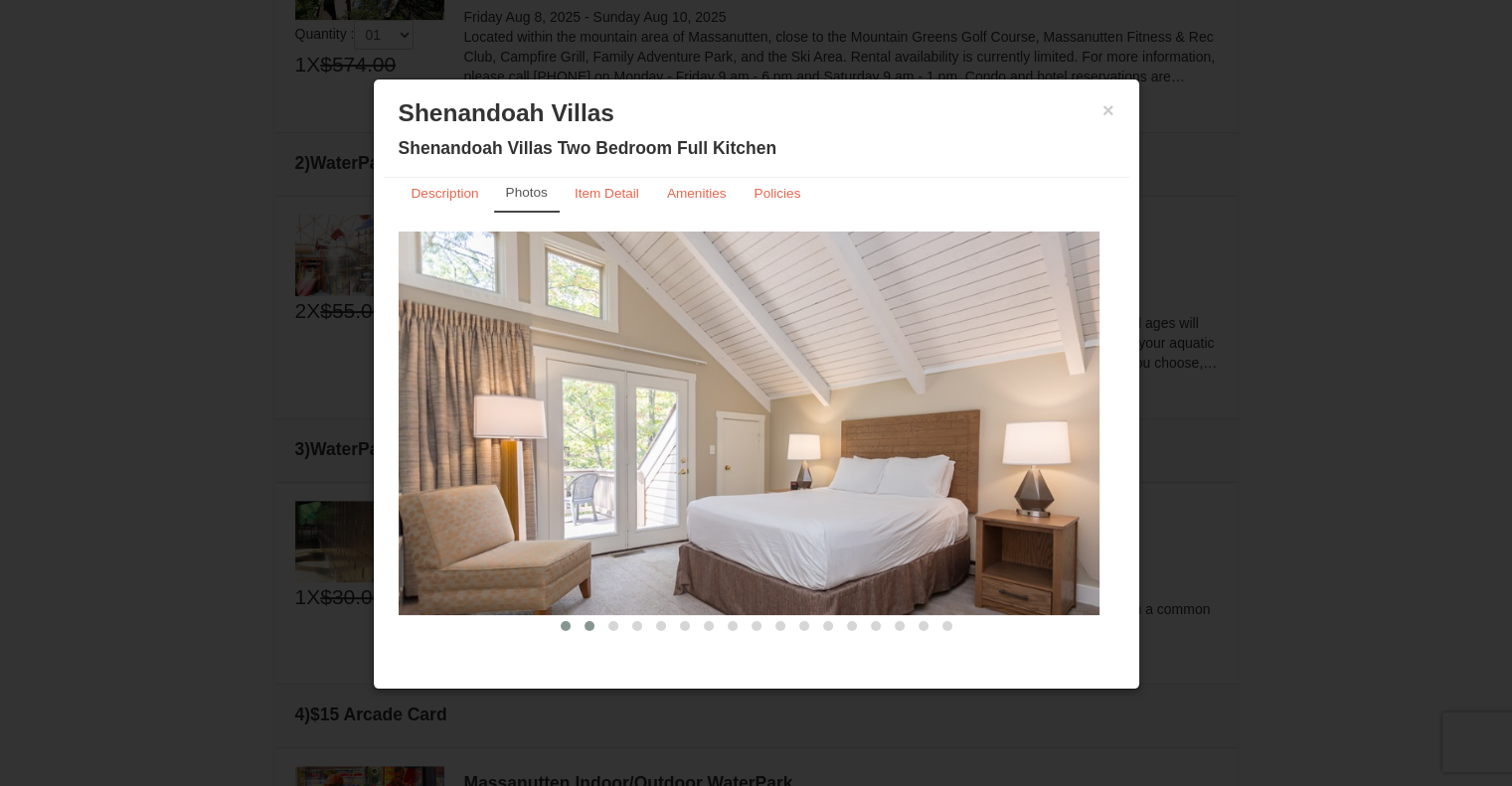 click at bounding box center (589, 626) 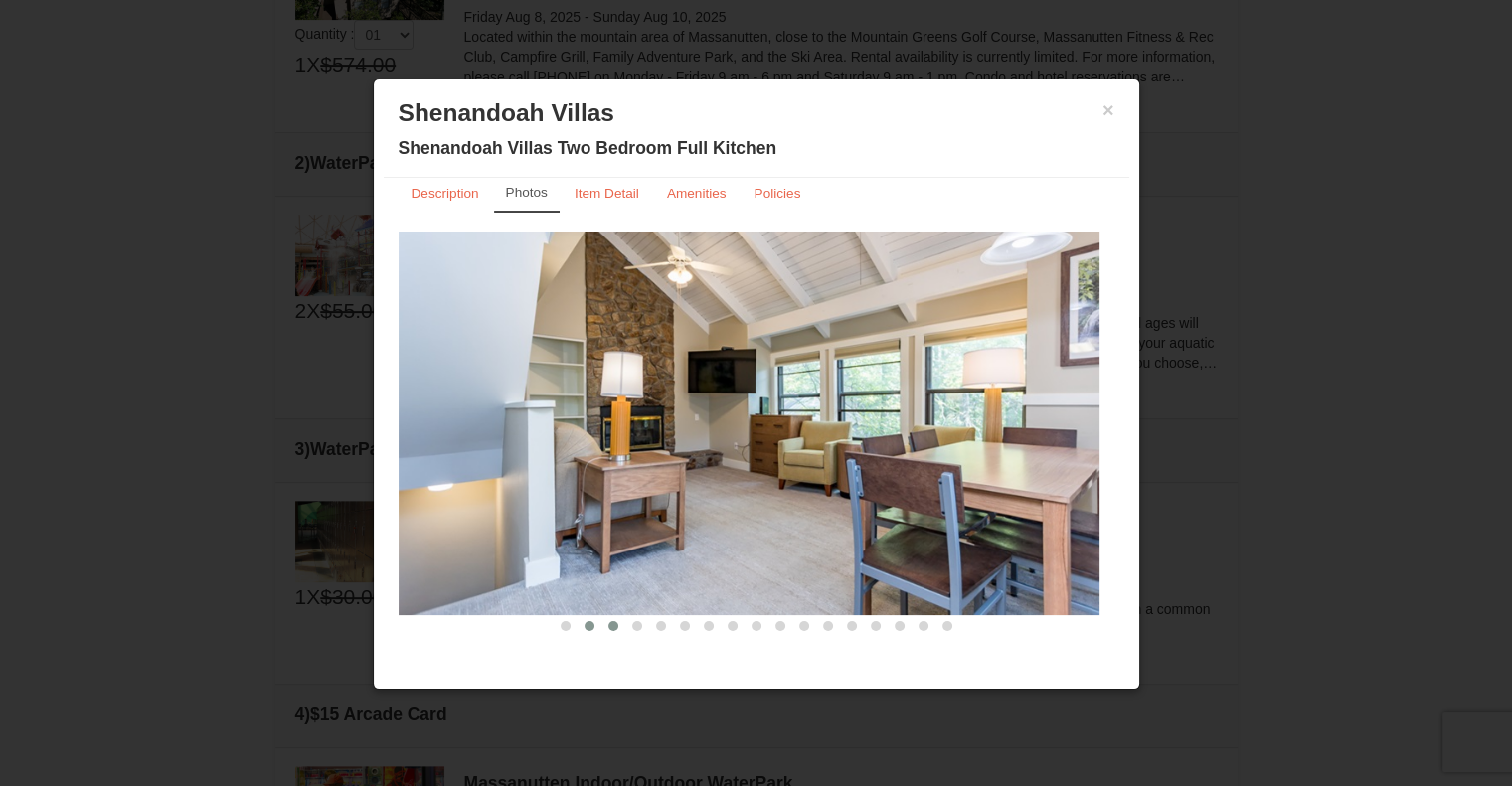 click at bounding box center [613, 626] 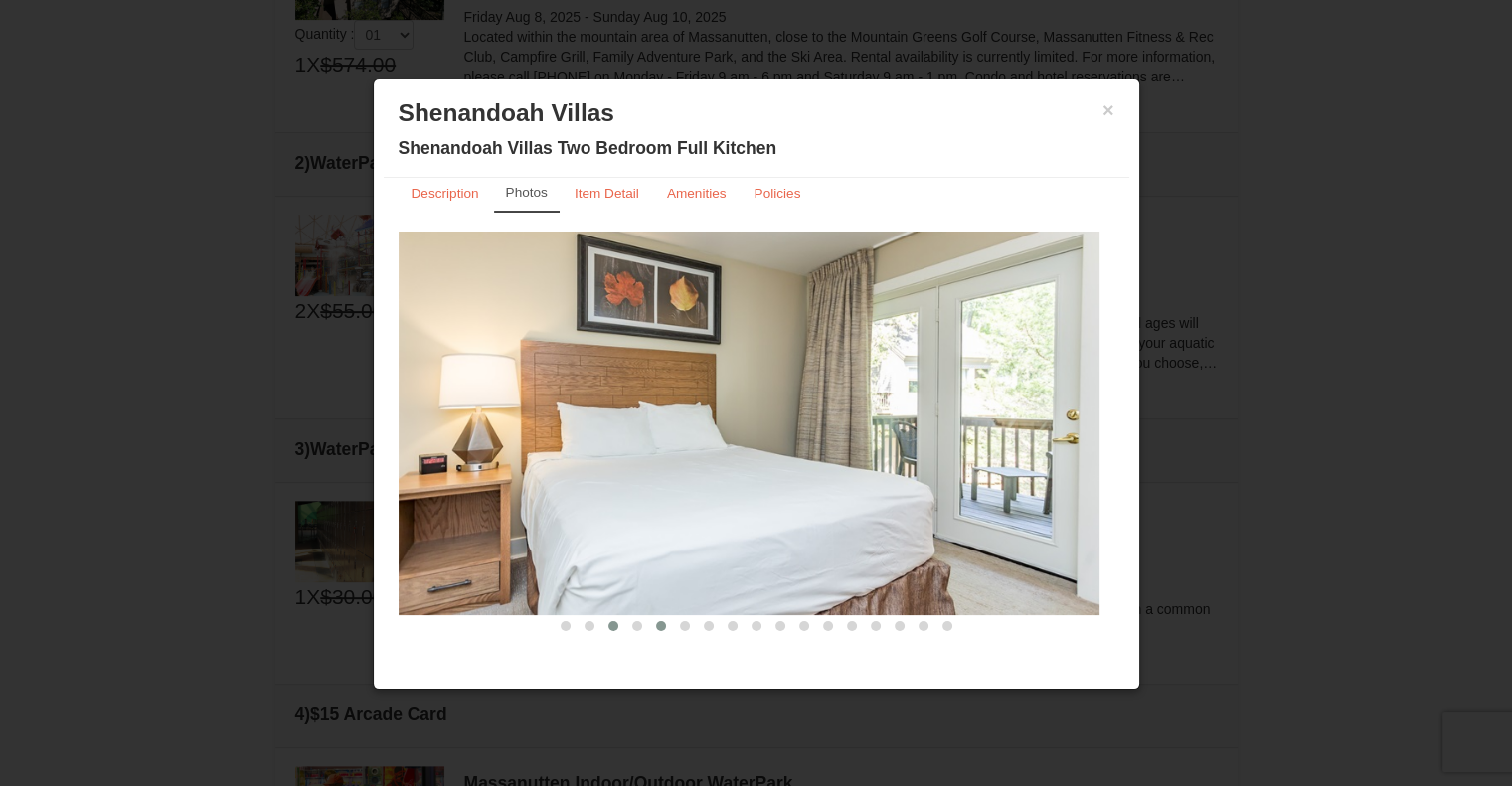 click at bounding box center [661, 626] 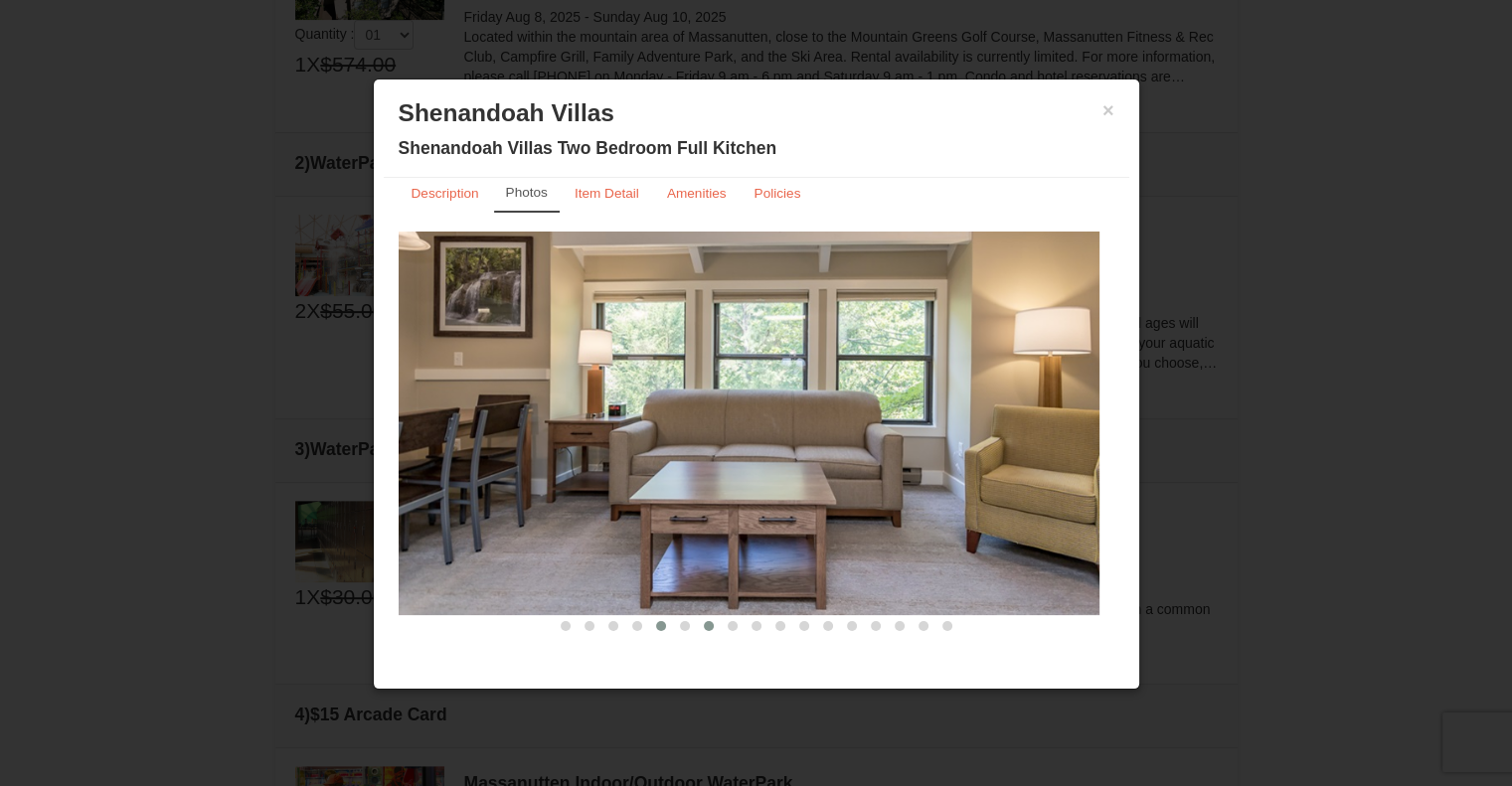 click at bounding box center [709, 626] 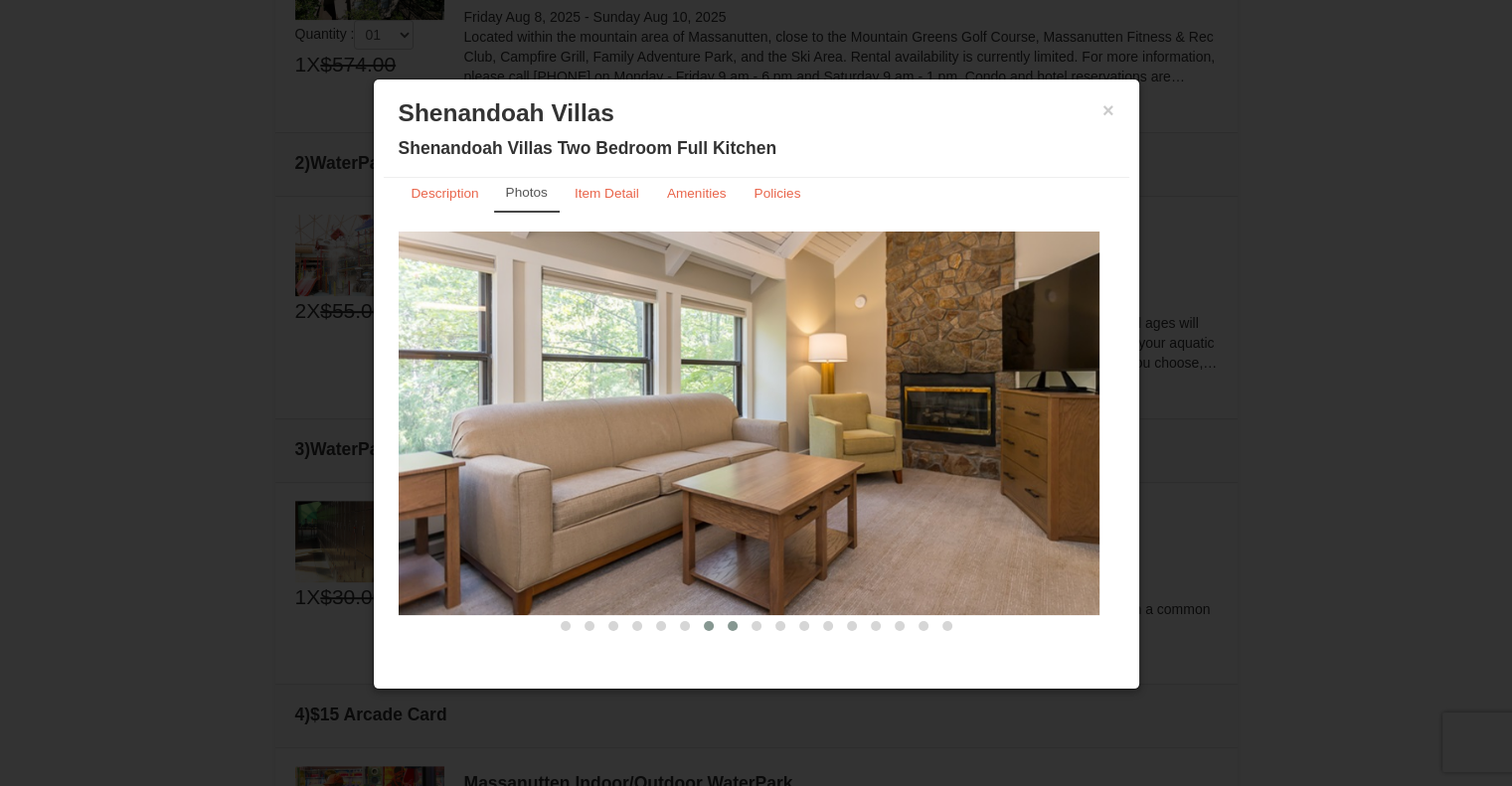 click at bounding box center (733, 626) 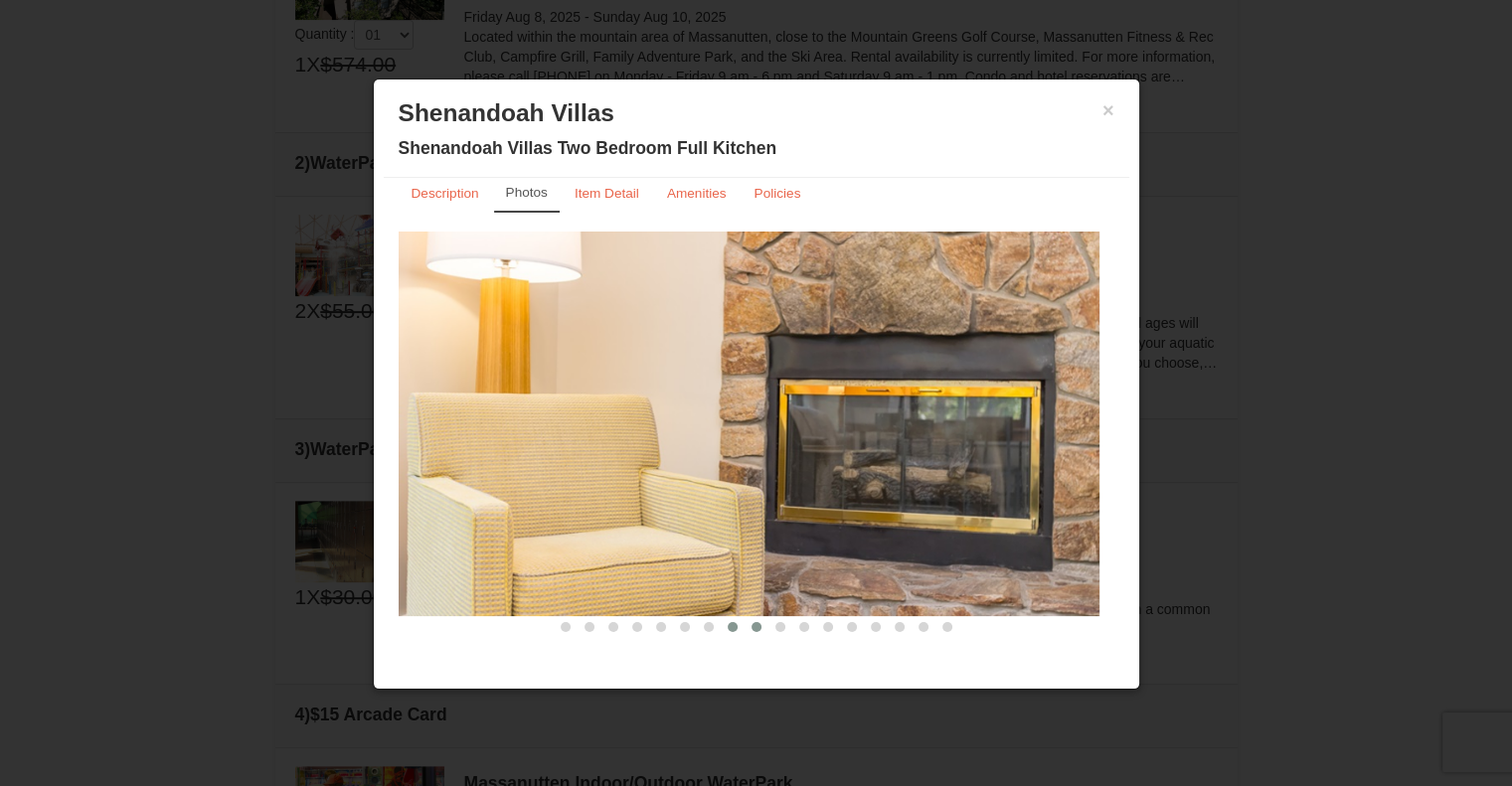 click at bounding box center (780, 627) 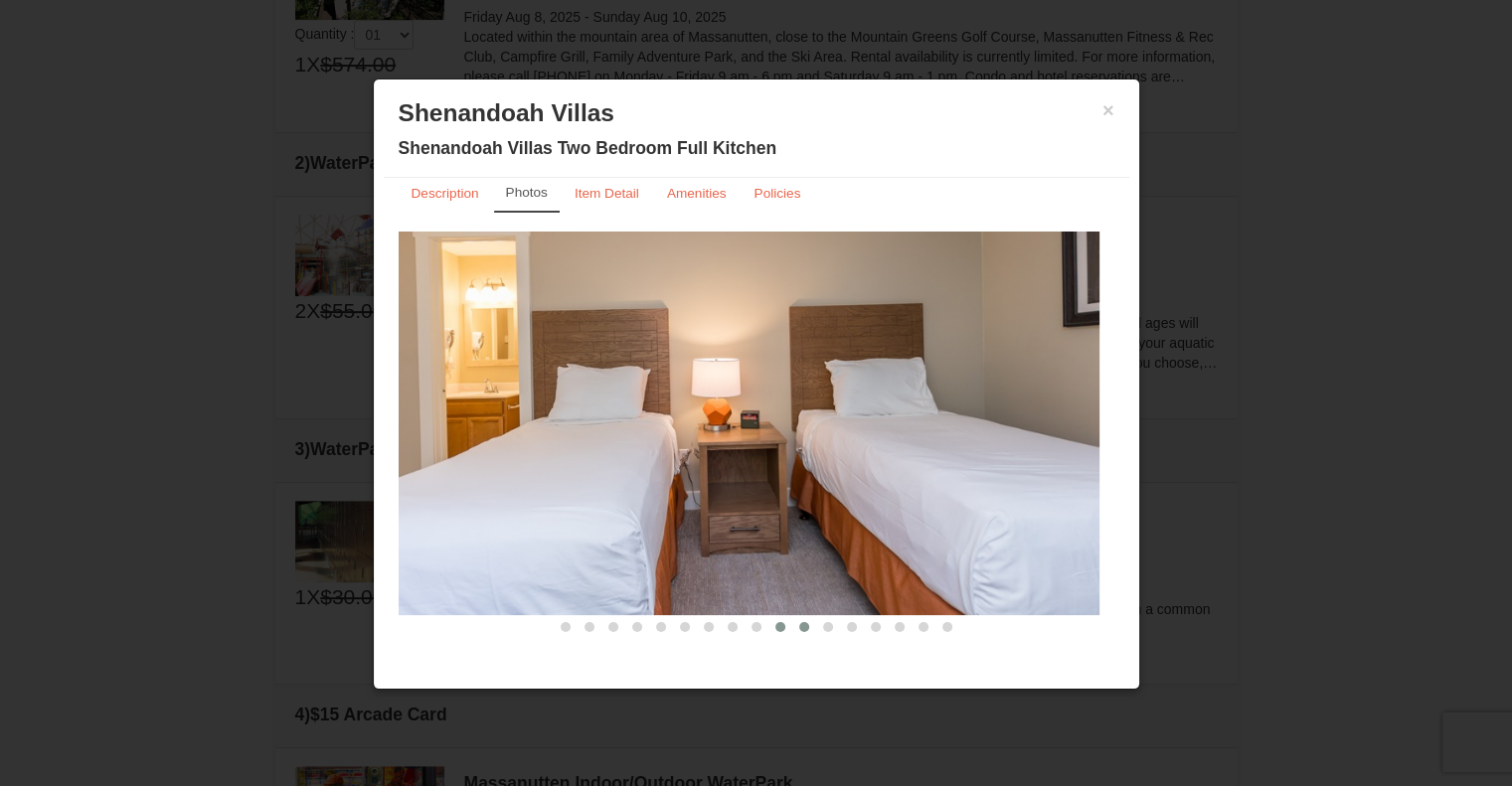 click at bounding box center (804, 627) 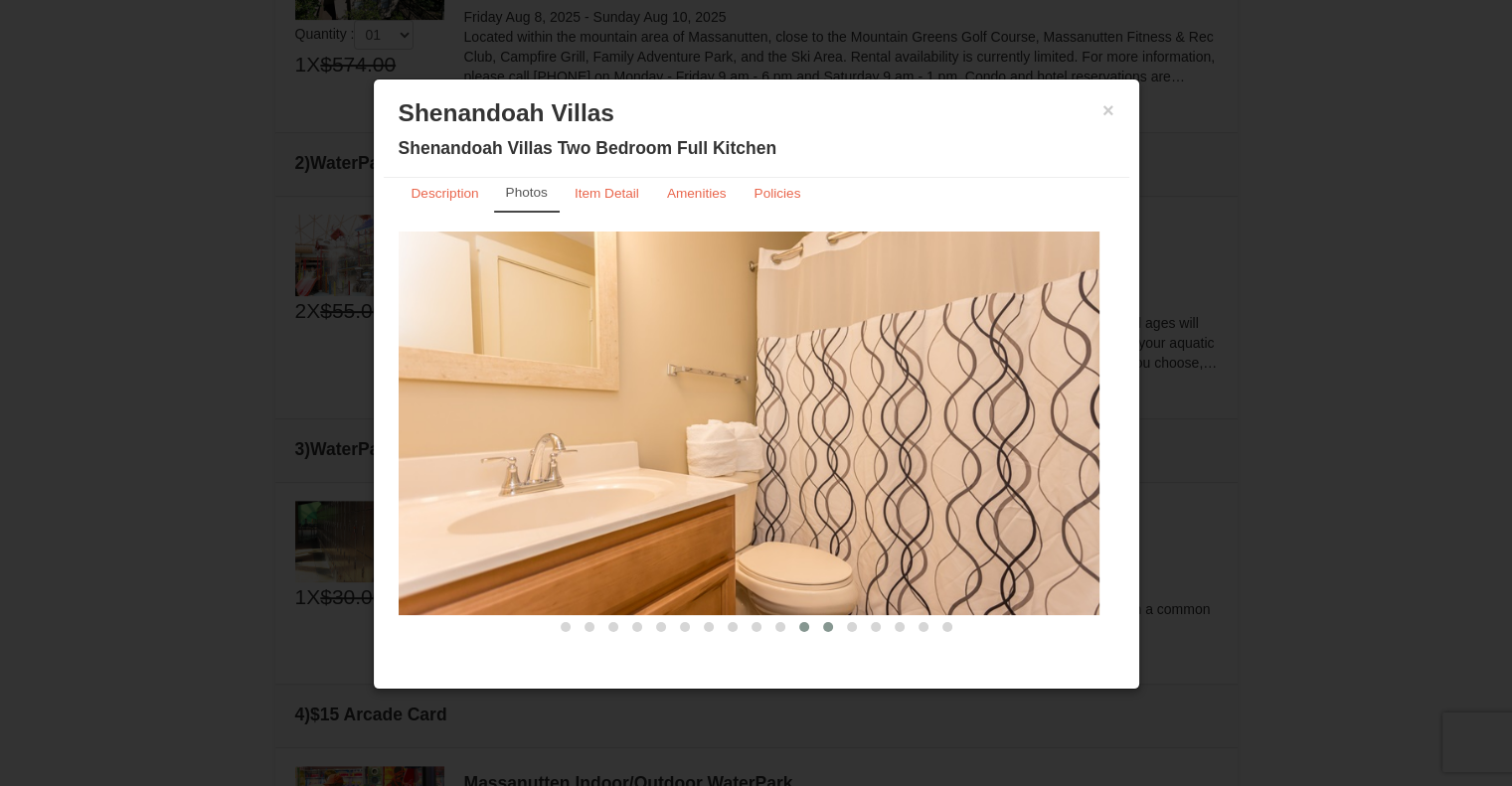 click at bounding box center [828, 627] 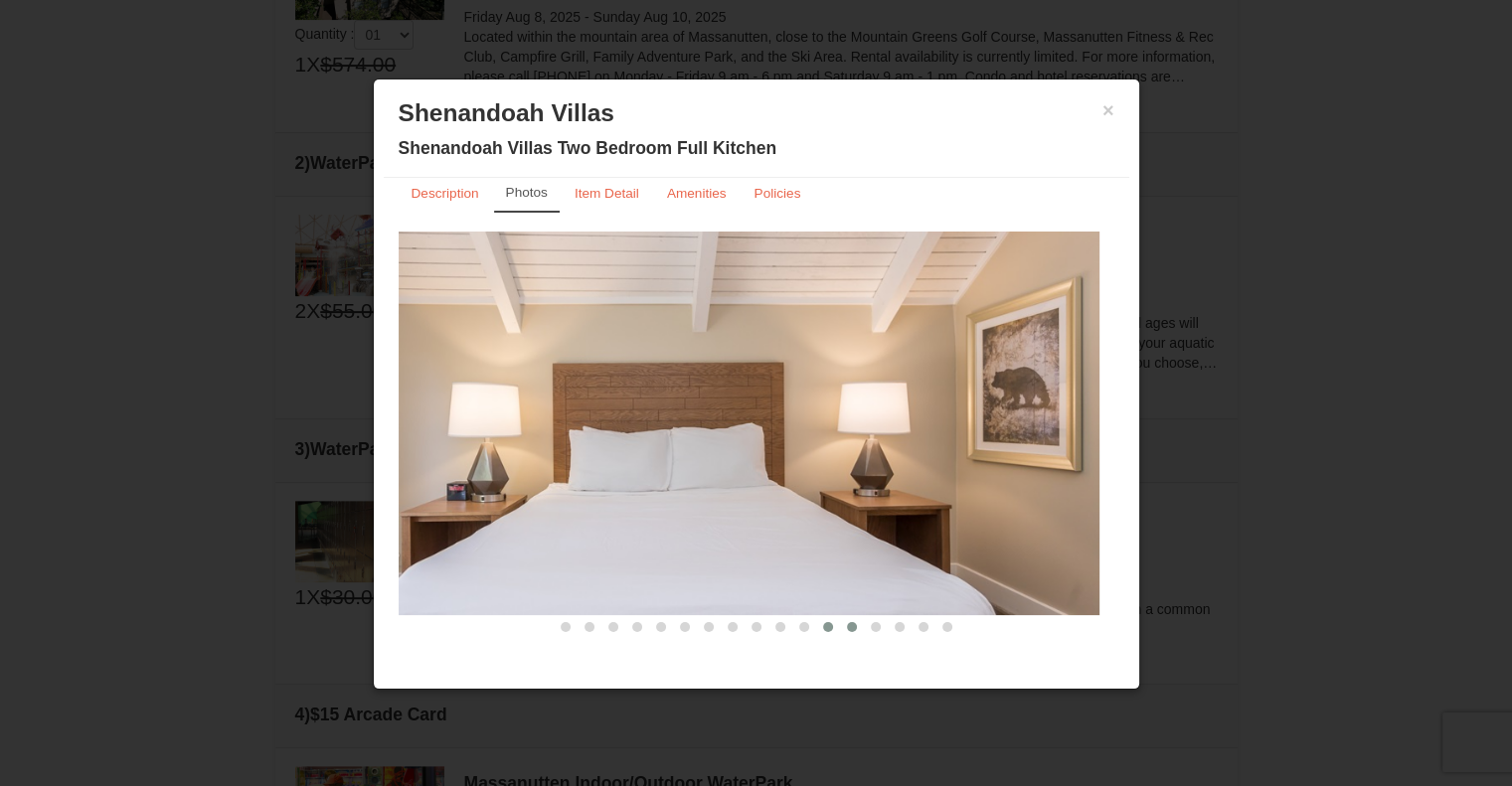 click at bounding box center [852, 627] 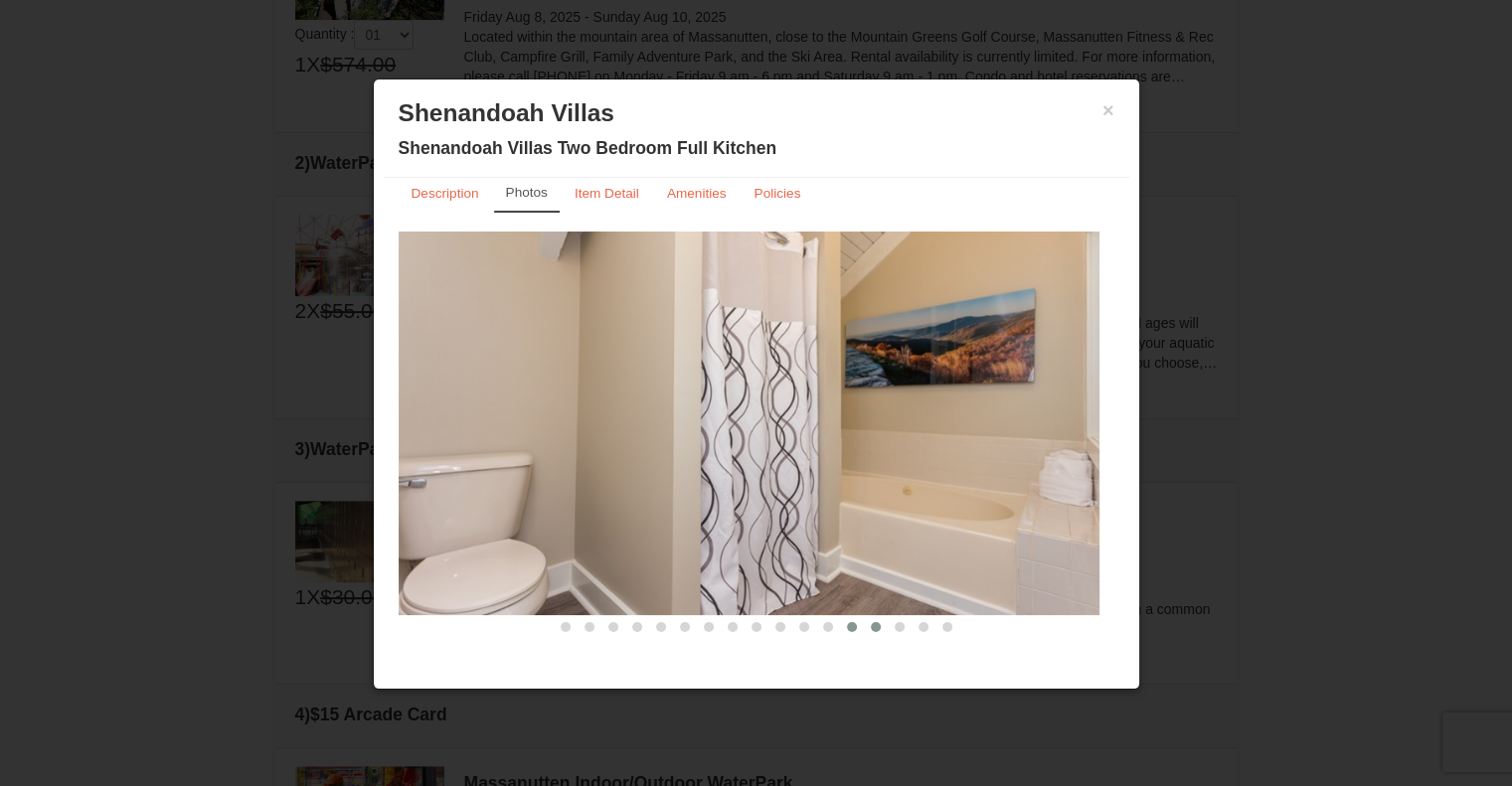 click at bounding box center (876, 627) 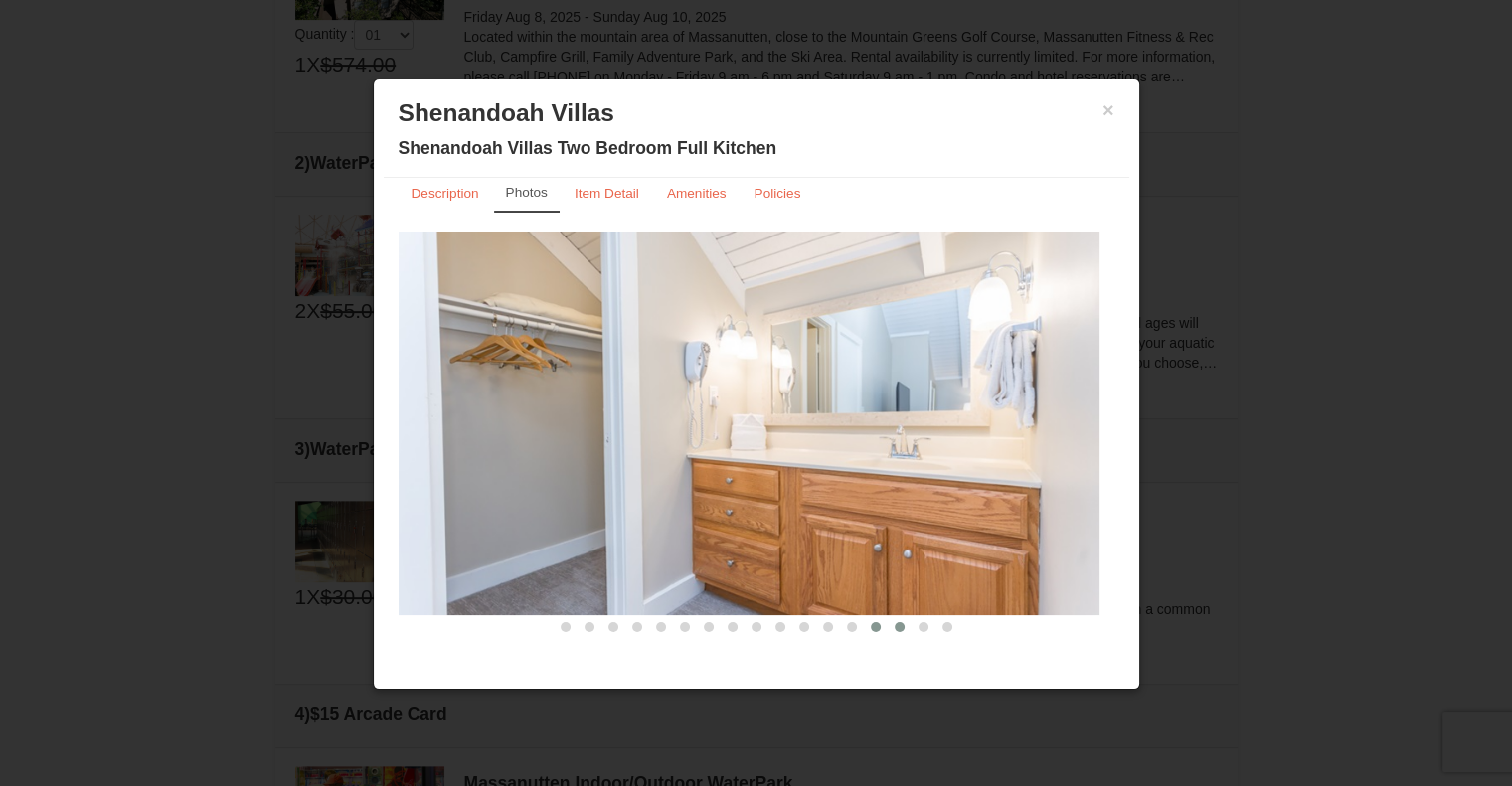 click at bounding box center (900, 627) 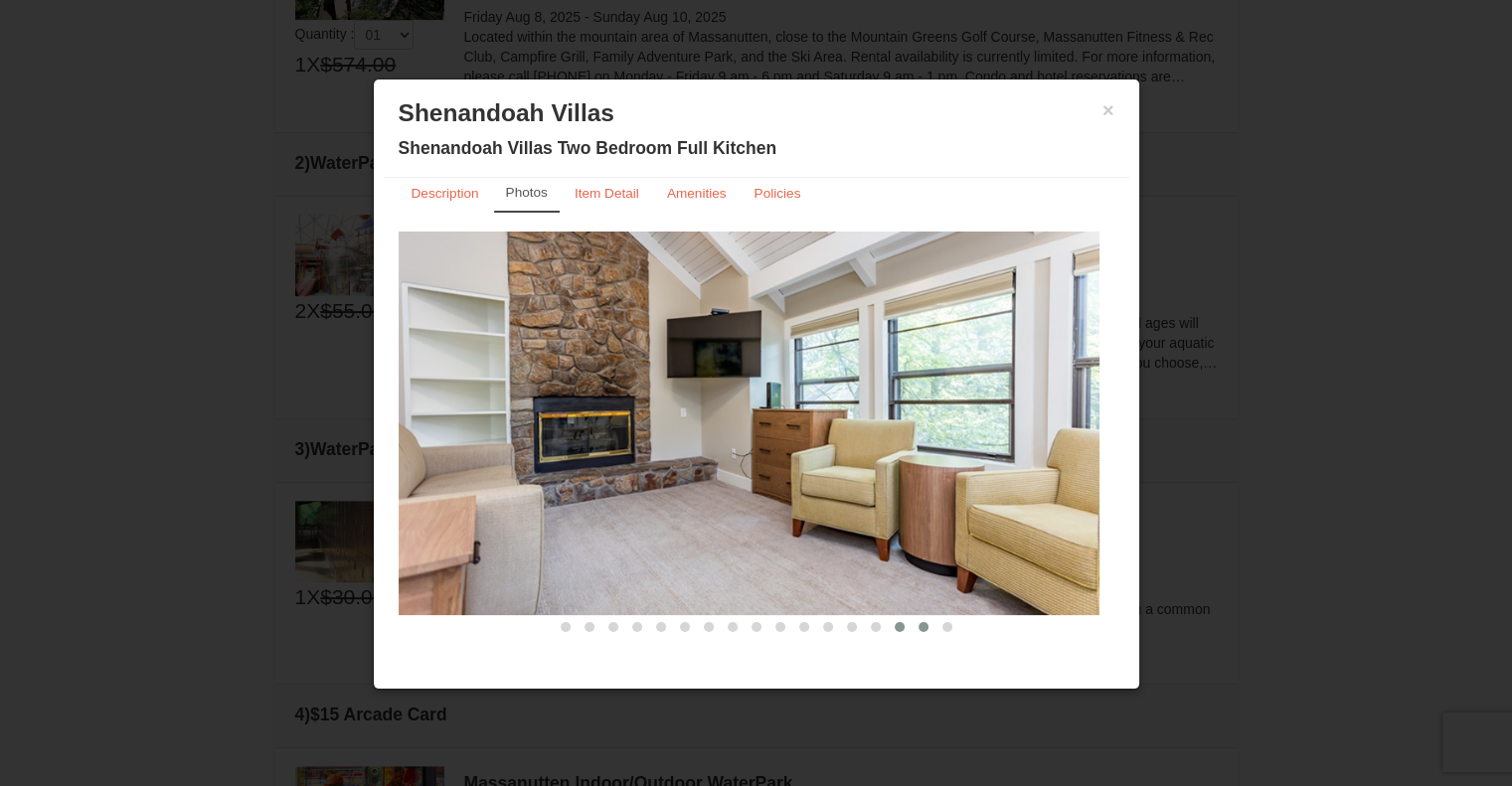 click at bounding box center (924, 627) 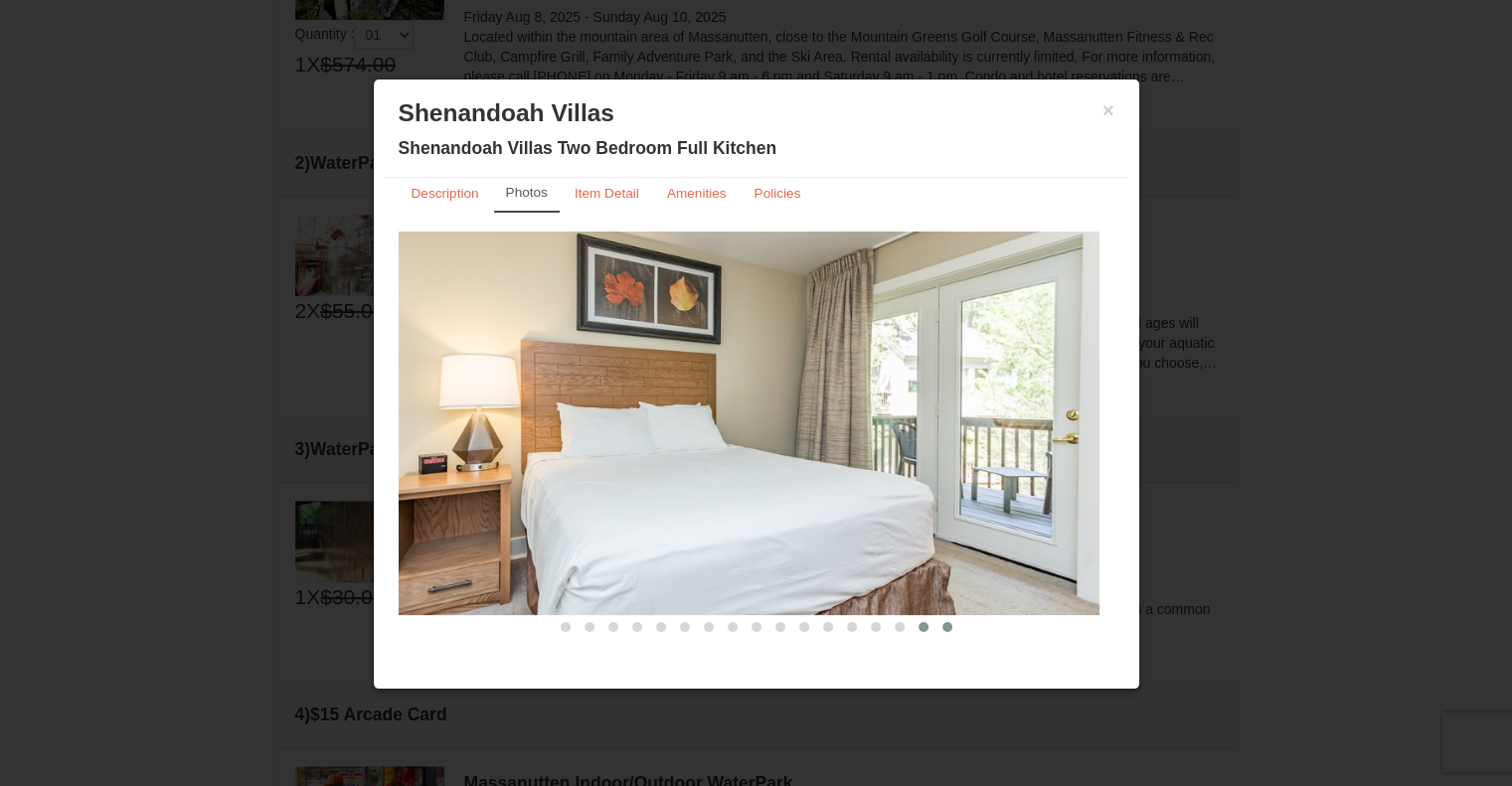 click at bounding box center (947, 627) 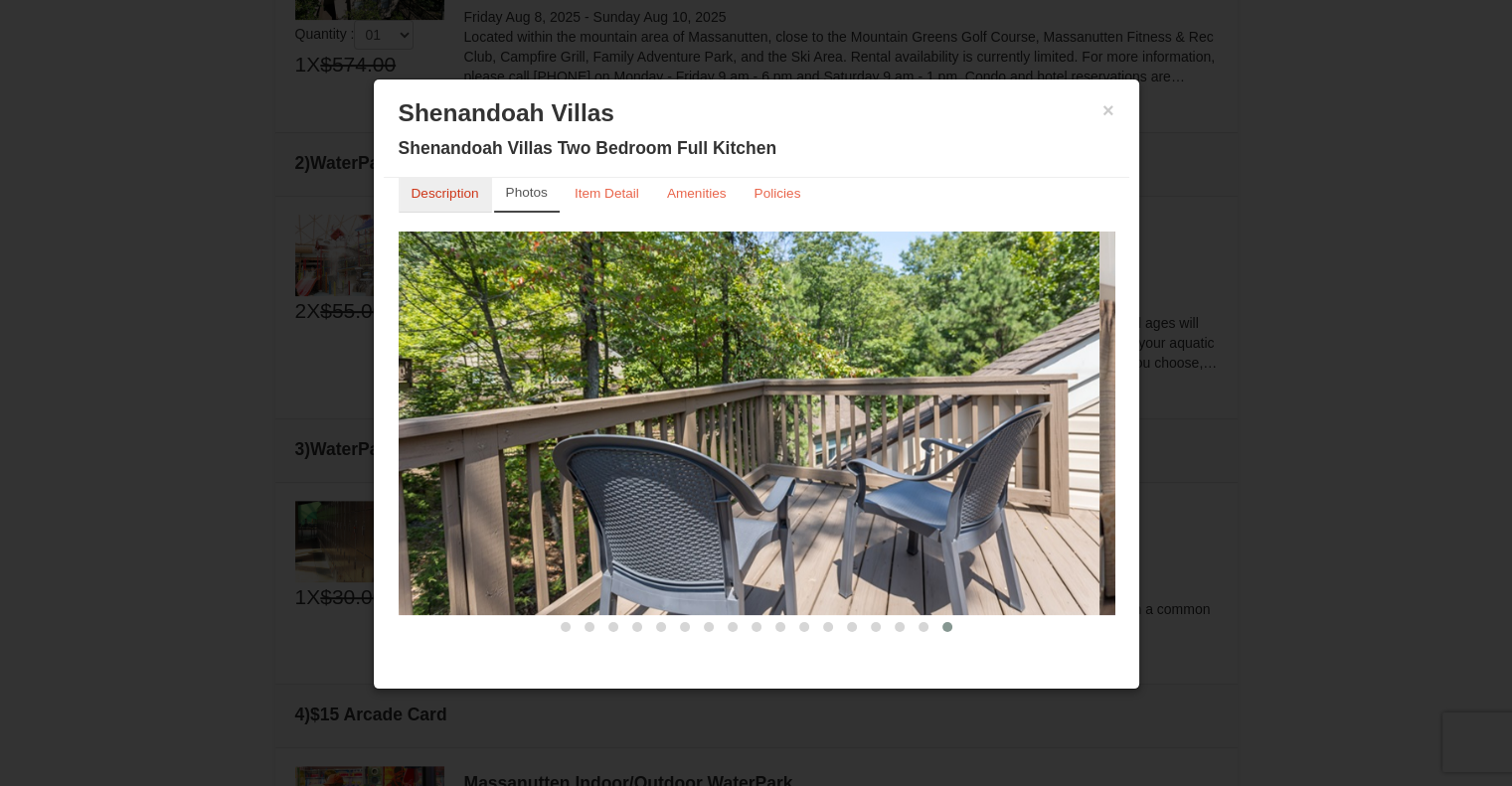 click on "Description" at bounding box center (445, 193) 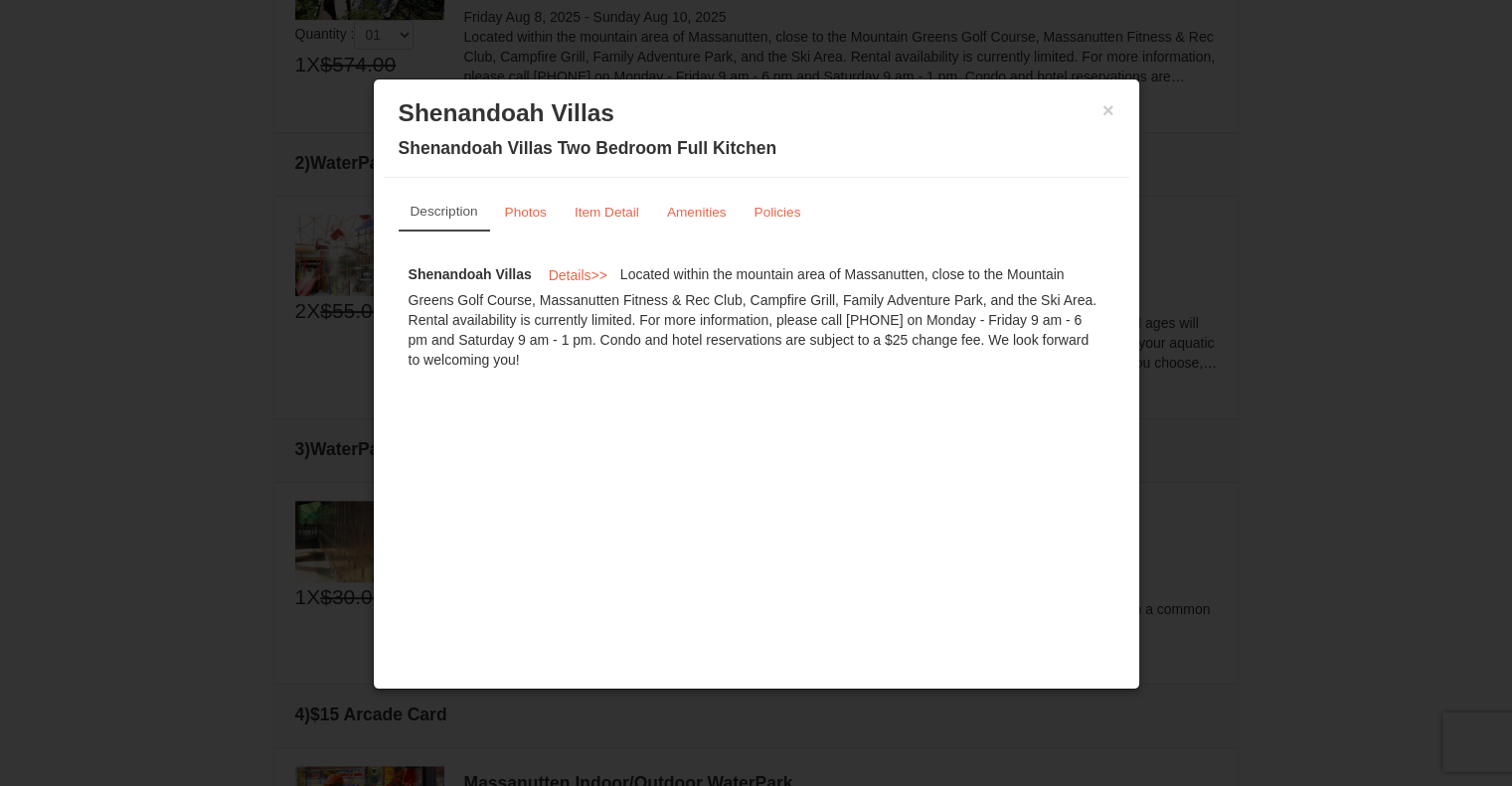 scroll, scrollTop: 0, scrollLeft: 0, axis: both 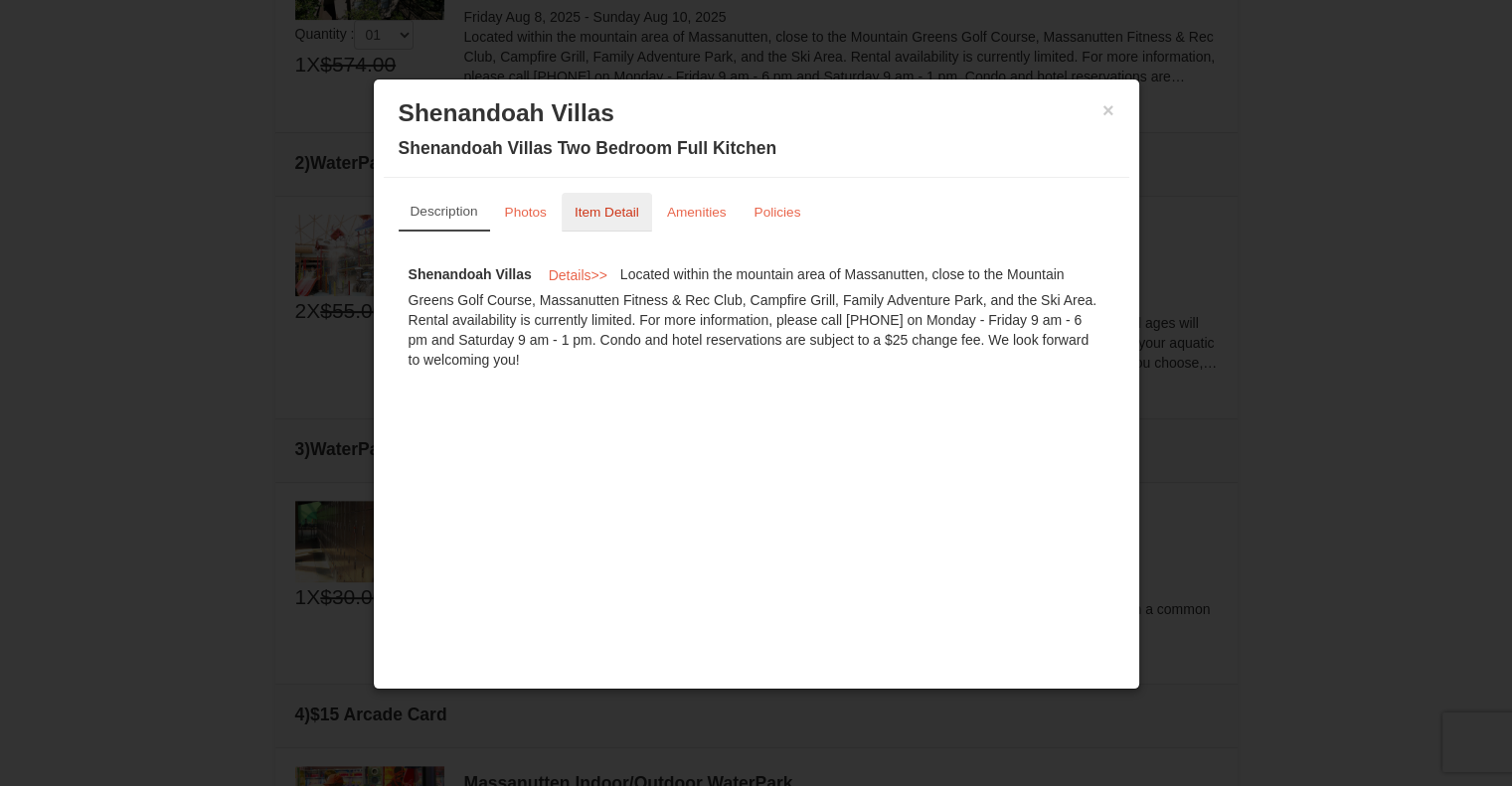 click on "Item Detail" at bounding box center [606, 212] 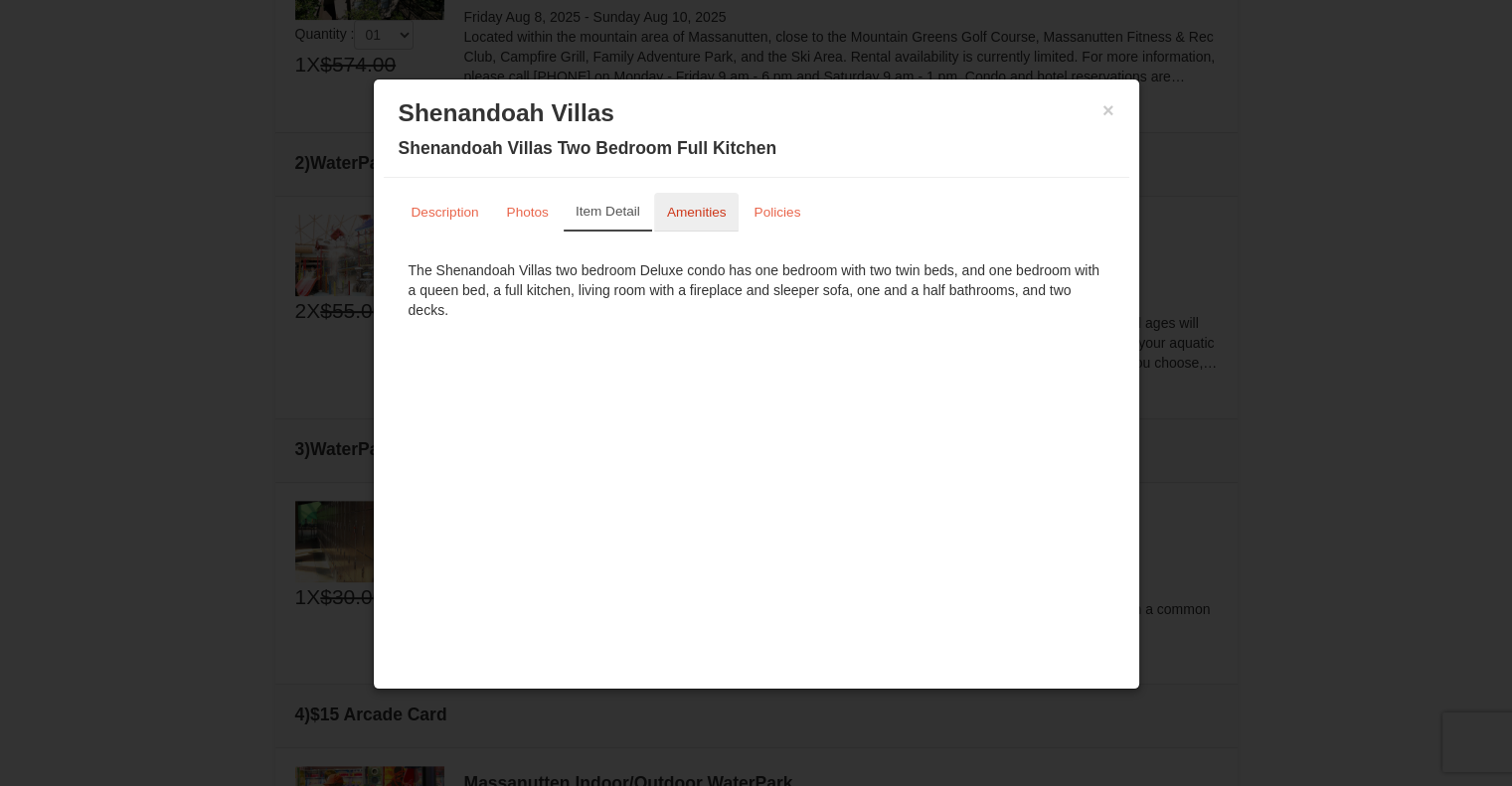 click on "Amenities" at bounding box center [697, 212] 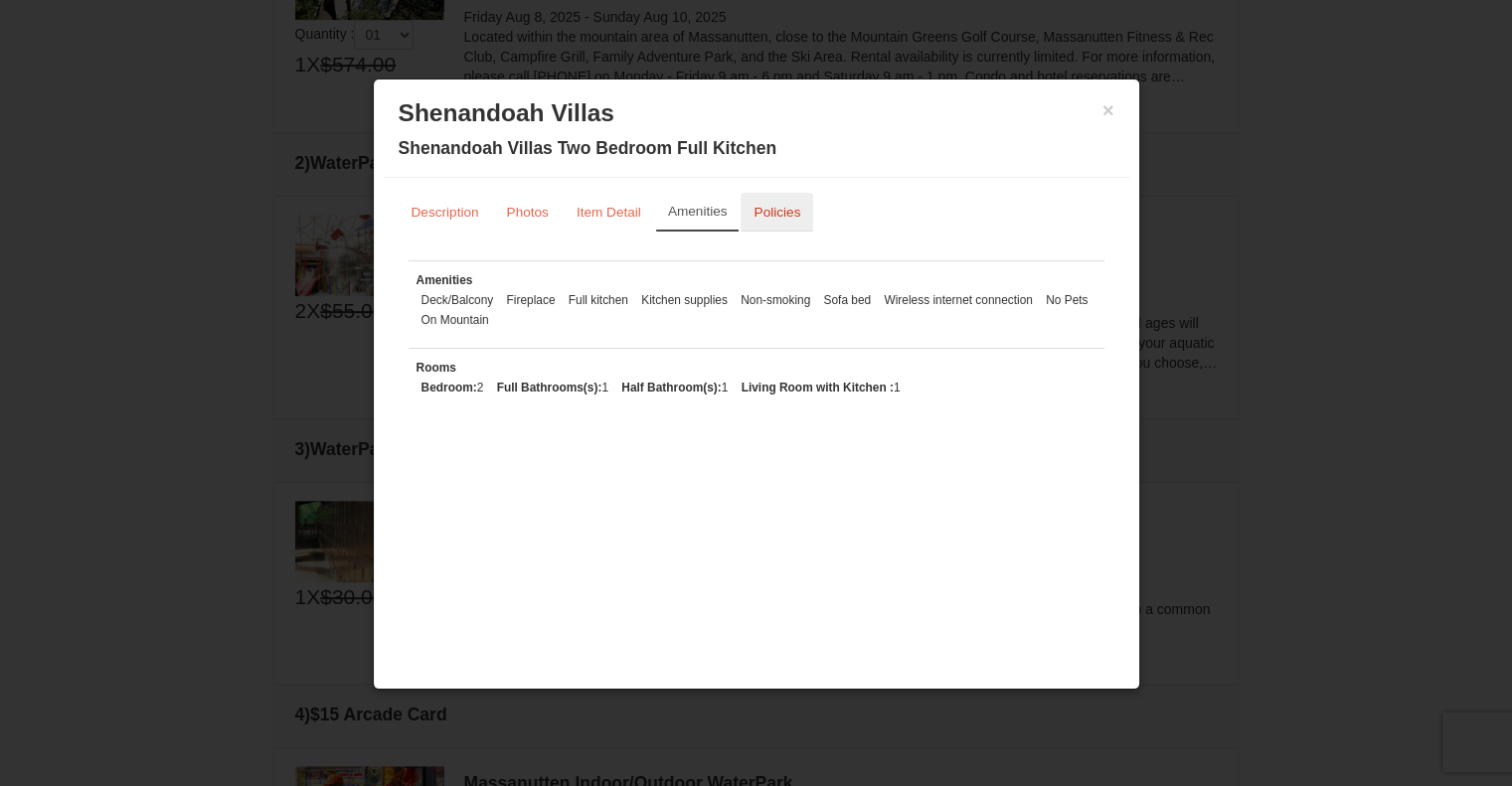 click on "Policies" at bounding box center (776, 212) 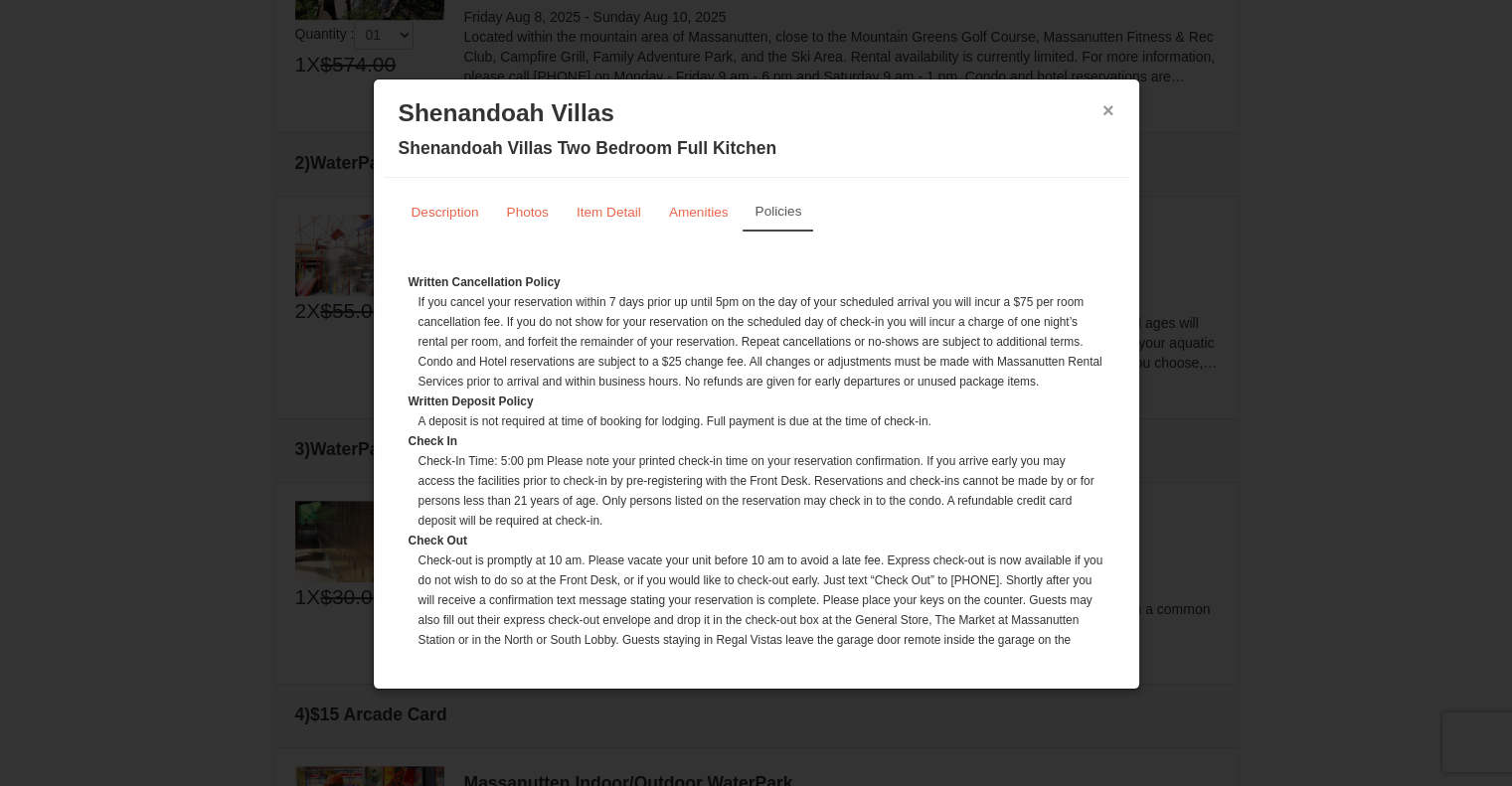 click on "×" at bounding box center (1108, 110) 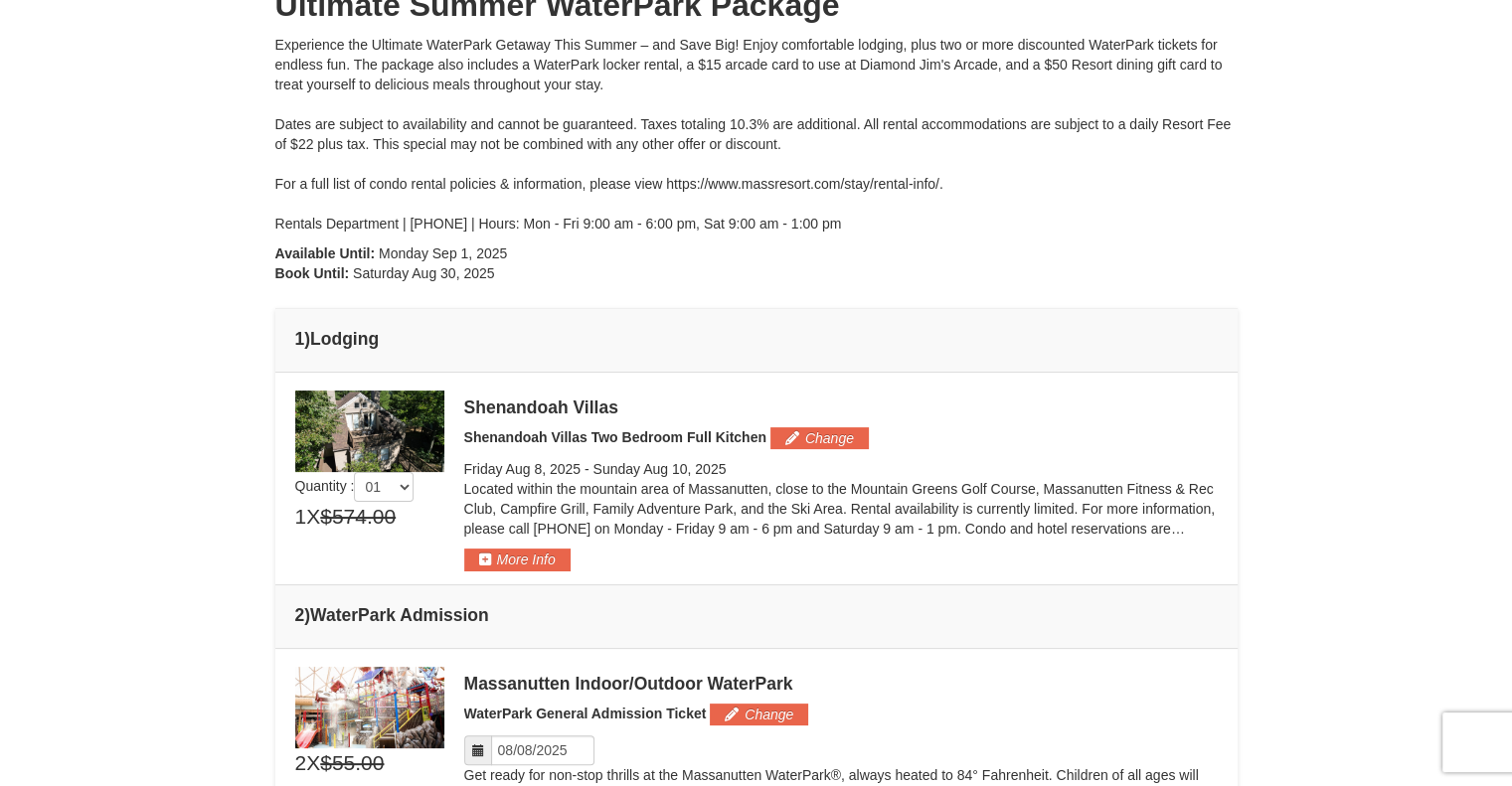 scroll, scrollTop: 0, scrollLeft: 0, axis: both 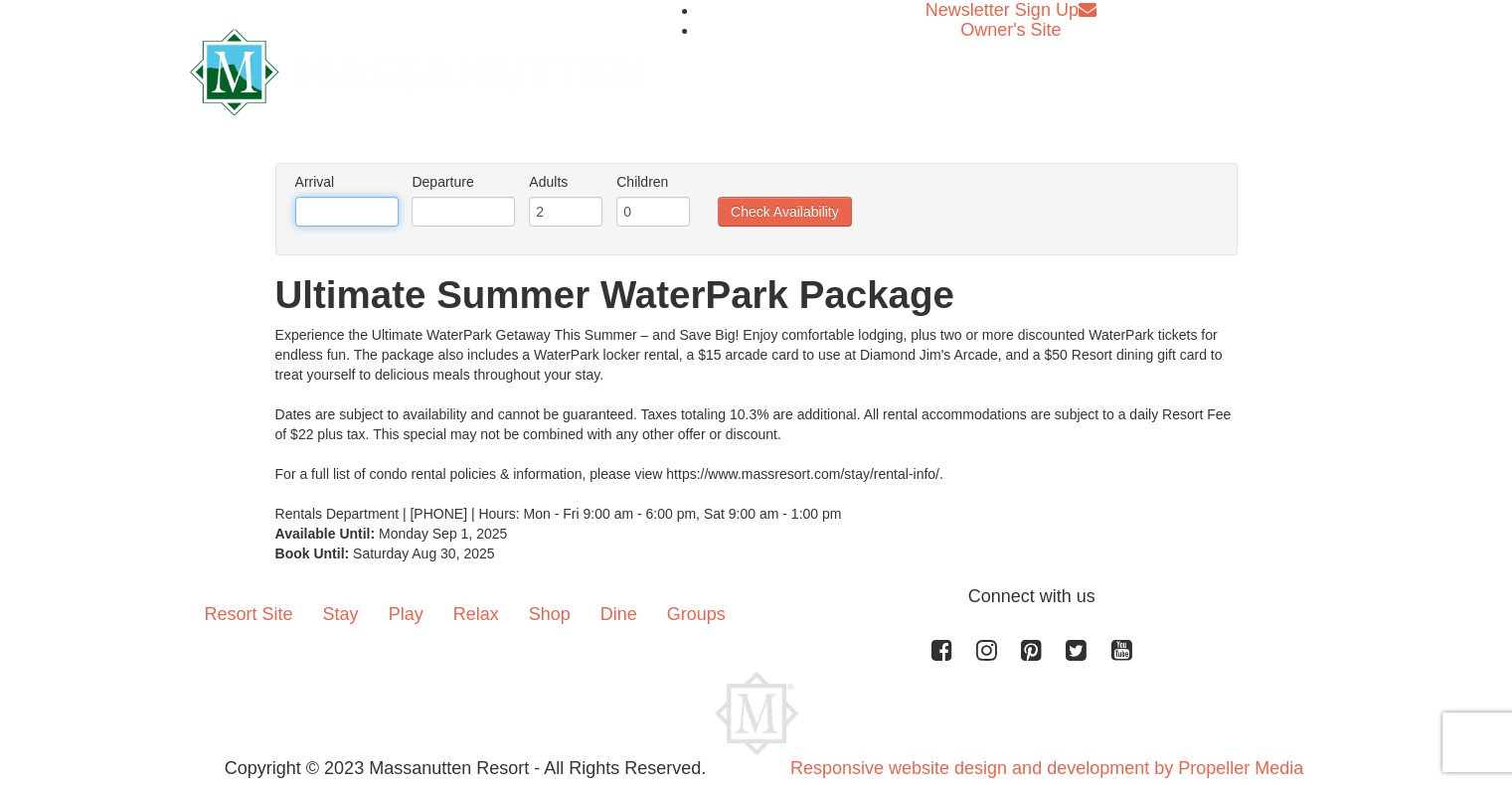 click at bounding box center [347, 212] 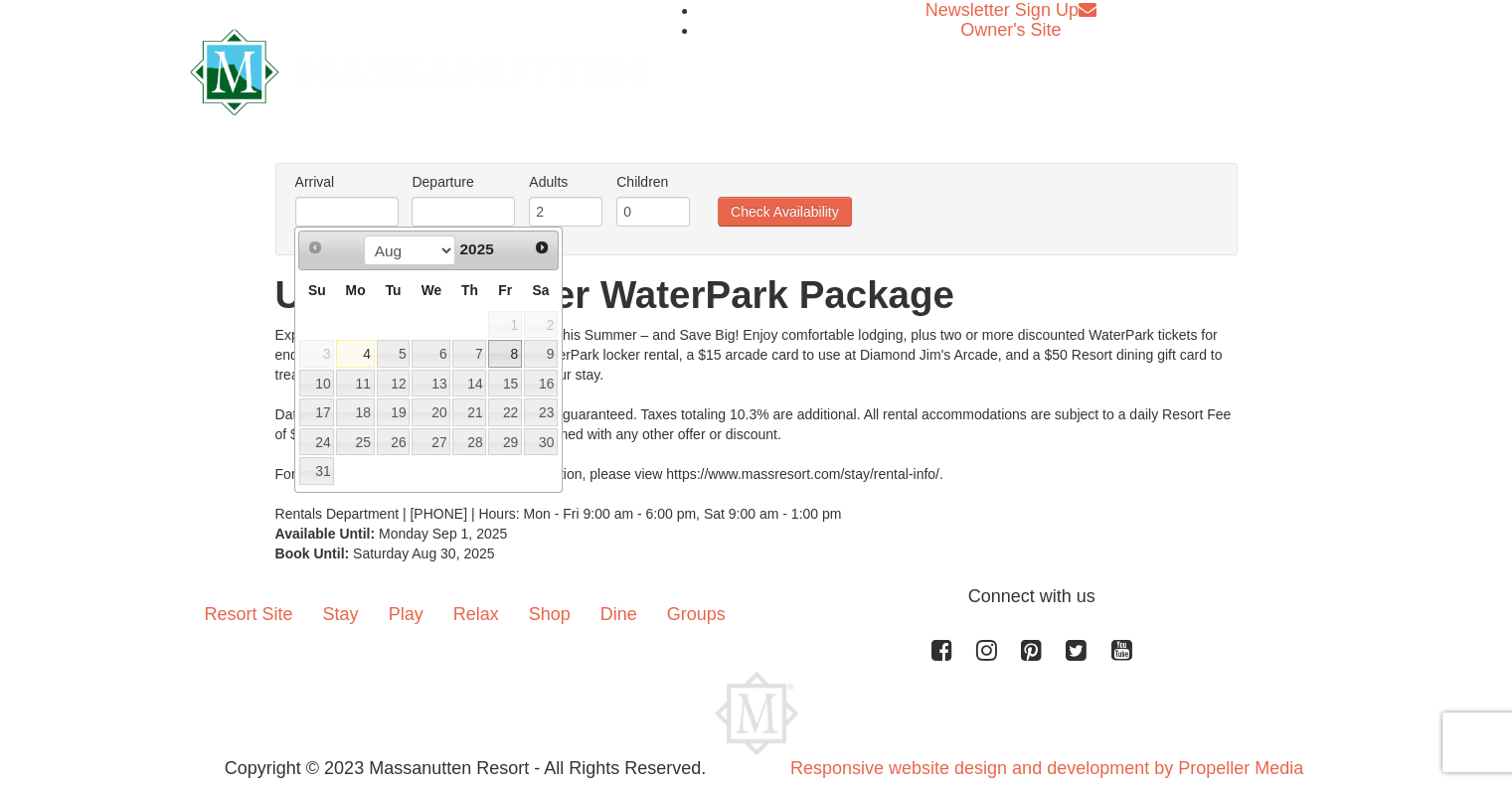 click on "8" at bounding box center [505, 354] 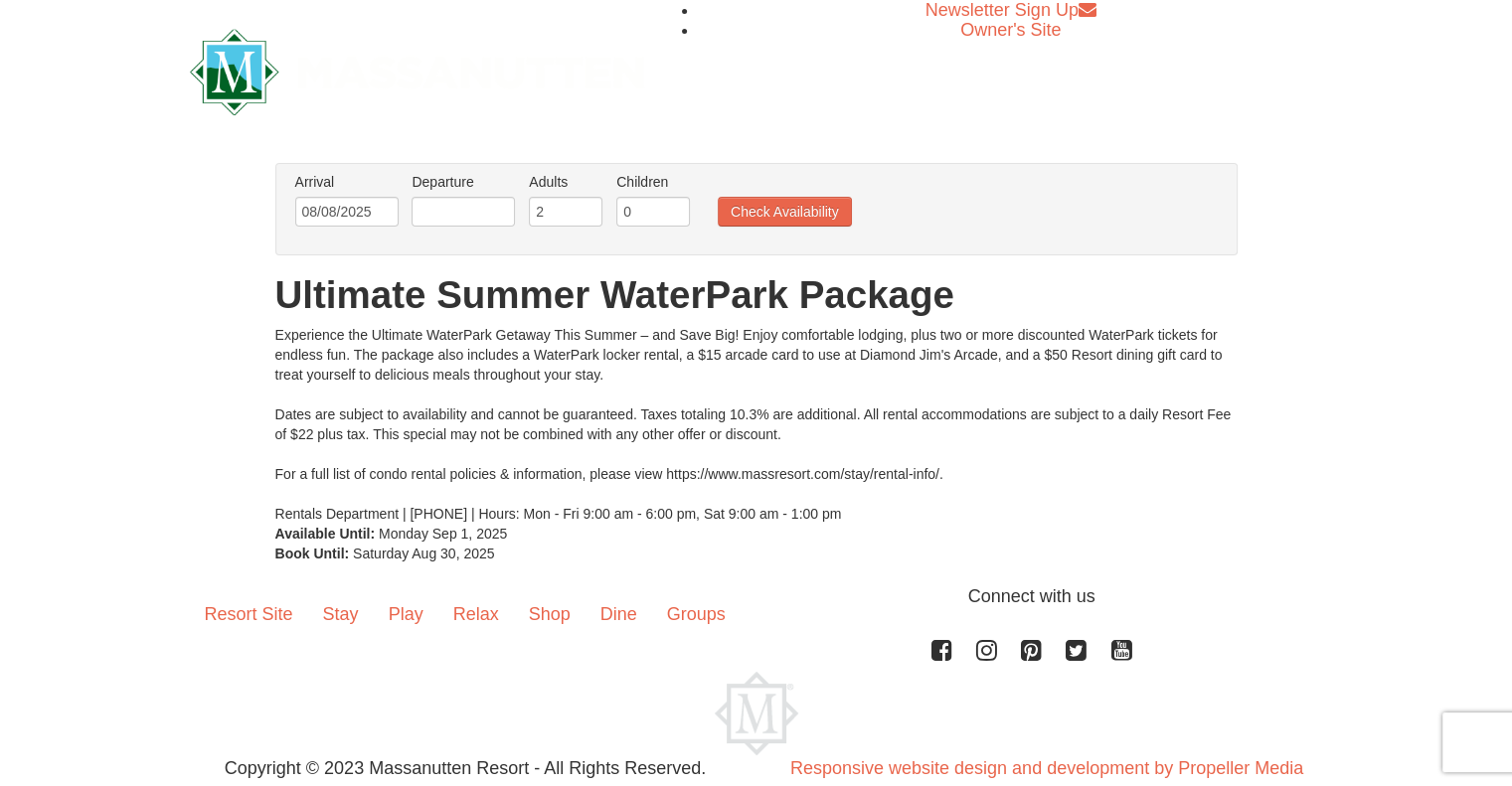 click on "Departure Please format dates MM/DD/YYYY Please format dates MM/DD/YYYY" at bounding box center [463, 204] 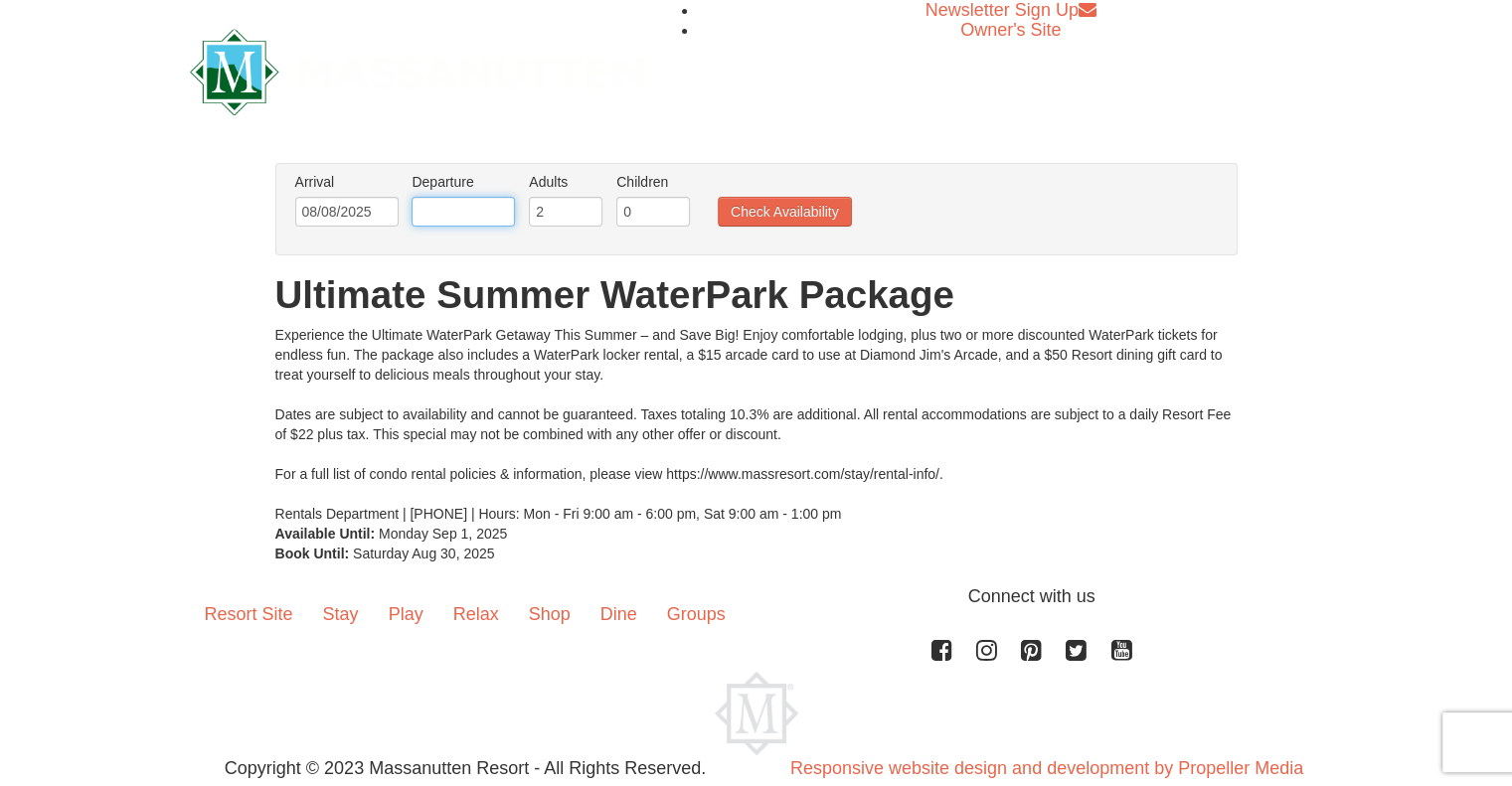 click at bounding box center [463, 212] 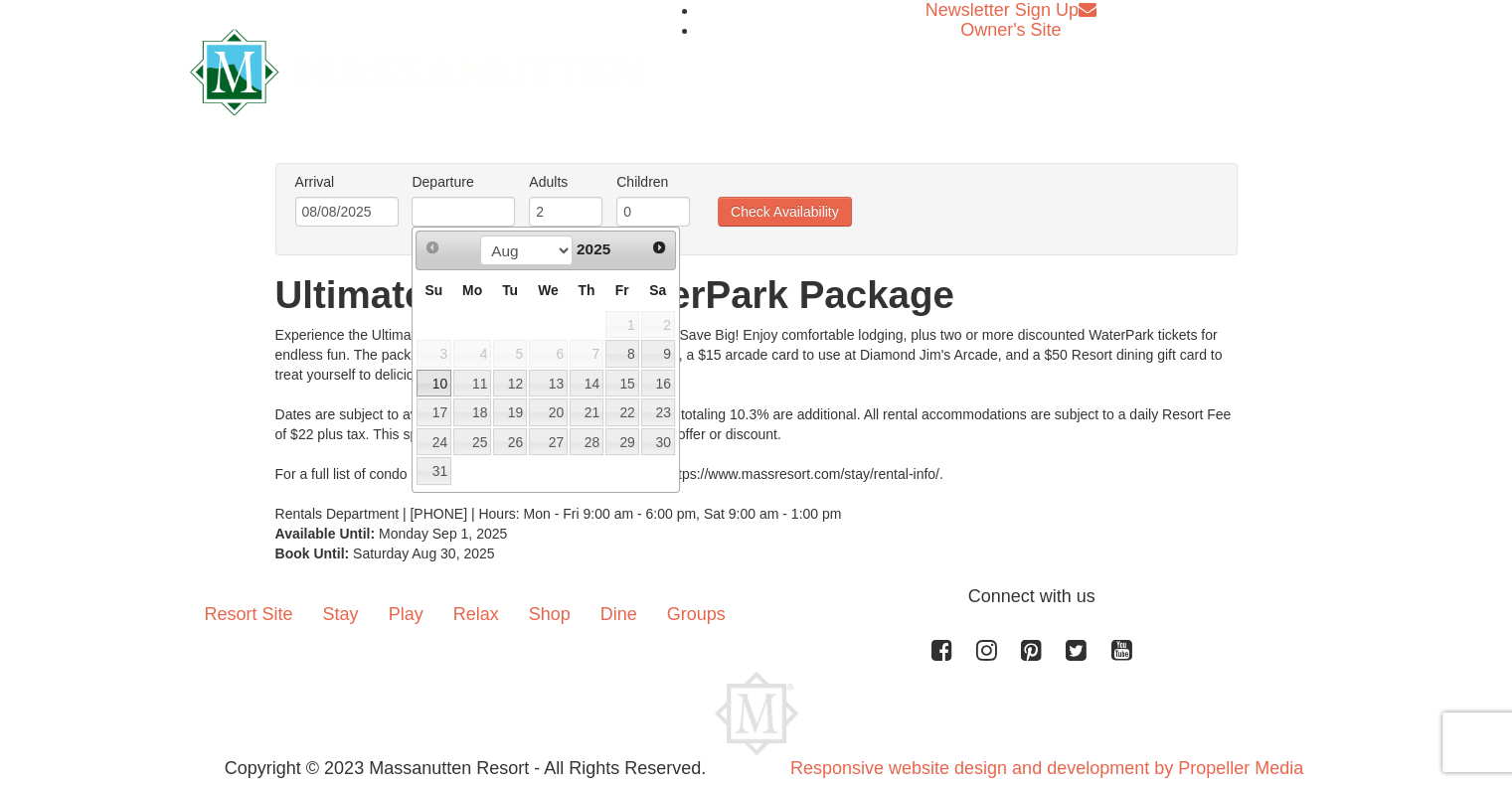 click on "10" at bounding box center [433, 384] 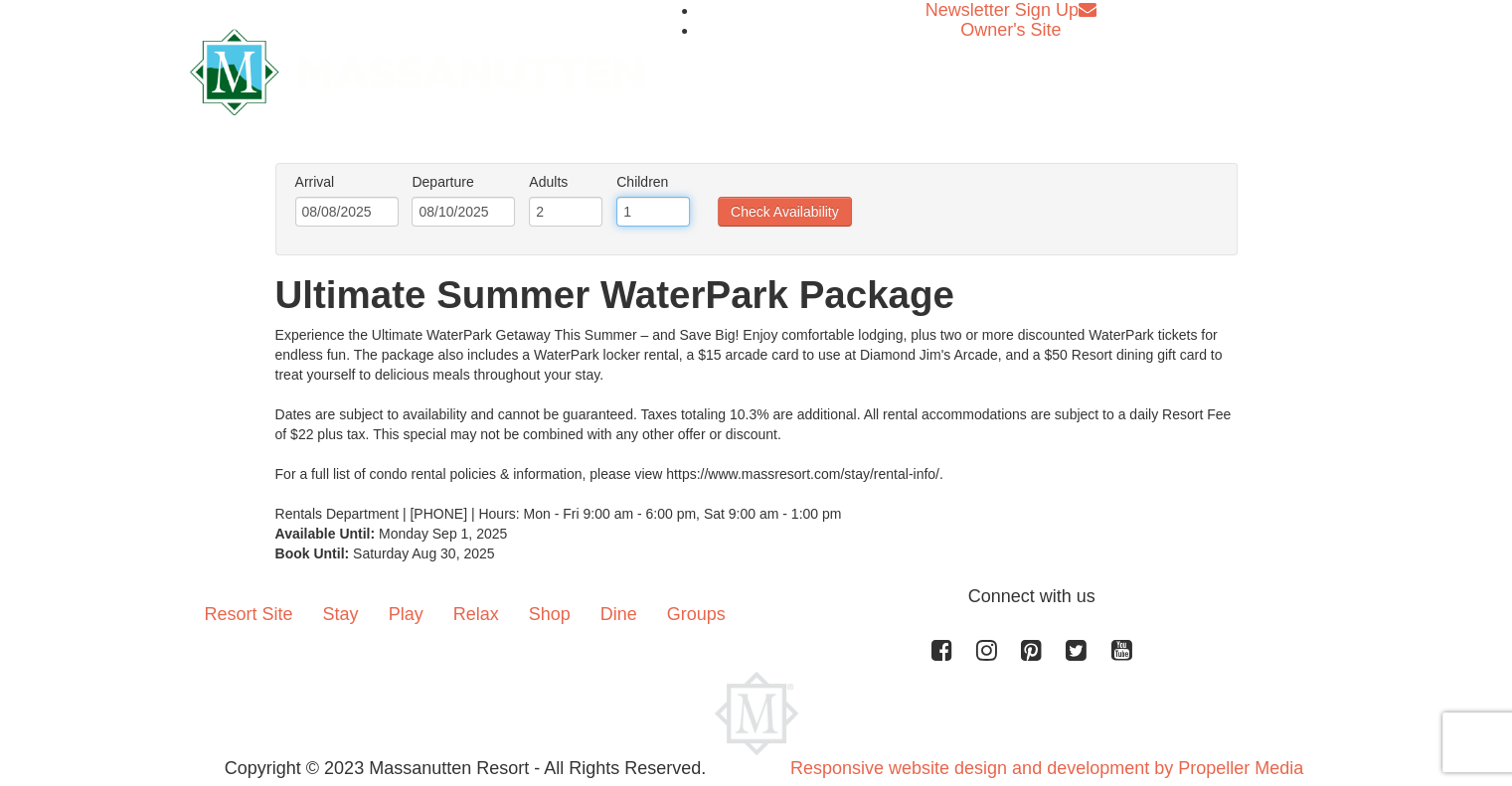 click on "1" at bounding box center [653, 212] 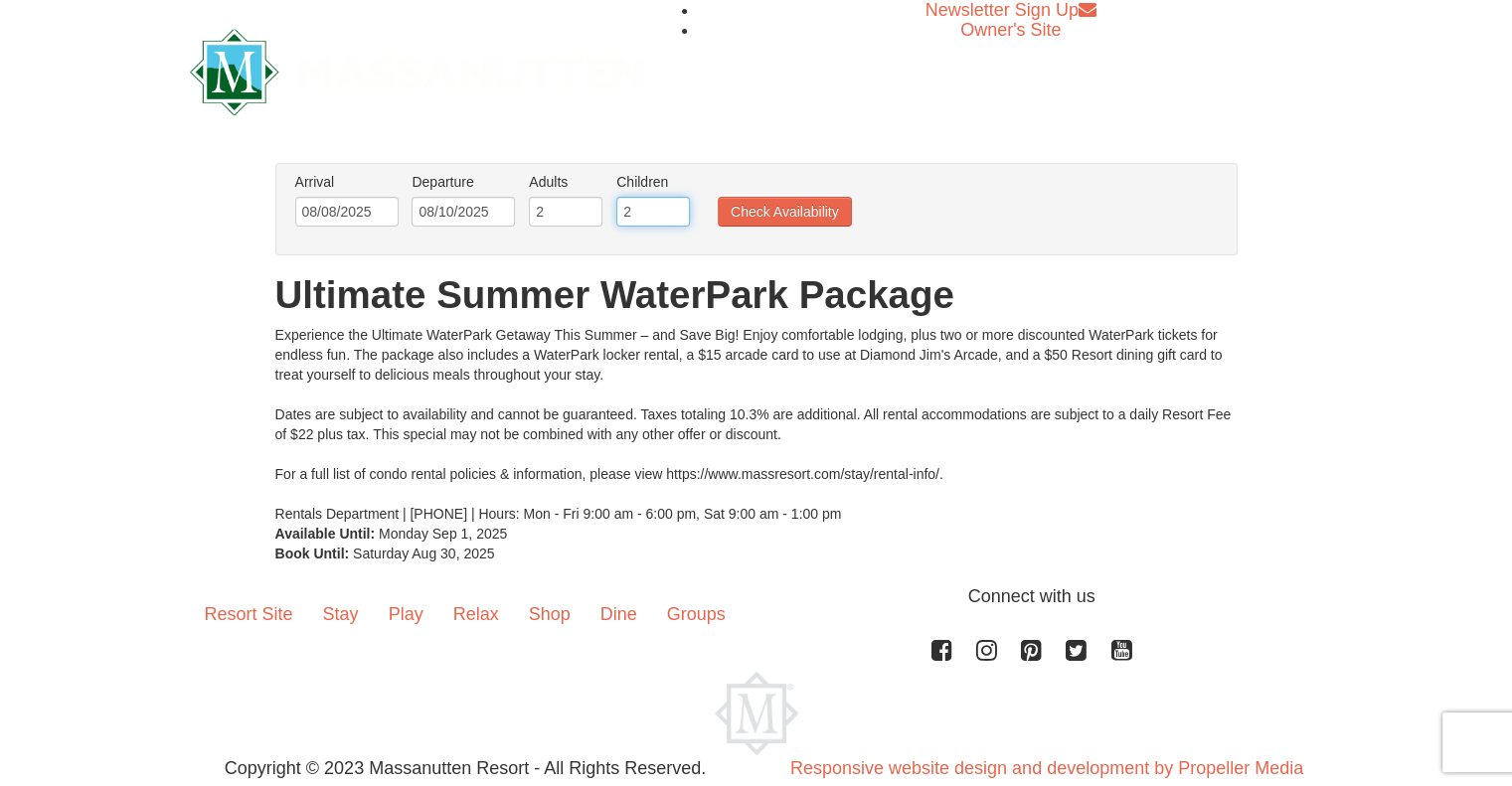 type on "2" 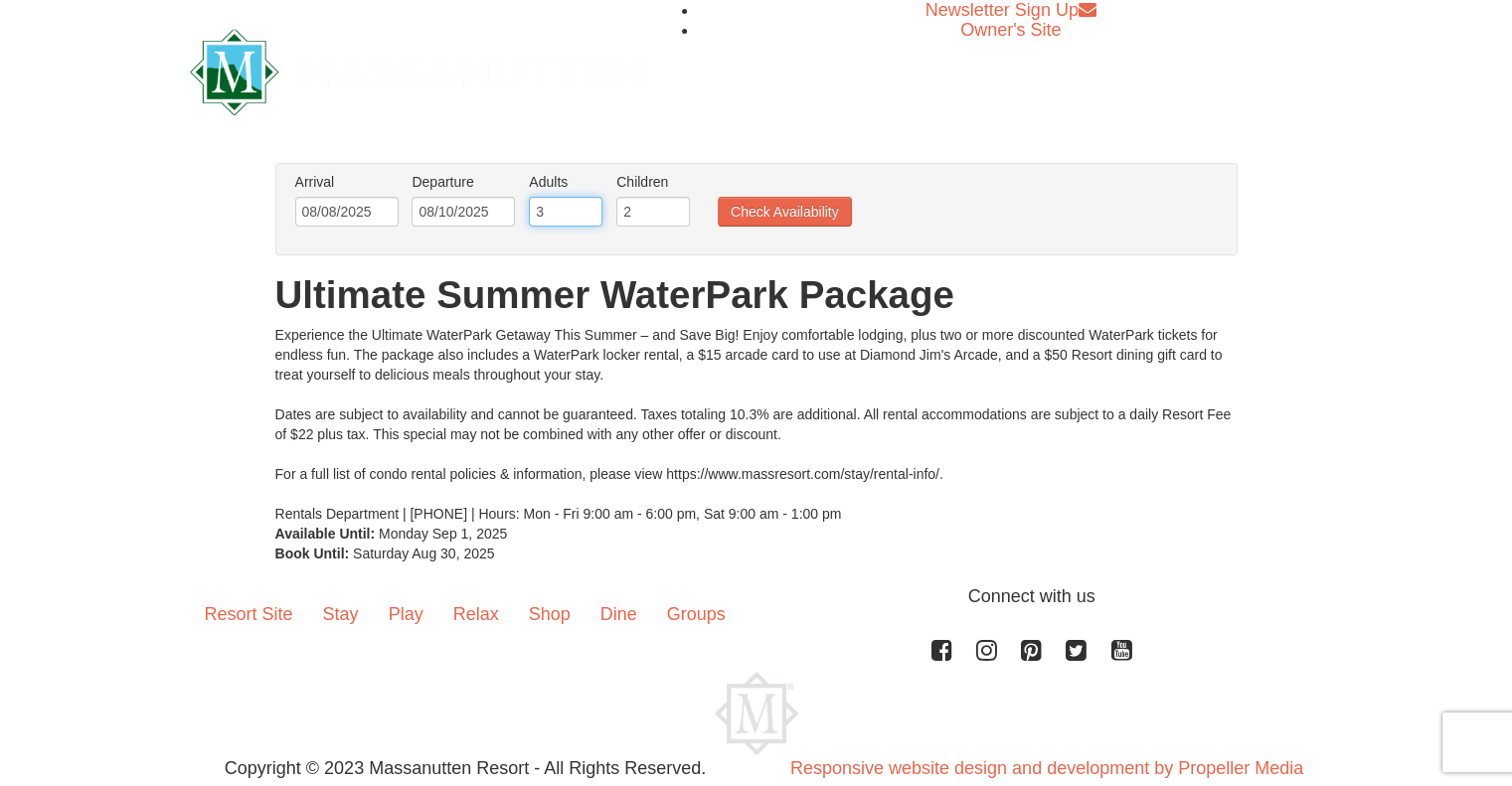 type on "3" 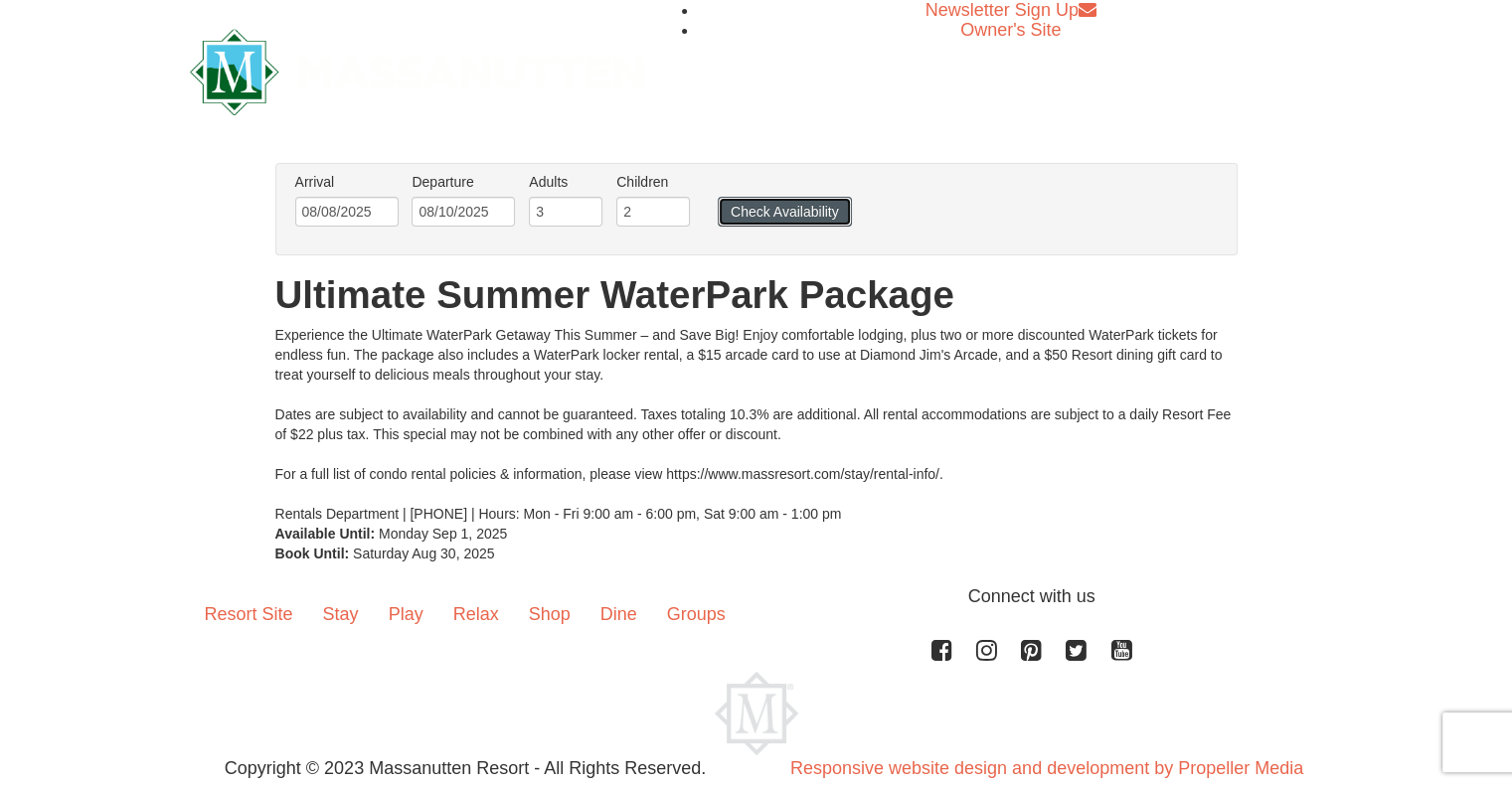 click on "Check Availability" at bounding box center (784, 212) 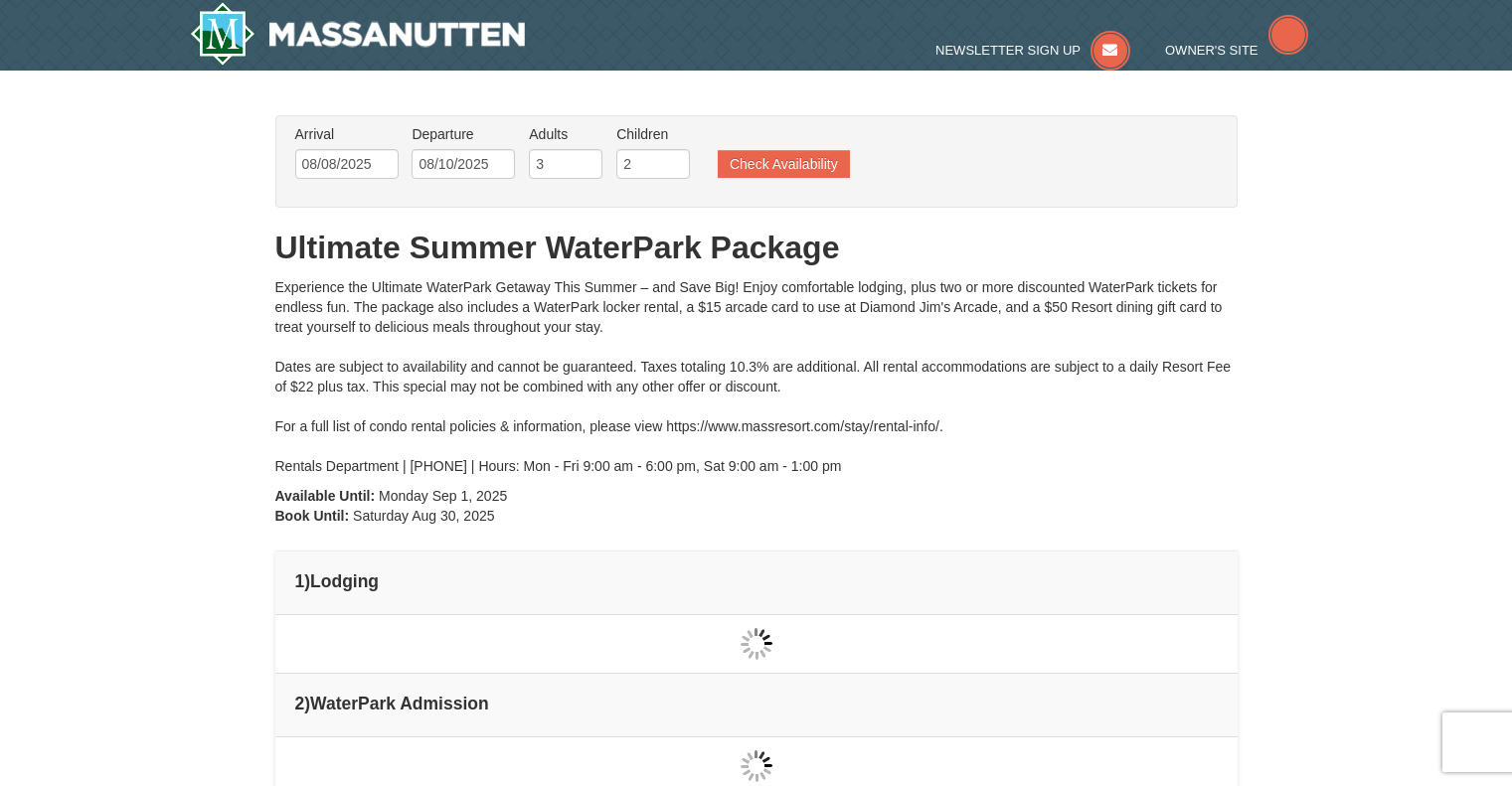 scroll, scrollTop: 0, scrollLeft: 0, axis: both 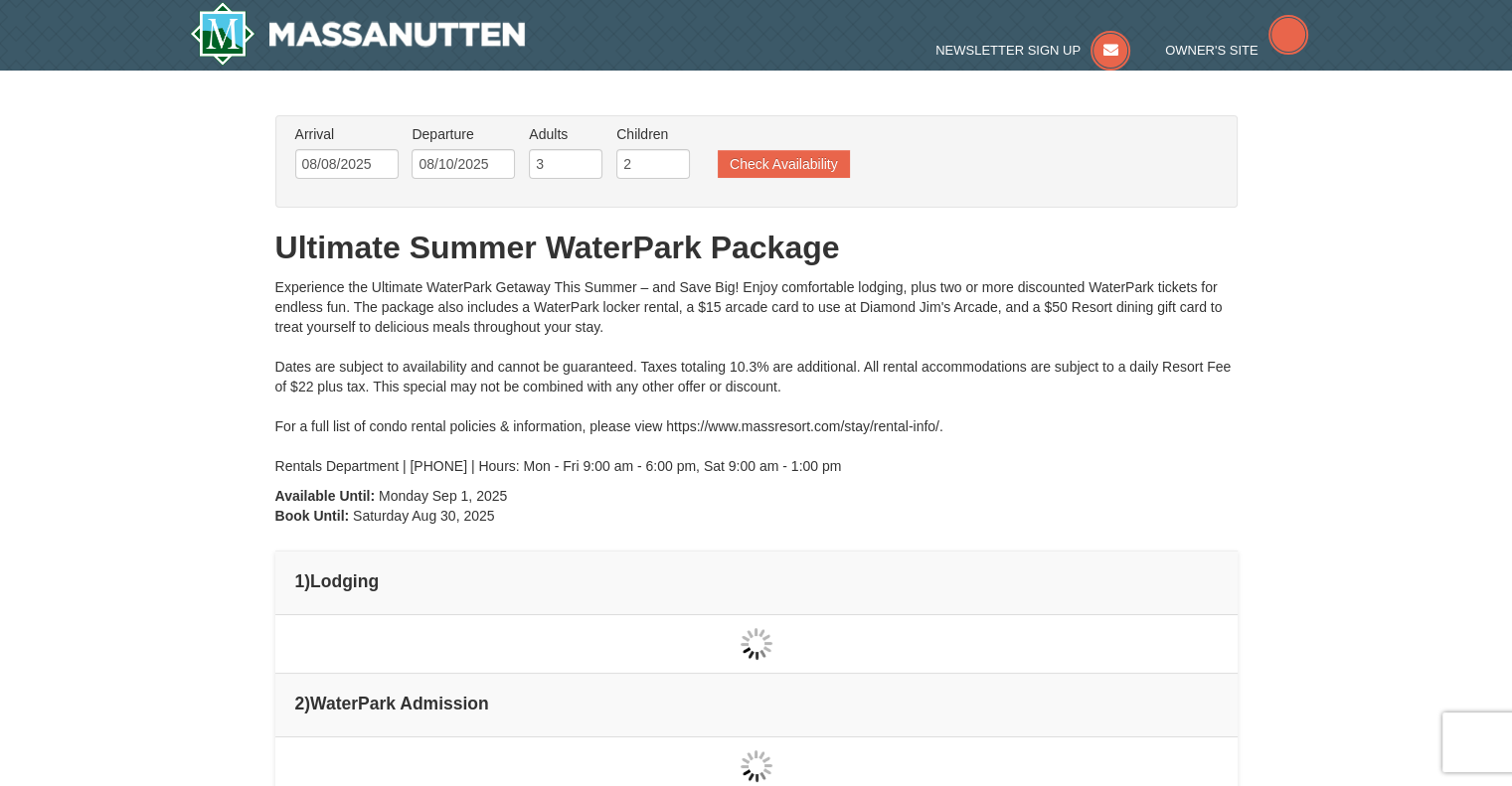 type on "08/08/2025" 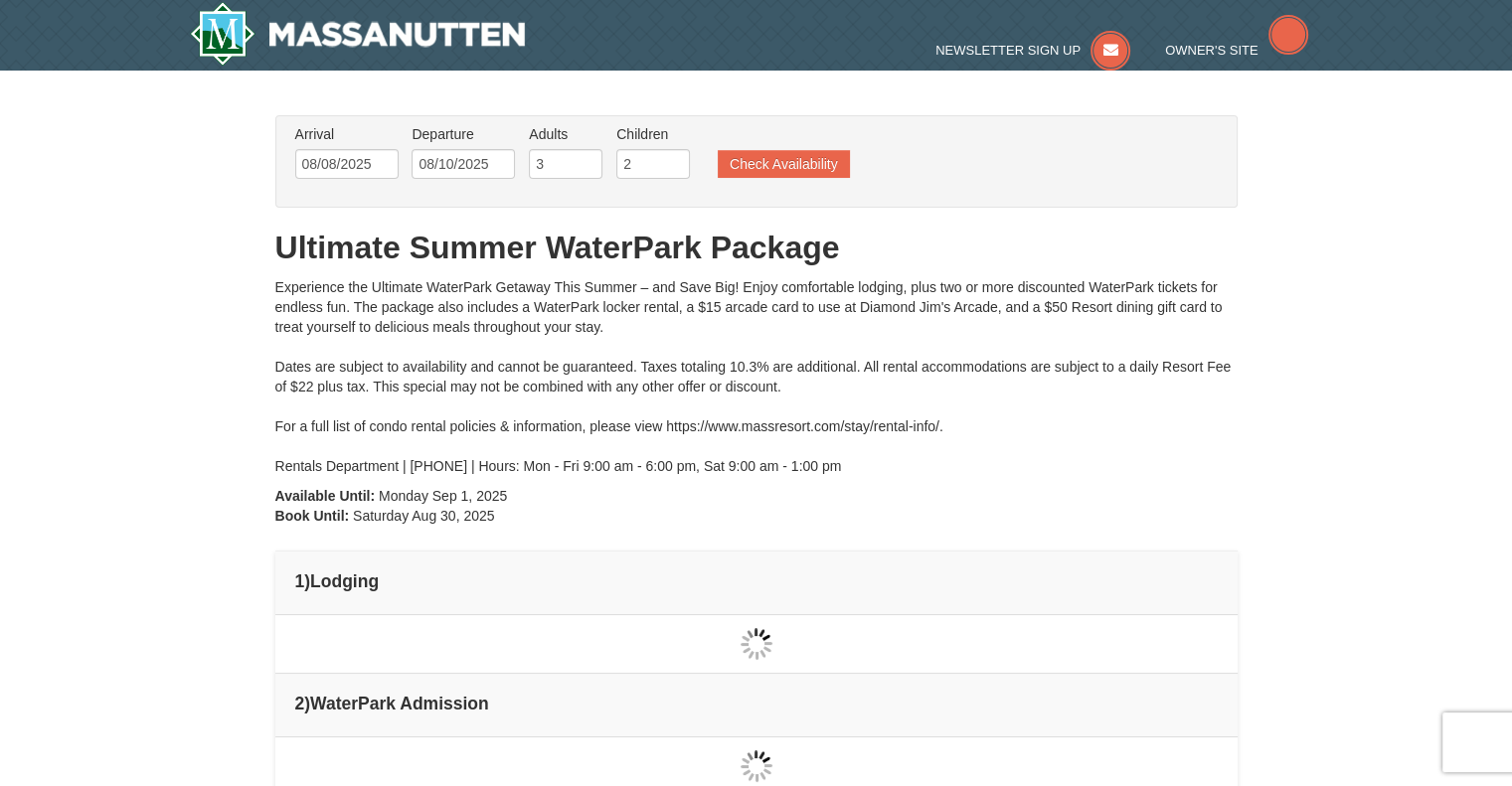 type on "08/08/2025" 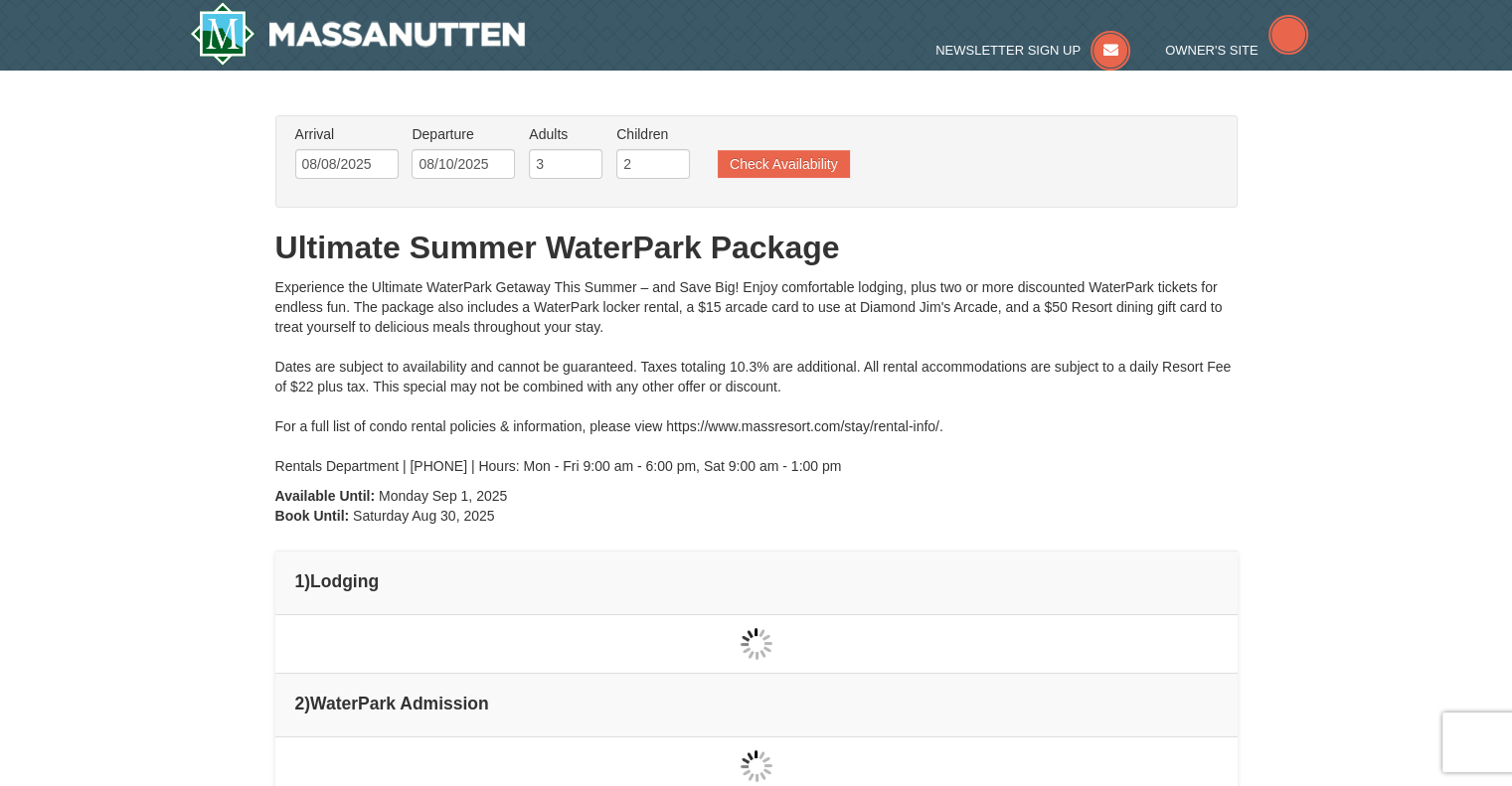 type on "08/08/2025" 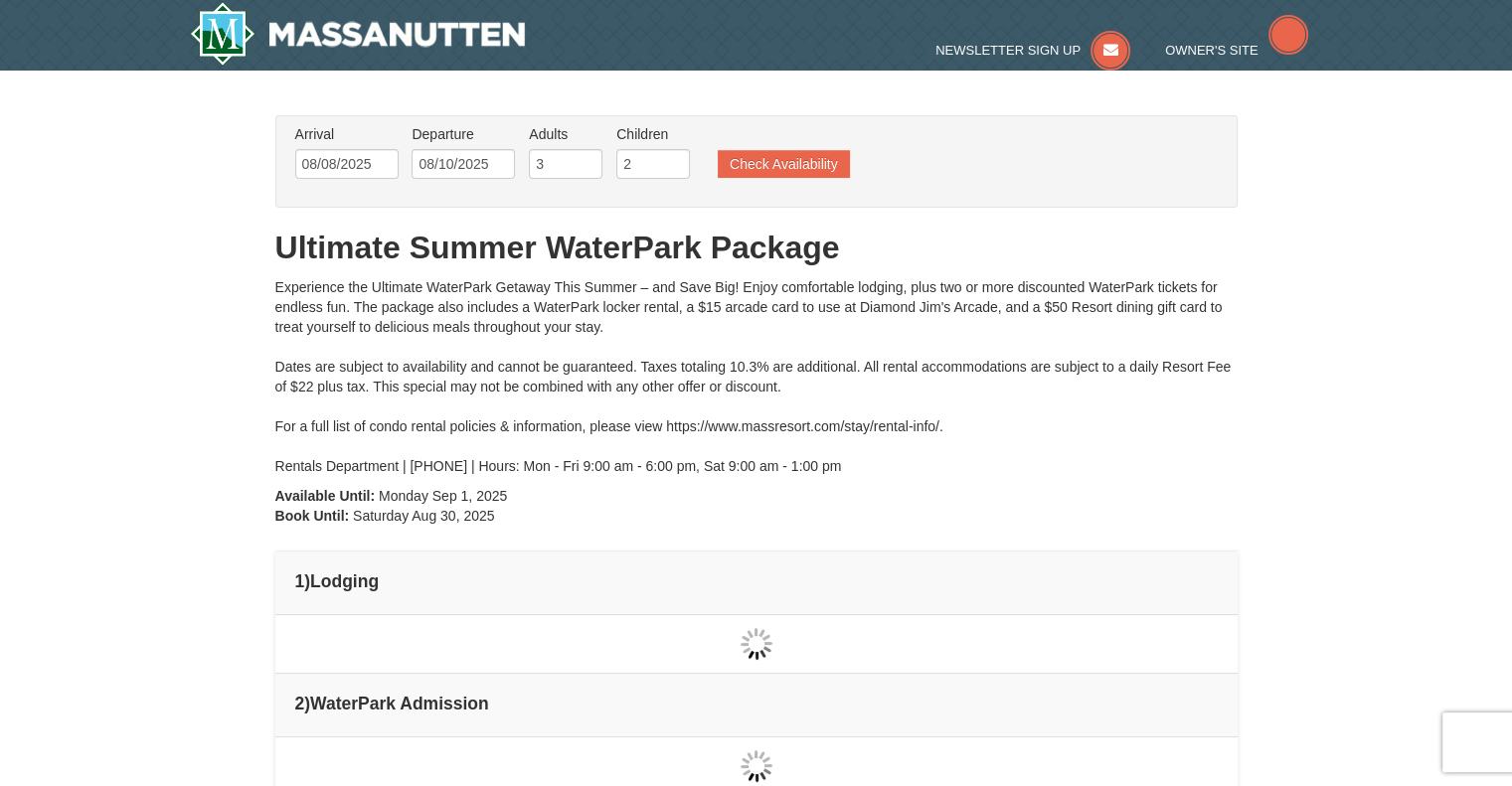 type on "08/08/2025" 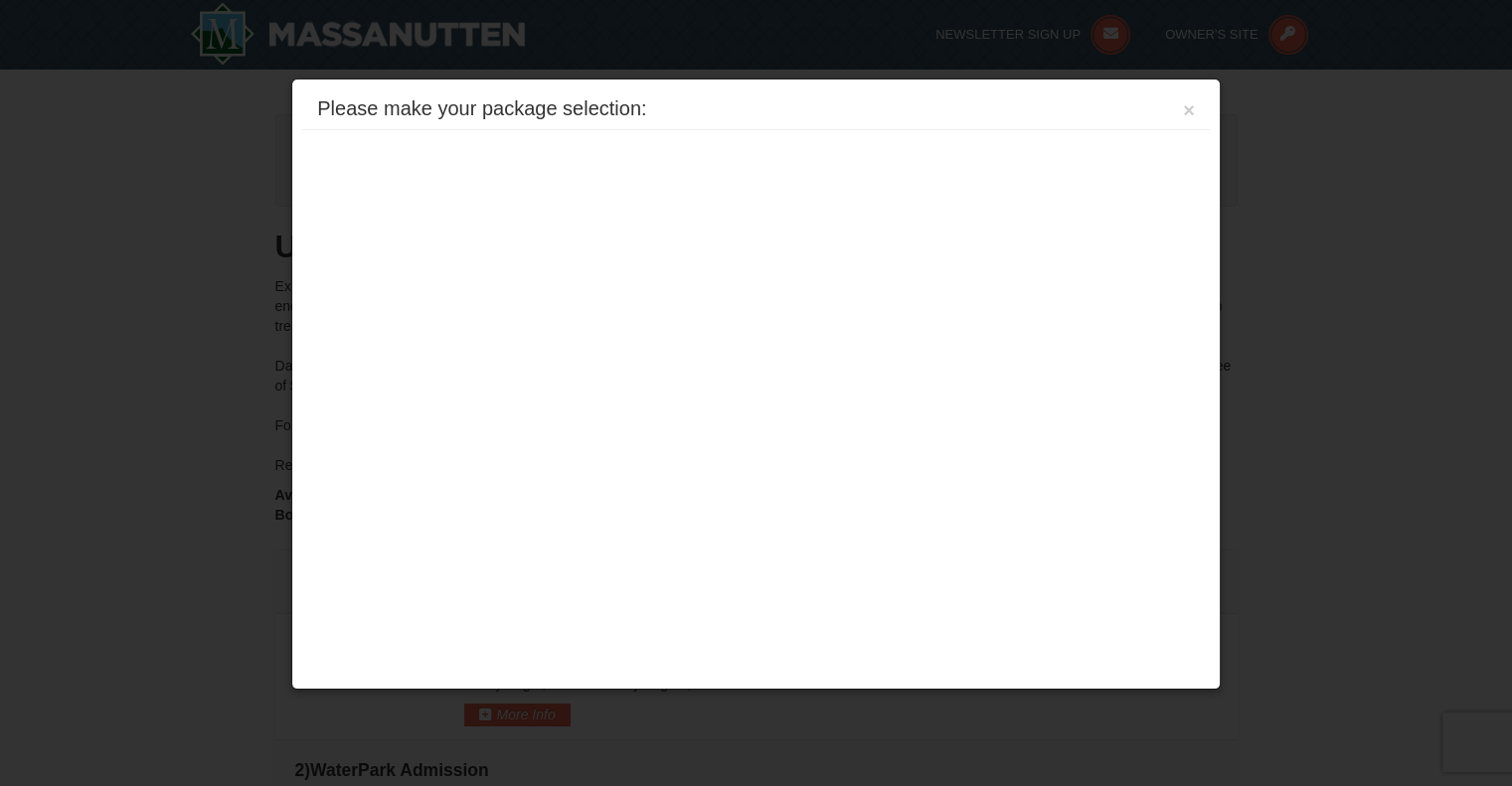scroll, scrollTop: 627, scrollLeft: 0, axis: vertical 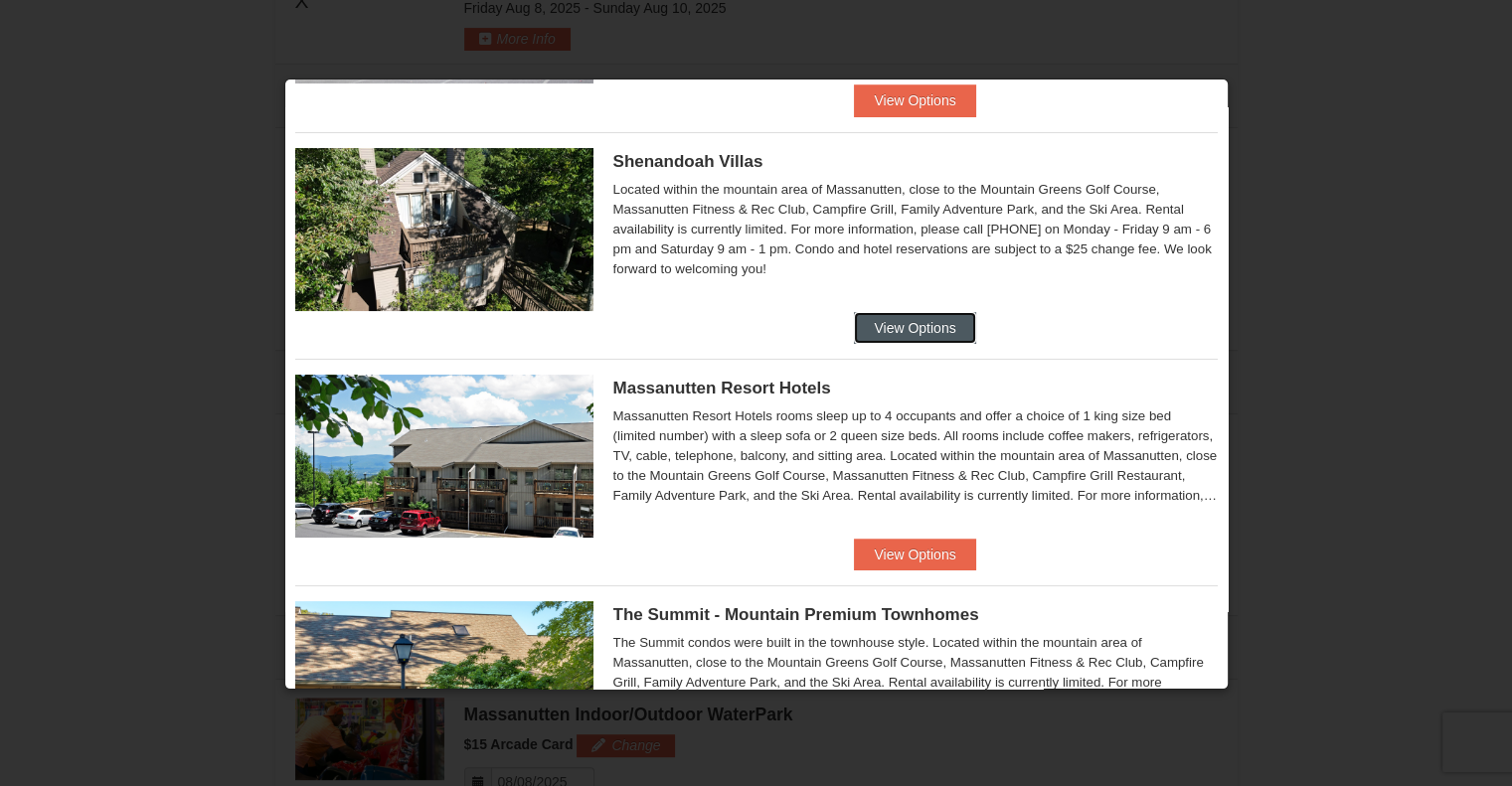 click on "View Options" at bounding box center (915, 328) 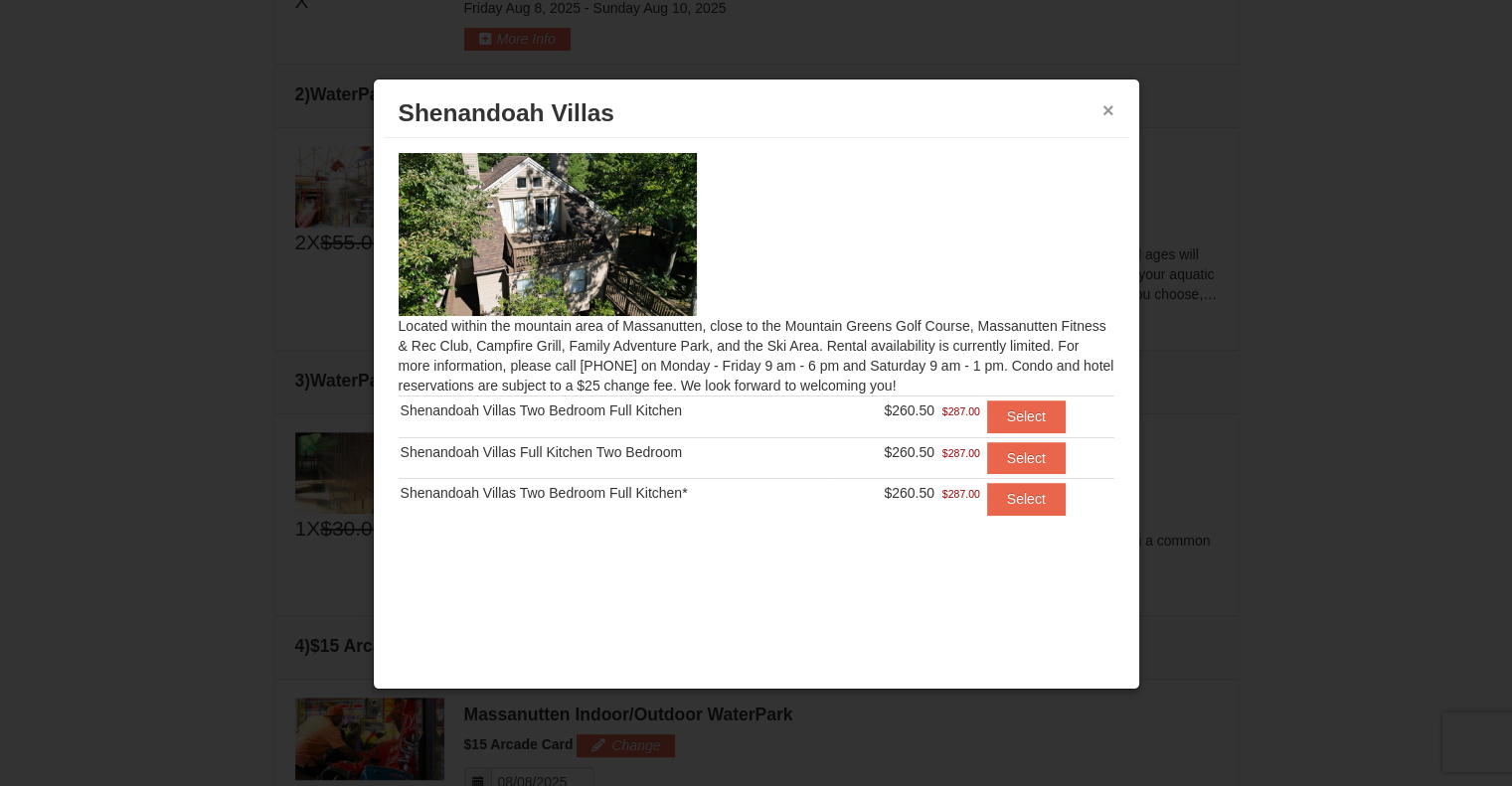 click on "×" at bounding box center (1108, 110) 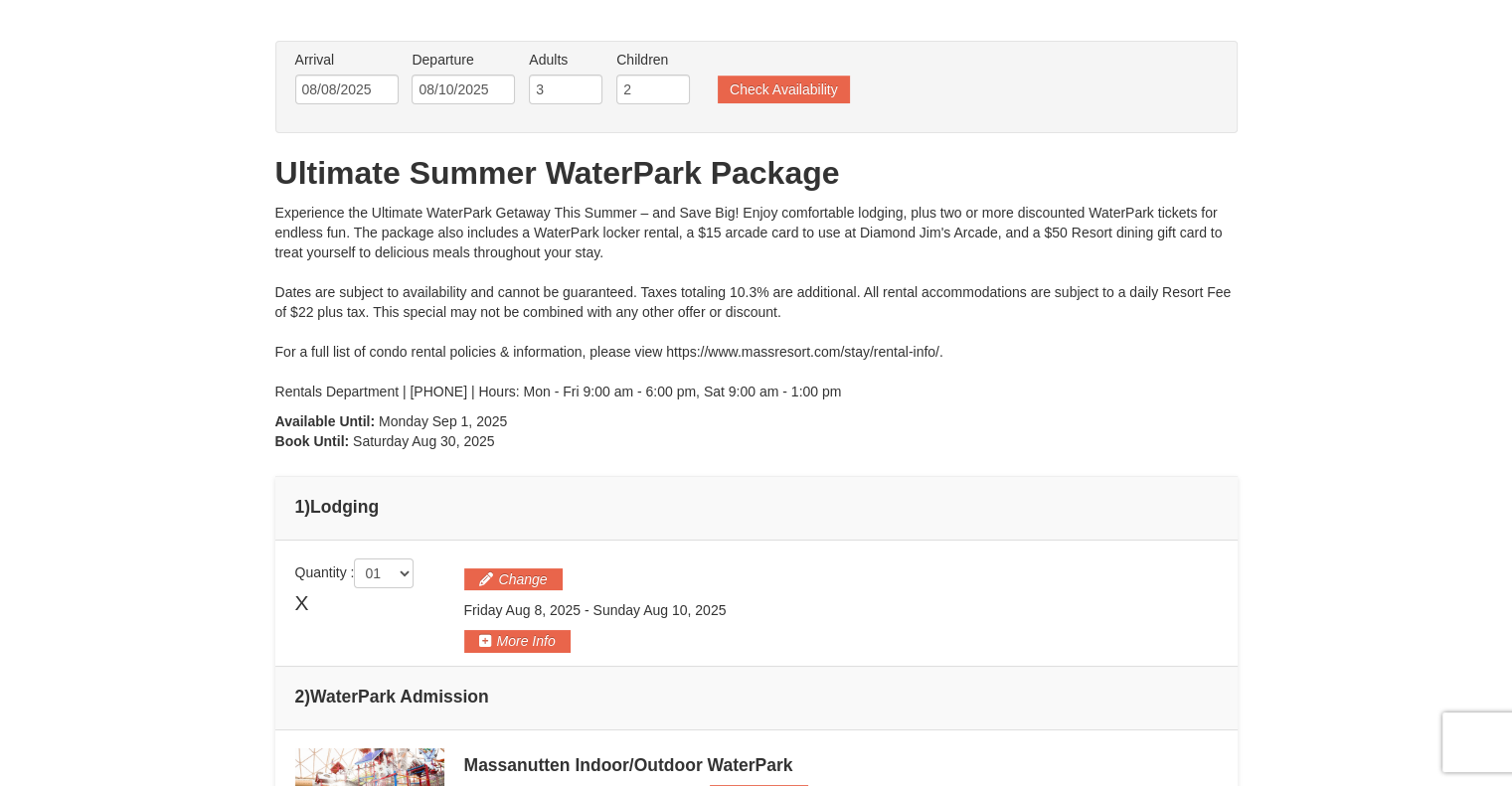 scroll, scrollTop: 0, scrollLeft: 0, axis: both 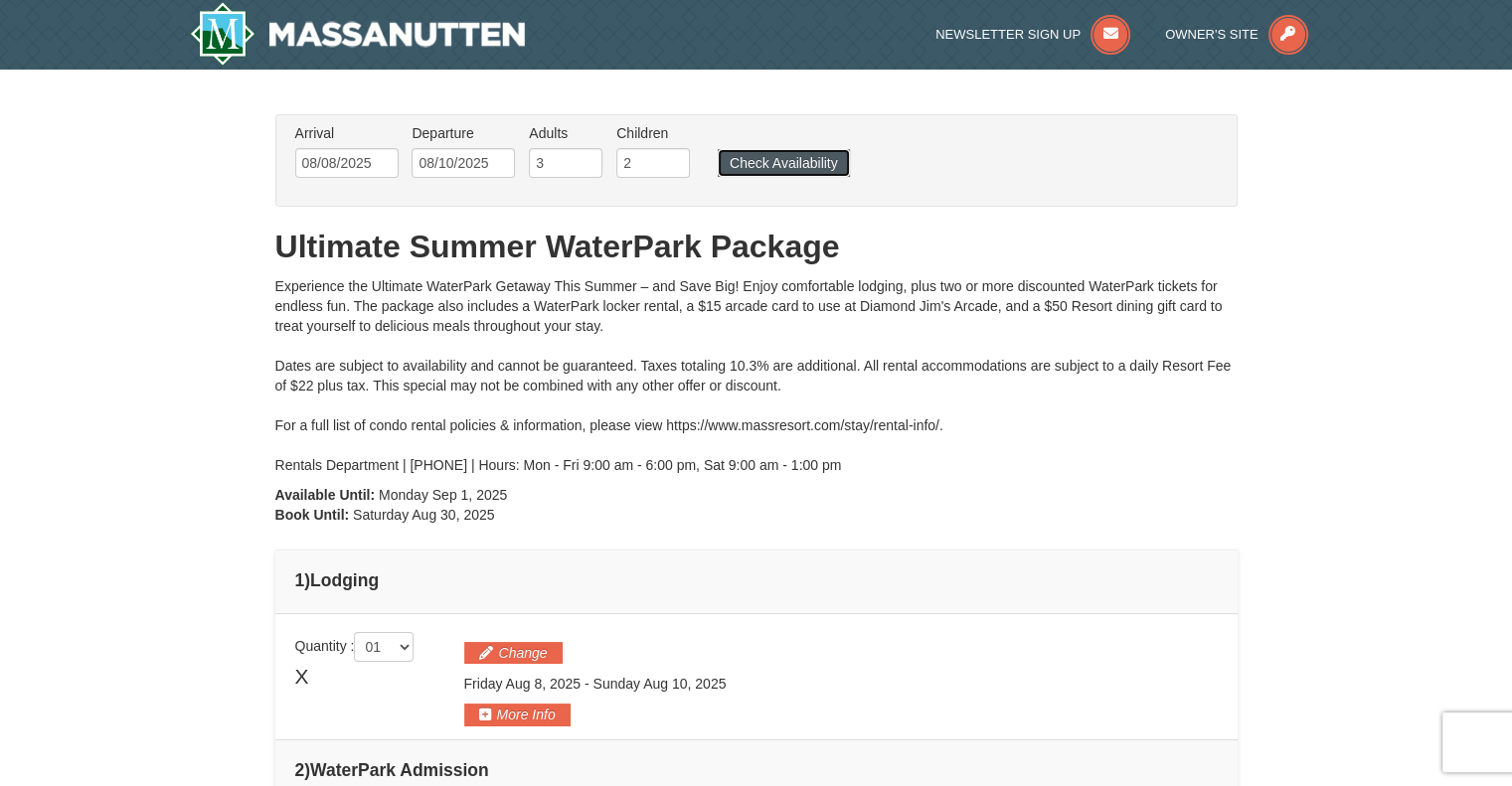 click on "Check Availability" at bounding box center [783, 163] 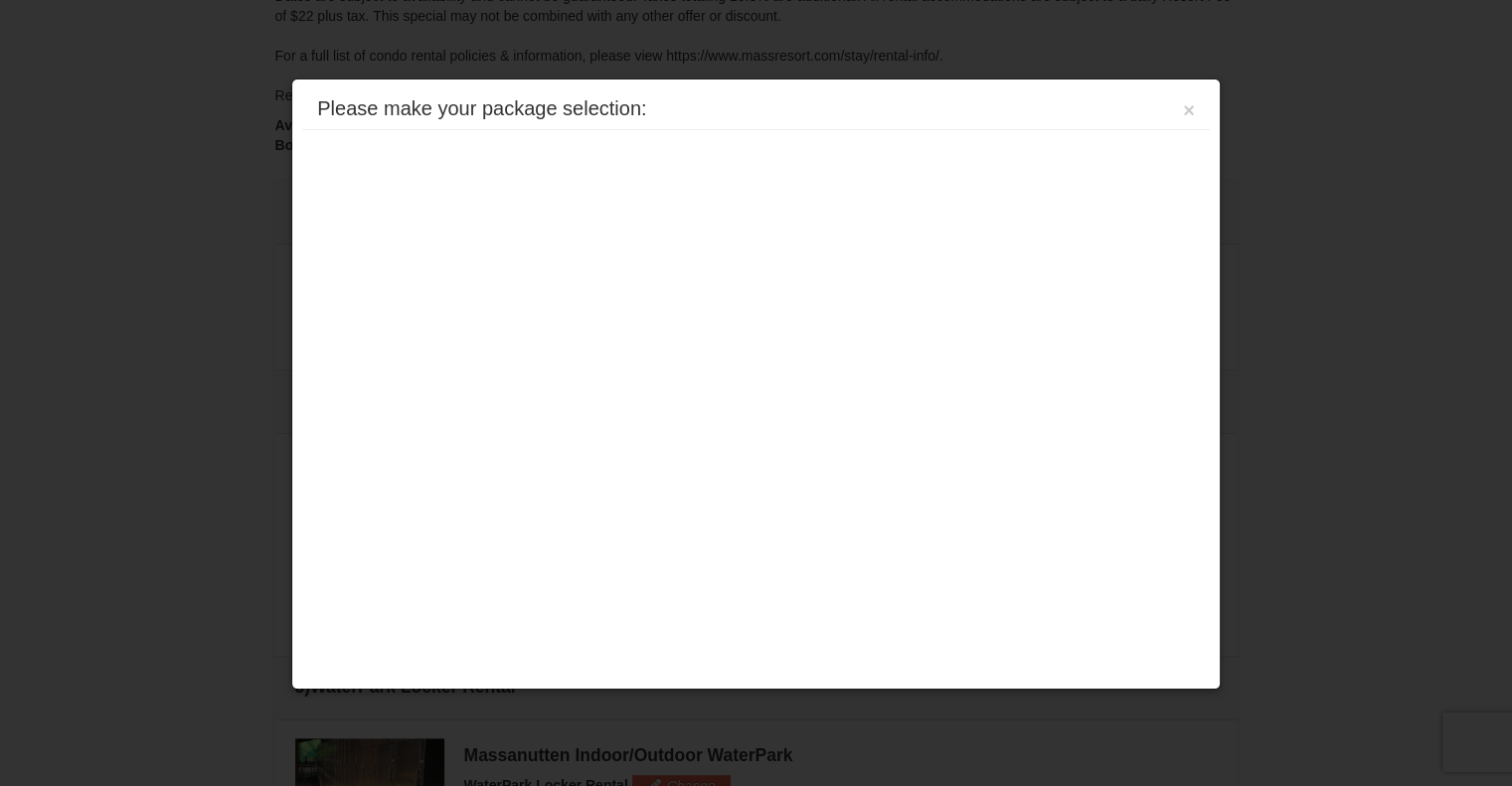 scroll, scrollTop: 585, scrollLeft: 0, axis: vertical 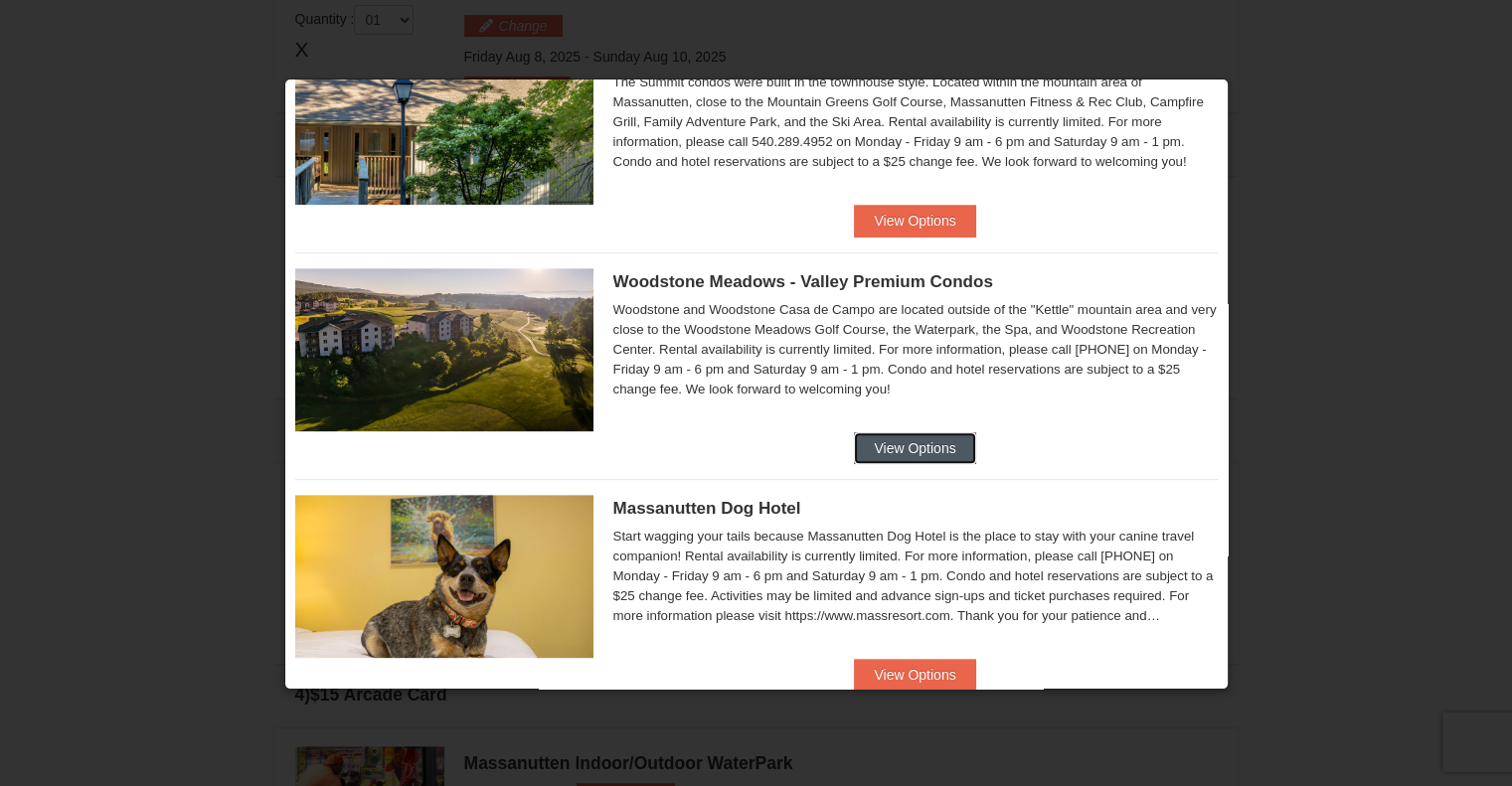 click on "View Options" at bounding box center [915, 448] 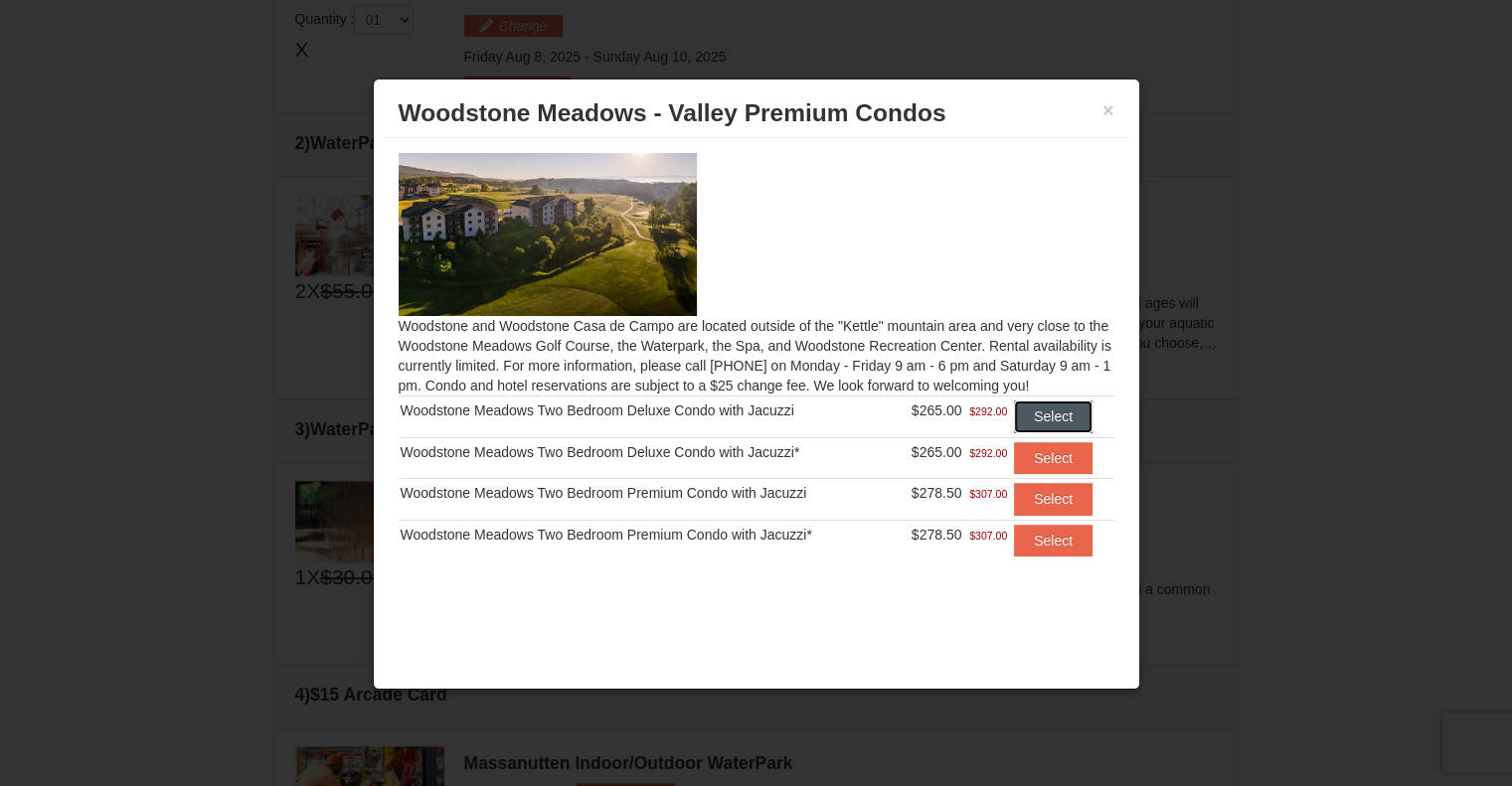 click on "Select" at bounding box center (1053, 416) 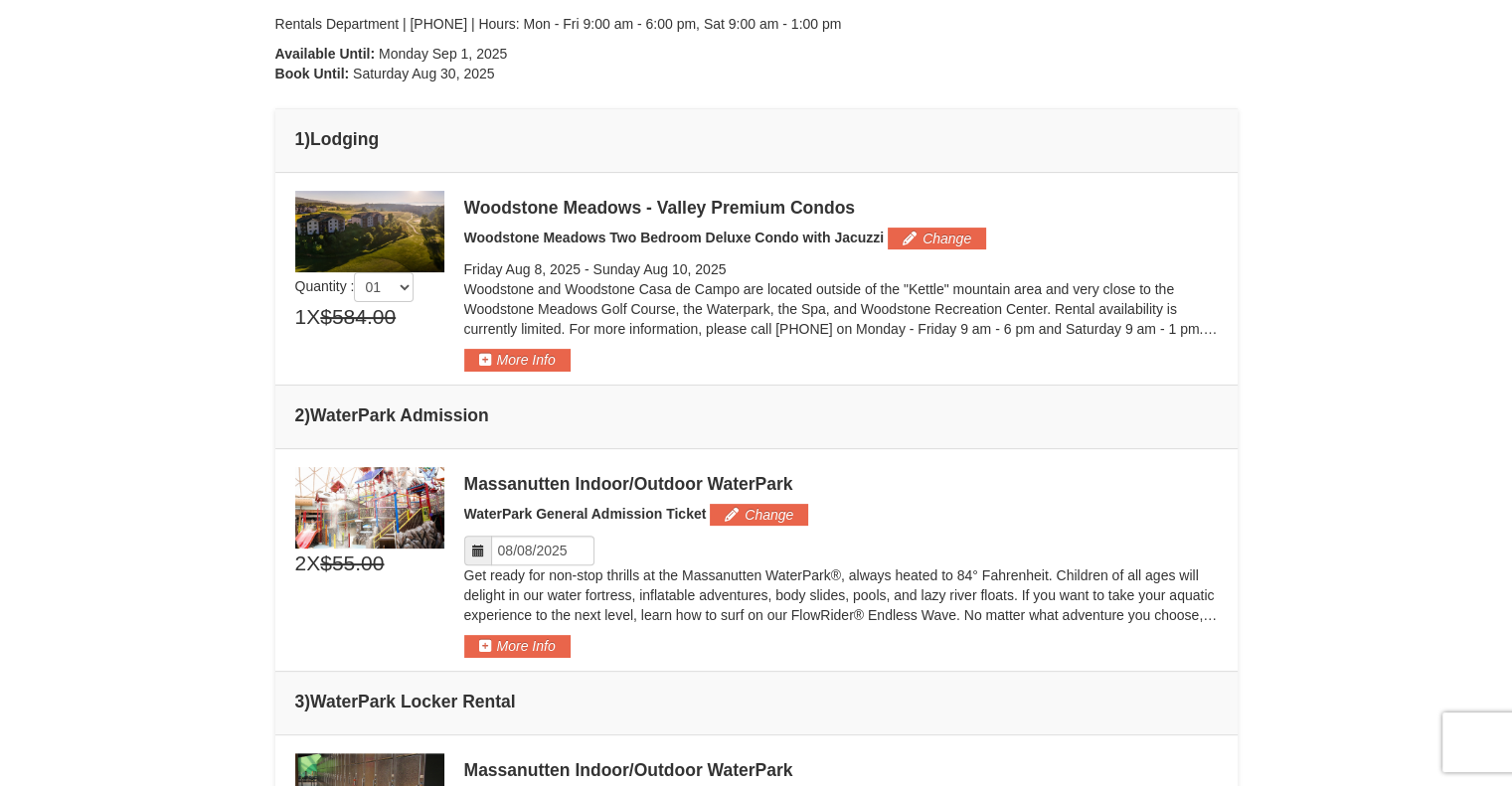 scroll, scrollTop: 437, scrollLeft: 0, axis: vertical 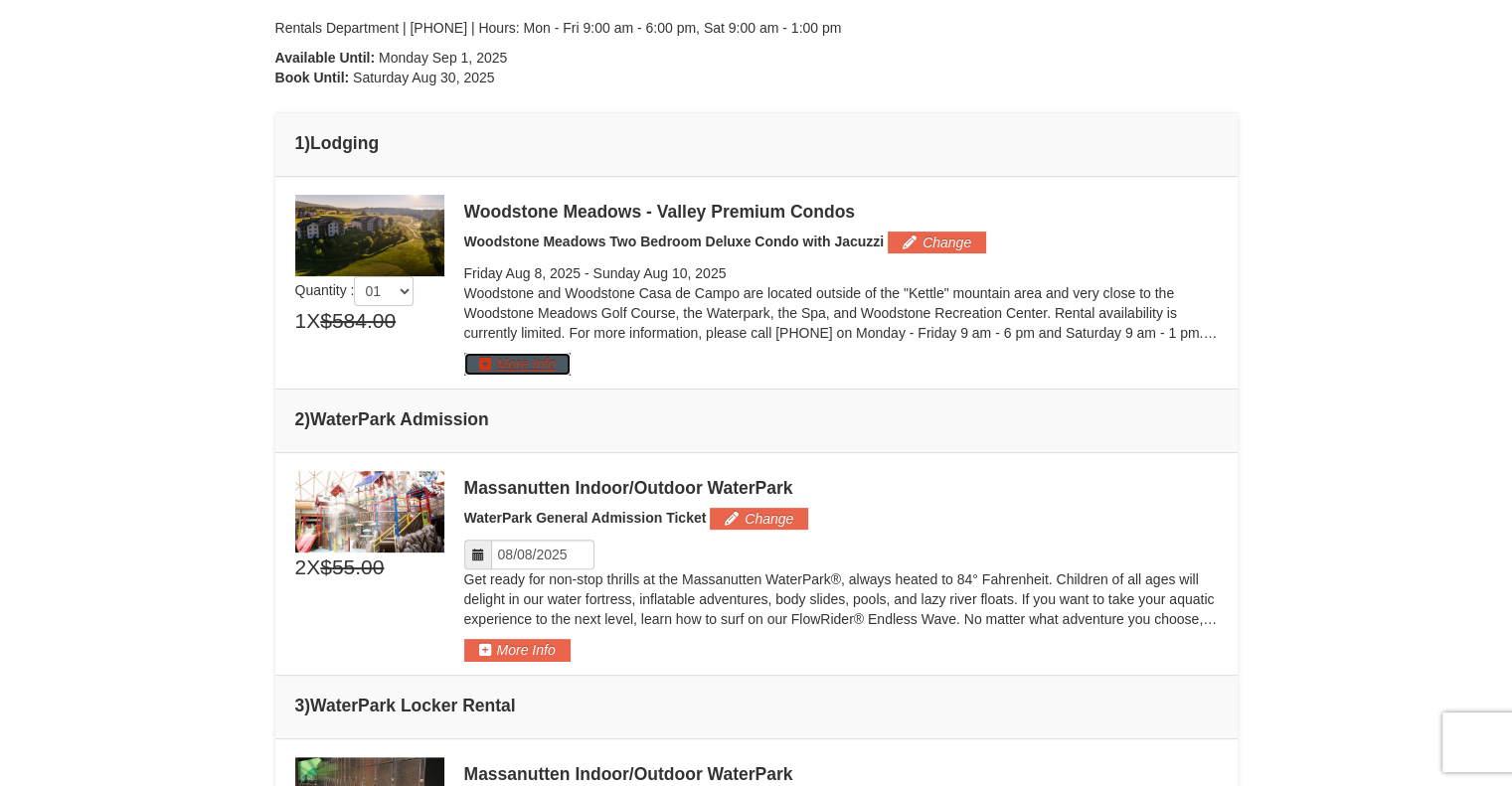 click on "More Info" at bounding box center (517, 364) 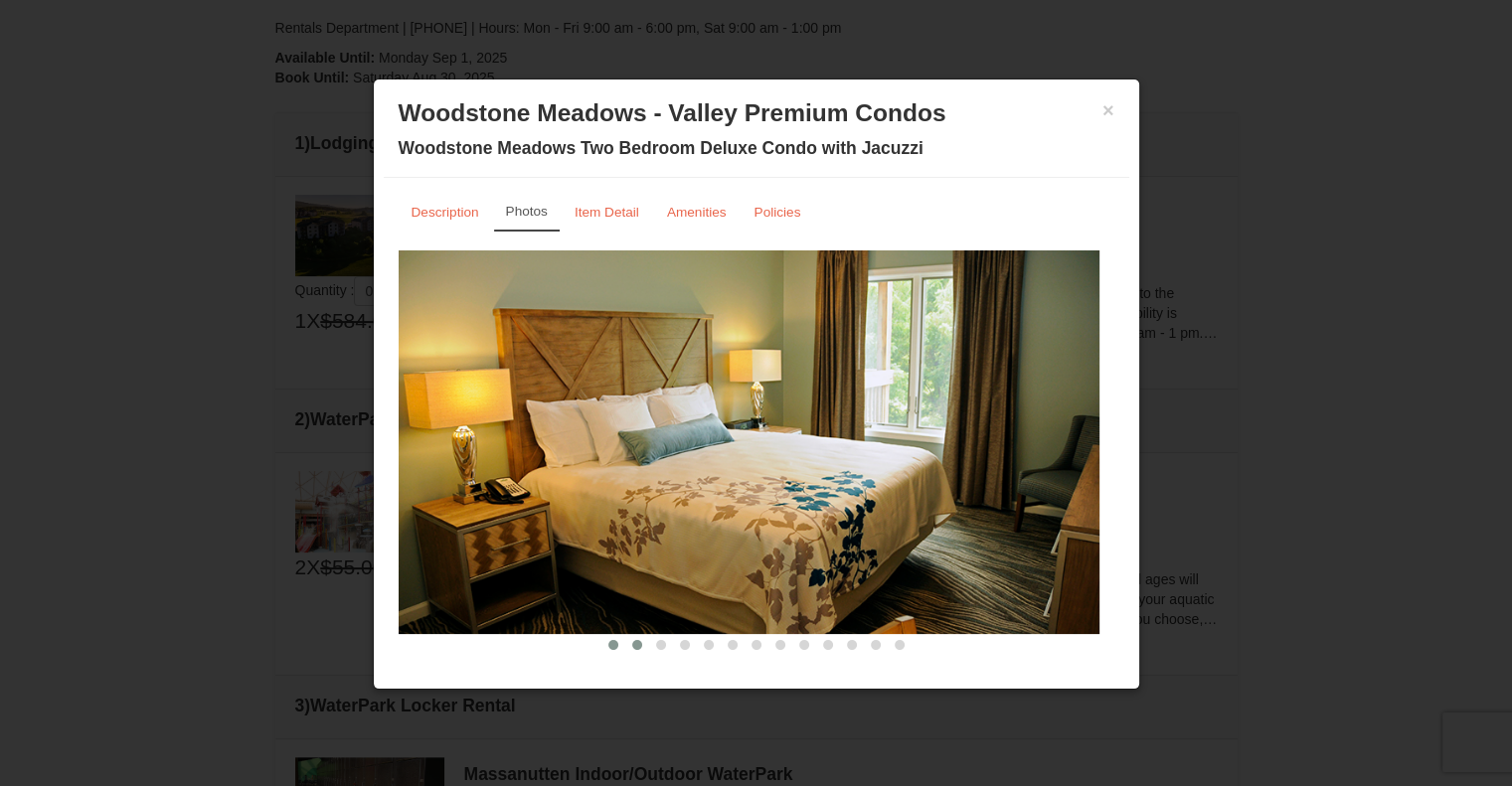 click at bounding box center [637, 645] 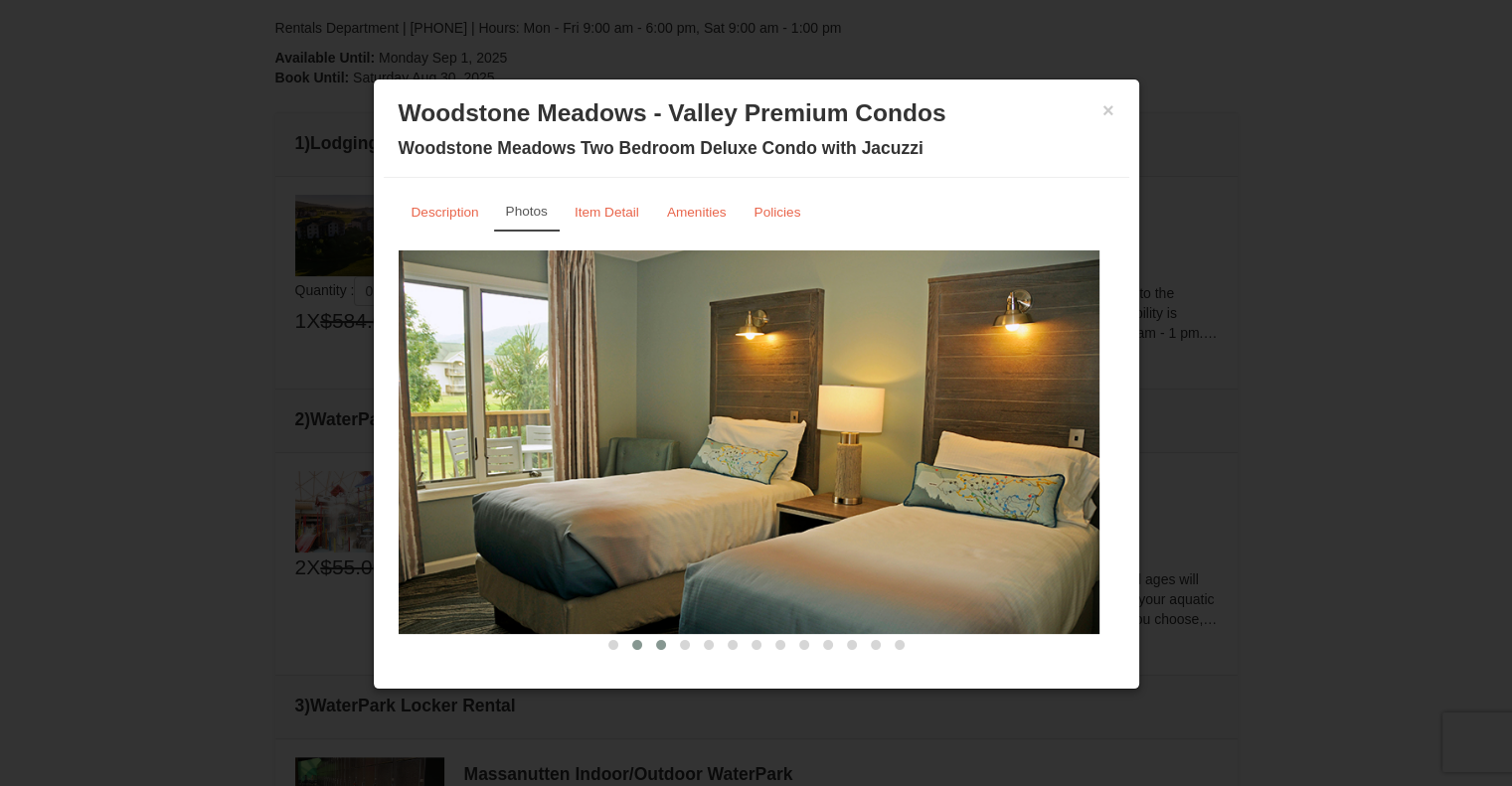 click at bounding box center [661, 645] 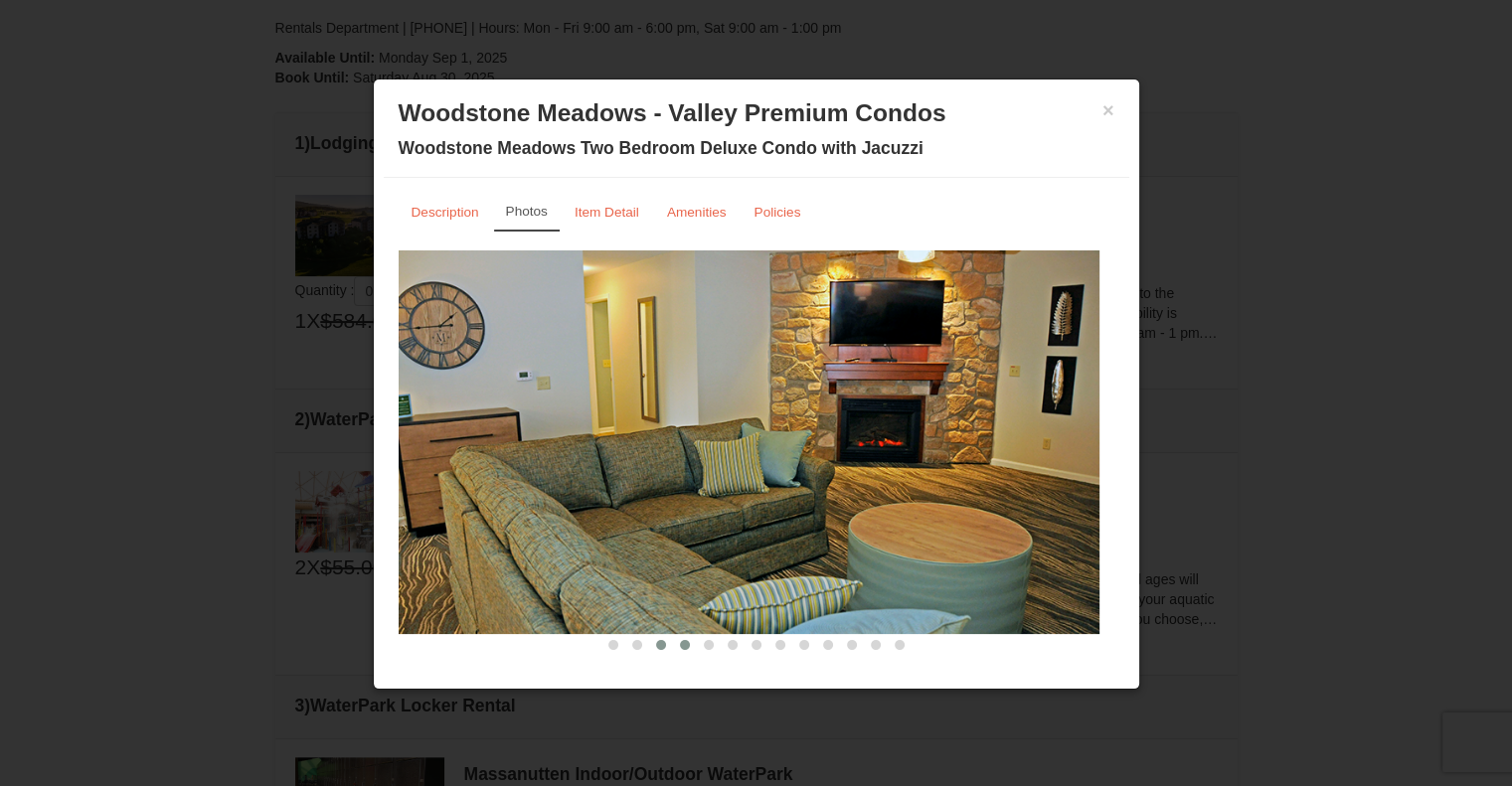 click at bounding box center [685, 645] 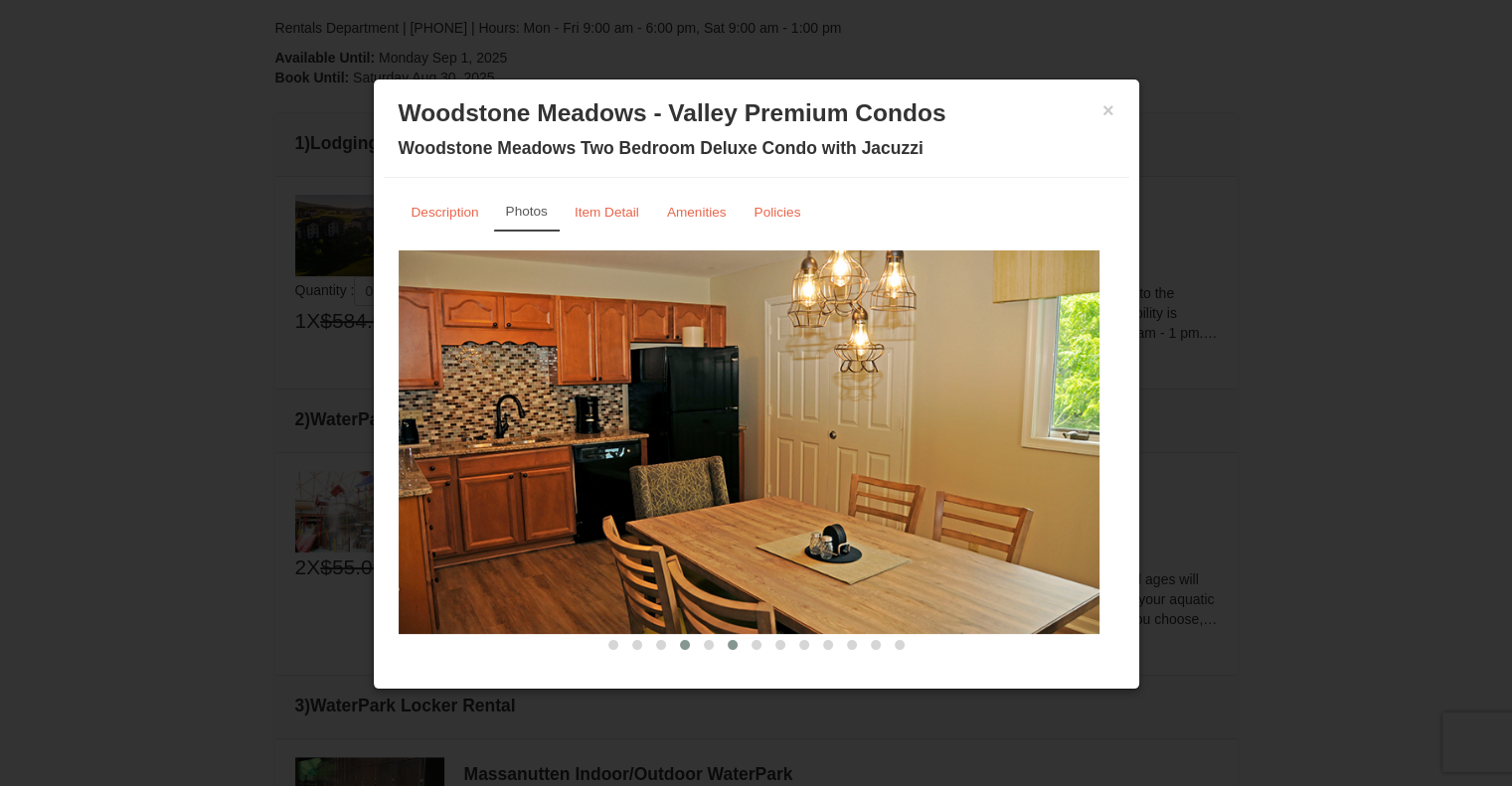 click at bounding box center [733, 645] 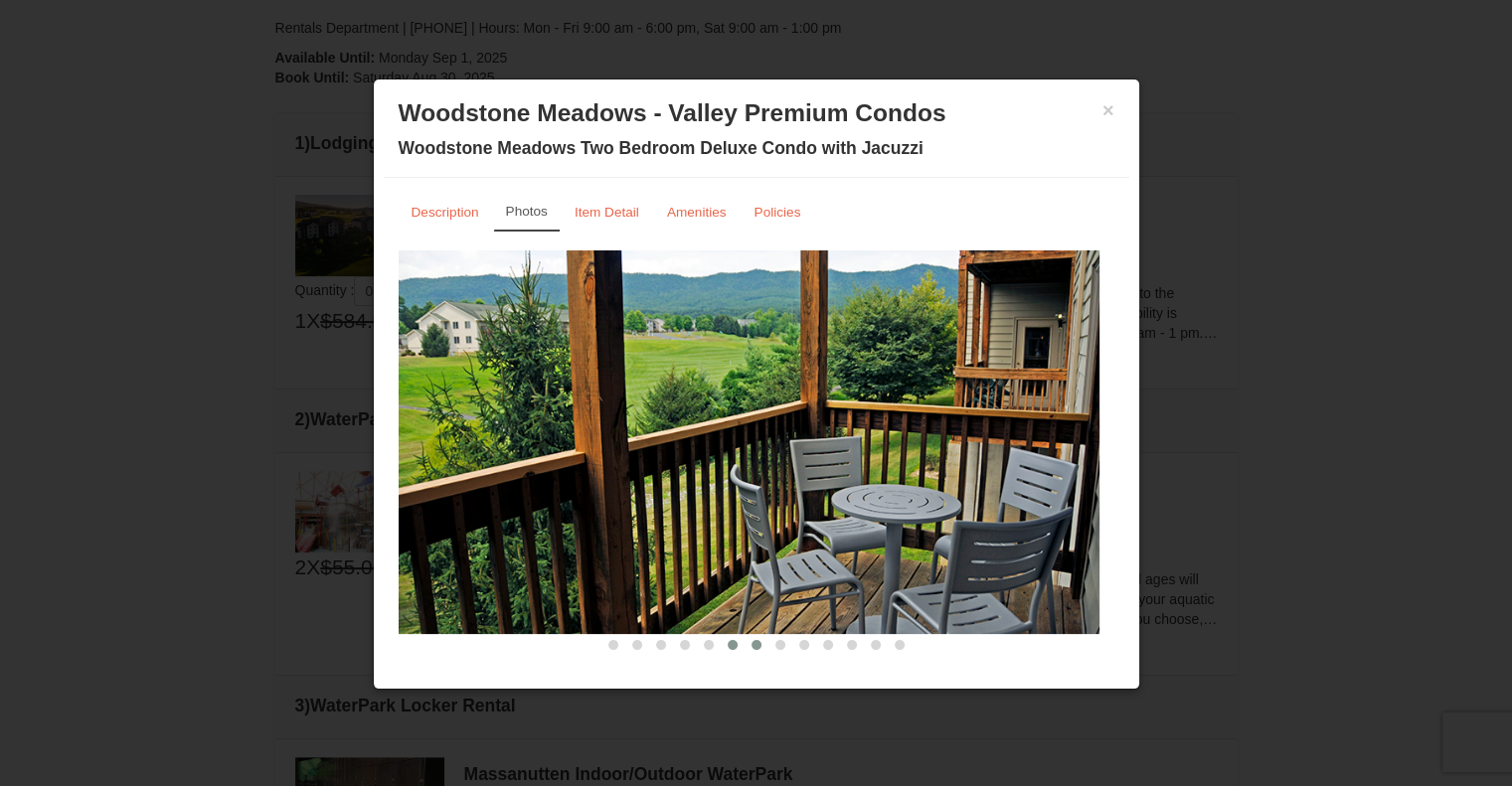 click at bounding box center (756, 645) 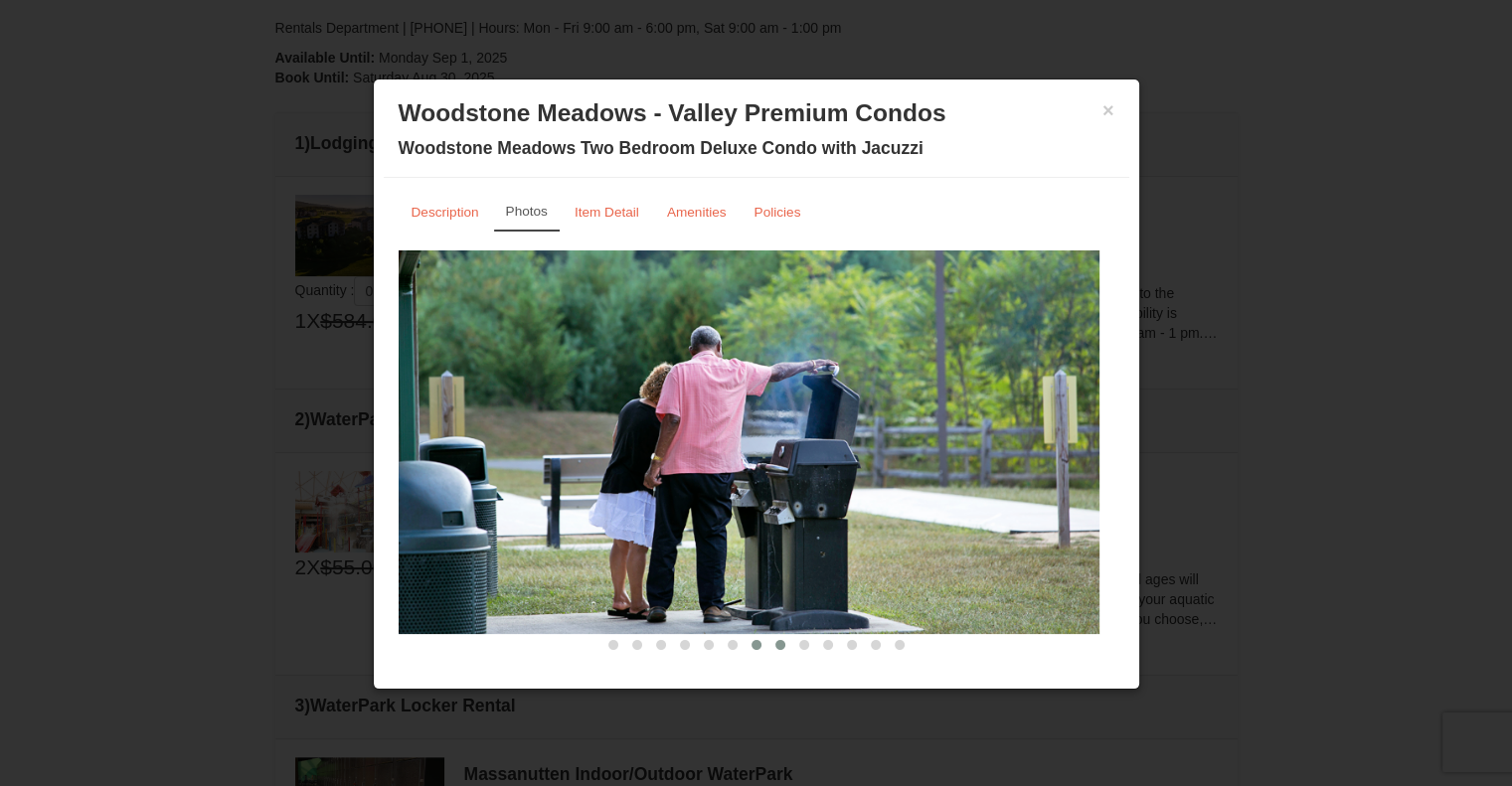 click at bounding box center [780, 645] 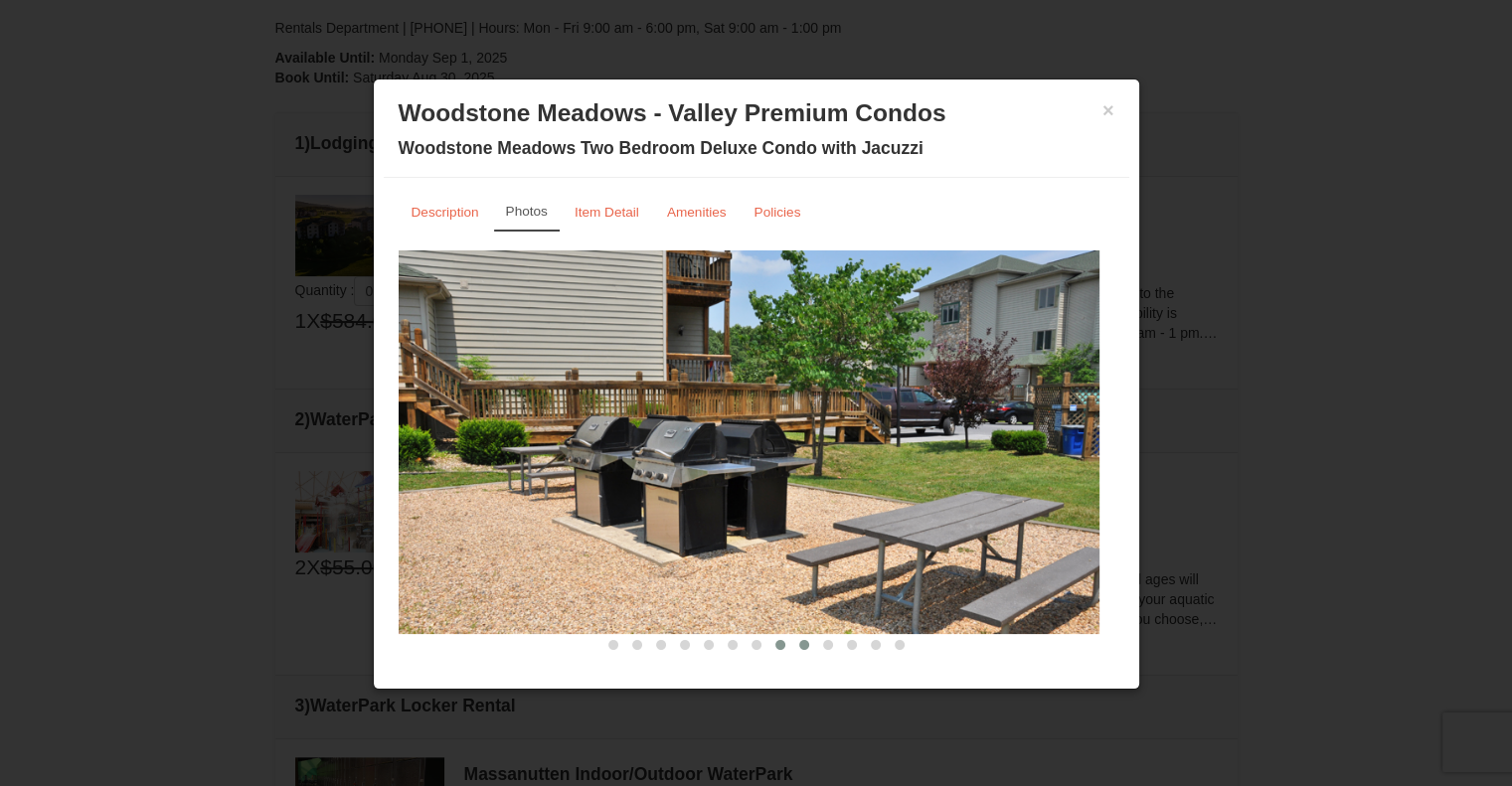 click at bounding box center [804, 645] 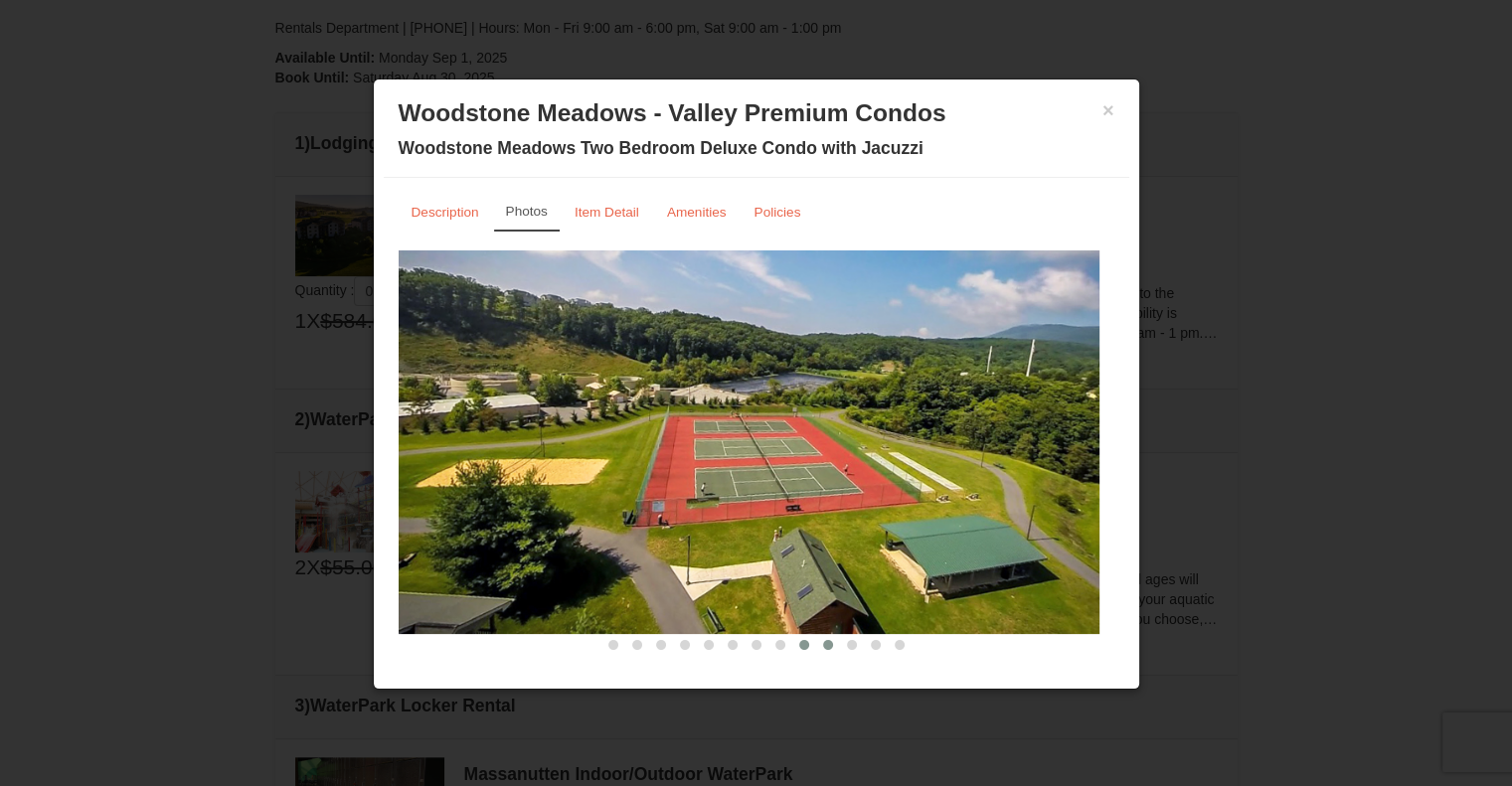 click at bounding box center (828, 645) 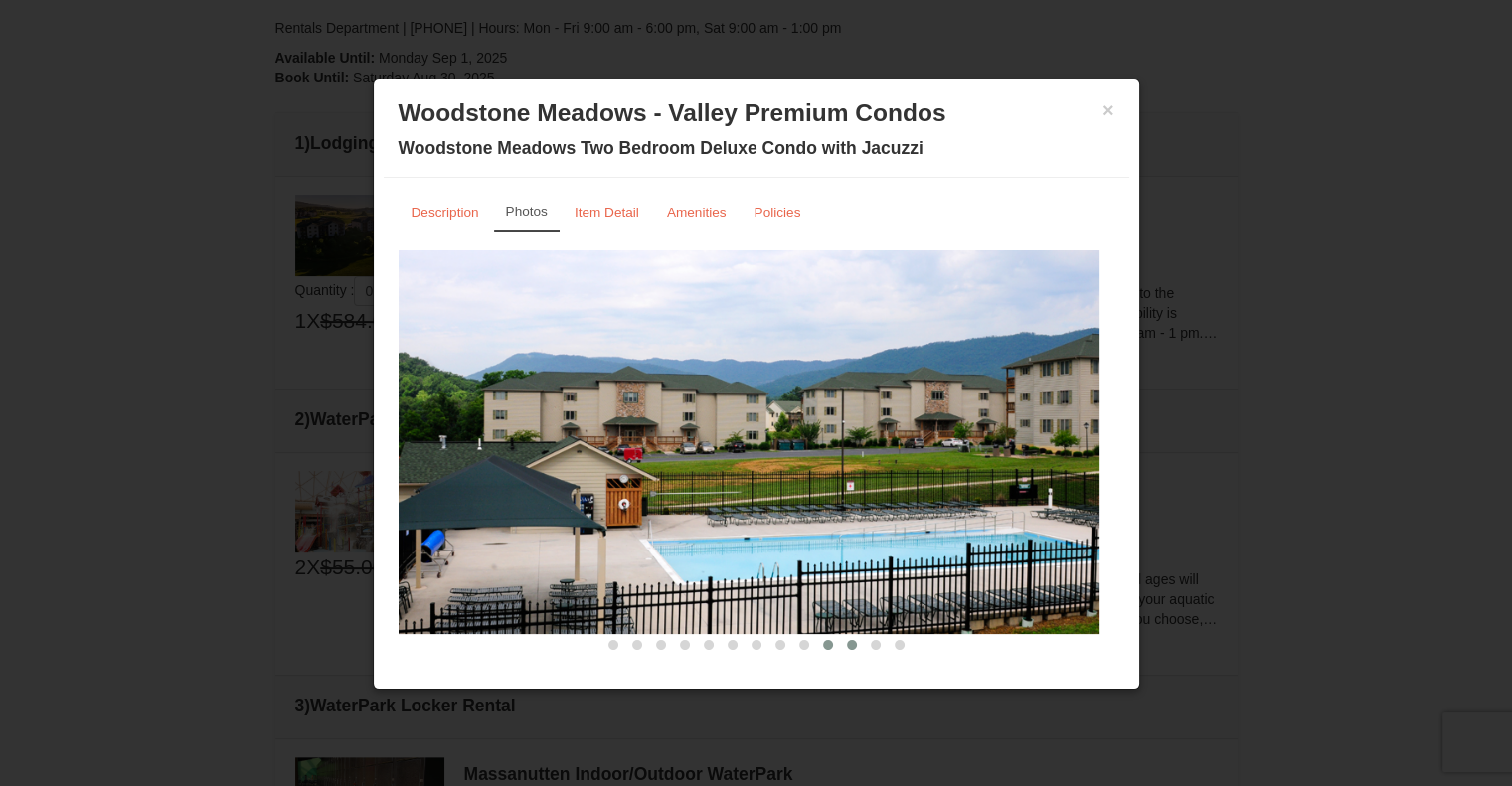 click at bounding box center [852, 645] 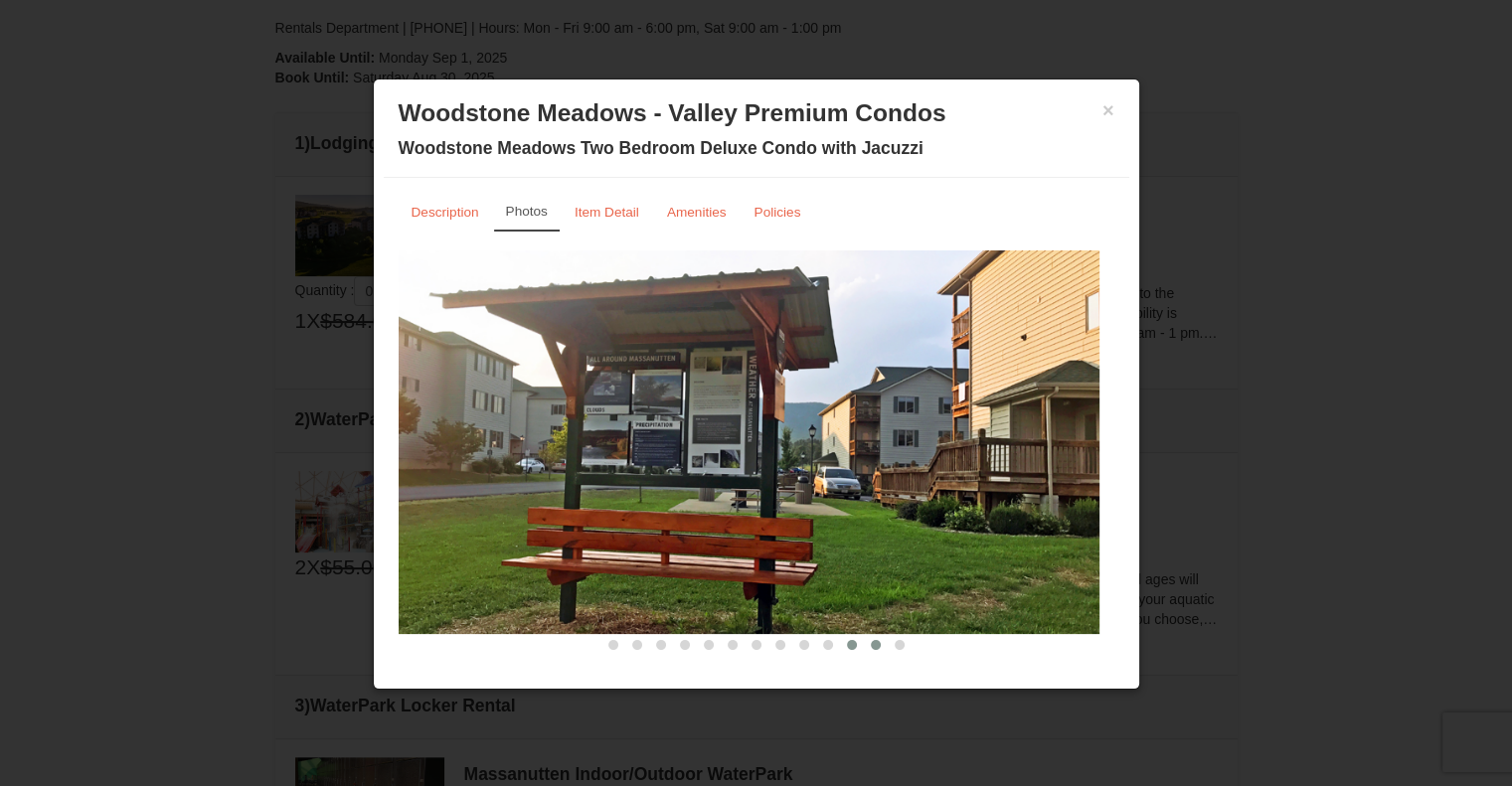 click at bounding box center [876, 645] 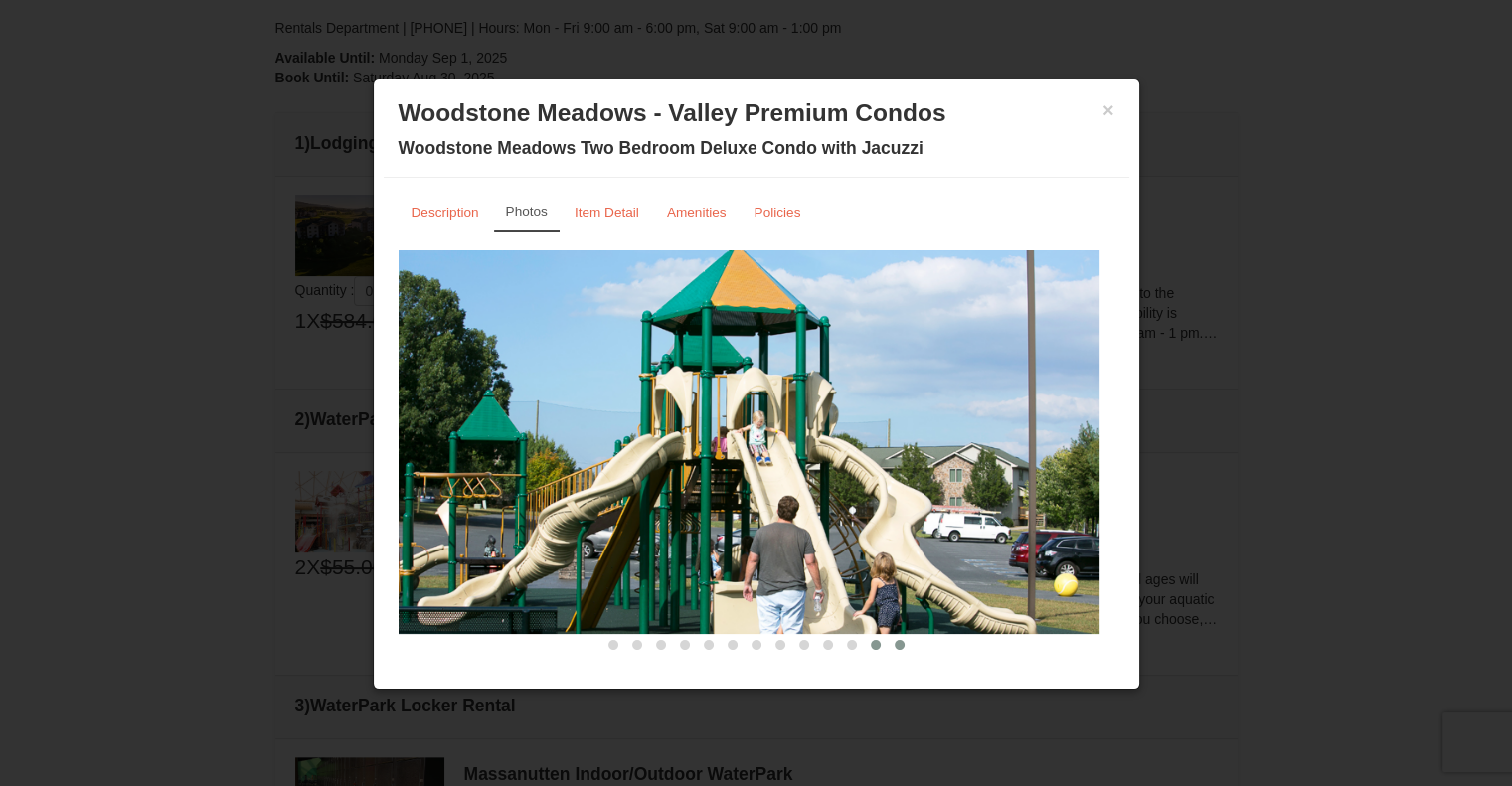 click at bounding box center [900, 645] 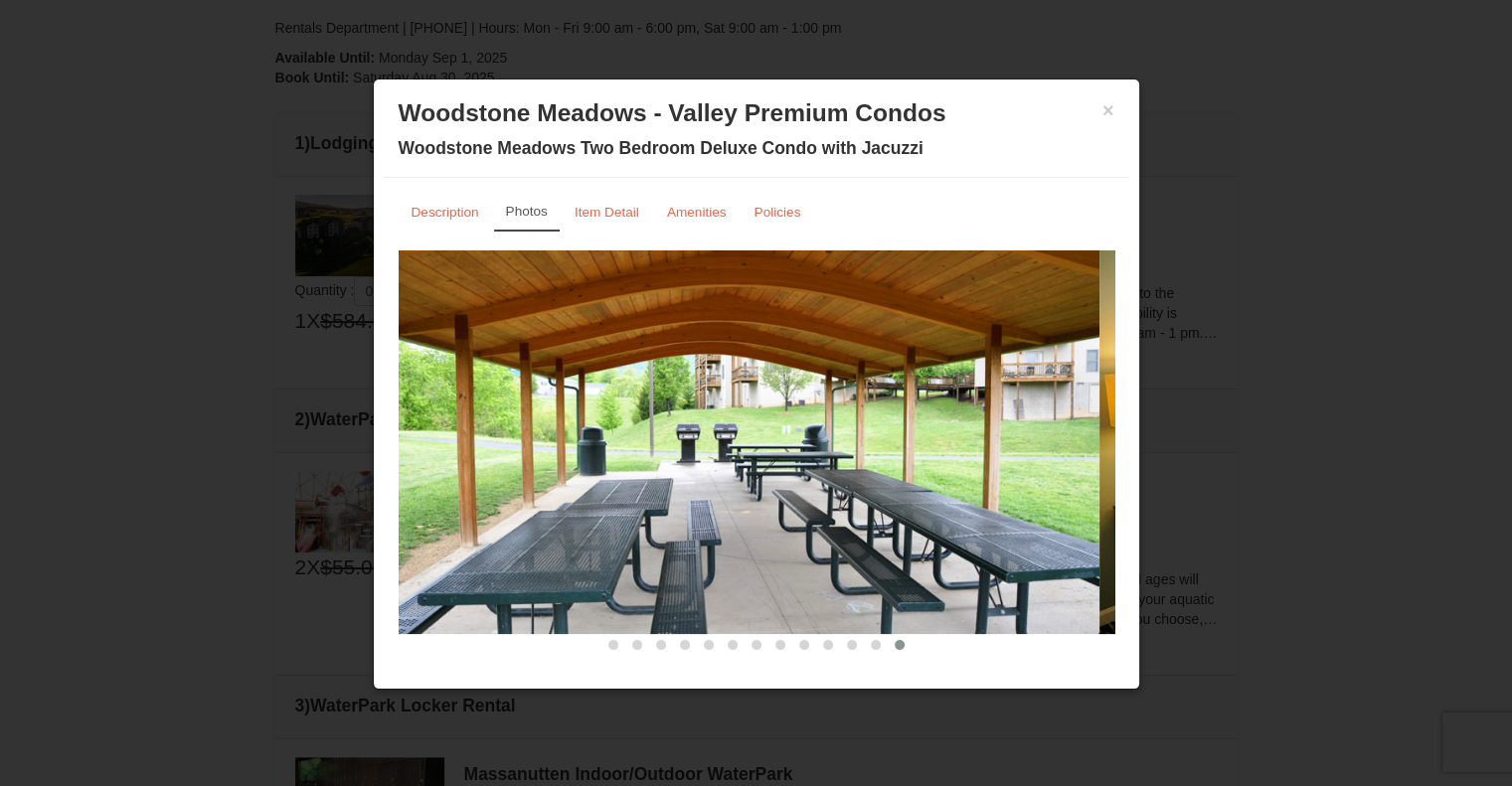 scroll, scrollTop: 19, scrollLeft: 0, axis: vertical 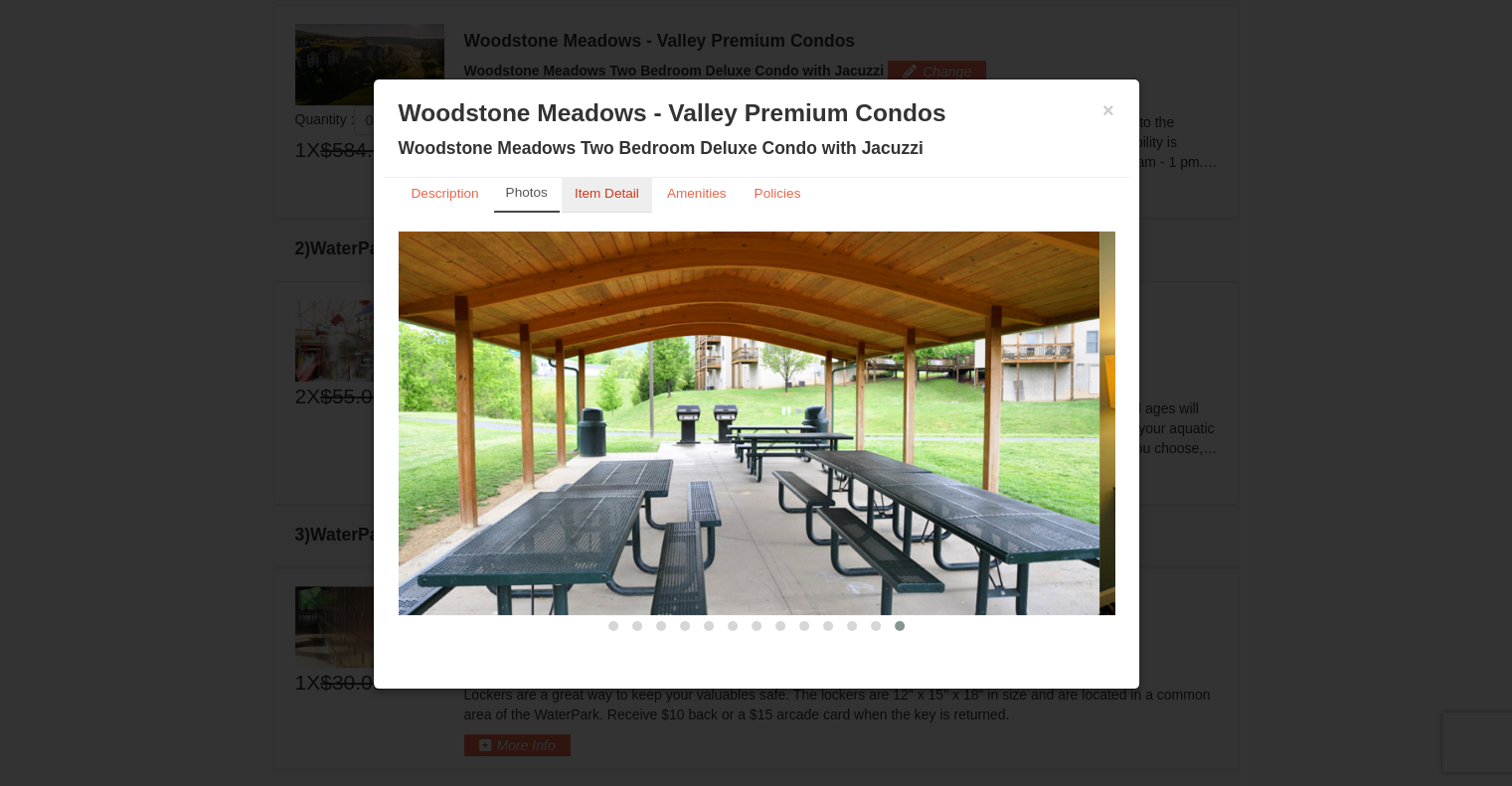 click on "Item Detail" at bounding box center [606, 193] 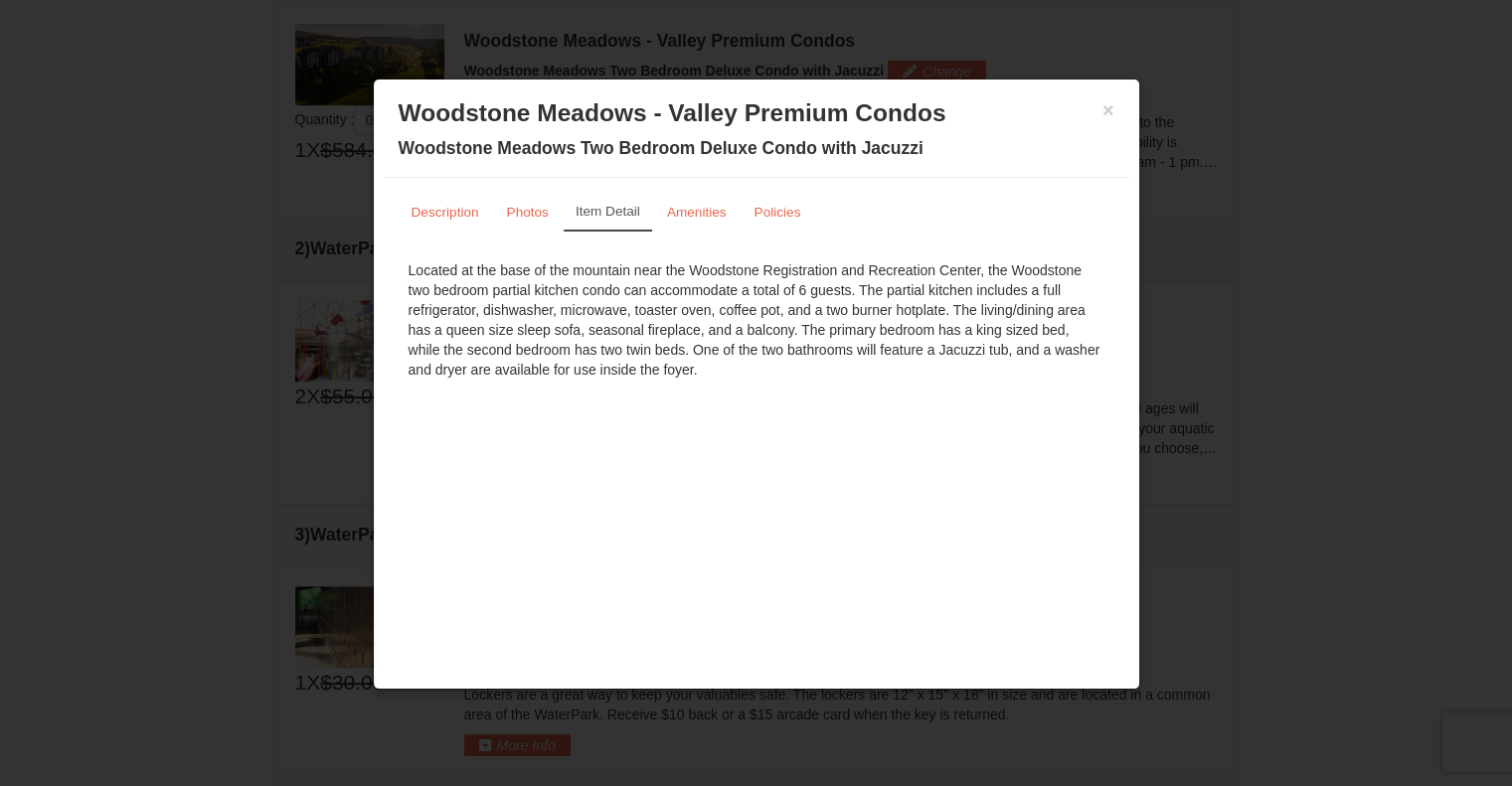 scroll, scrollTop: 0, scrollLeft: 0, axis: both 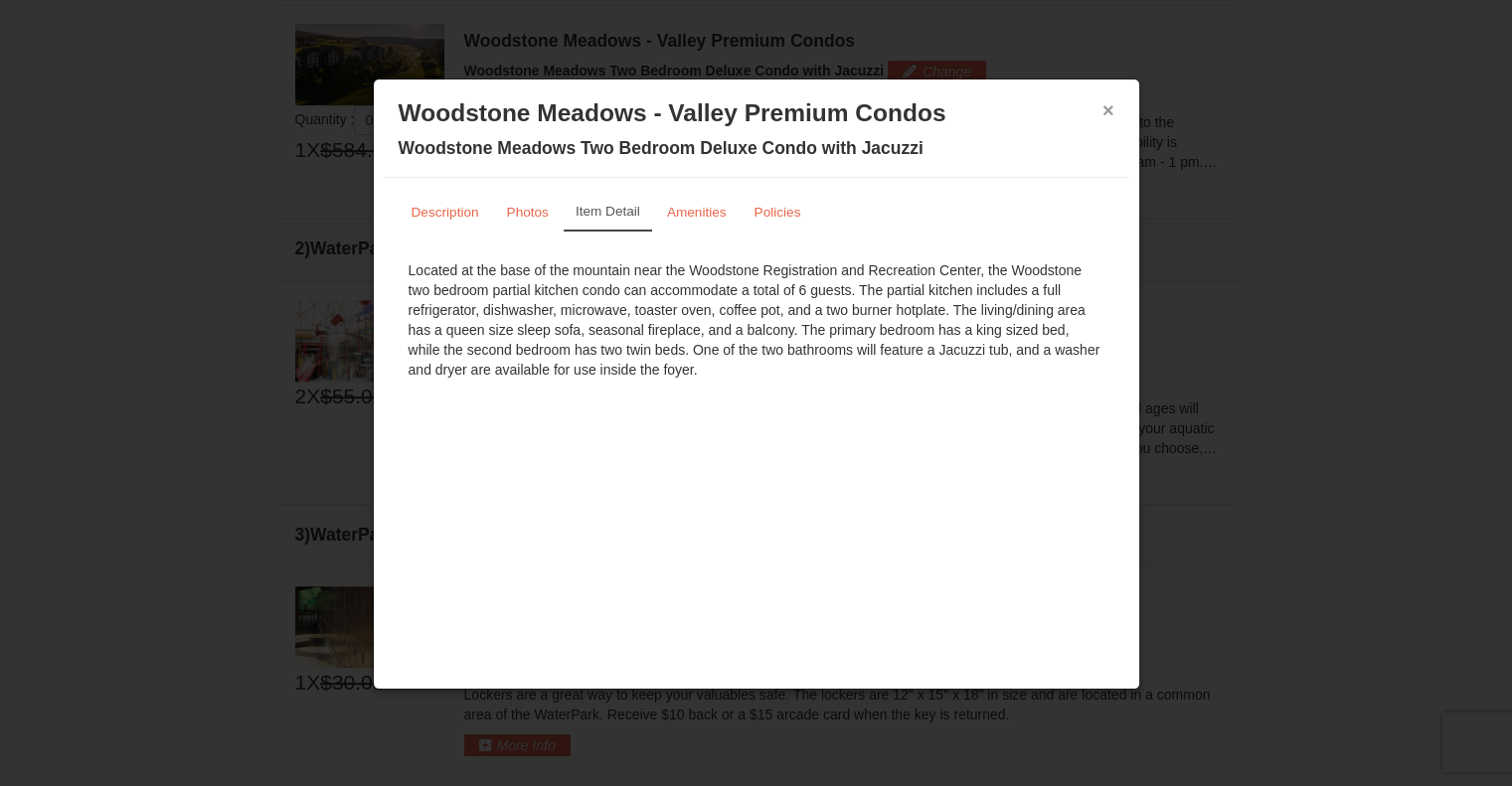 click on "×" at bounding box center (1108, 110) 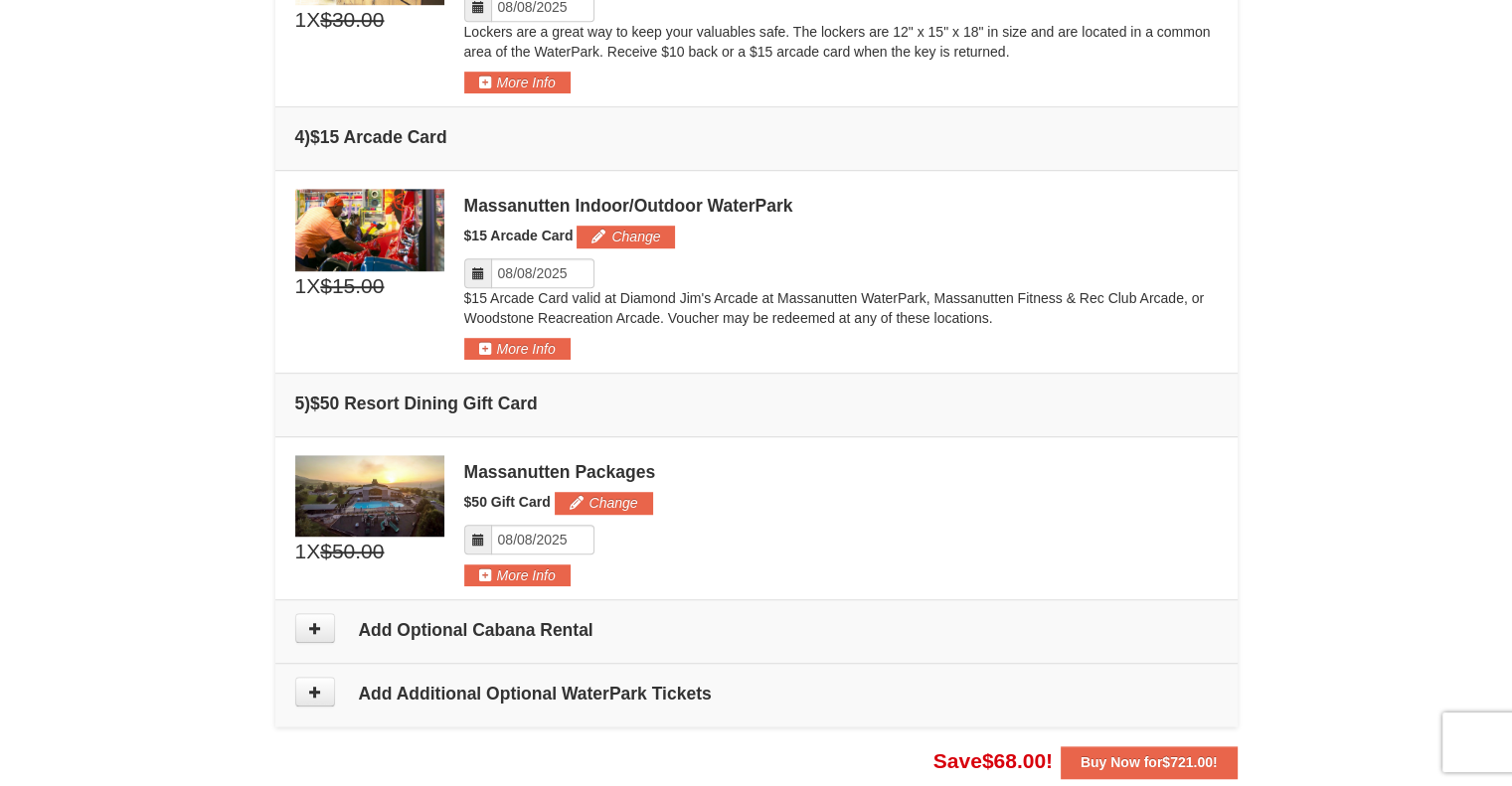 scroll, scrollTop: 1263, scrollLeft: 0, axis: vertical 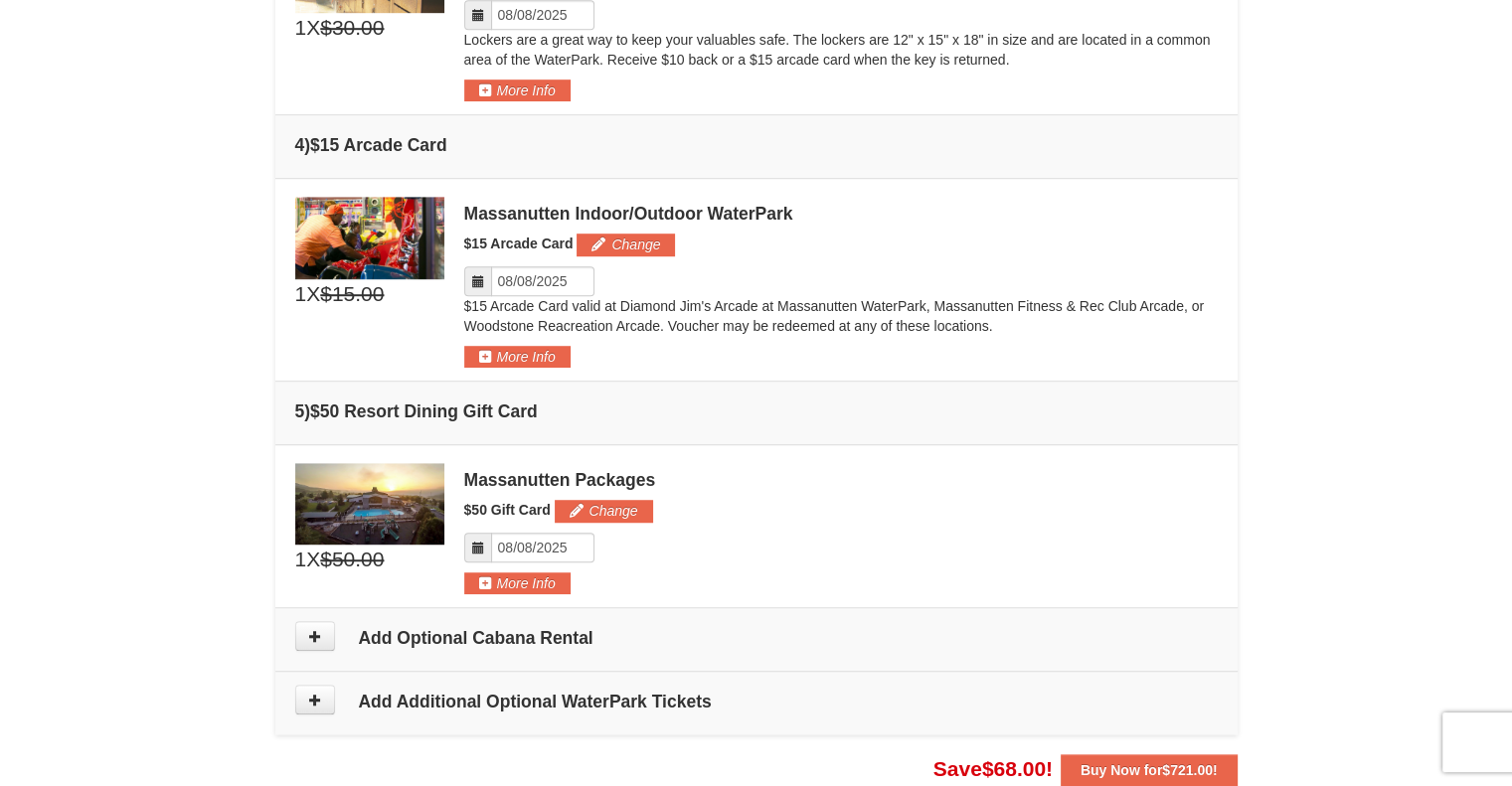 click on "Massanutten Indoor/Outdoor WaterPark
$15 Arcade Card
Change
Please format dates MM/DD/YYYY
More Info" at bounding box center (841, 282) 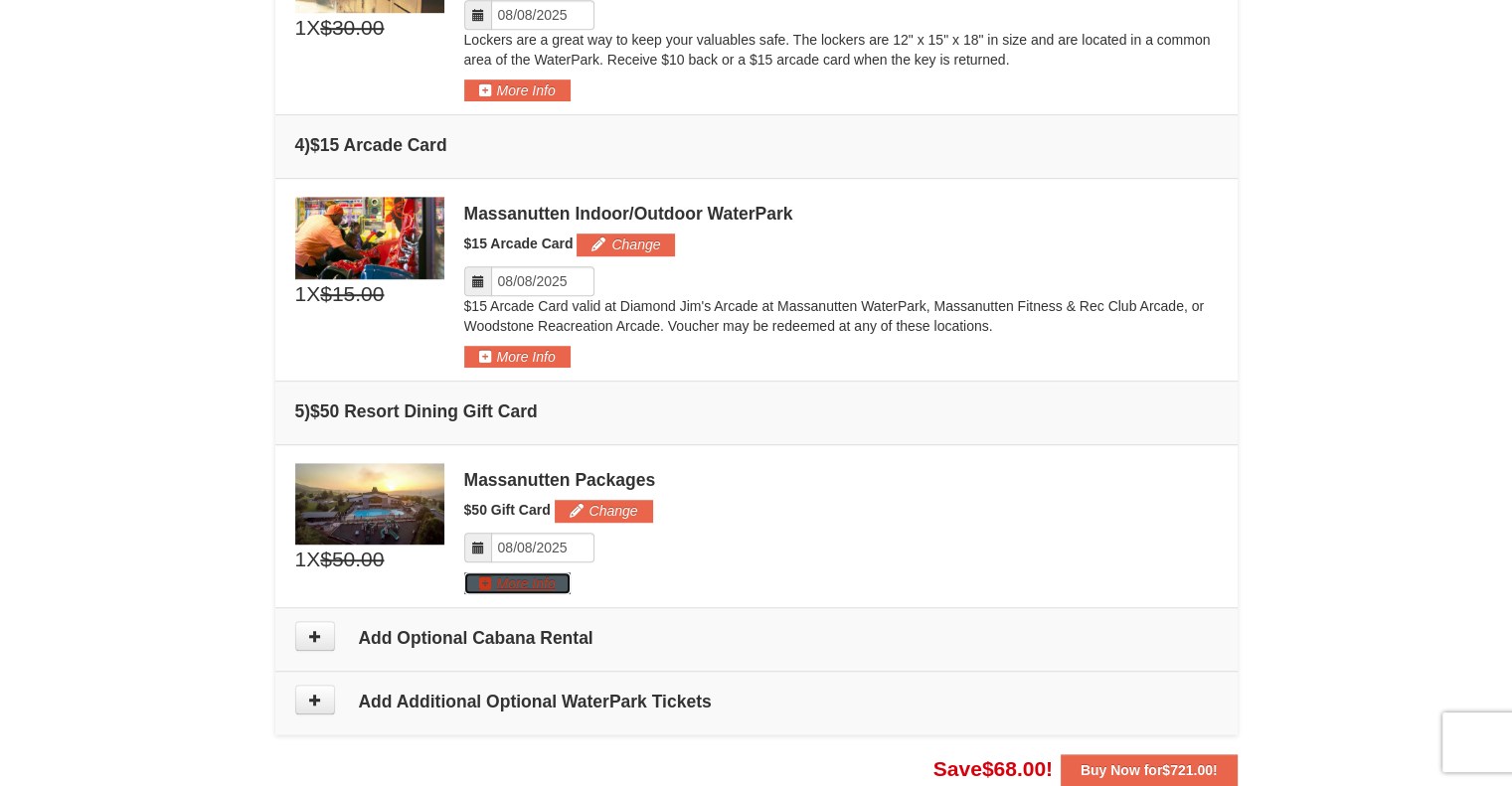 click on "More Info" at bounding box center [517, 583] 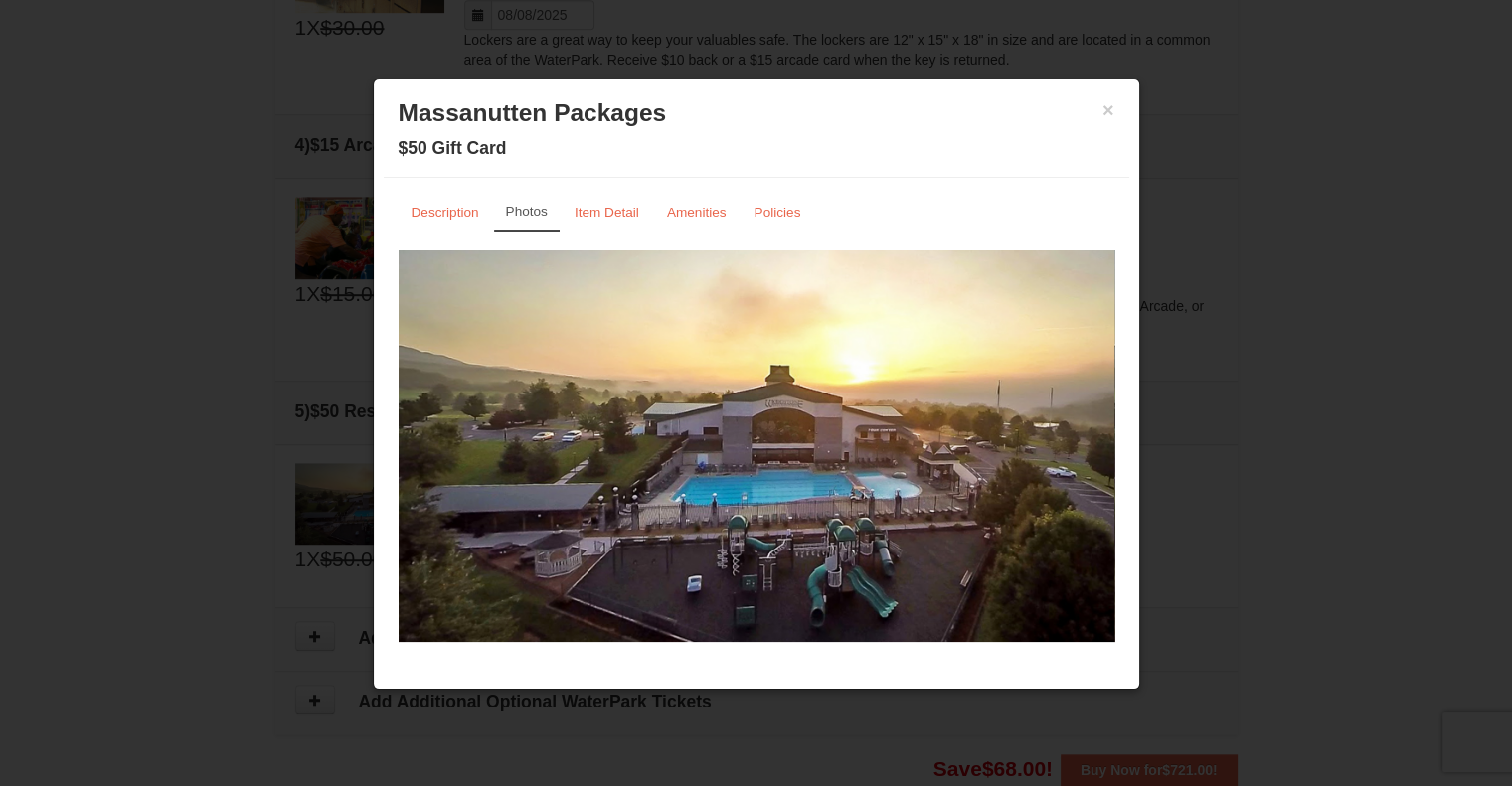 scroll, scrollTop: 6, scrollLeft: 0, axis: vertical 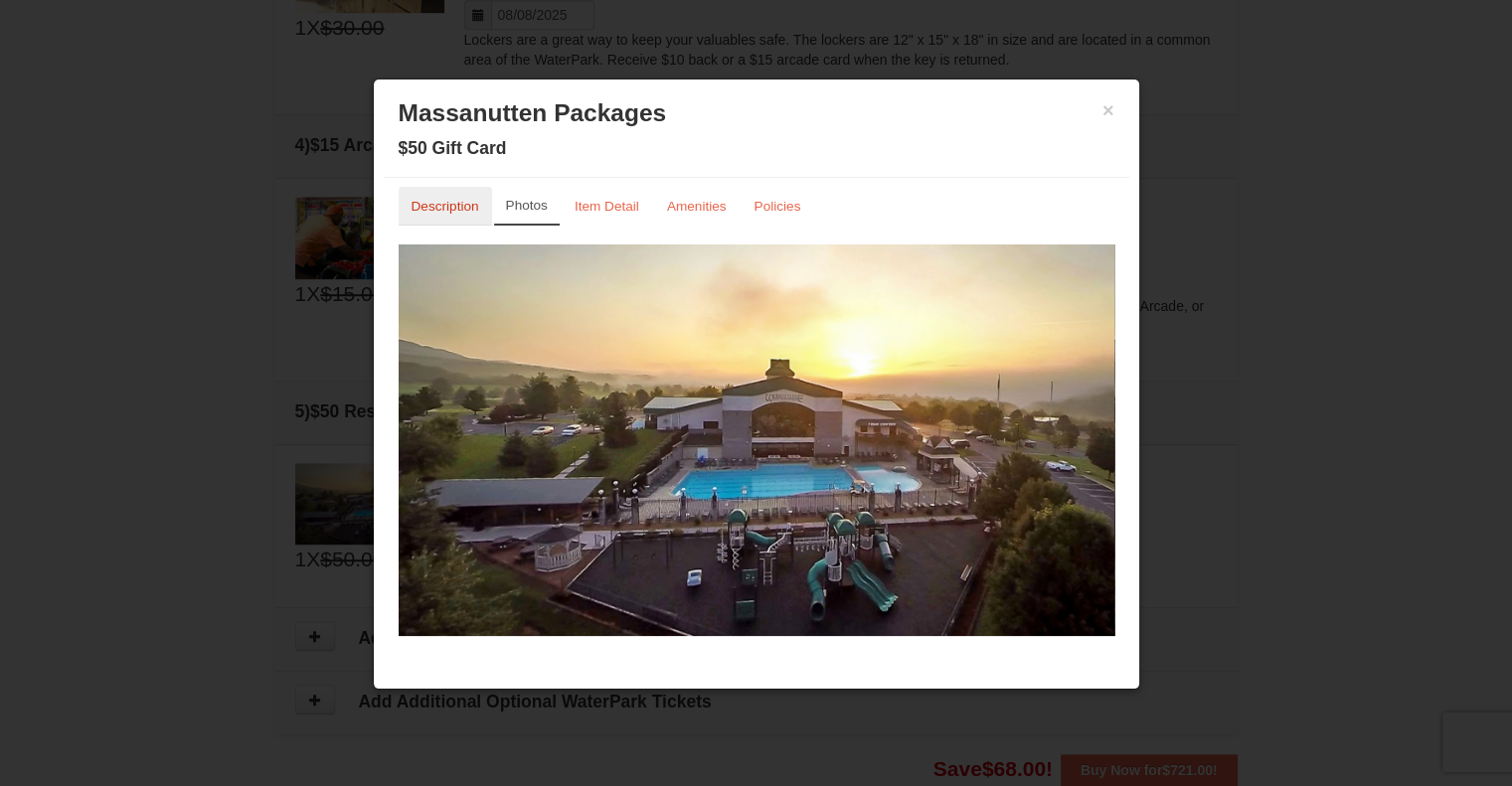 click on "Description" at bounding box center (445, 206) 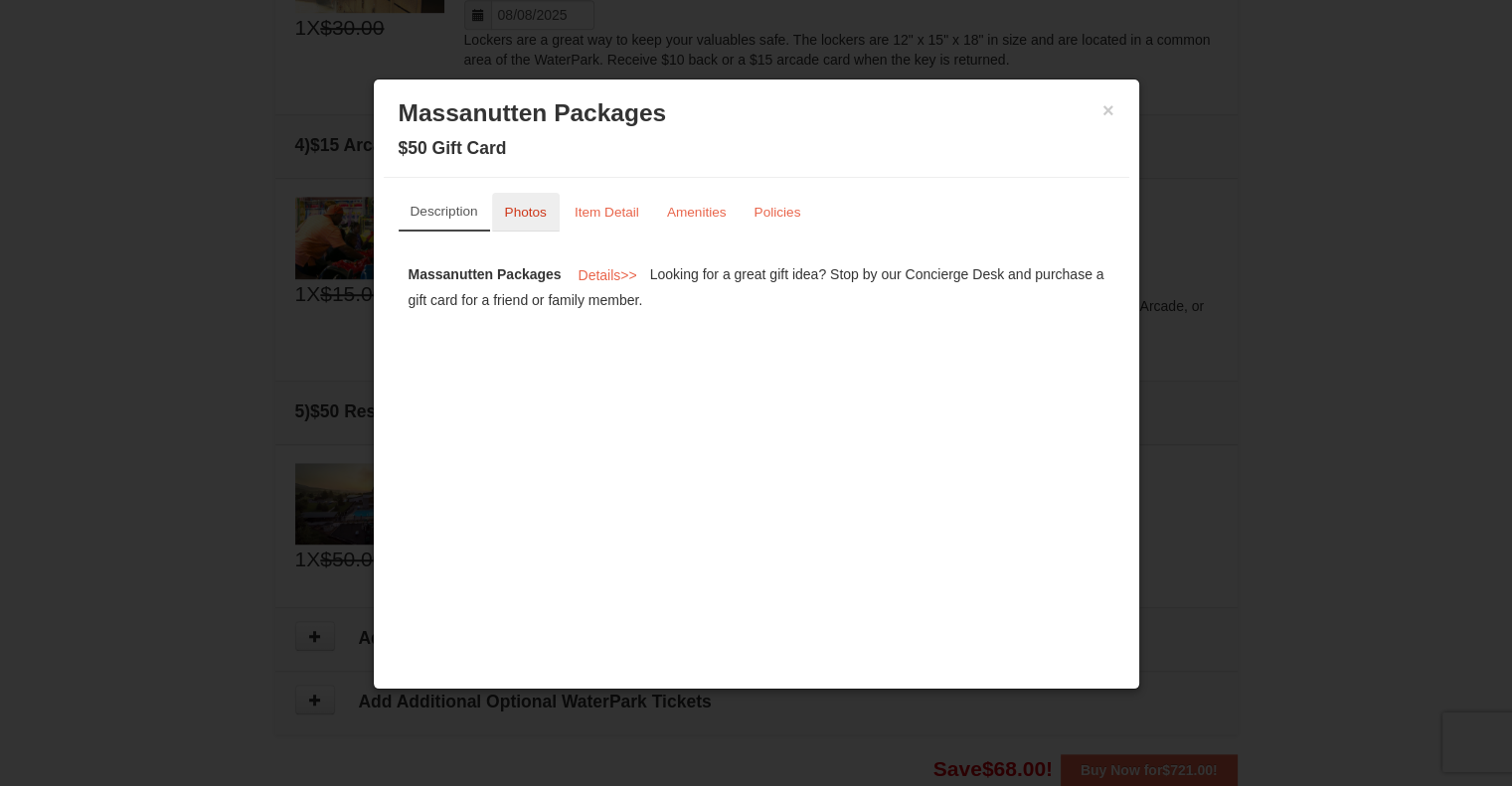 click on "Photos" at bounding box center (526, 212) 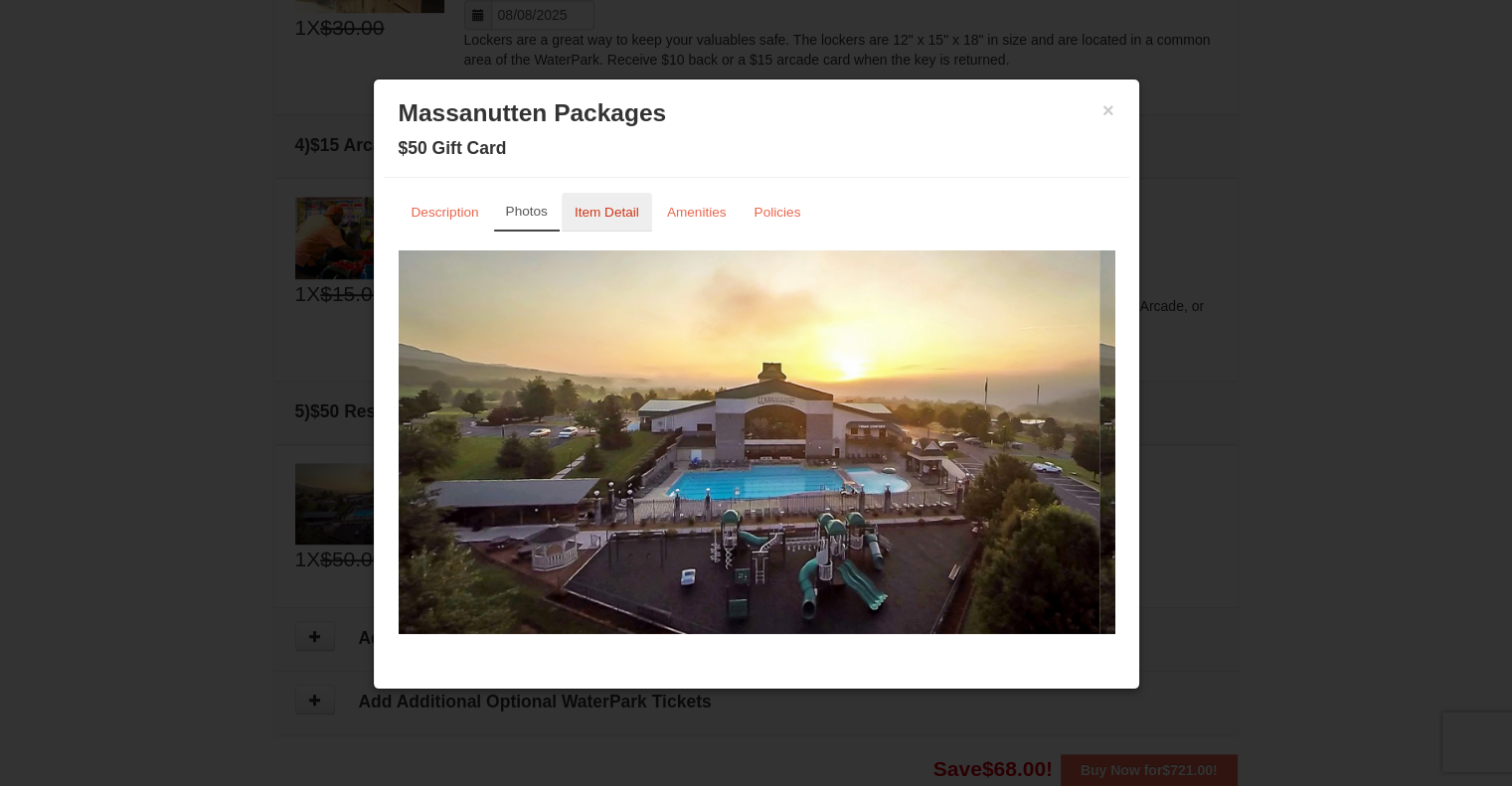 click on "Item Detail" at bounding box center [606, 212] 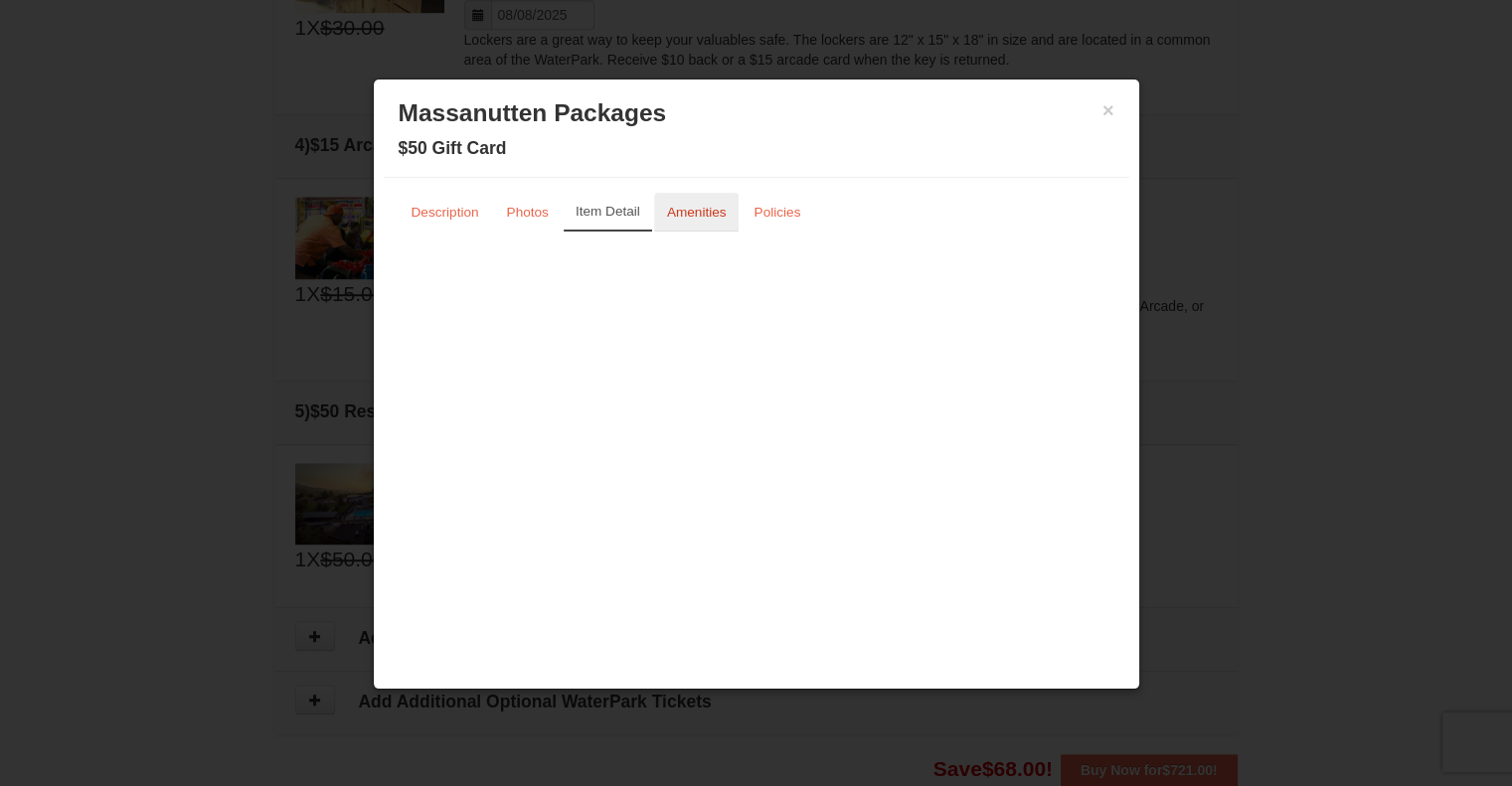 click on "Amenities" at bounding box center (697, 212) 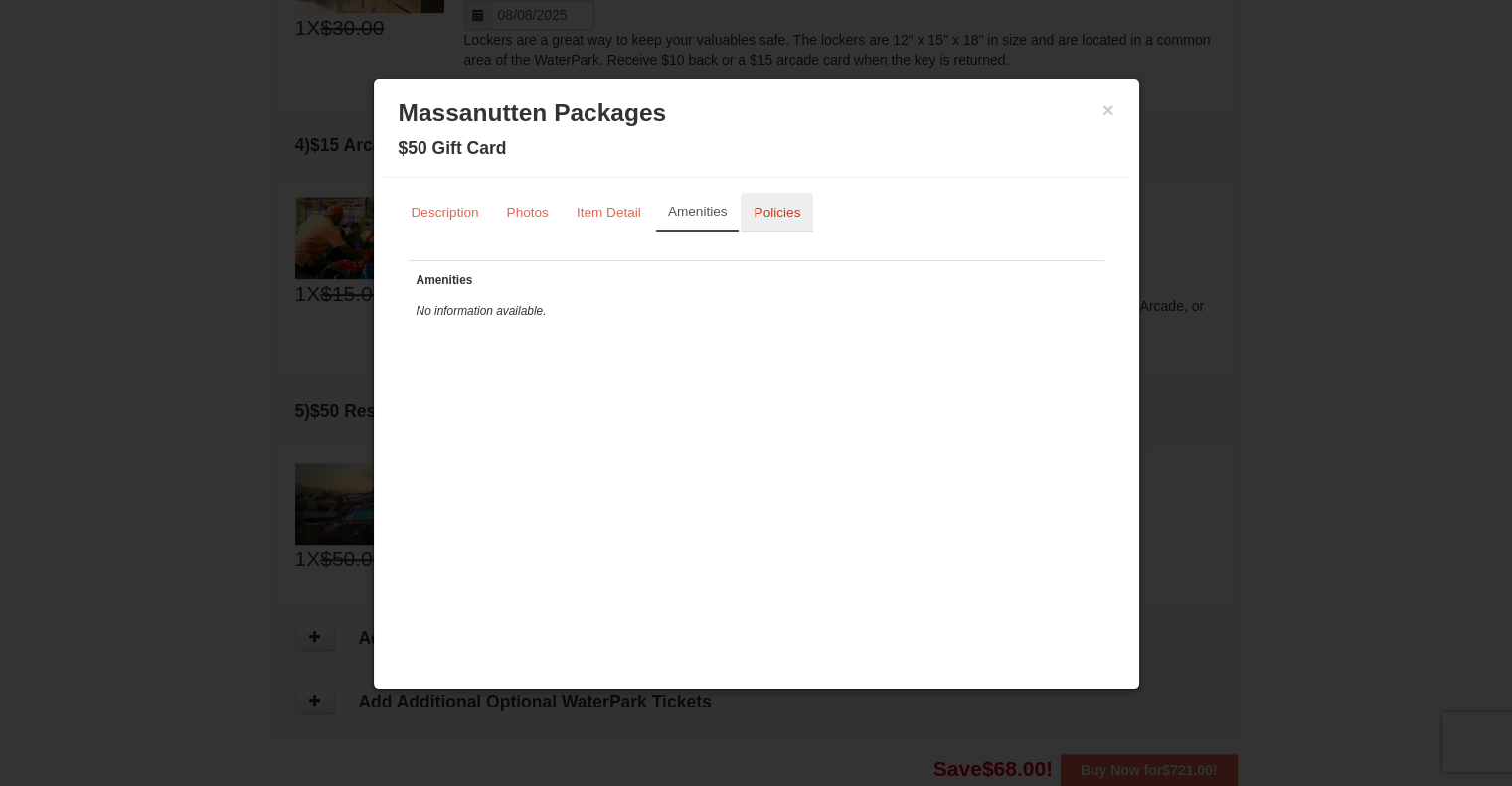 click on "Policies" at bounding box center (776, 212) 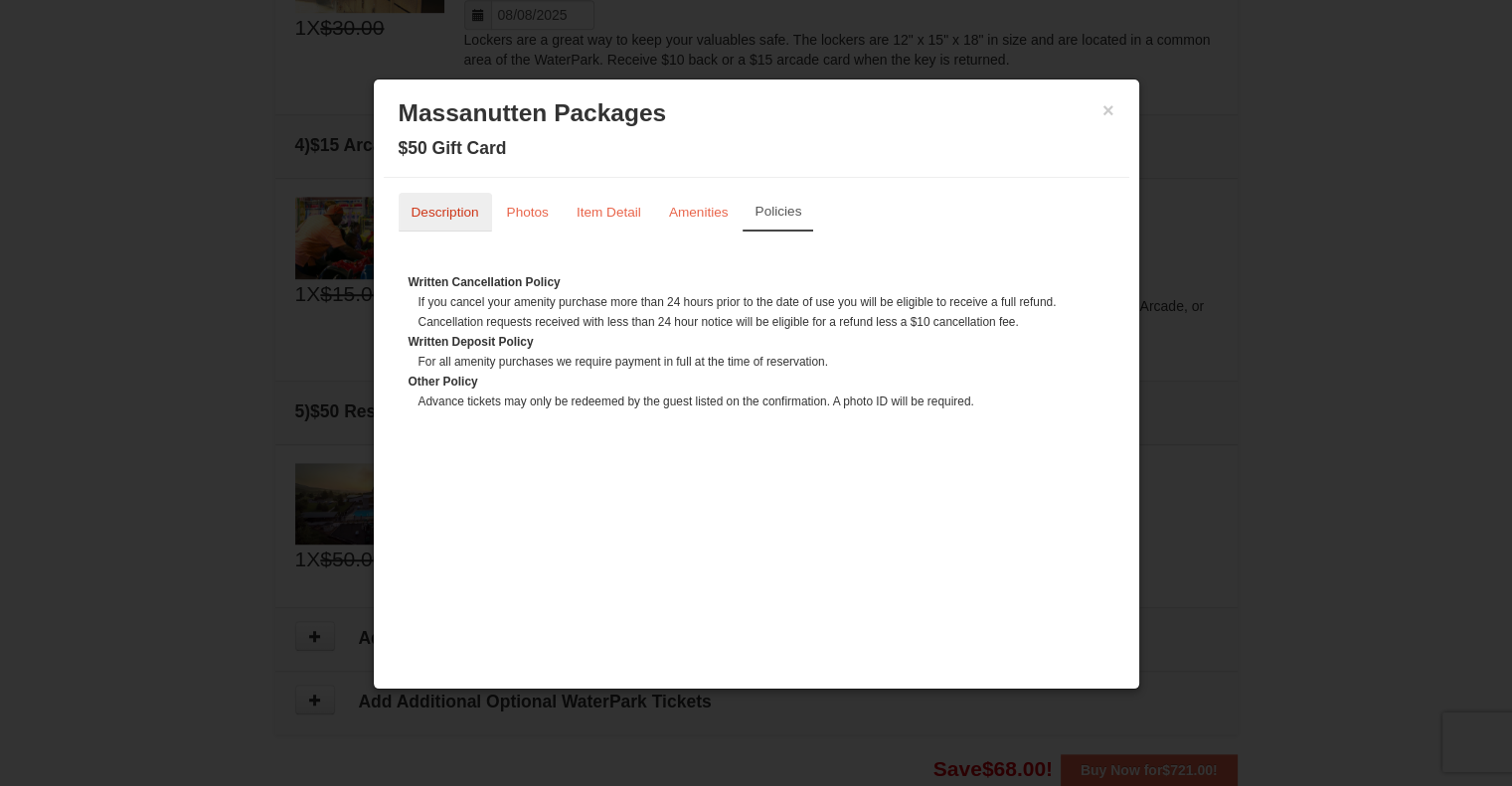 click on "Description" at bounding box center [445, 212] 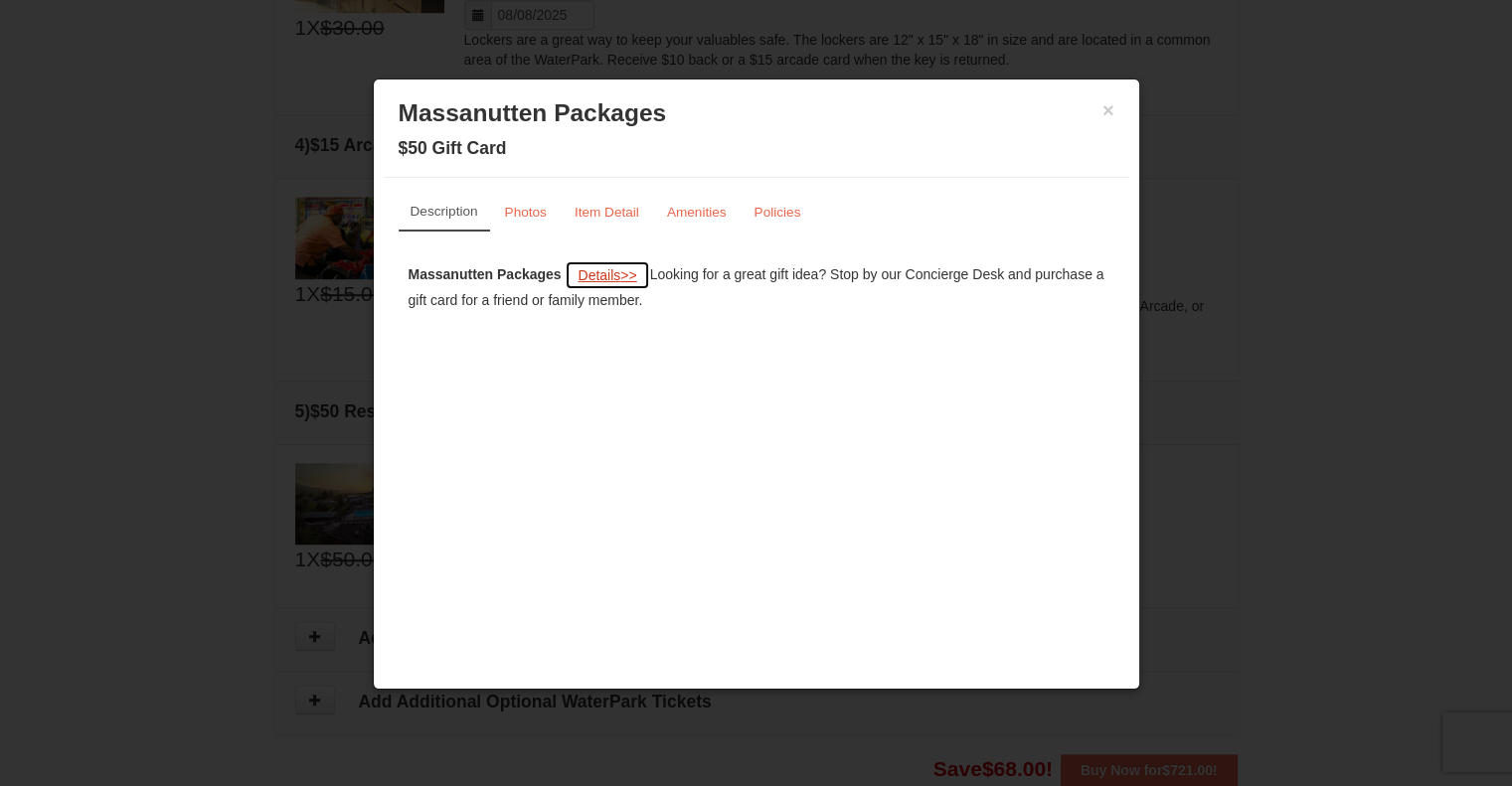 click on "Details" at bounding box center [598, 275] 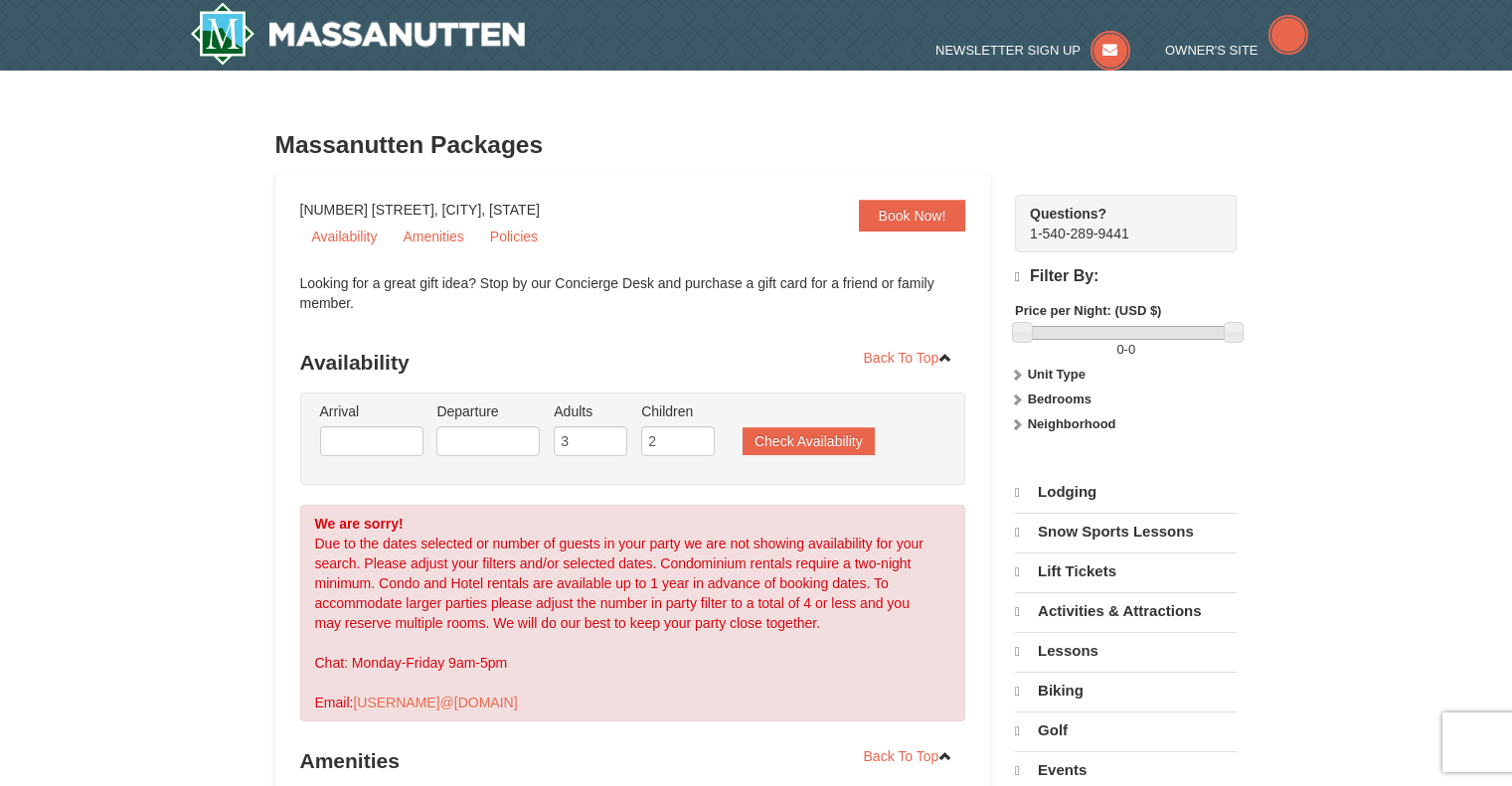 scroll, scrollTop: 0, scrollLeft: 0, axis: both 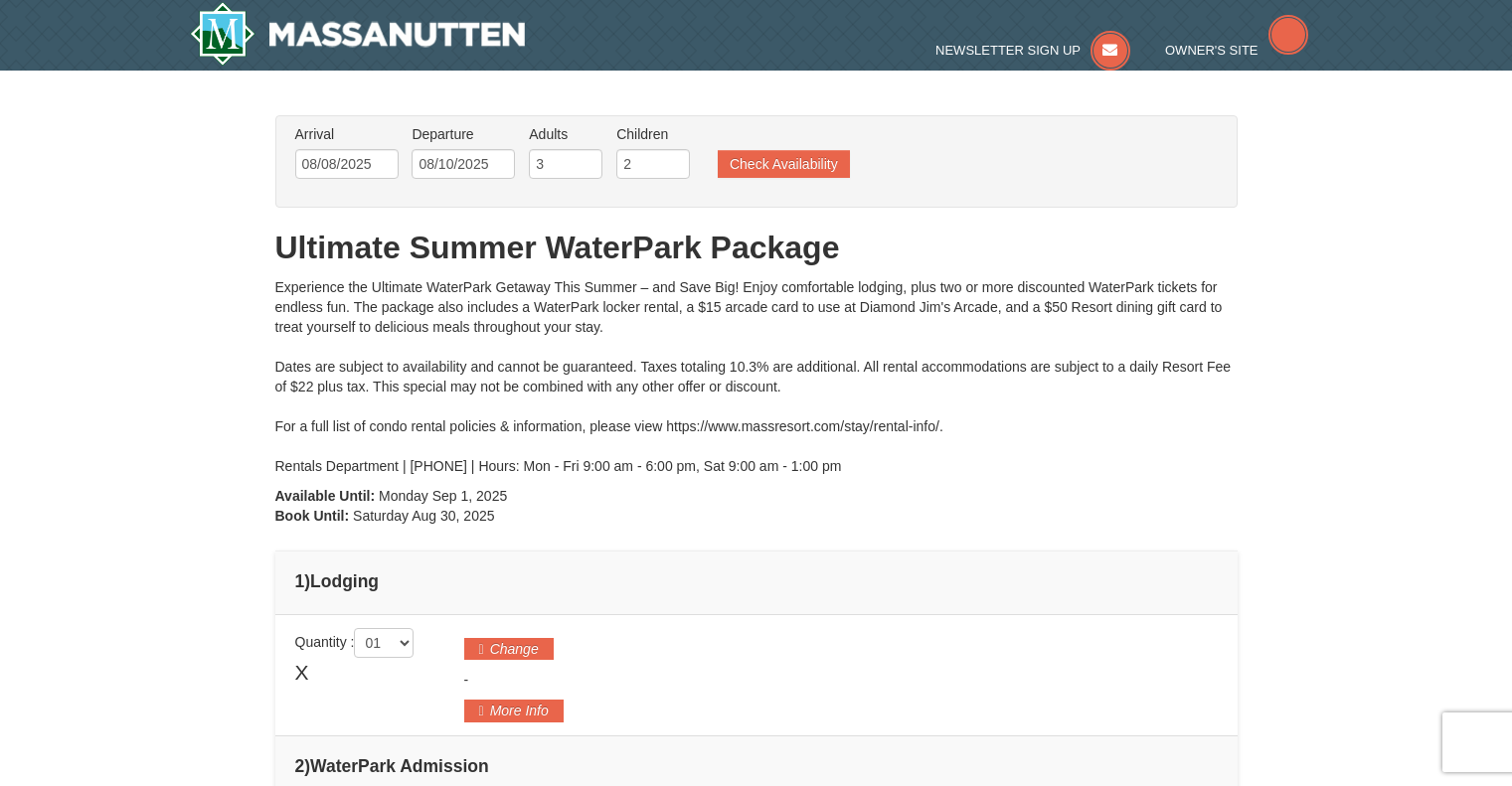 type on "08/08/2025" 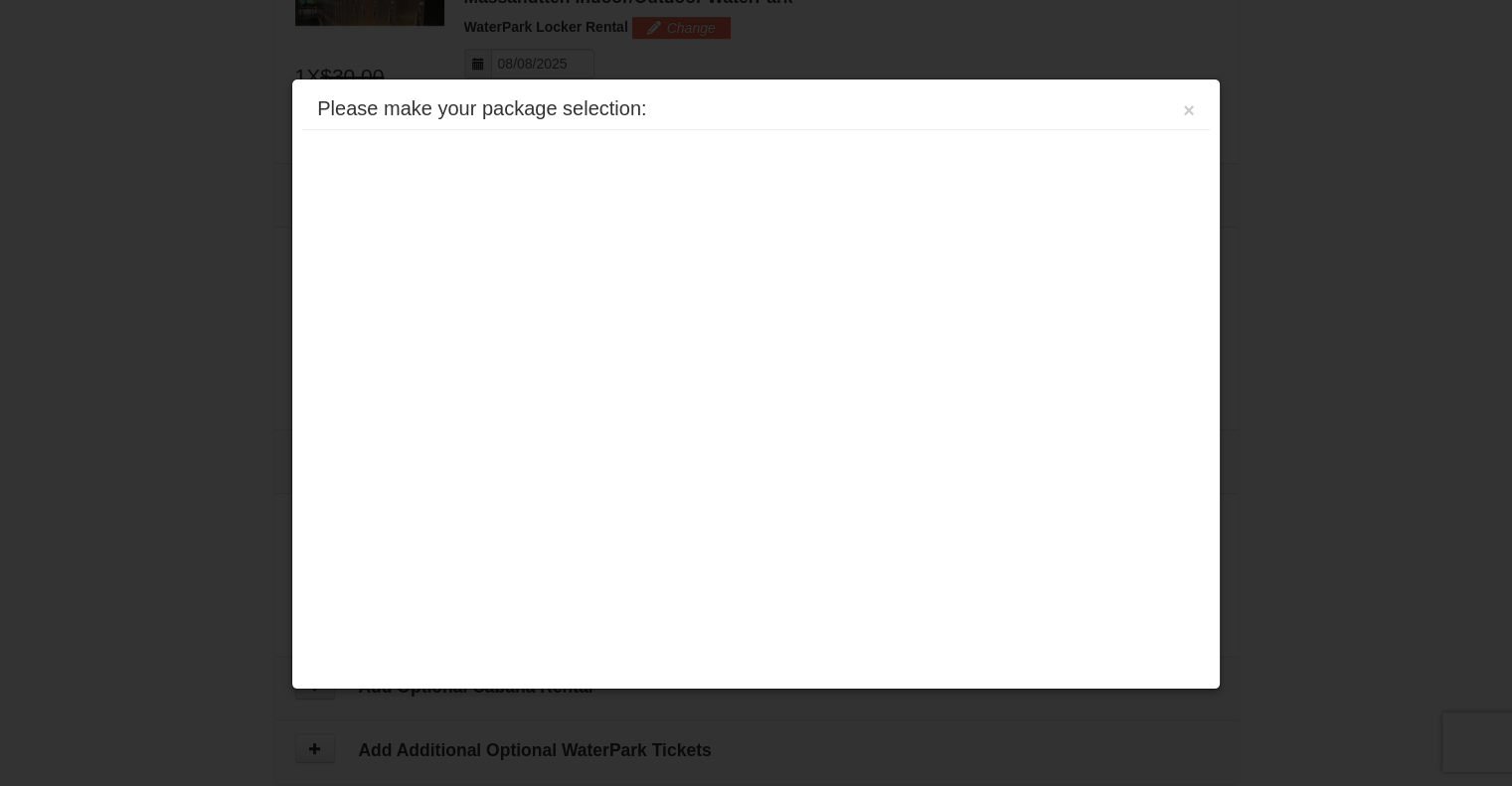 scroll, scrollTop: 737, scrollLeft: 0, axis: vertical 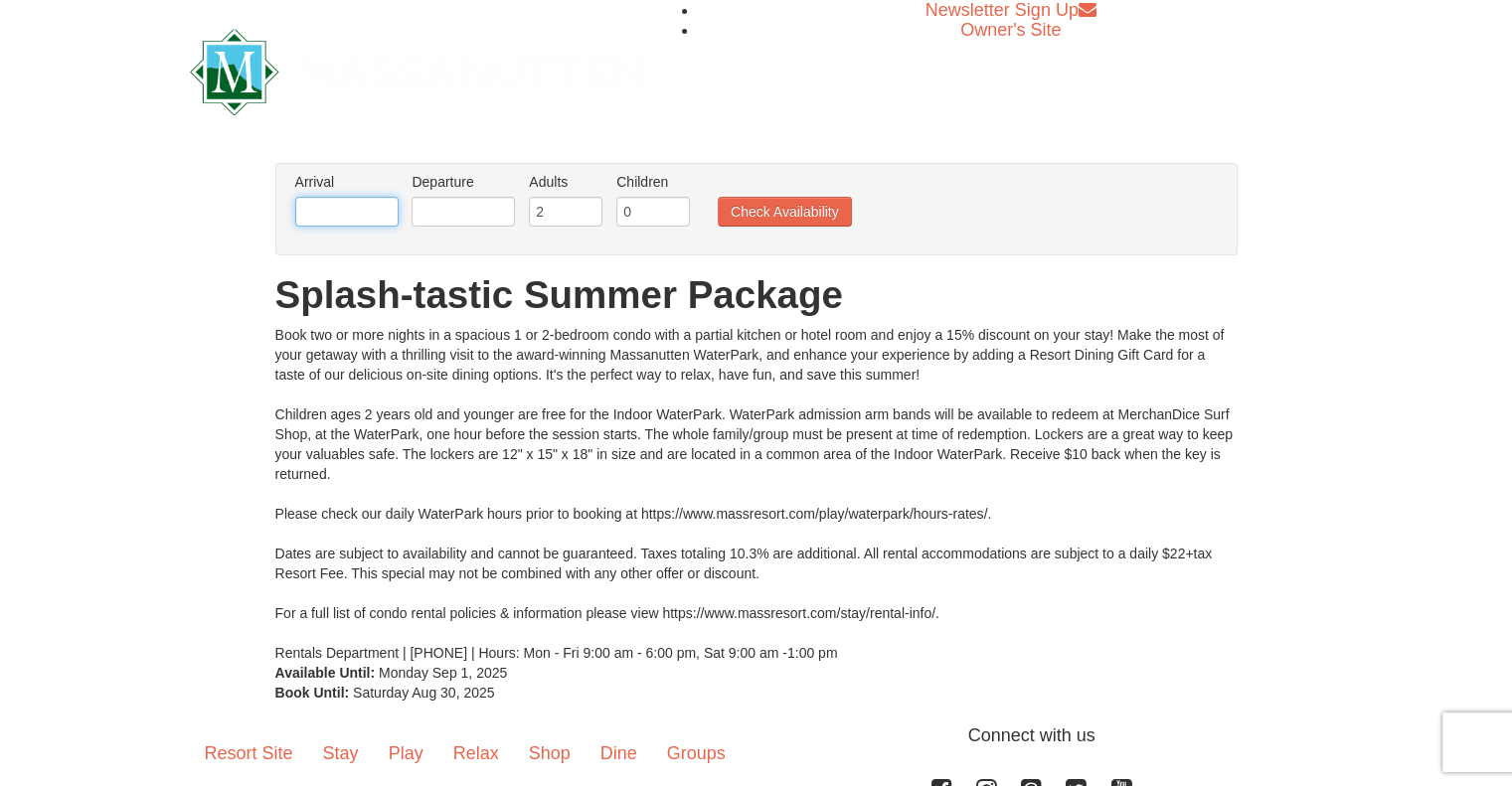 click at bounding box center (347, 212) 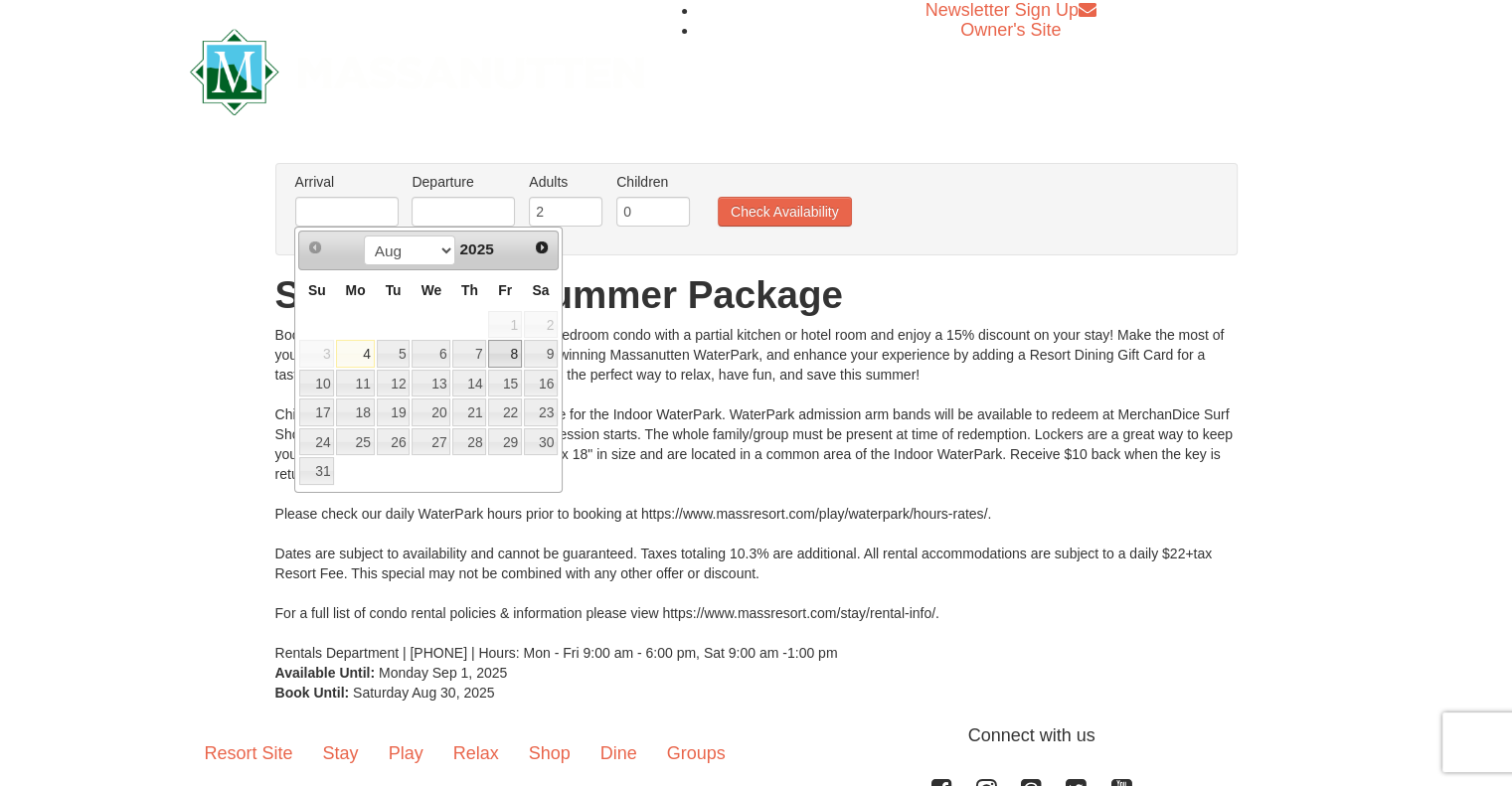 click on "8" at bounding box center (505, 354) 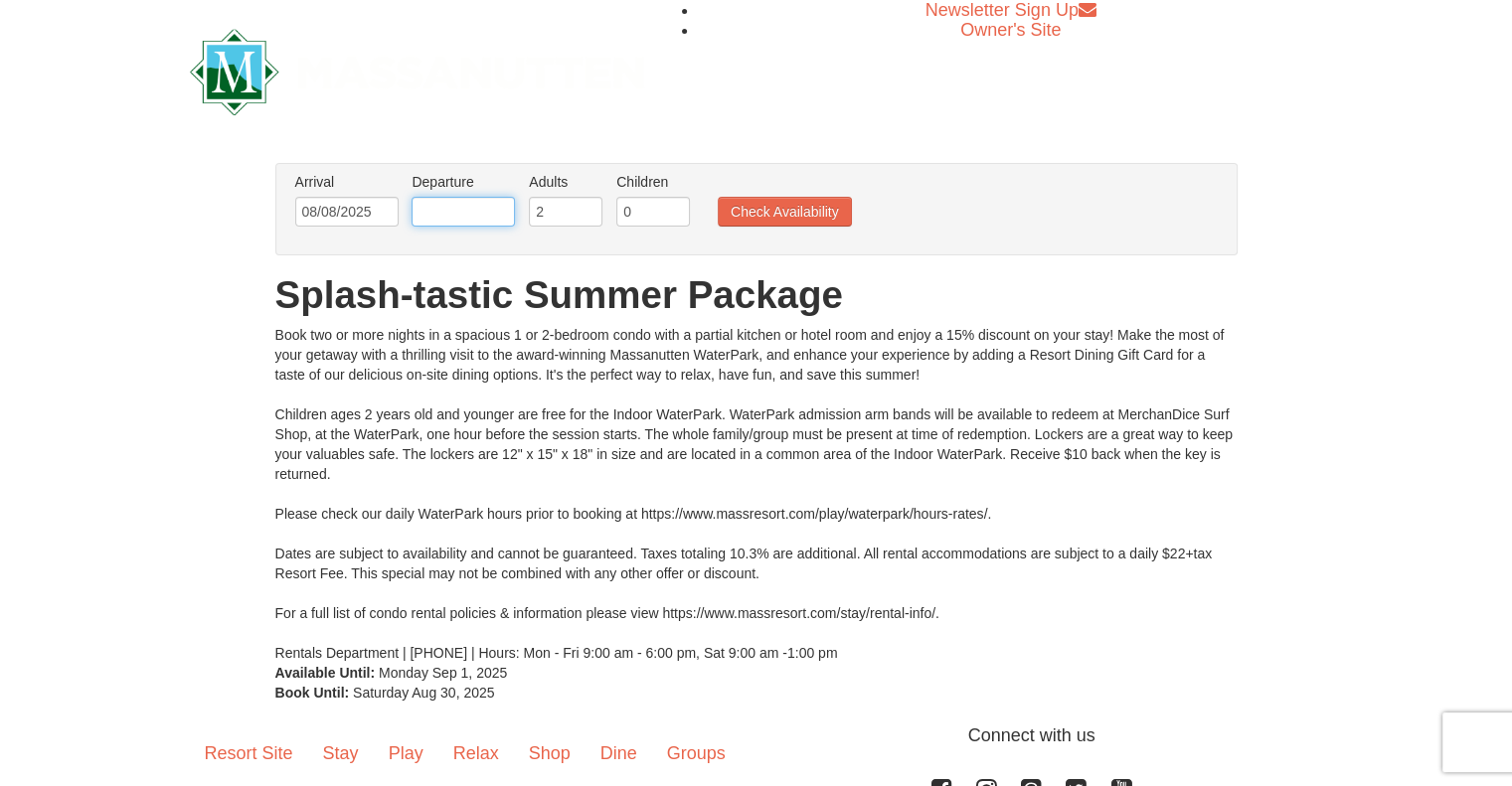 click at bounding box center (463, 212) 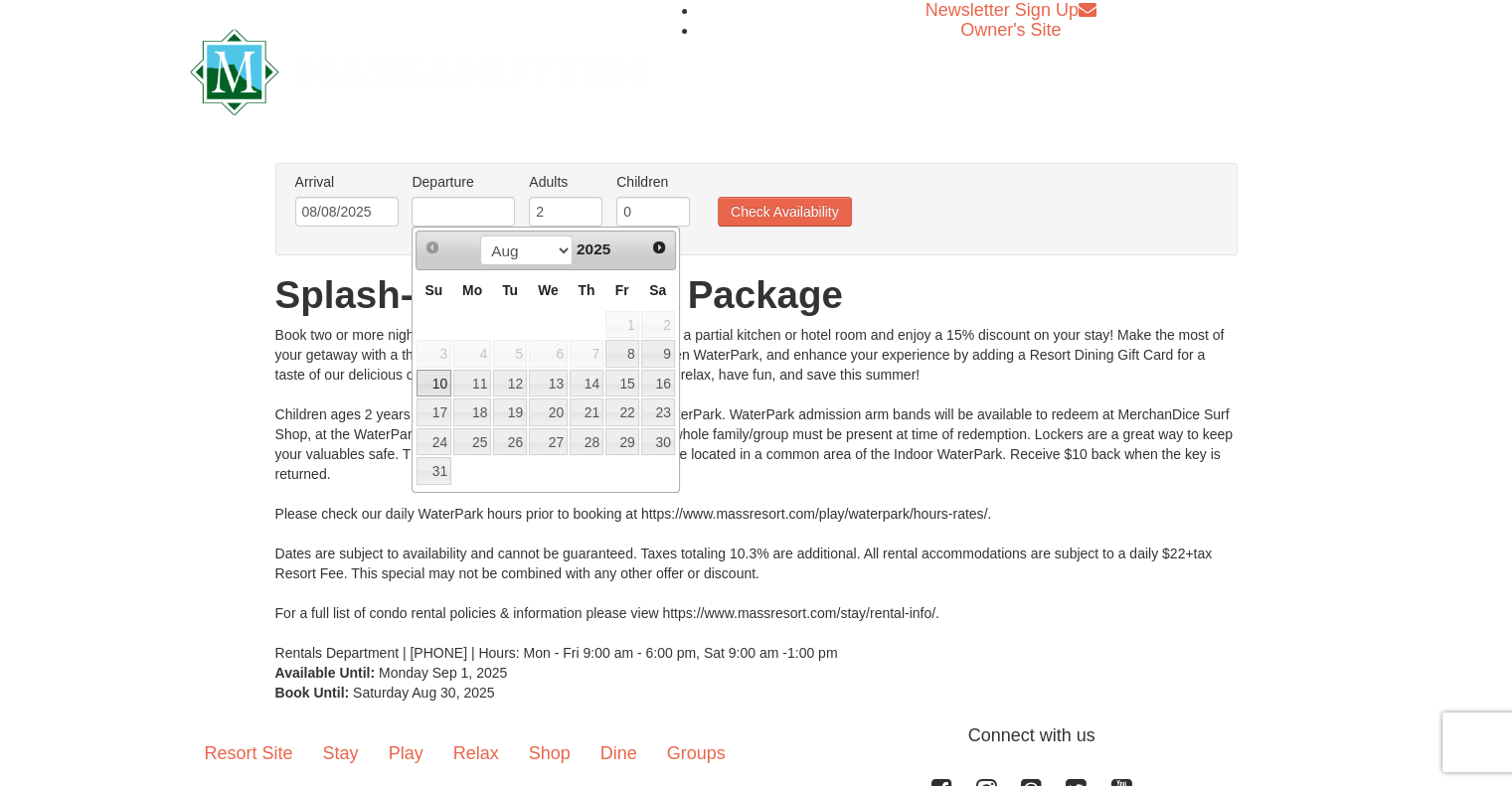 click on "10" at bounding box center [433, 384] 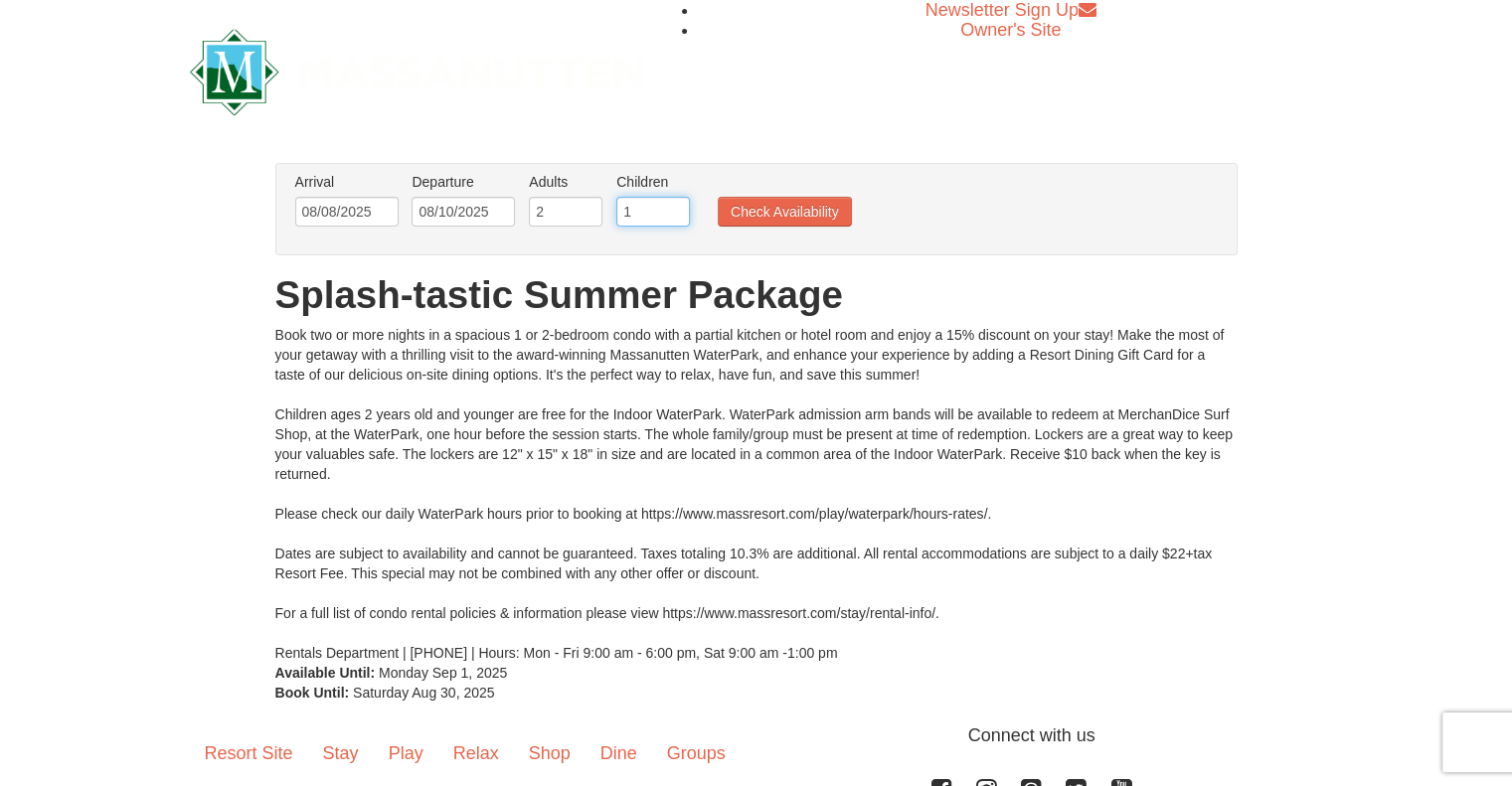 click on "1" at bounding box center [653, 212] 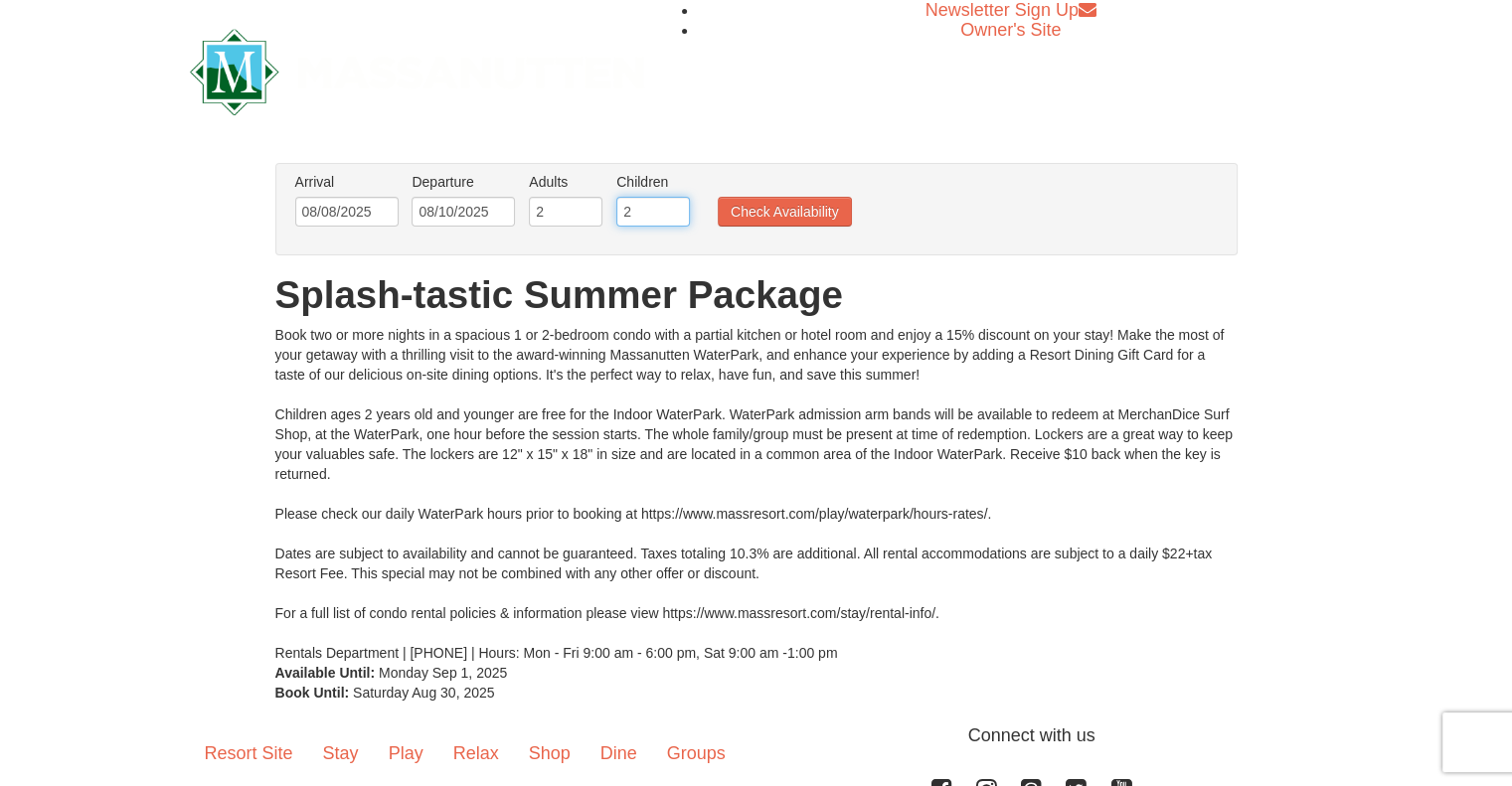 type on "2" 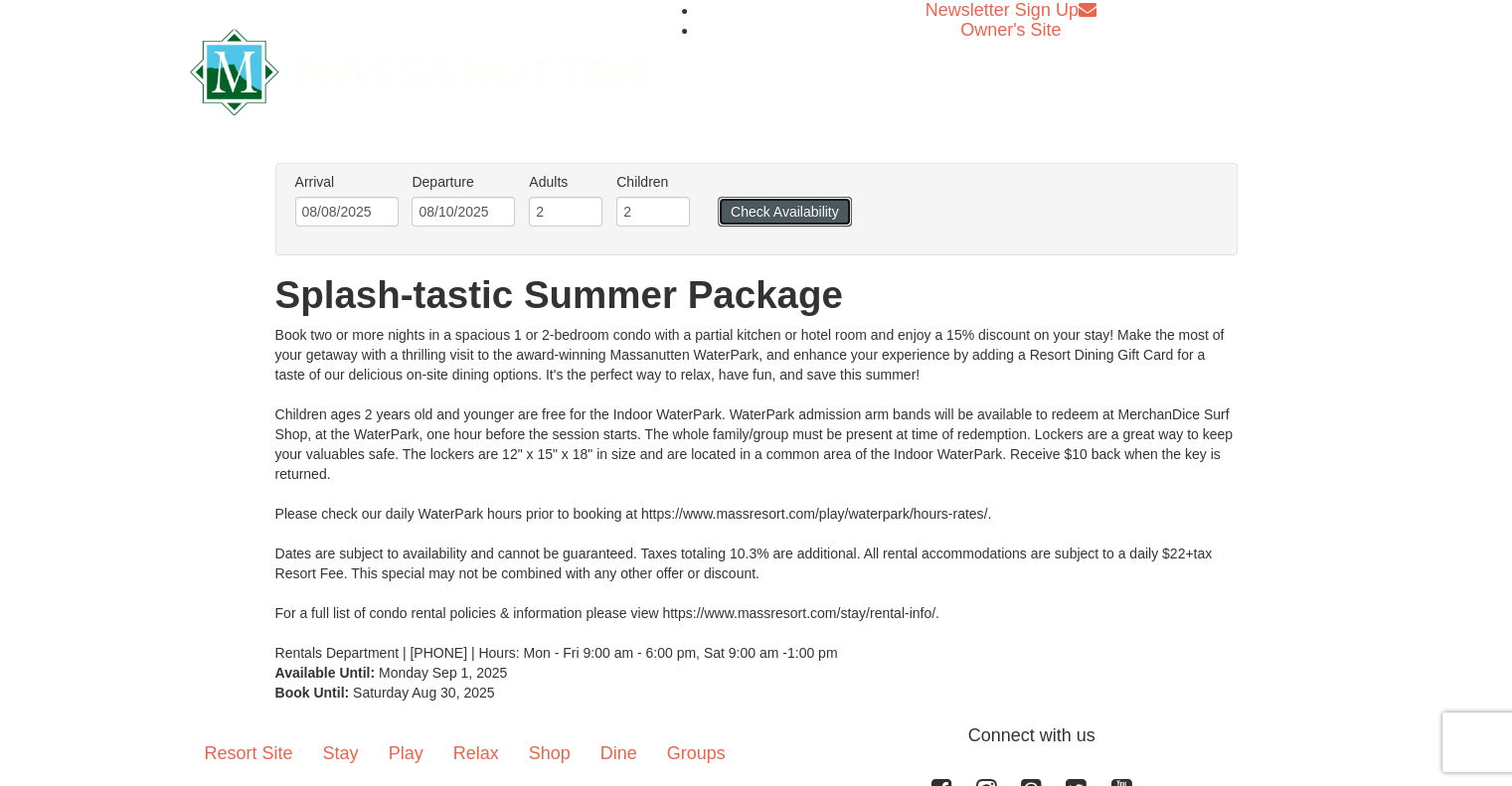 click on "Check Availability" at bounding box center (784, 212) 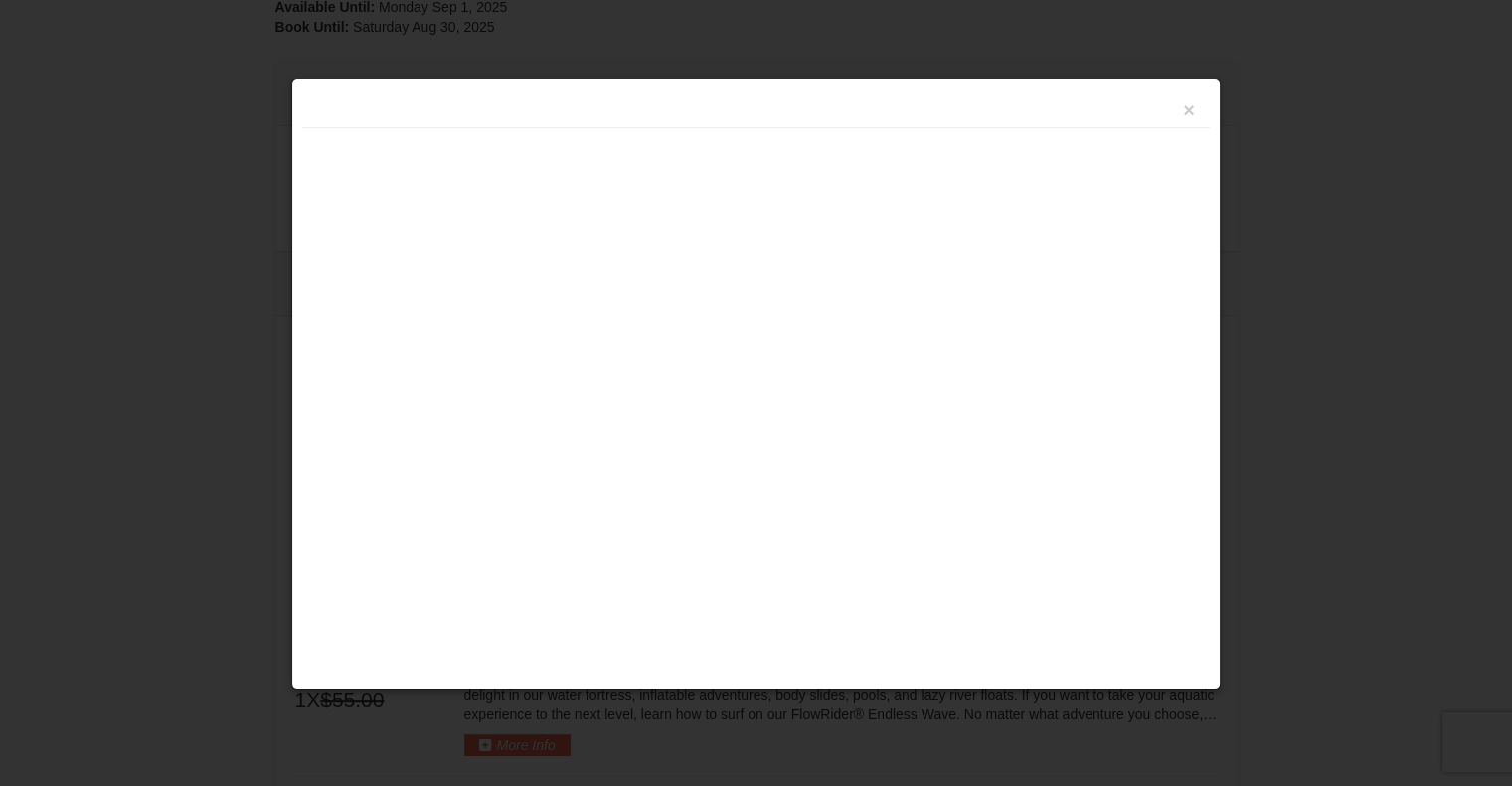 scroll, scrollTop: 0, scrollLeft: 0, axis: both 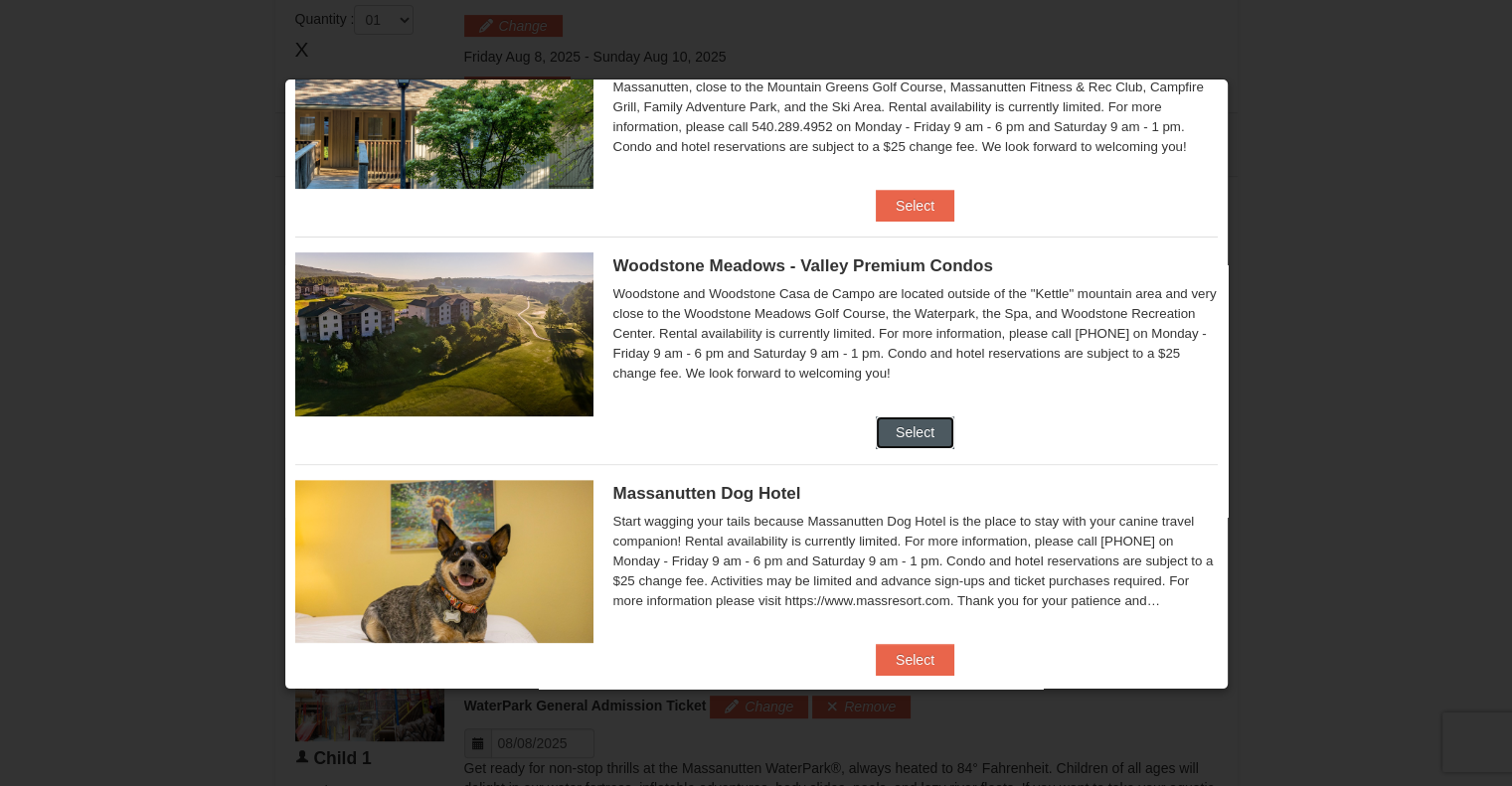 click on "Select" at bounding box center [915, 432] 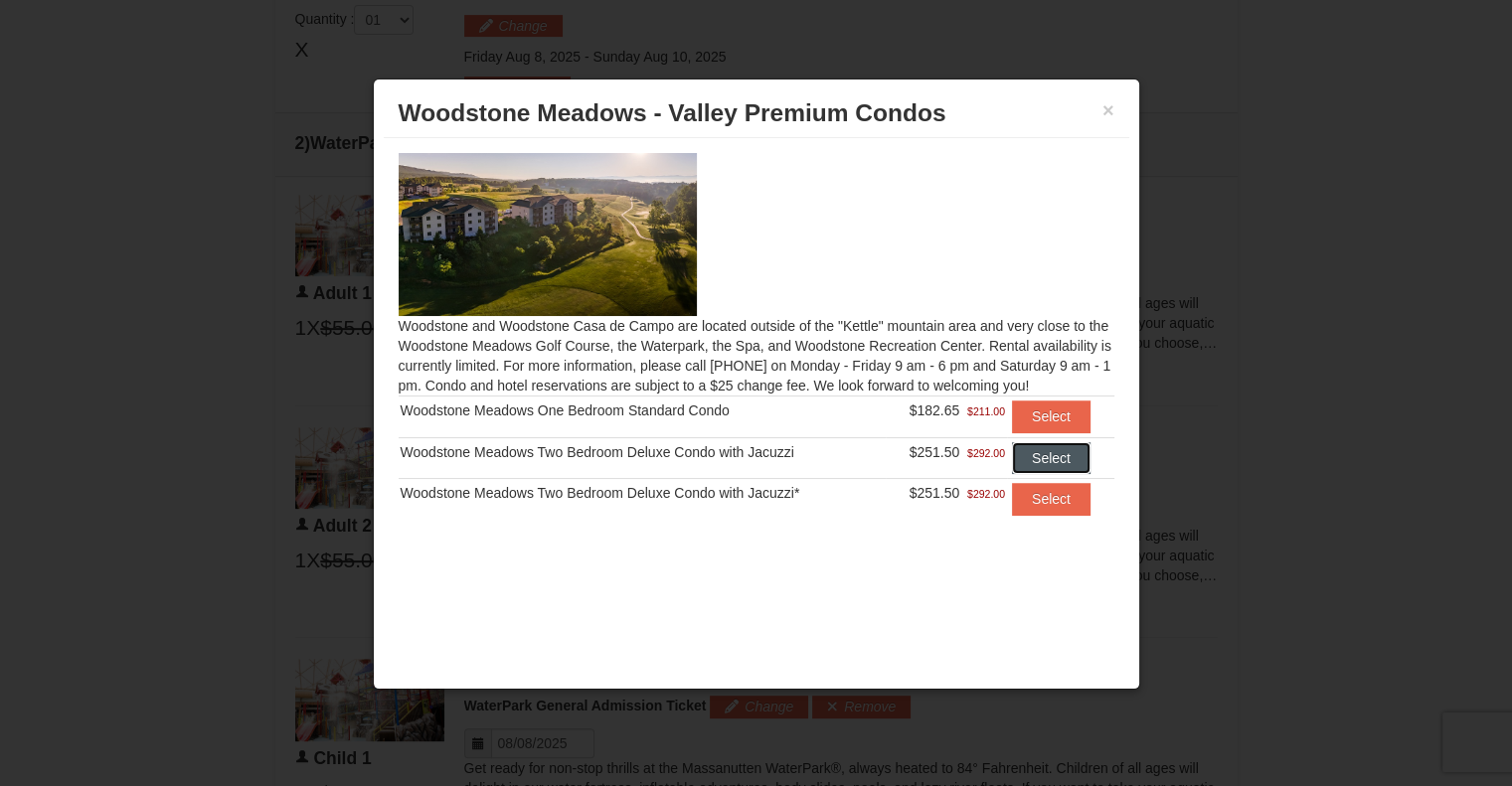 click on "Select" at bounding box center (1051, 458) 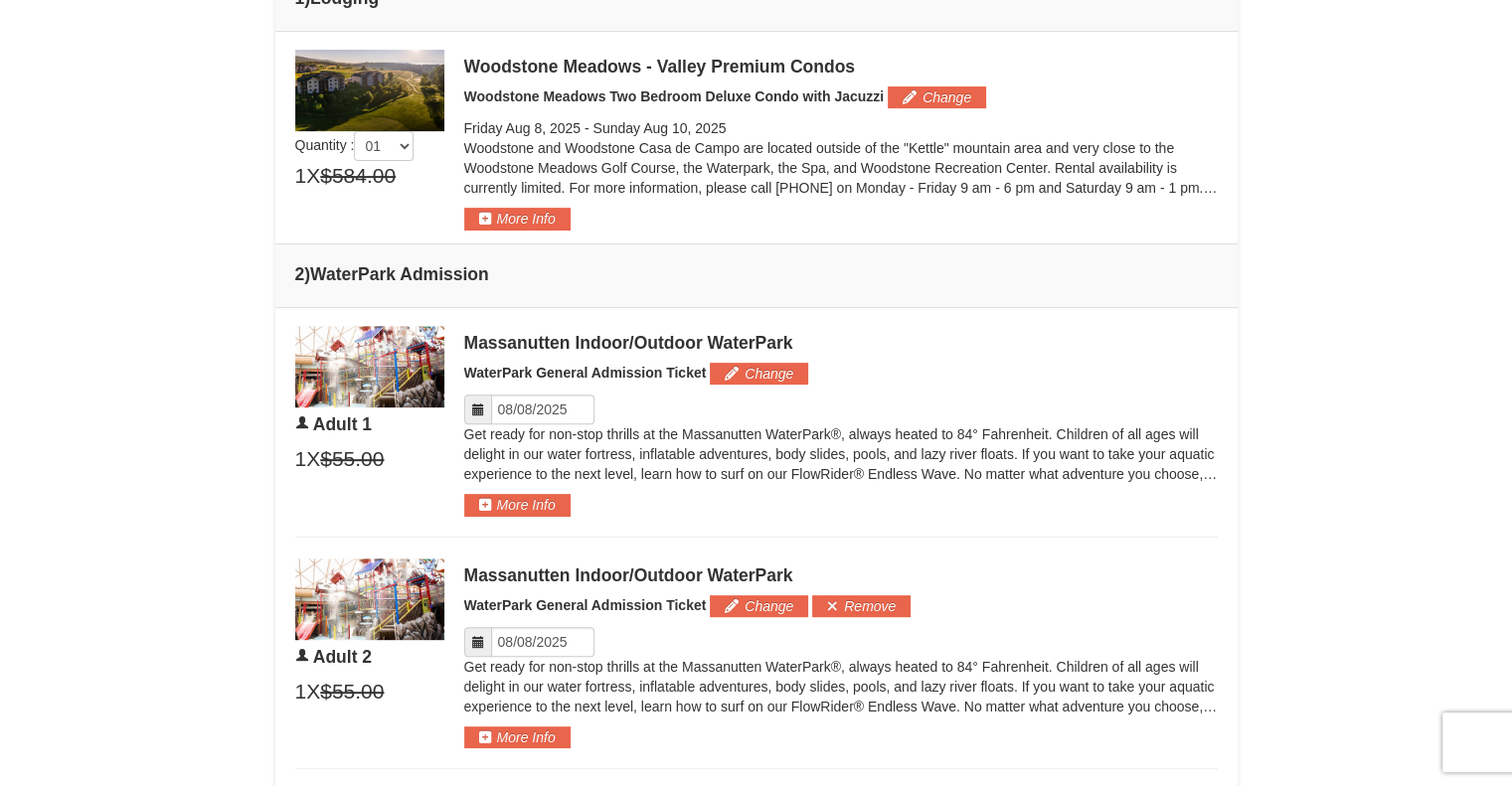 scroll, scrollTop: 720, scrollLeft: 0, axis: vertical 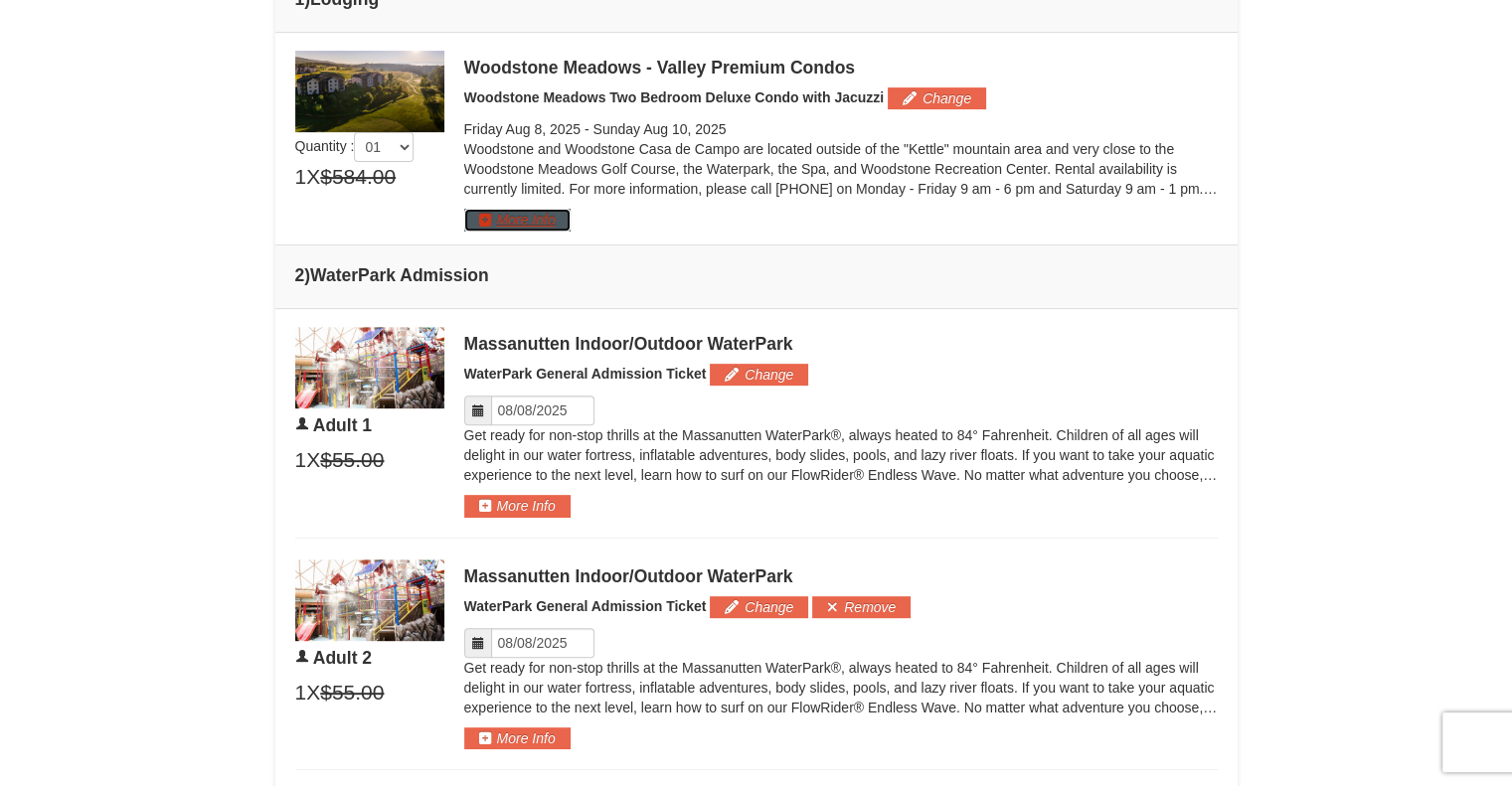 click on "More Info" at bounding box center [517, 220] 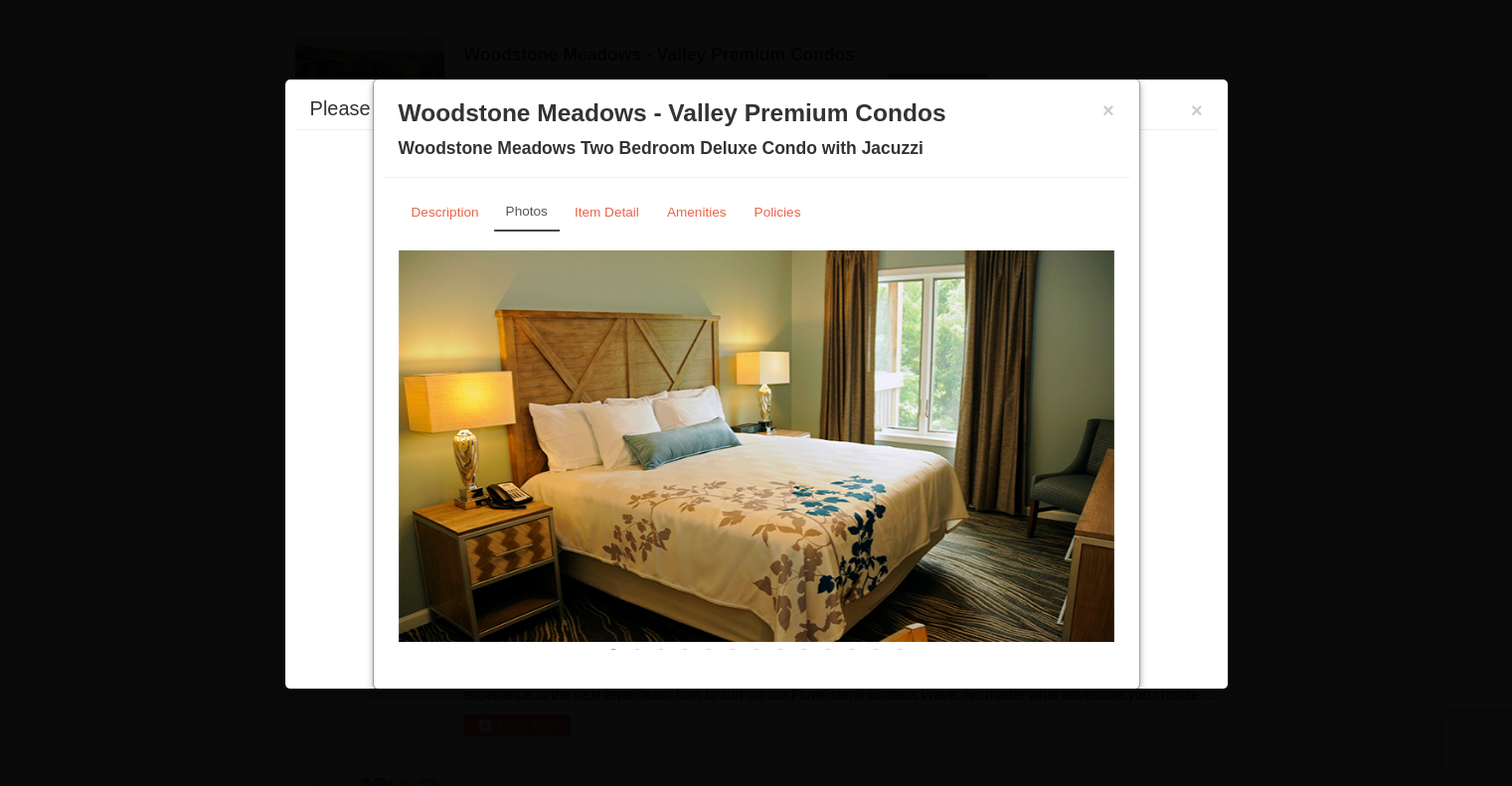 scroll, scrollTop: 744, scrollLeft: 0, axis: vertical 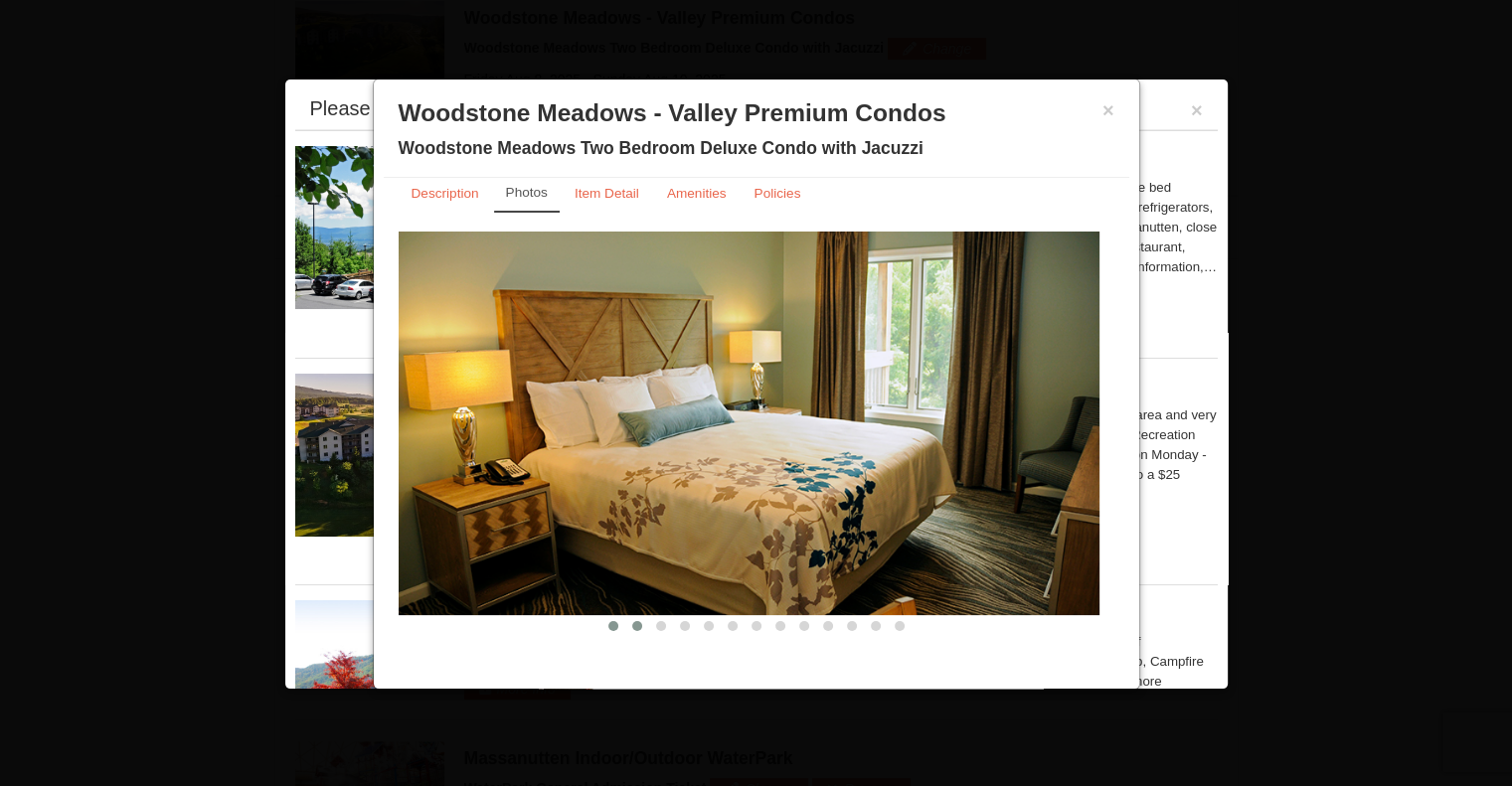 click at bounding box center (637, 626) 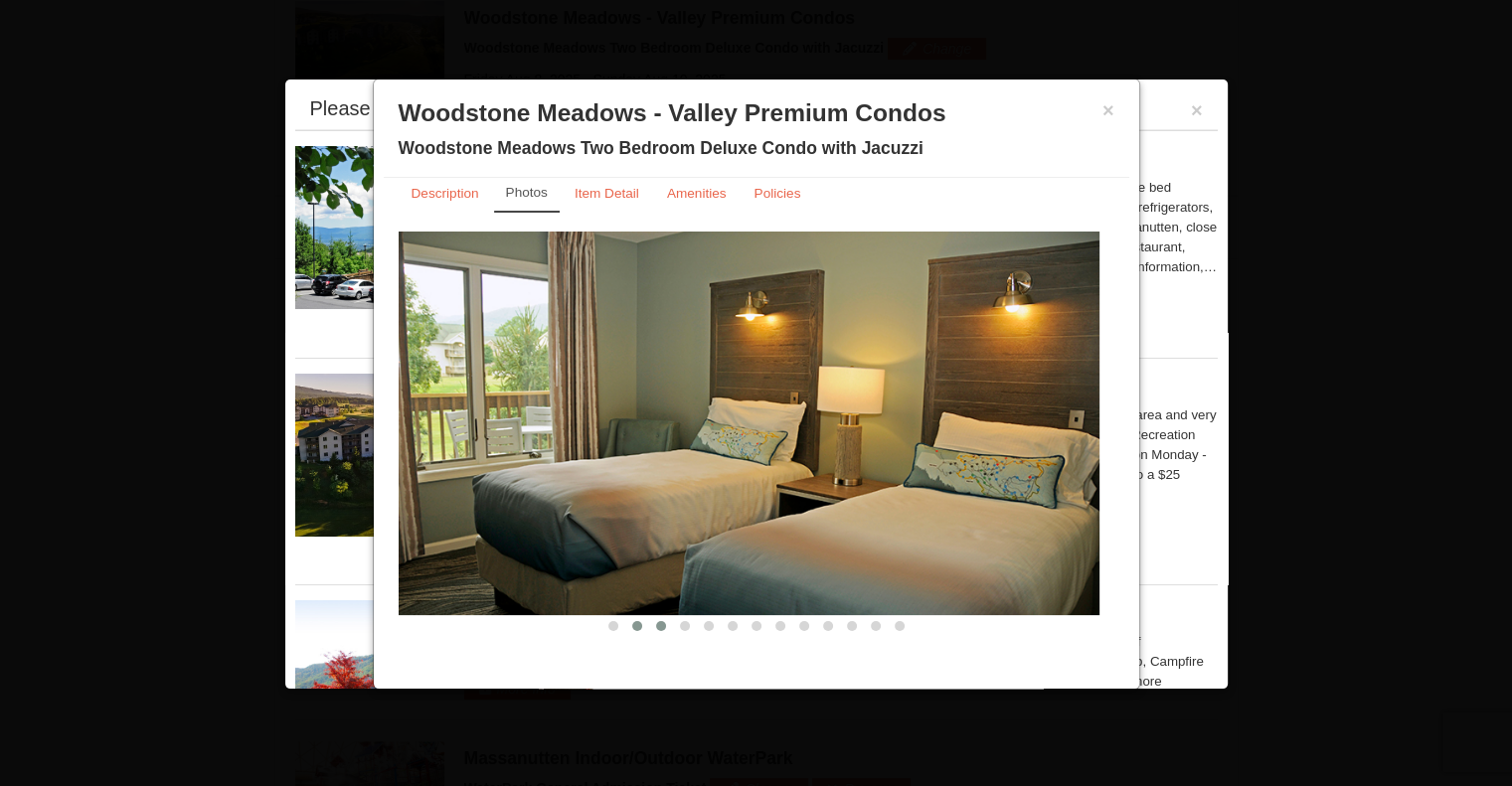click at bounding box center (661, 626) 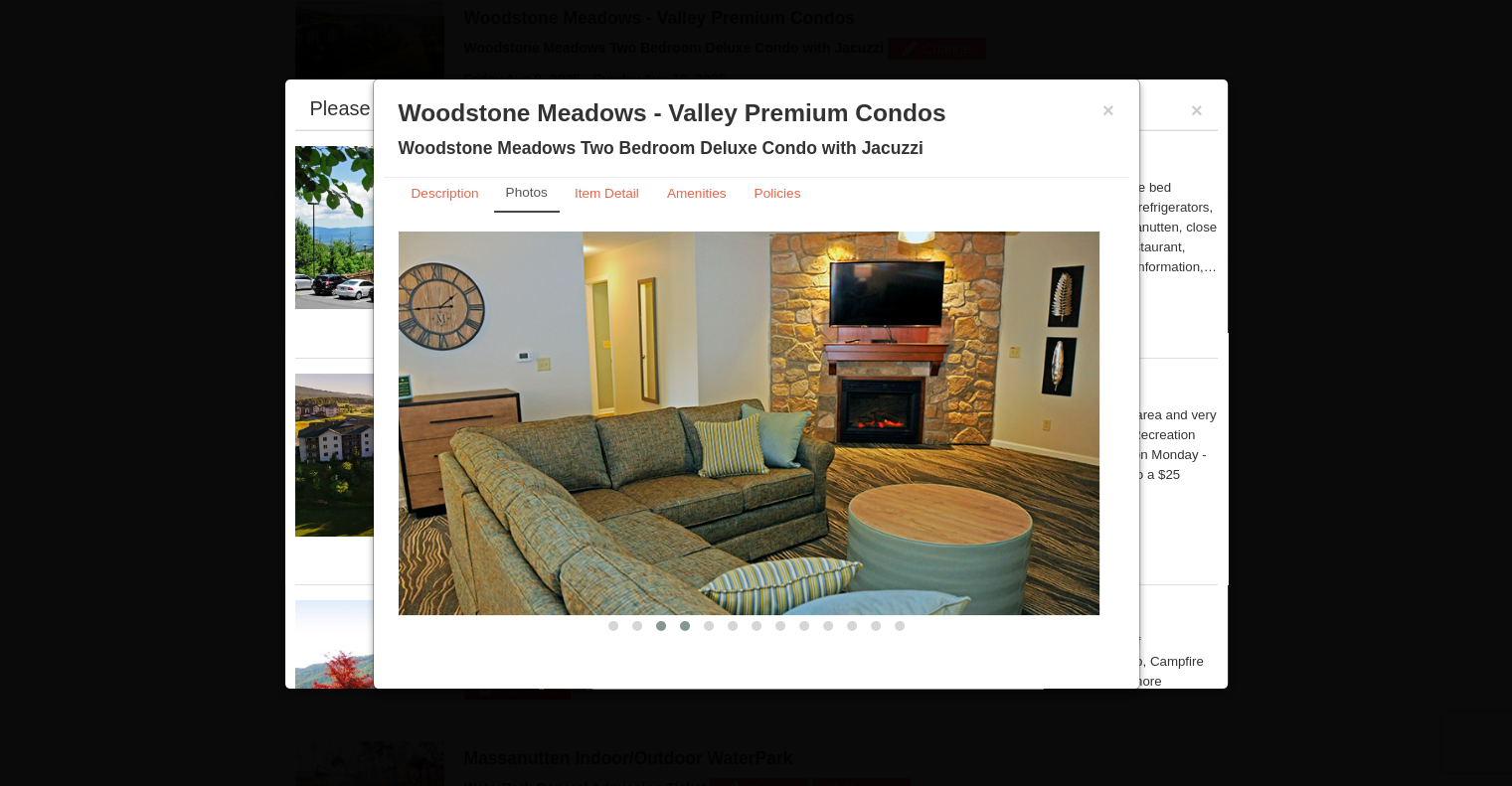 click at bounding box center (685, 626) 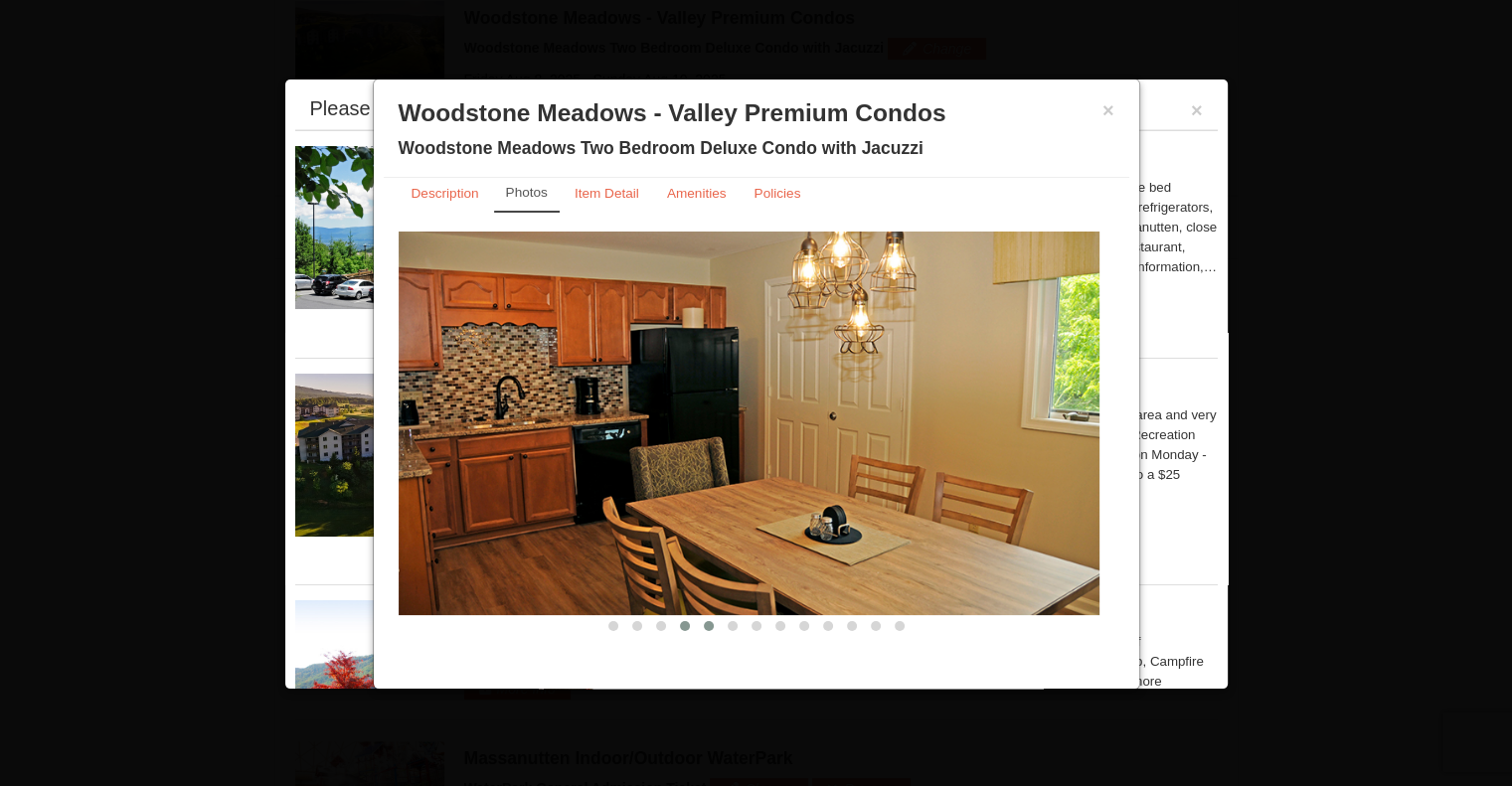 click at bounding box center (709, 626) 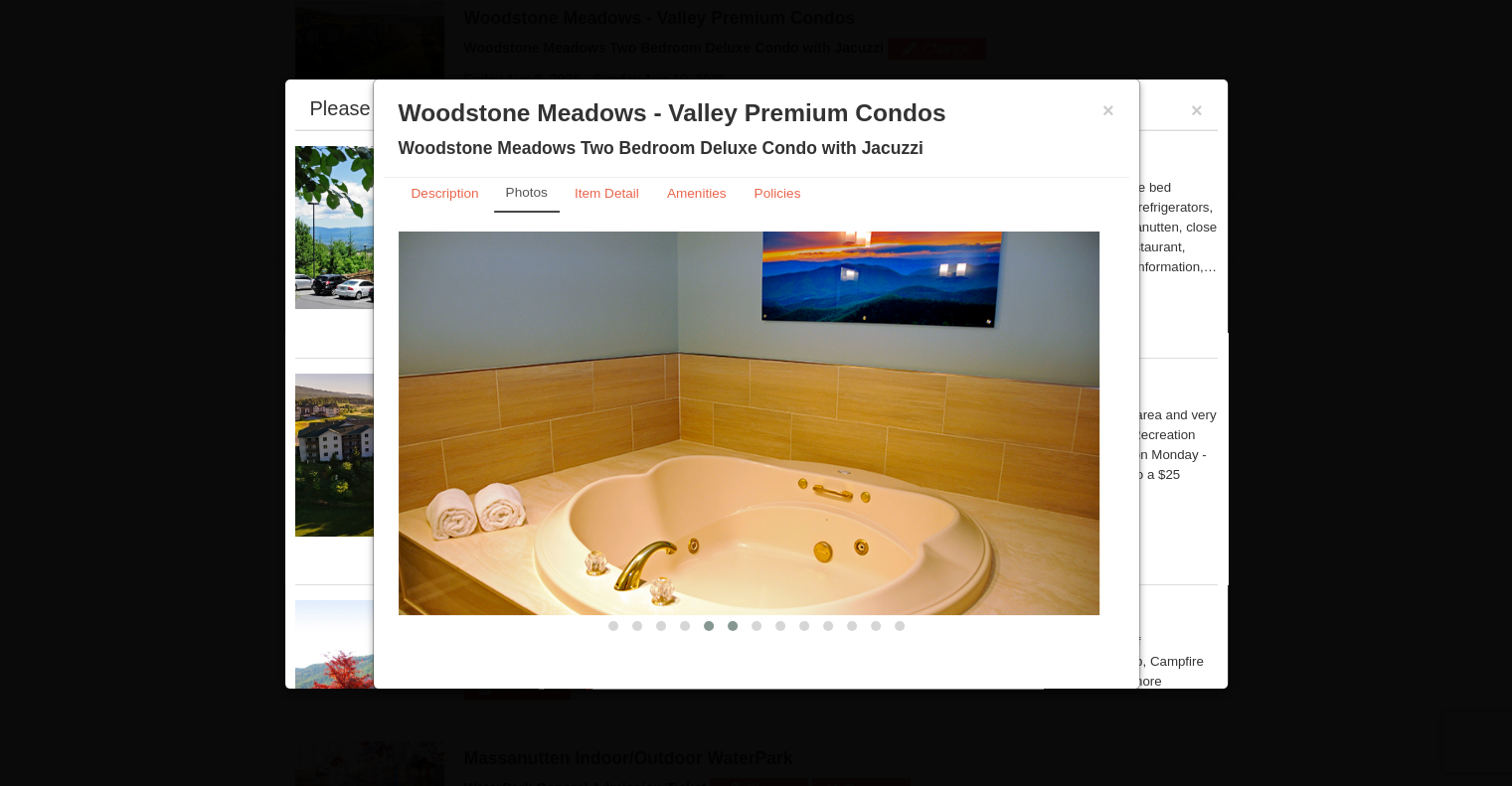click at bounding box center (733, 626) 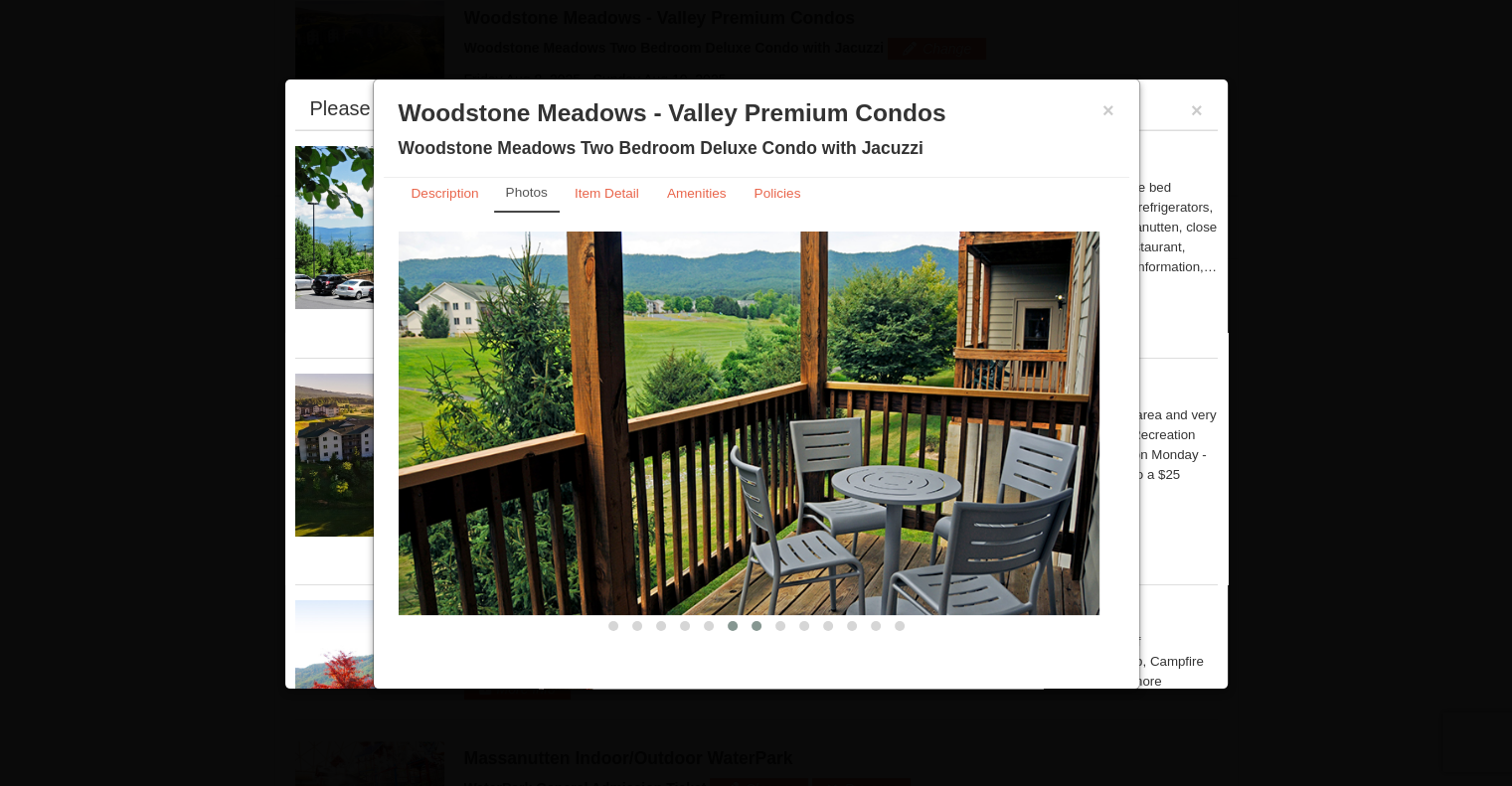click at bounding box center (756, 626) 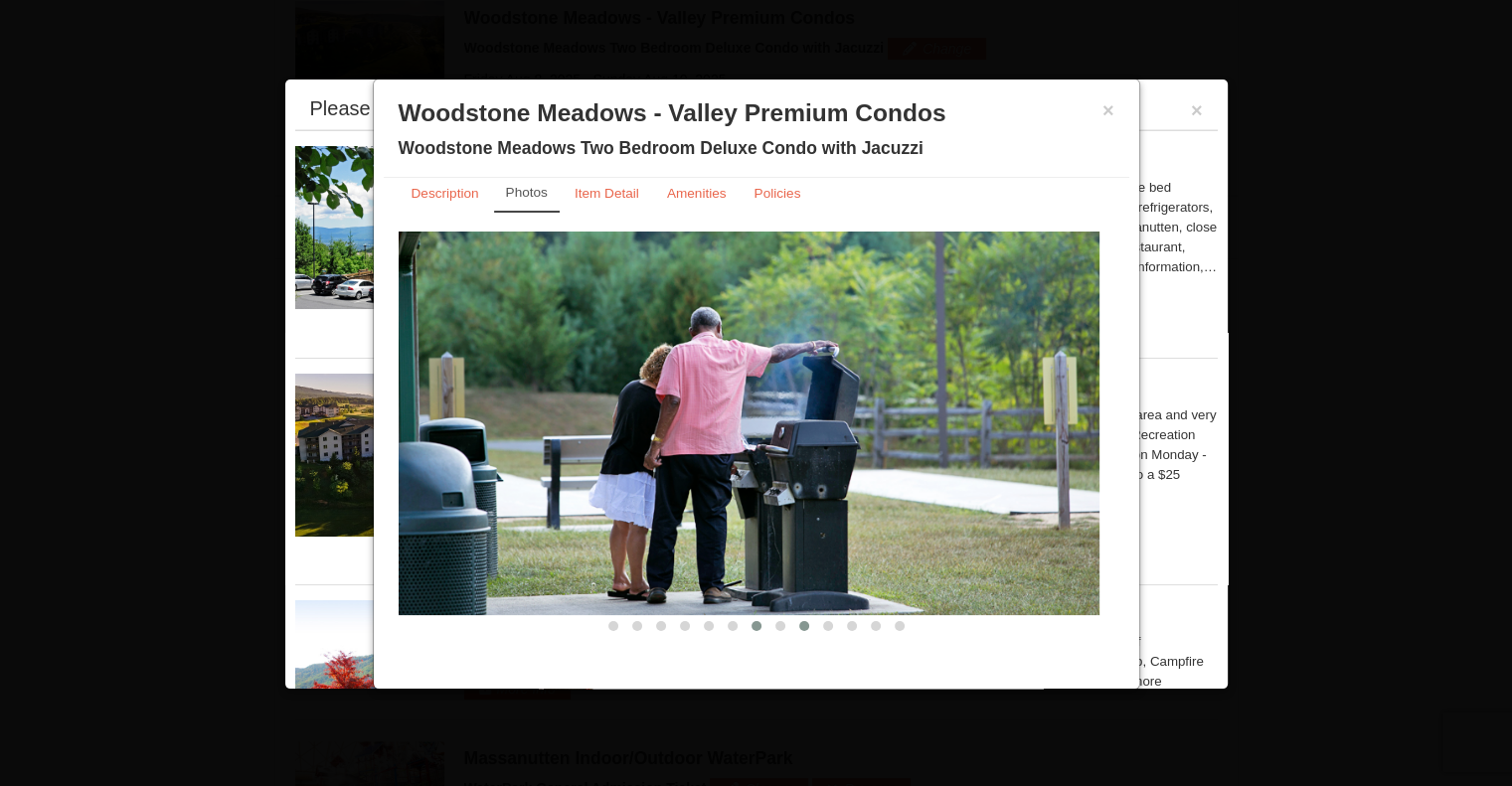 click at bounding box center [804, 626] 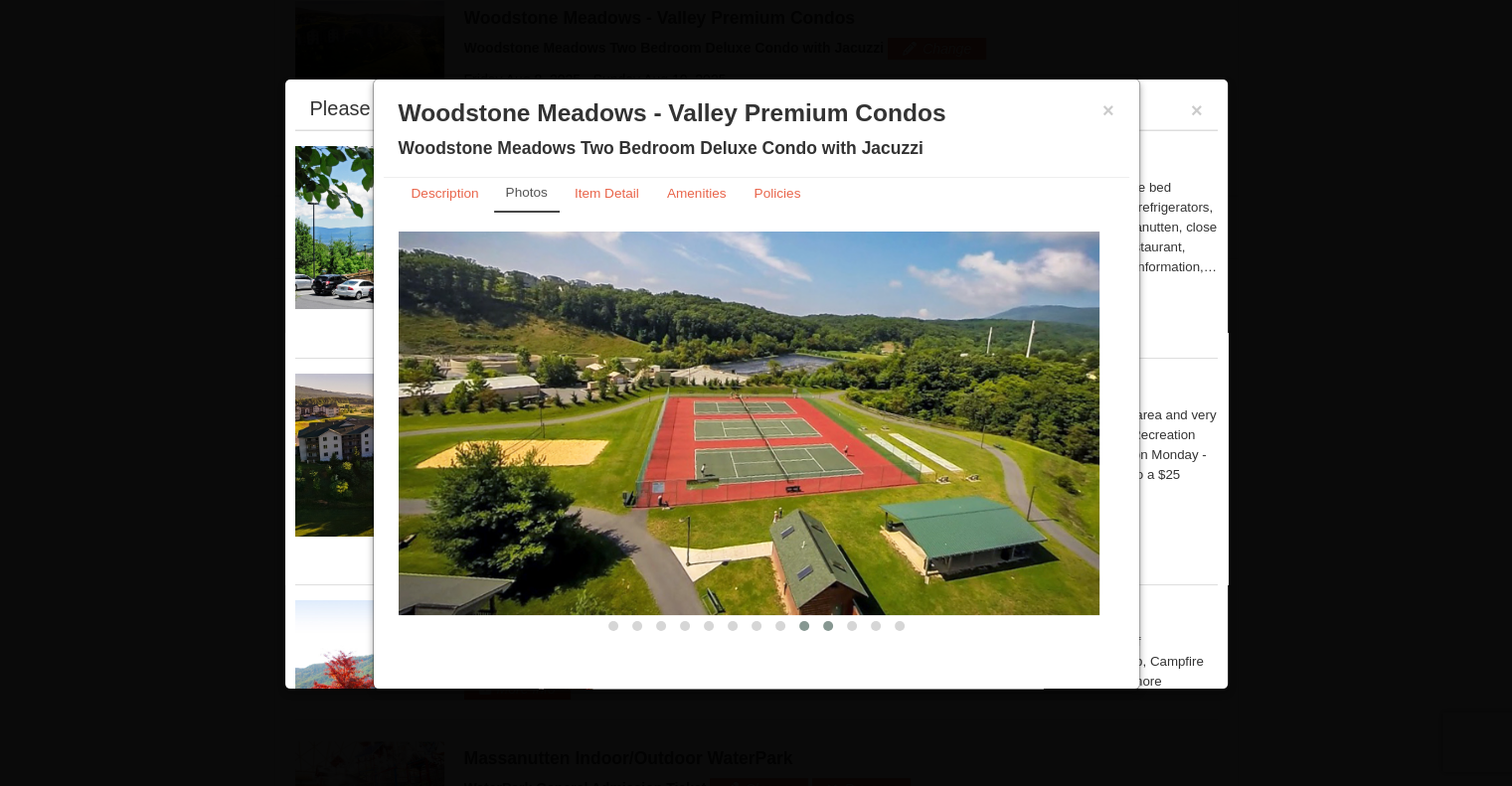 click at bounding box center [828, 626] 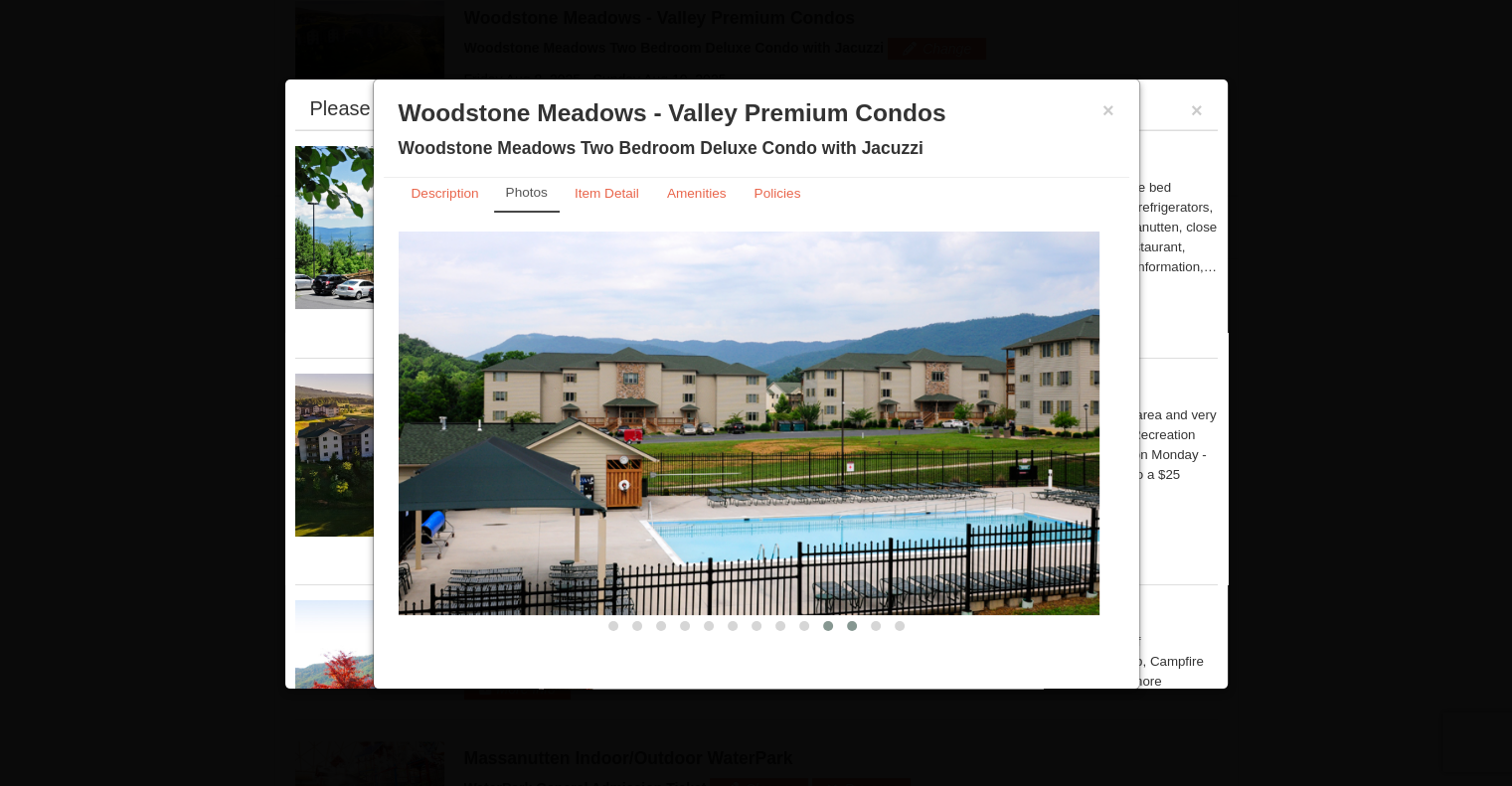 click at bounding box center [852, 626] 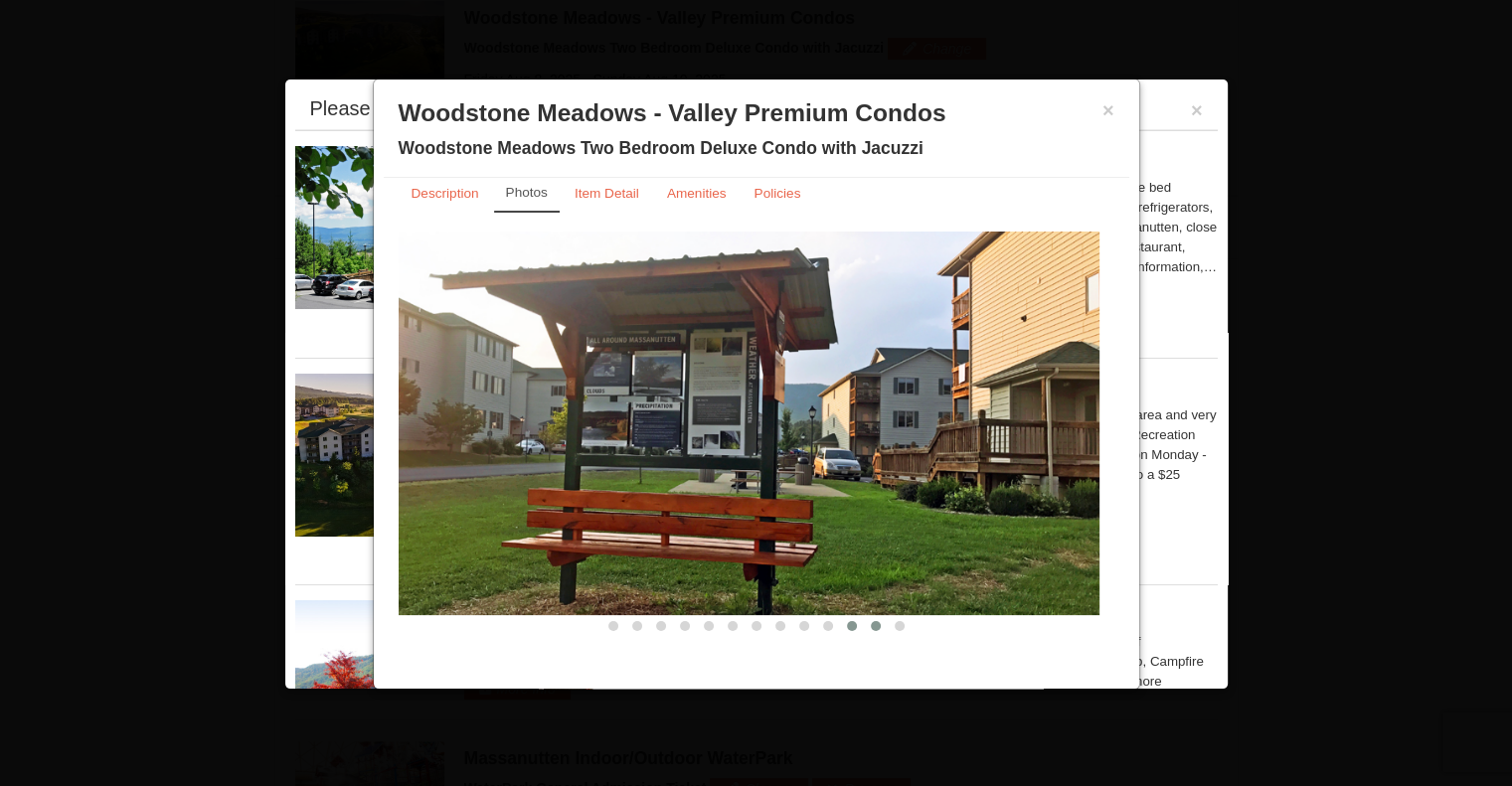 click at bounding box center (876, 626) 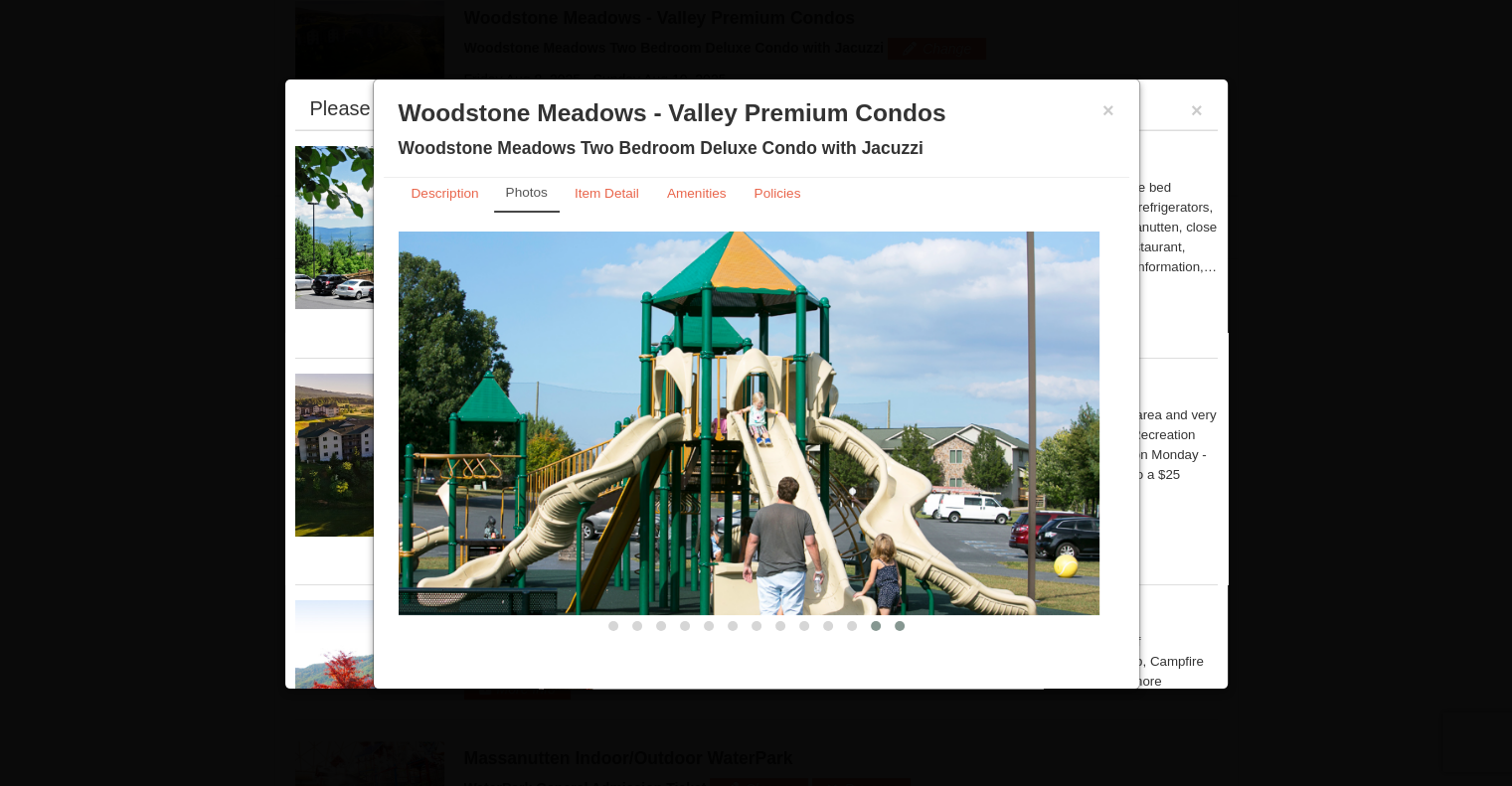 click at bounding box center (900, 626) 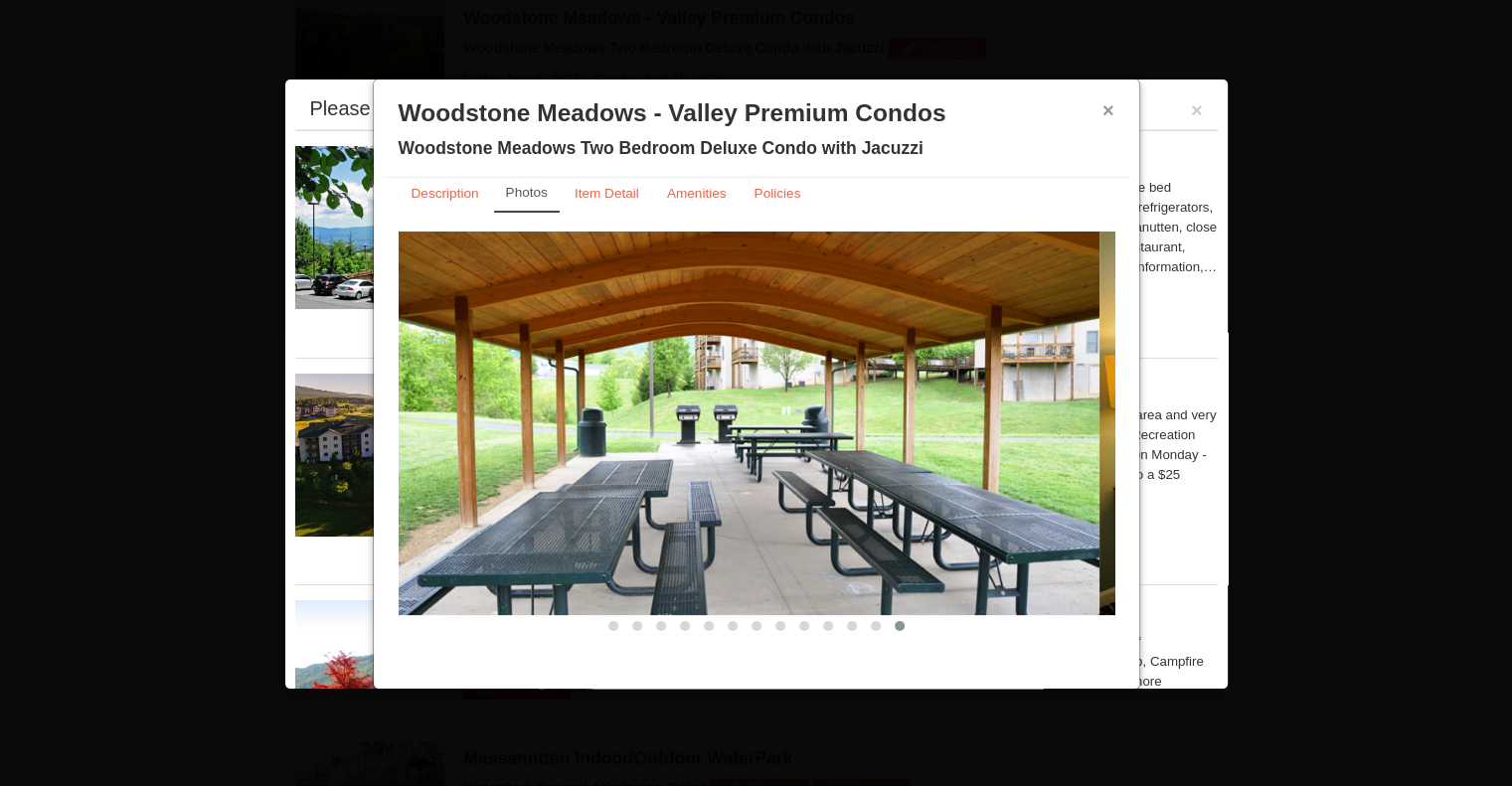 click on "×" at bounding box center (1108, 110) 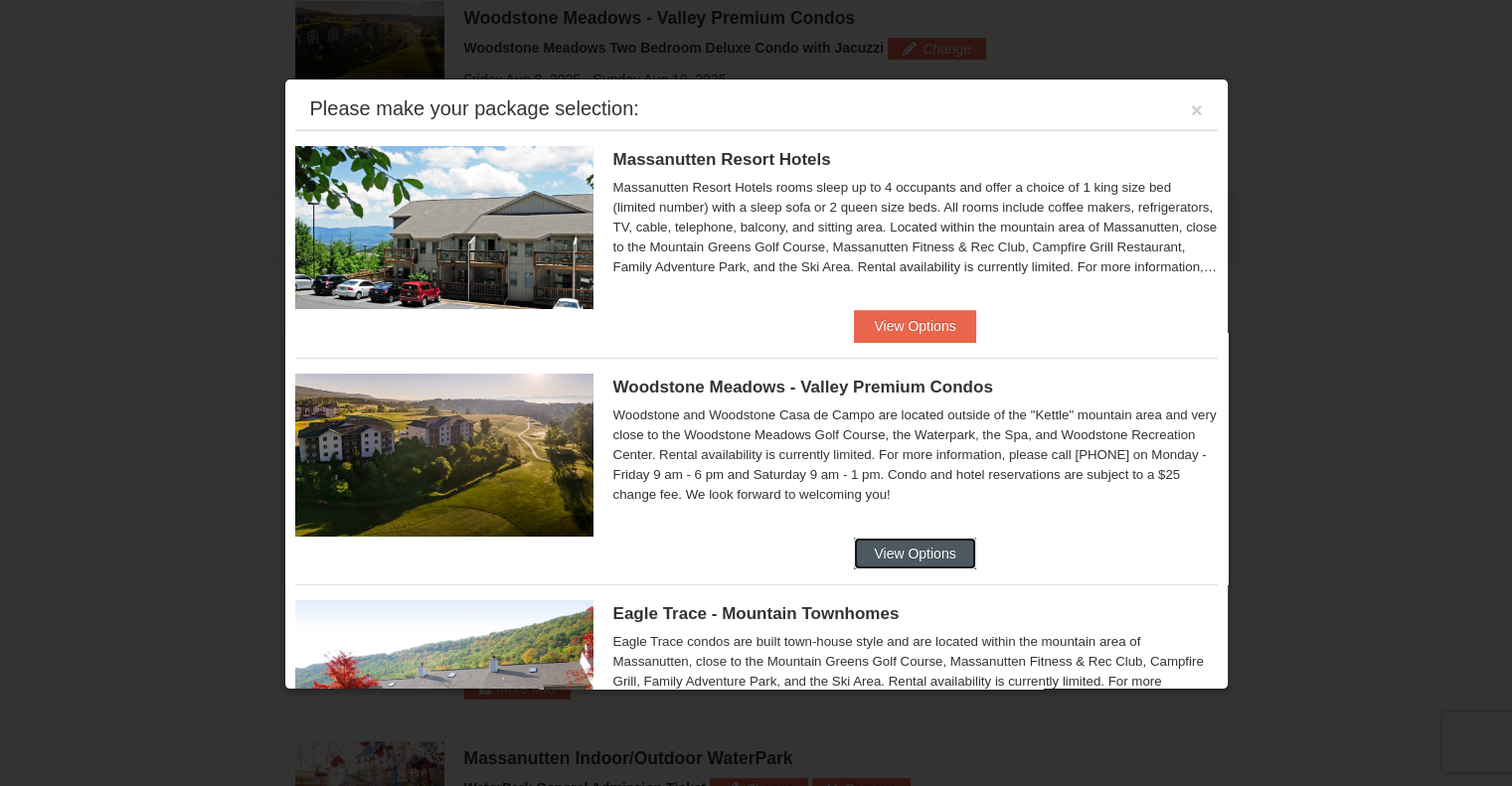 click on "View Options" at bounding box center [915, 553] 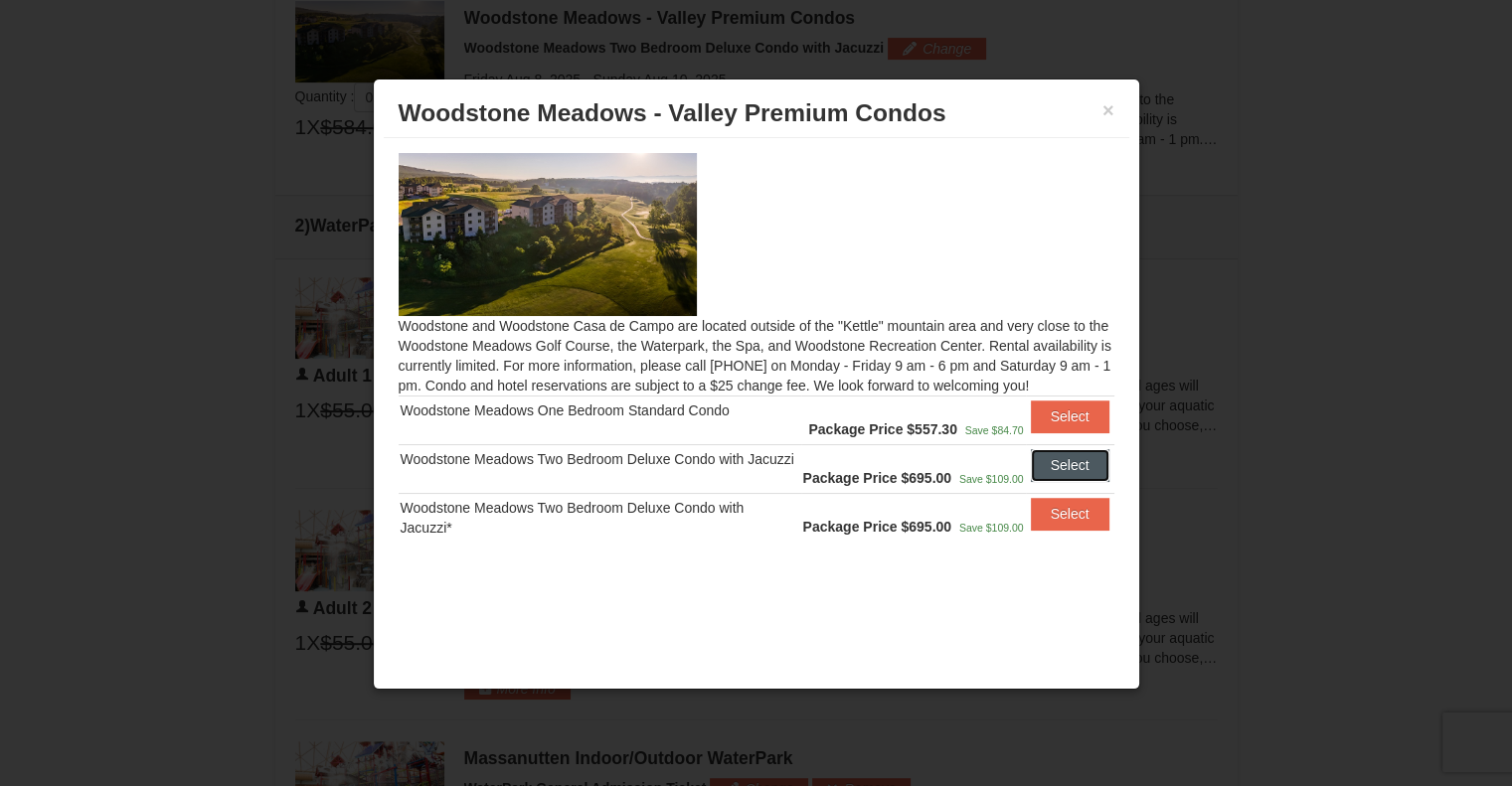 click on "Select" at bounding box center [1070, 465] 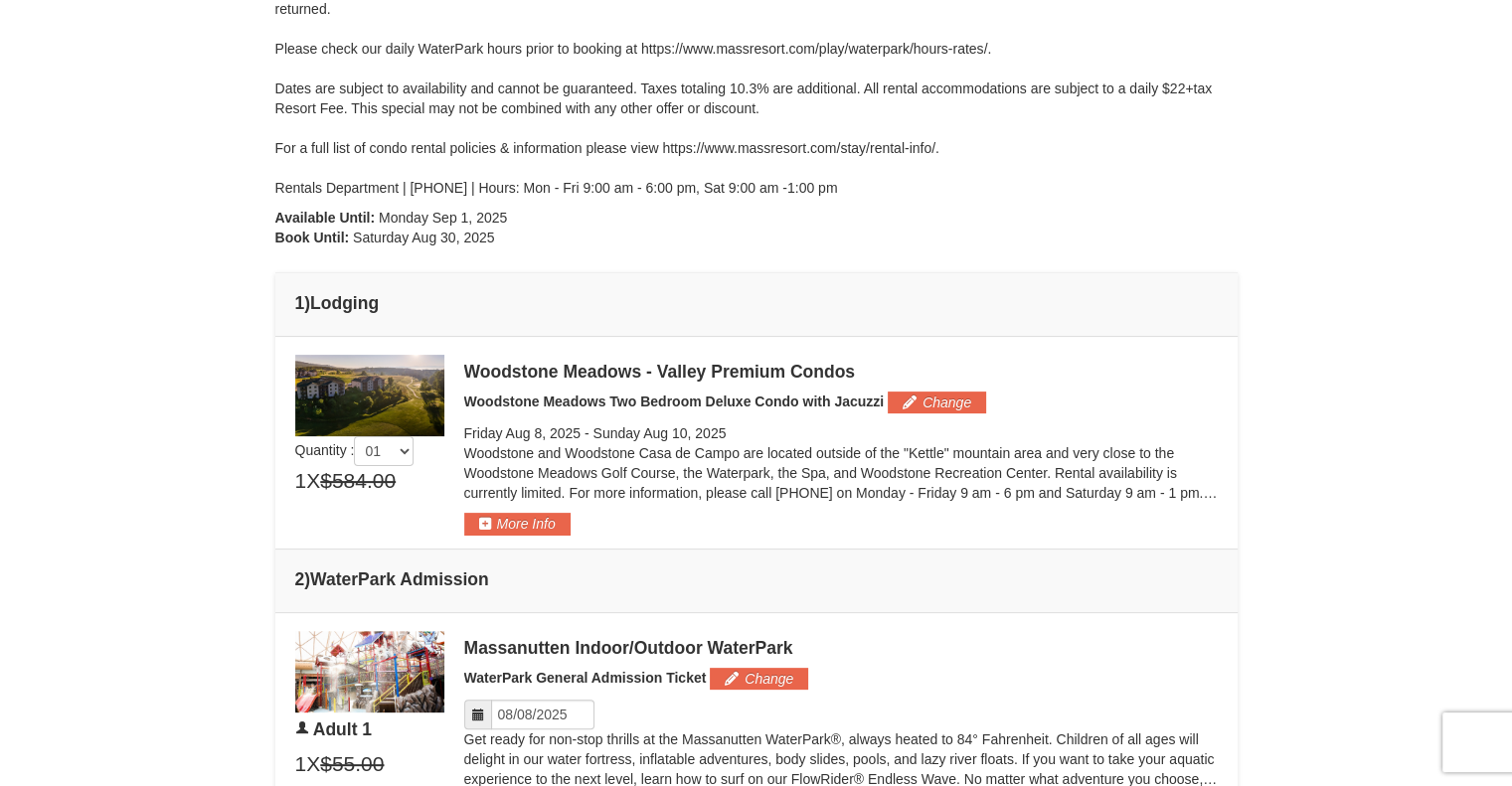 scroll, scrollTop: 420, scrollLeft: 0, axis: vertical 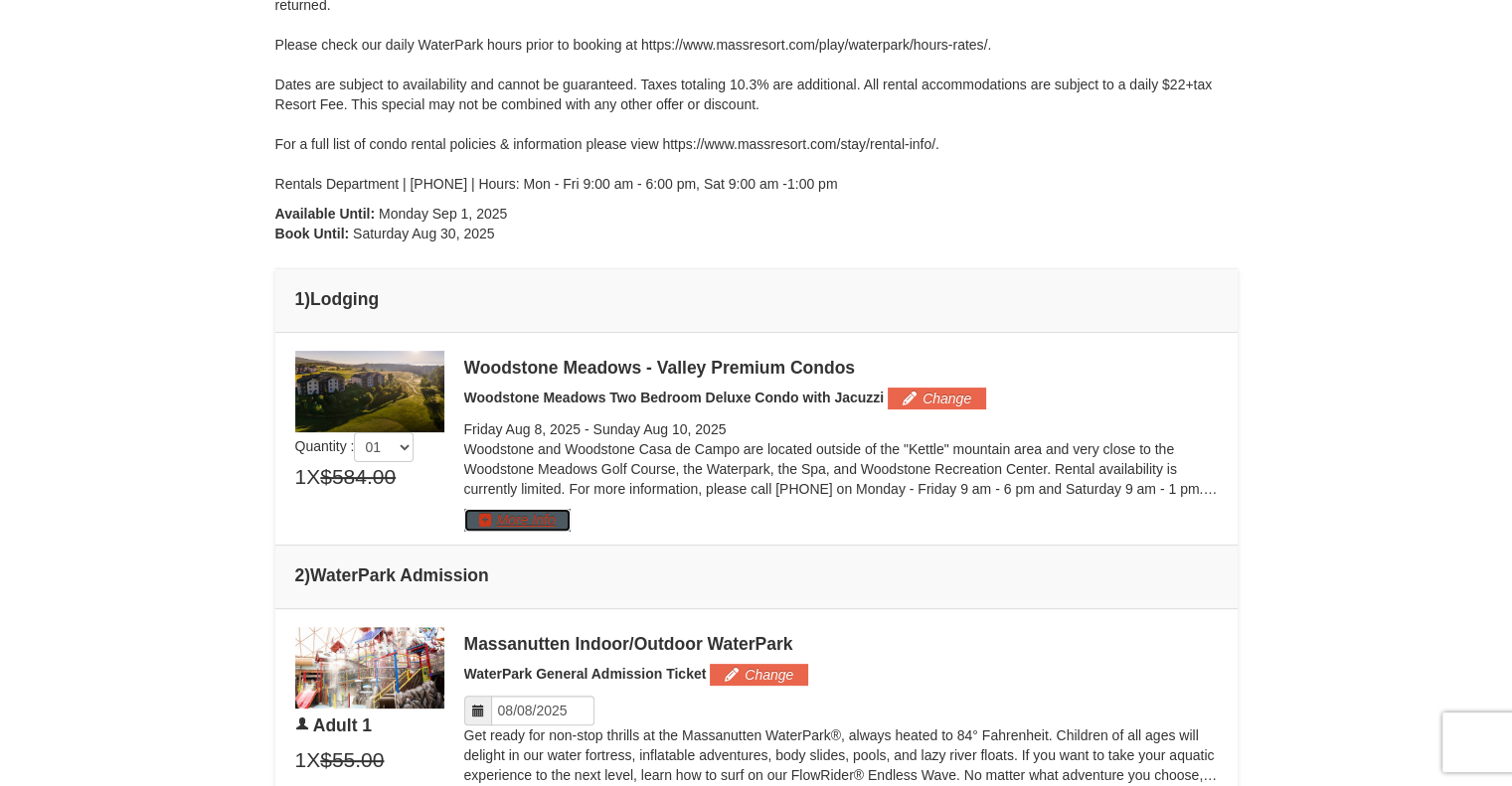 click on "More Info" at bounding box center (517, 520) 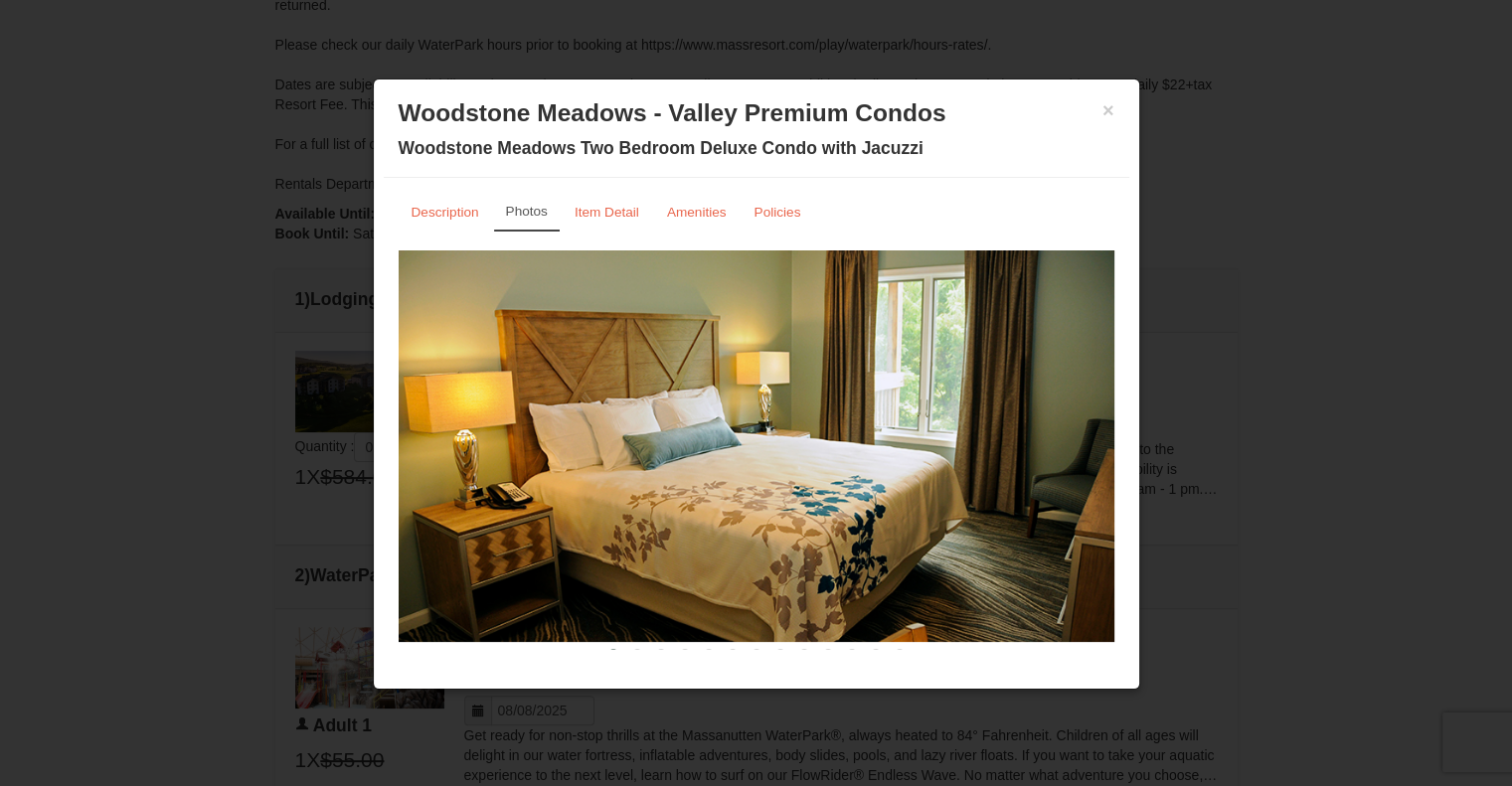 scroll, scrollTop: 27, scrollLeft: 0, axis: vertical 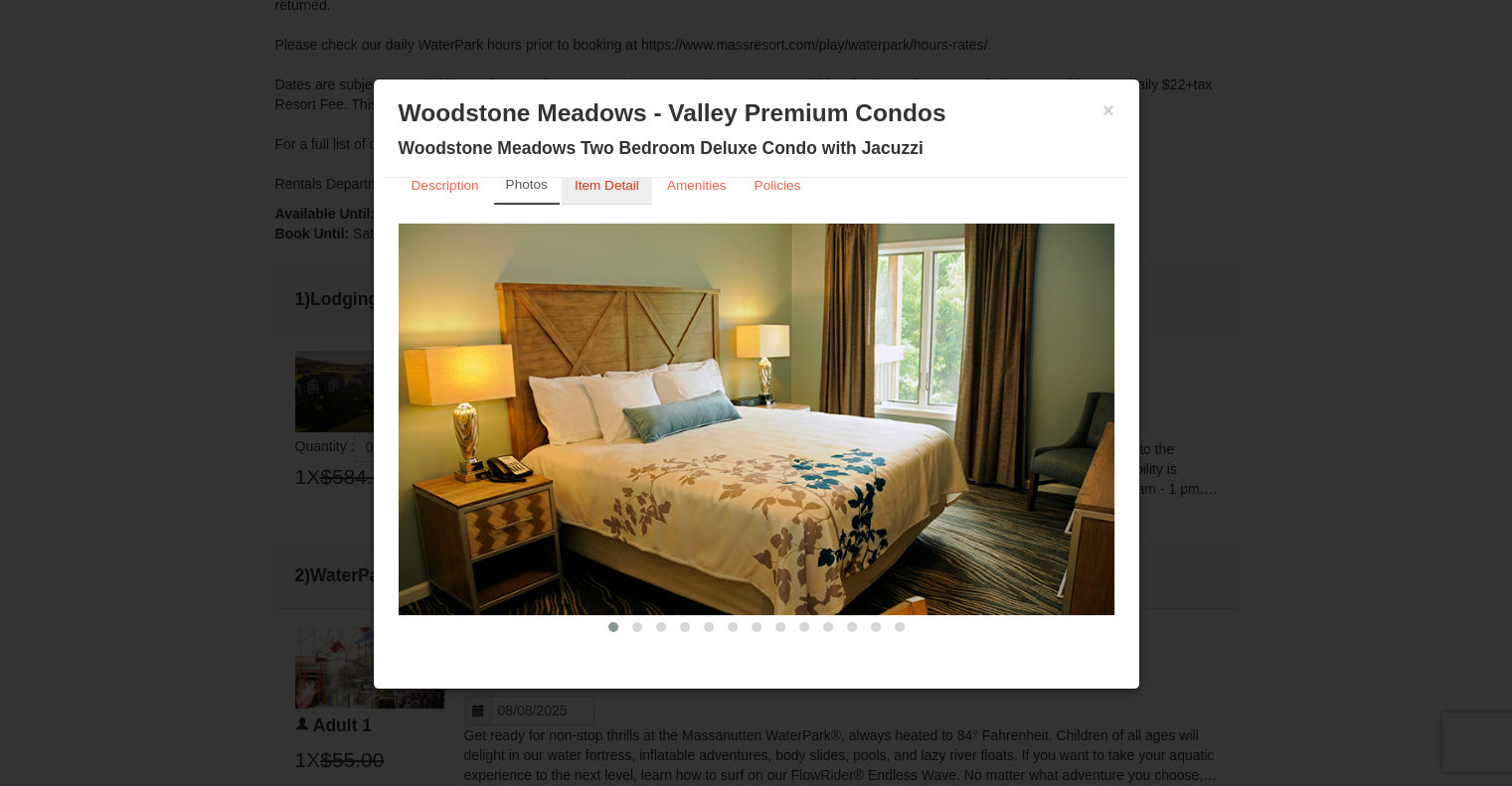 click on "Item Detail" at bounding box center [606, 185] 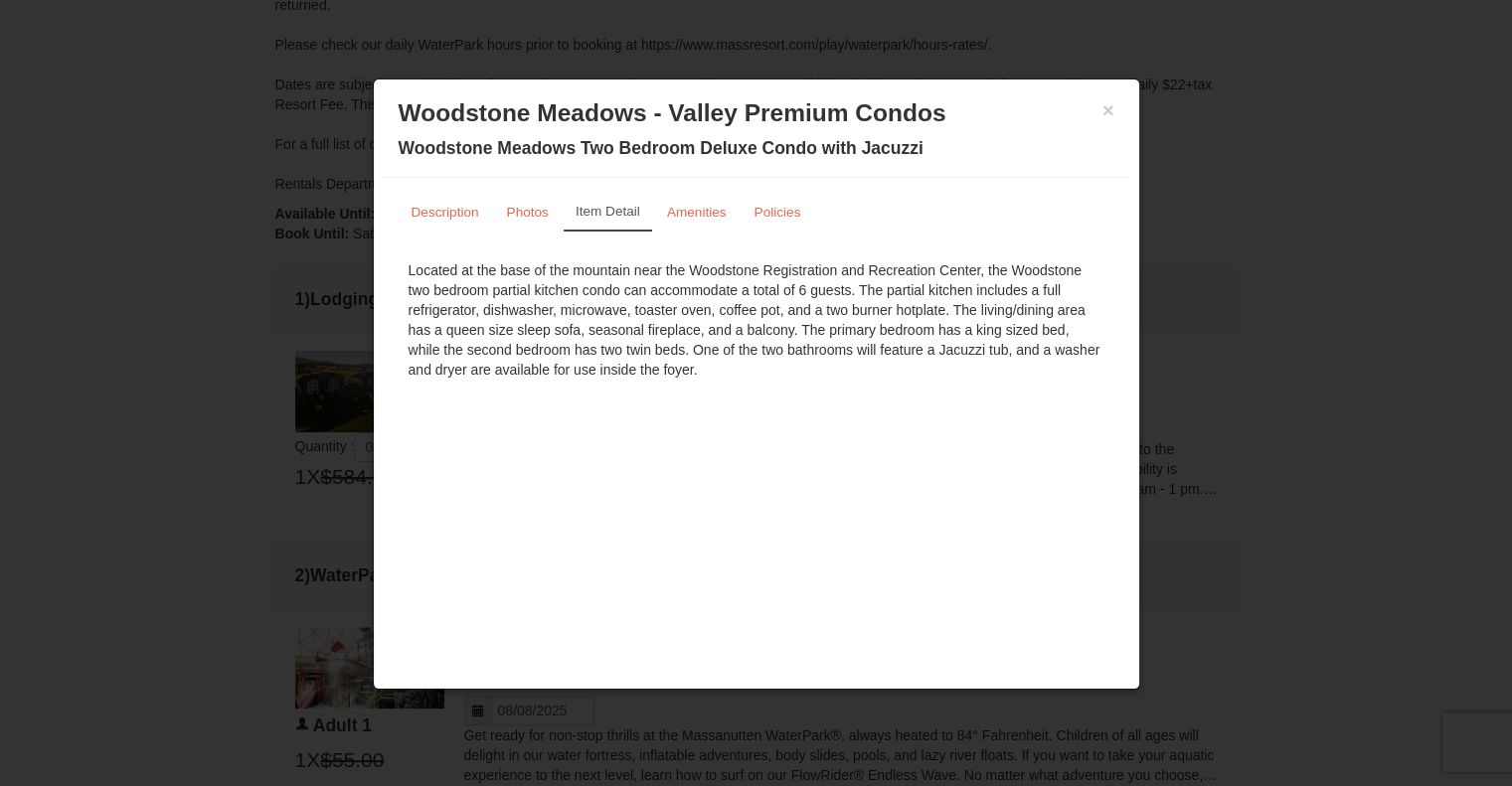 scroll, scrollTop: 0, scrollLeft: 0, axis: both 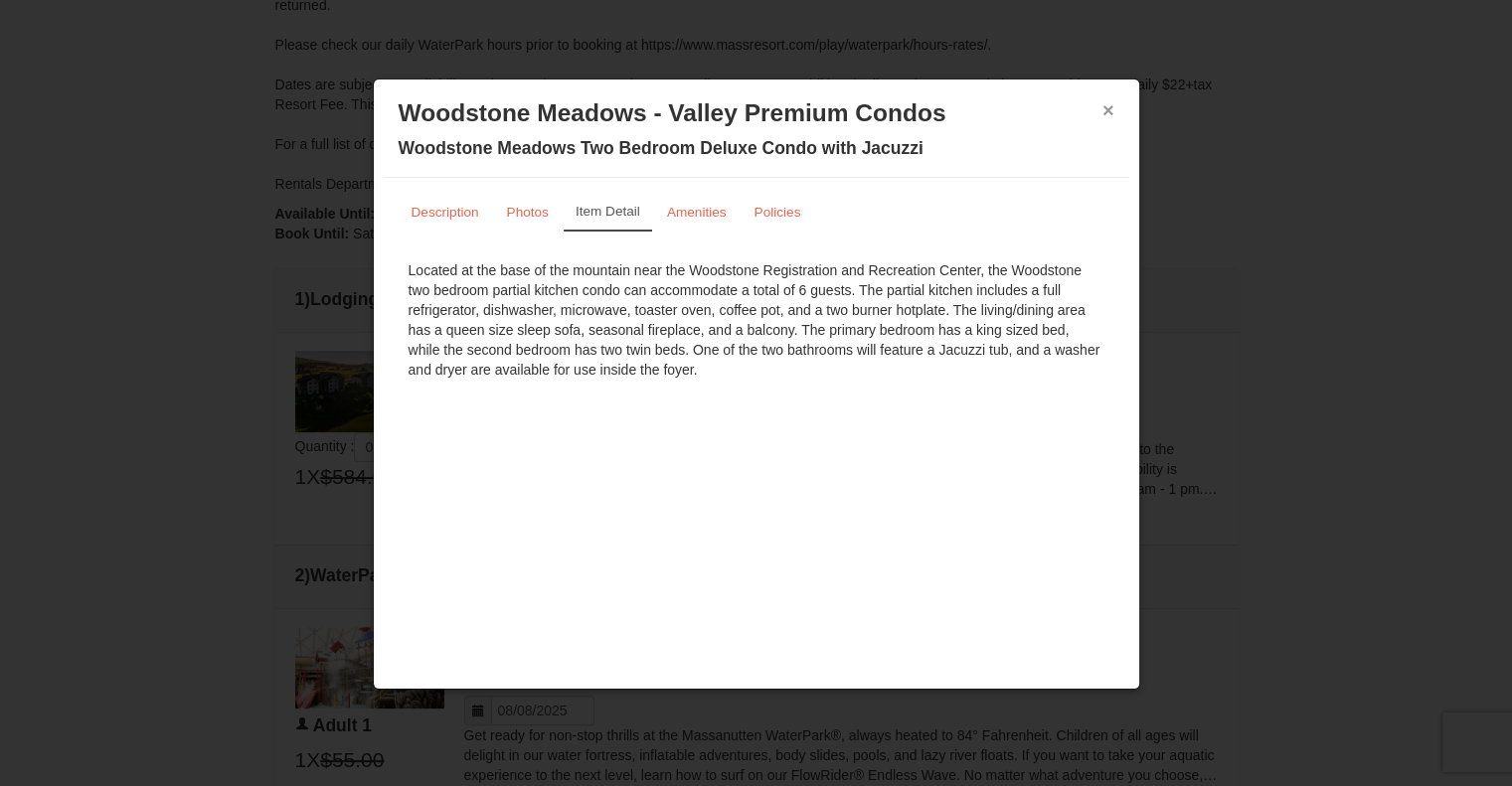 click on "×" at bounding box center [1108, 110] 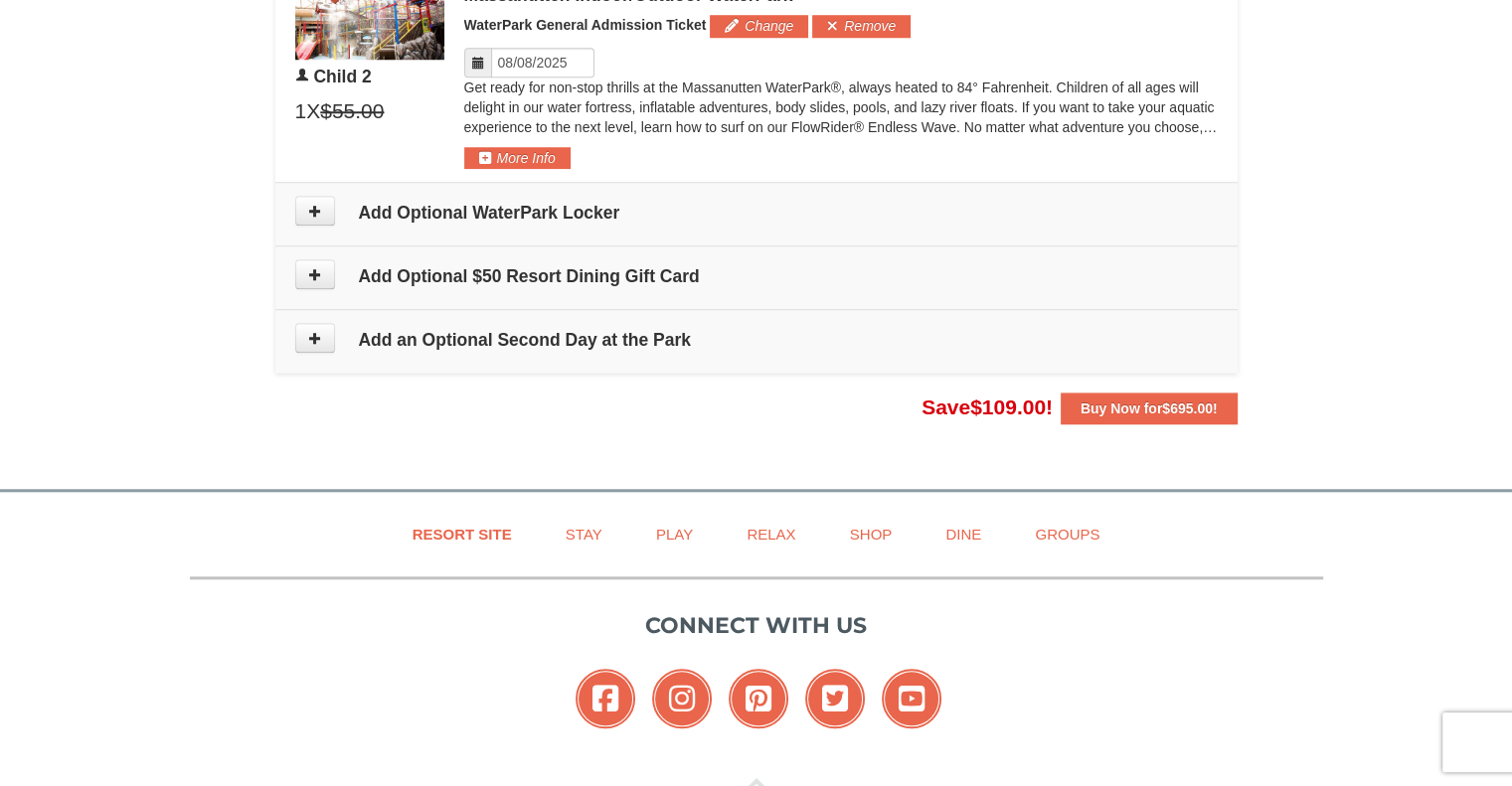 scroll, scrollTop: 1768, scrollLeft: 0, axis: vertical 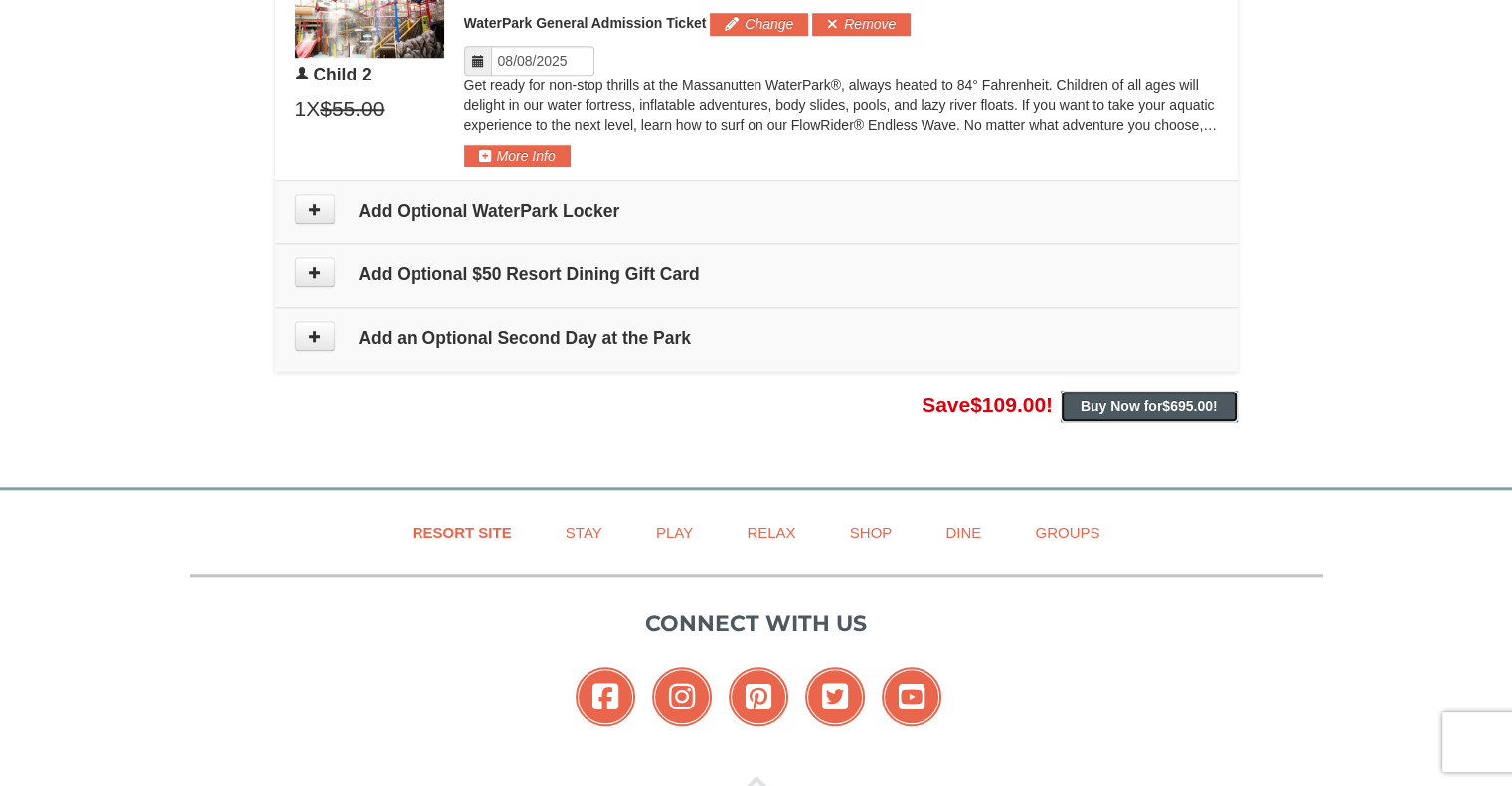 click on "Buy Now for
$695.00 !" at bounding box center (1149, 406) 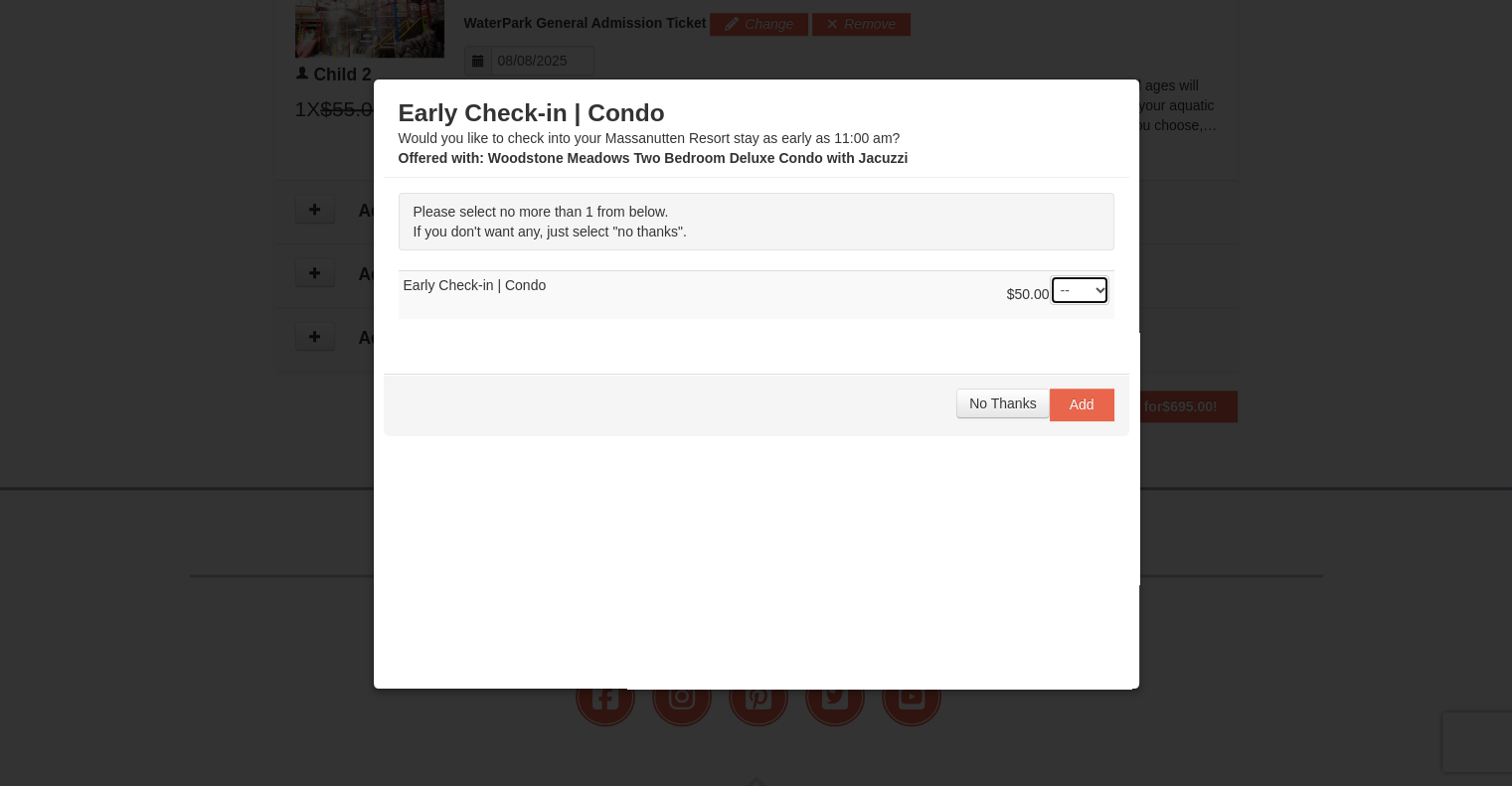 click on "--
01" at bounding box center (1080, 290) 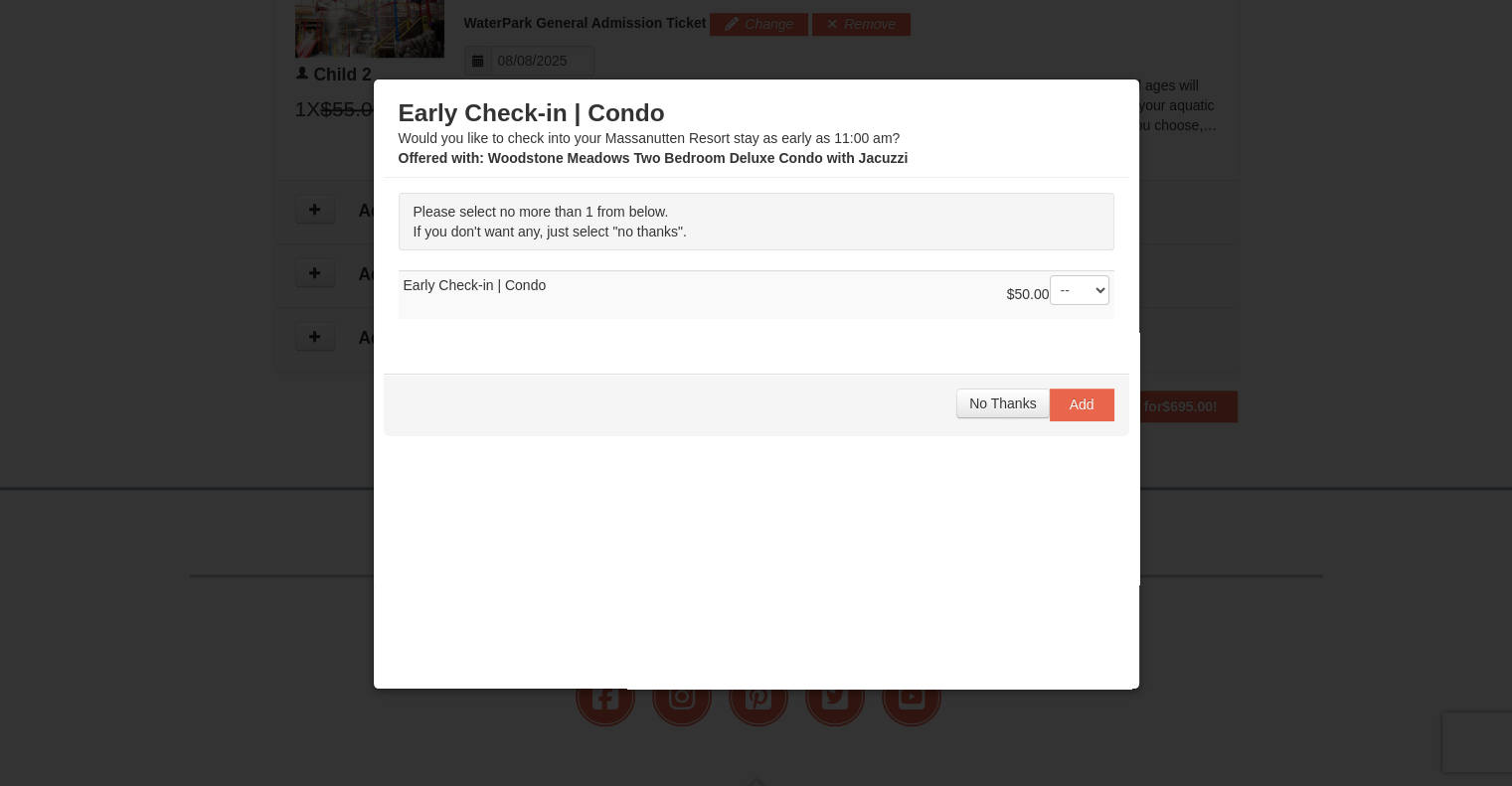 click on "$50.00
--
01
Early Check-in | Condo" at bounding box center (756, 295) 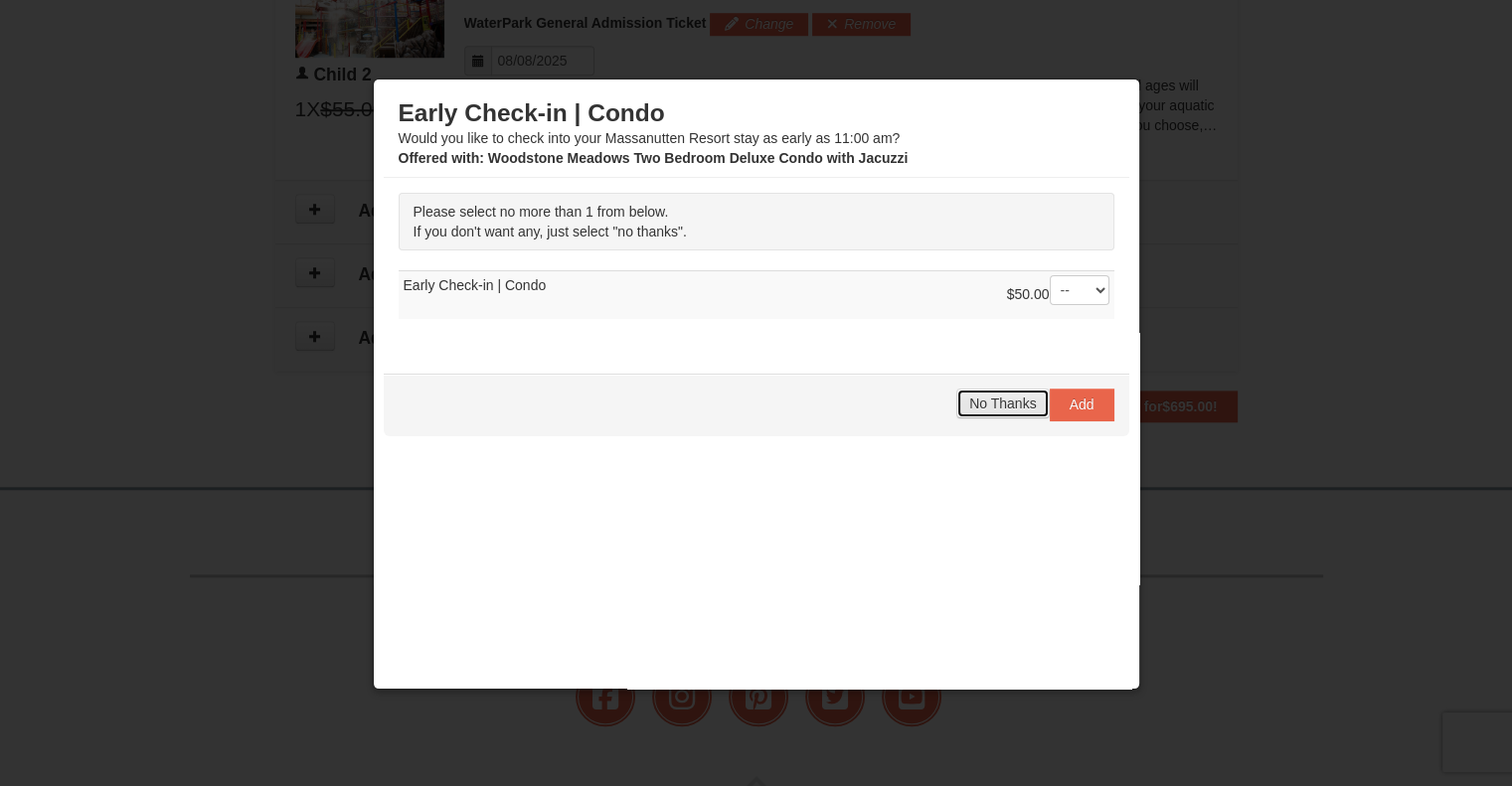 click on "No Thanks" at bounding box center (1002, 403) 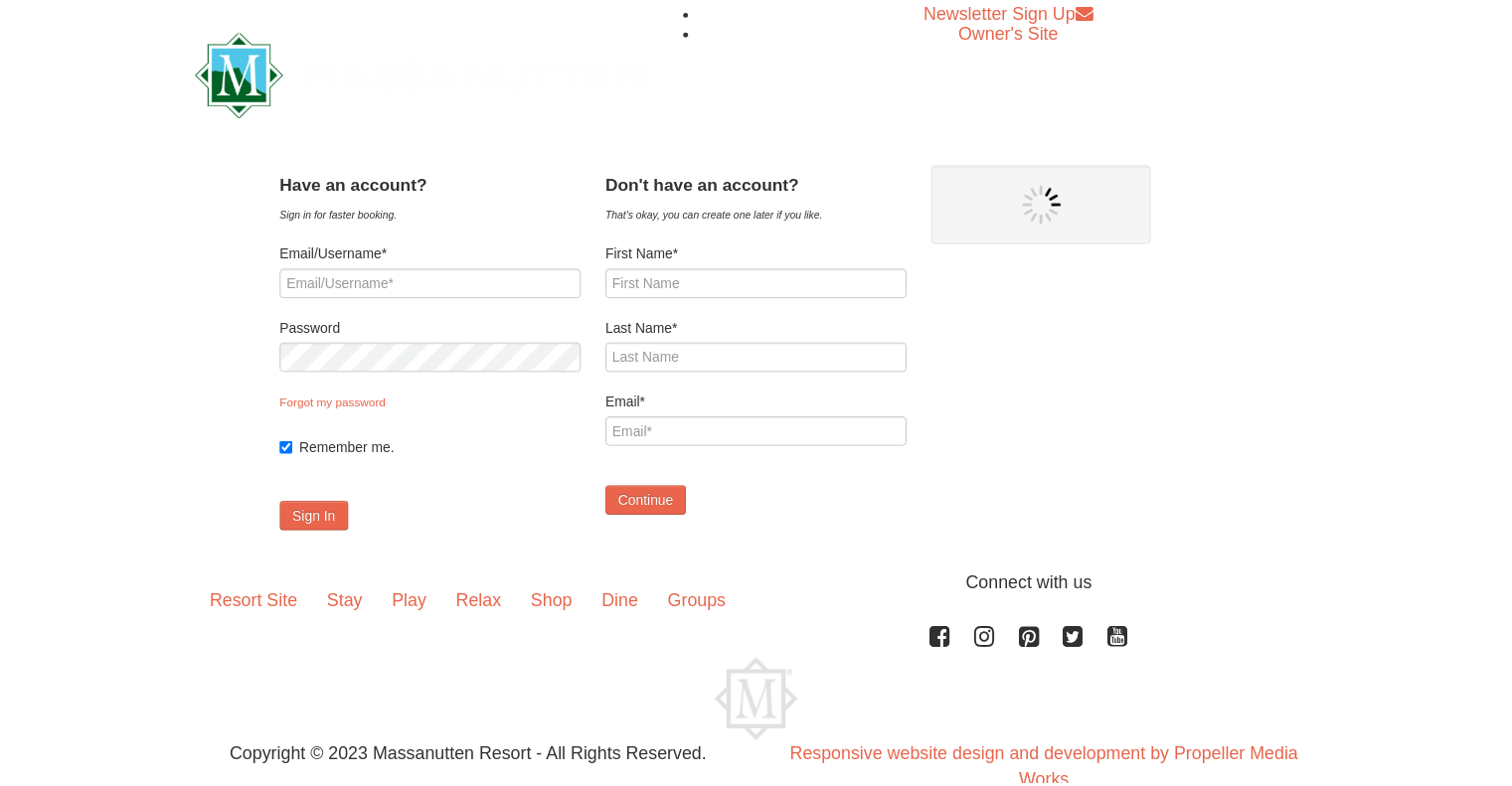 scroll, scrollTop: 0, scrollLeft: 0, axis: both 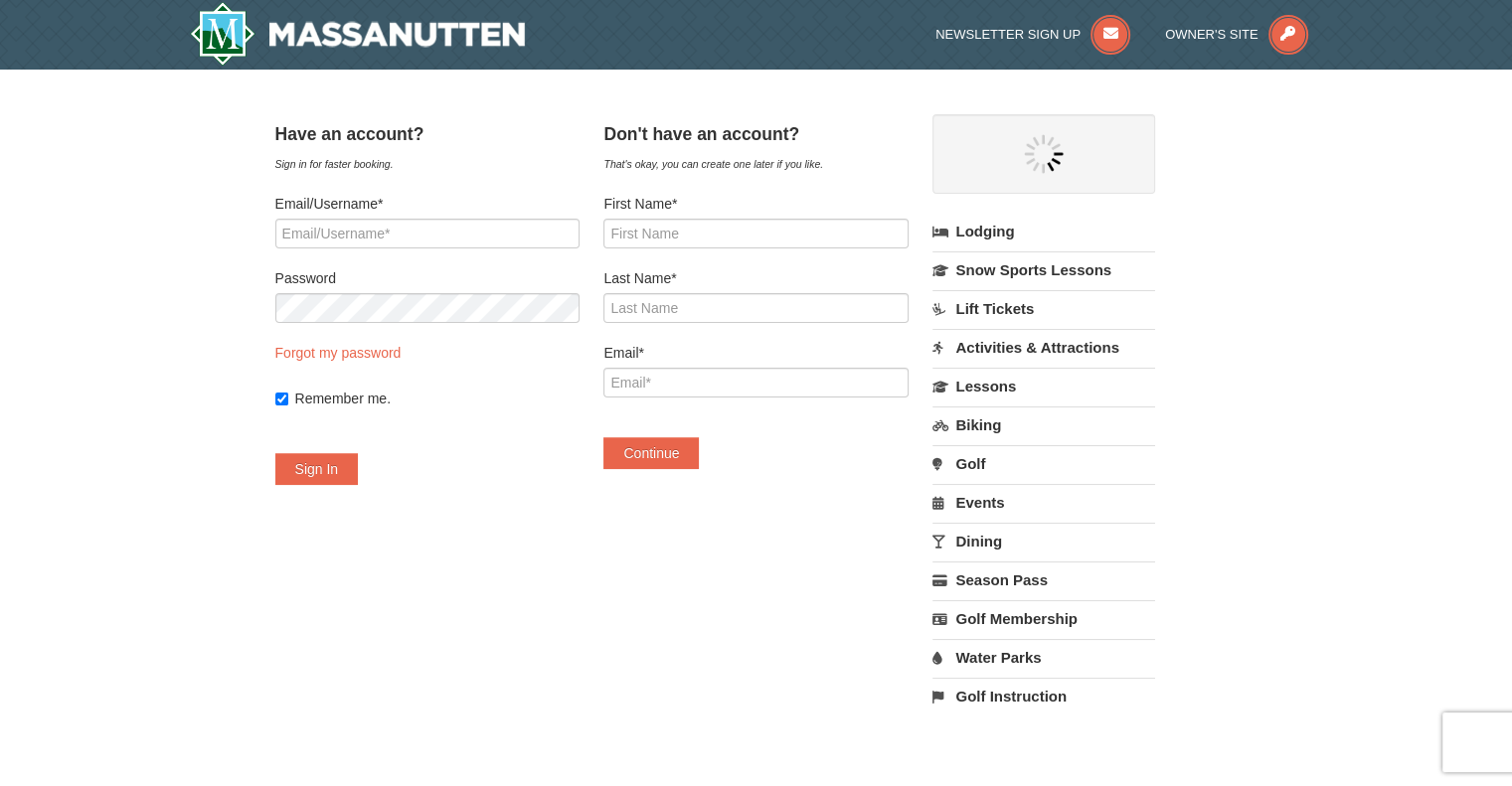 select on "8" 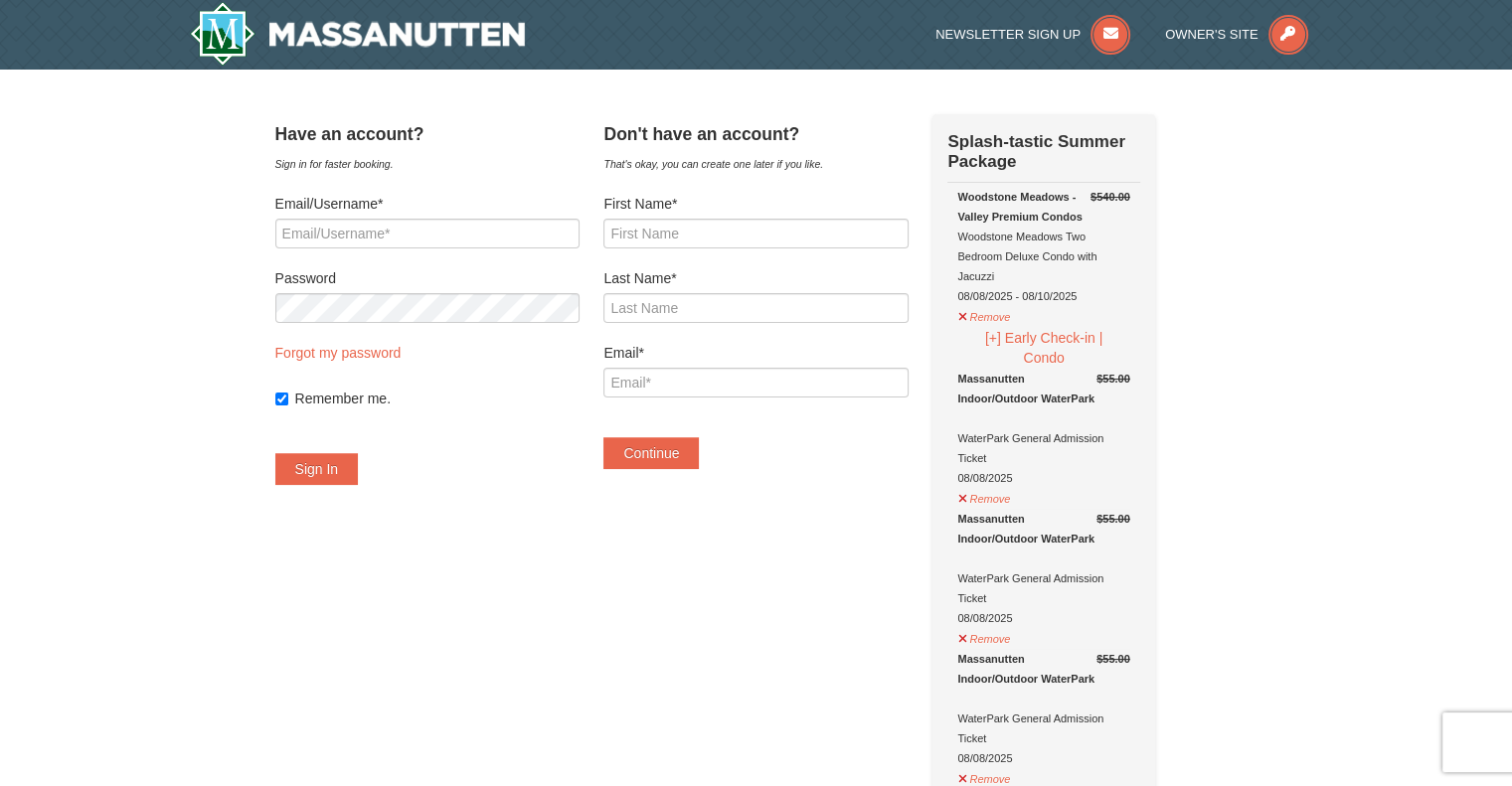 scroll, scrollTop: 0, scrollLeft: 0, axis: both 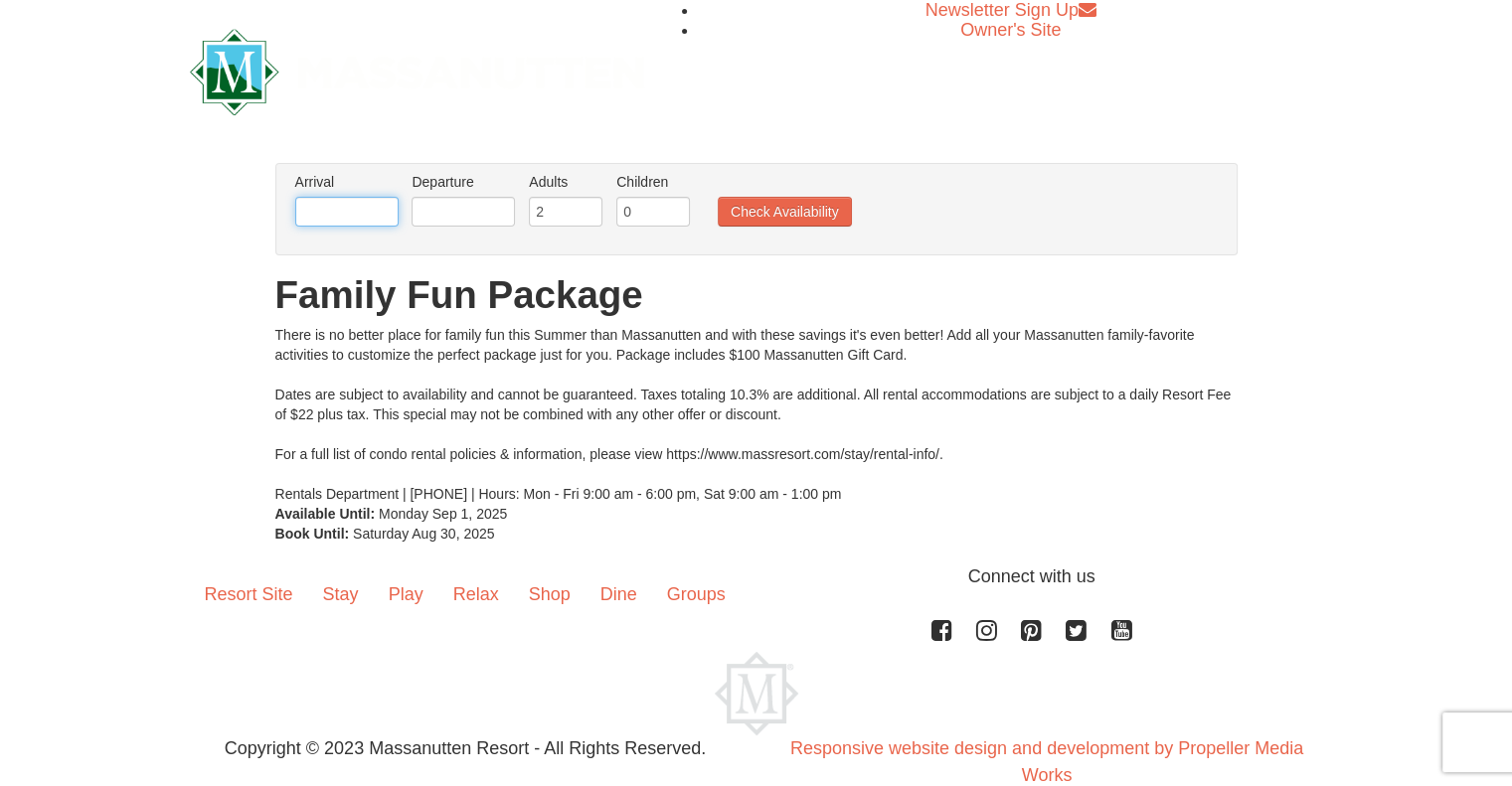 click at bounding box center (347, 212) 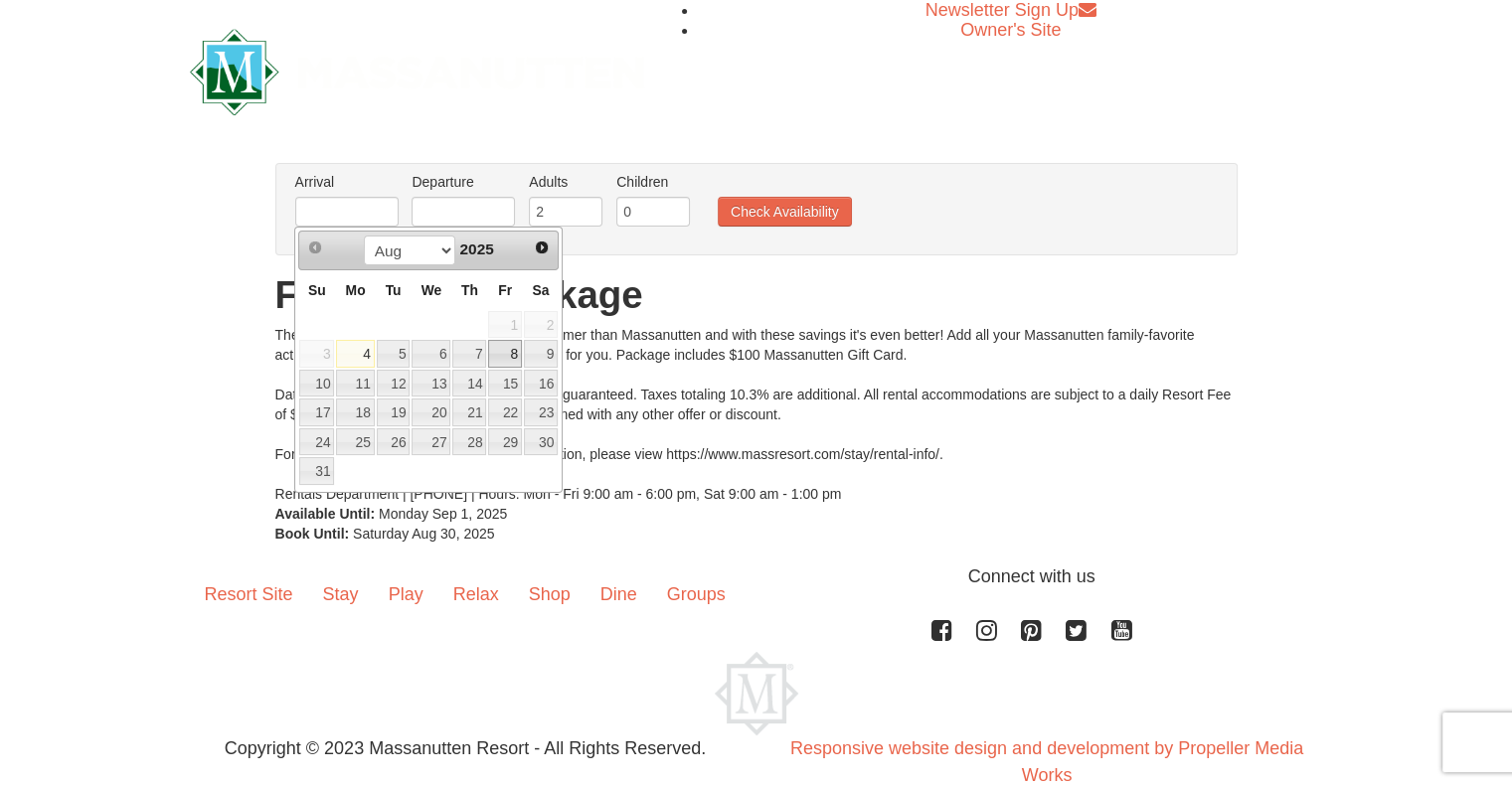 click on "8" at bounding box center [505, 354] 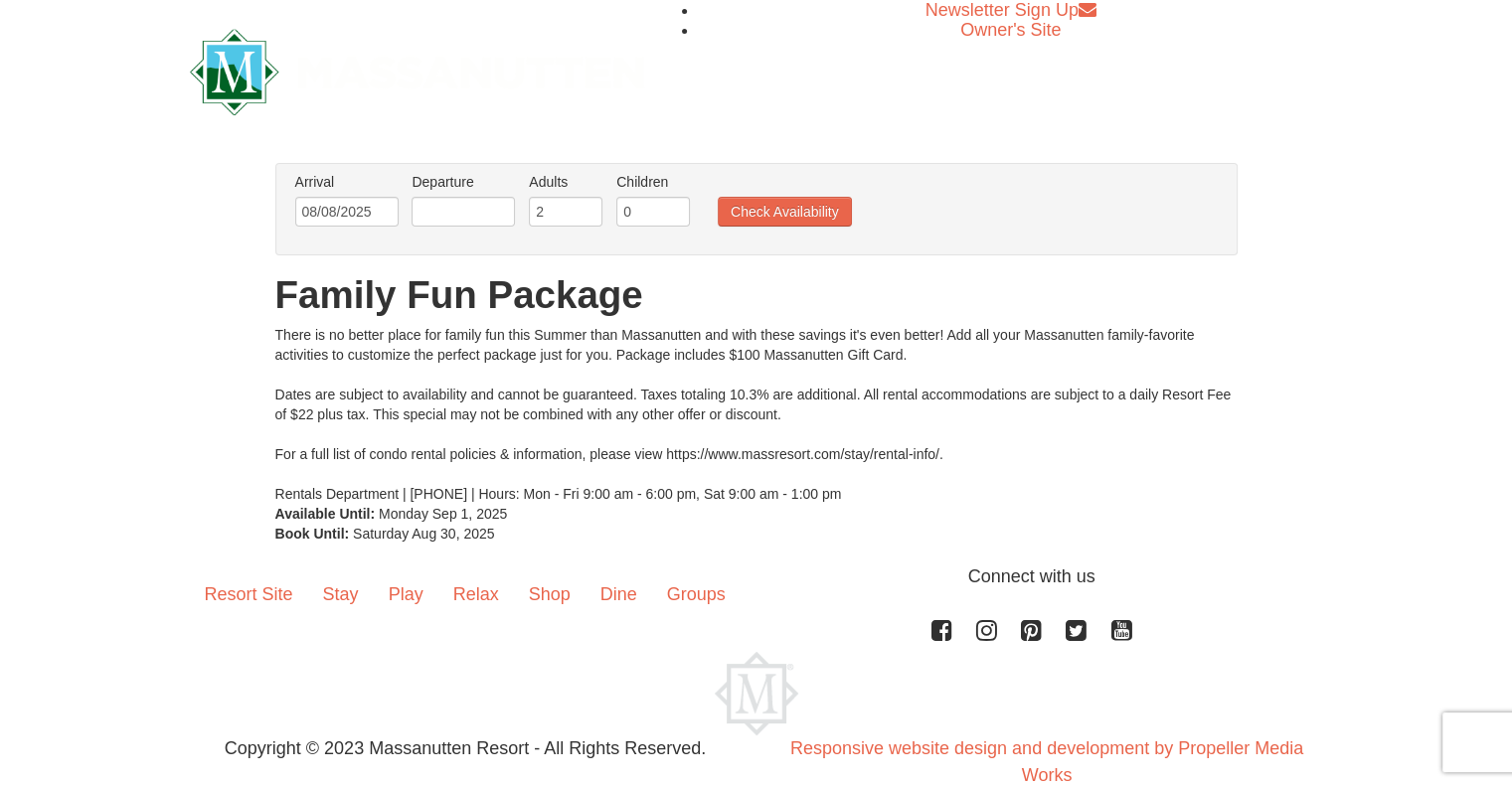 click on "Departure Please format dates MM/DD/YYYY Please format dates MM/DD/YYYY" at bounding box center [463, 204] 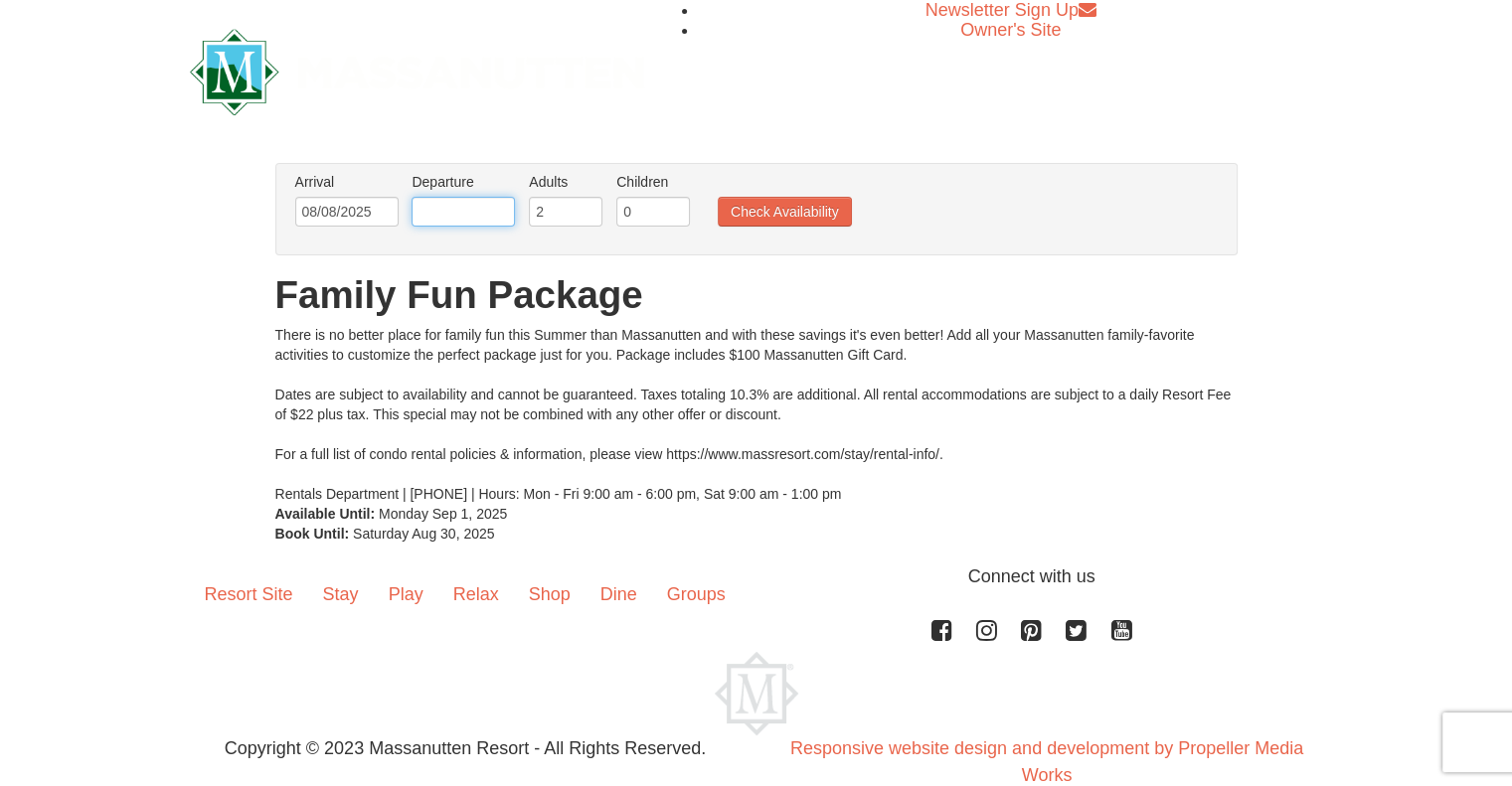 click at bounding box center (463, 212) 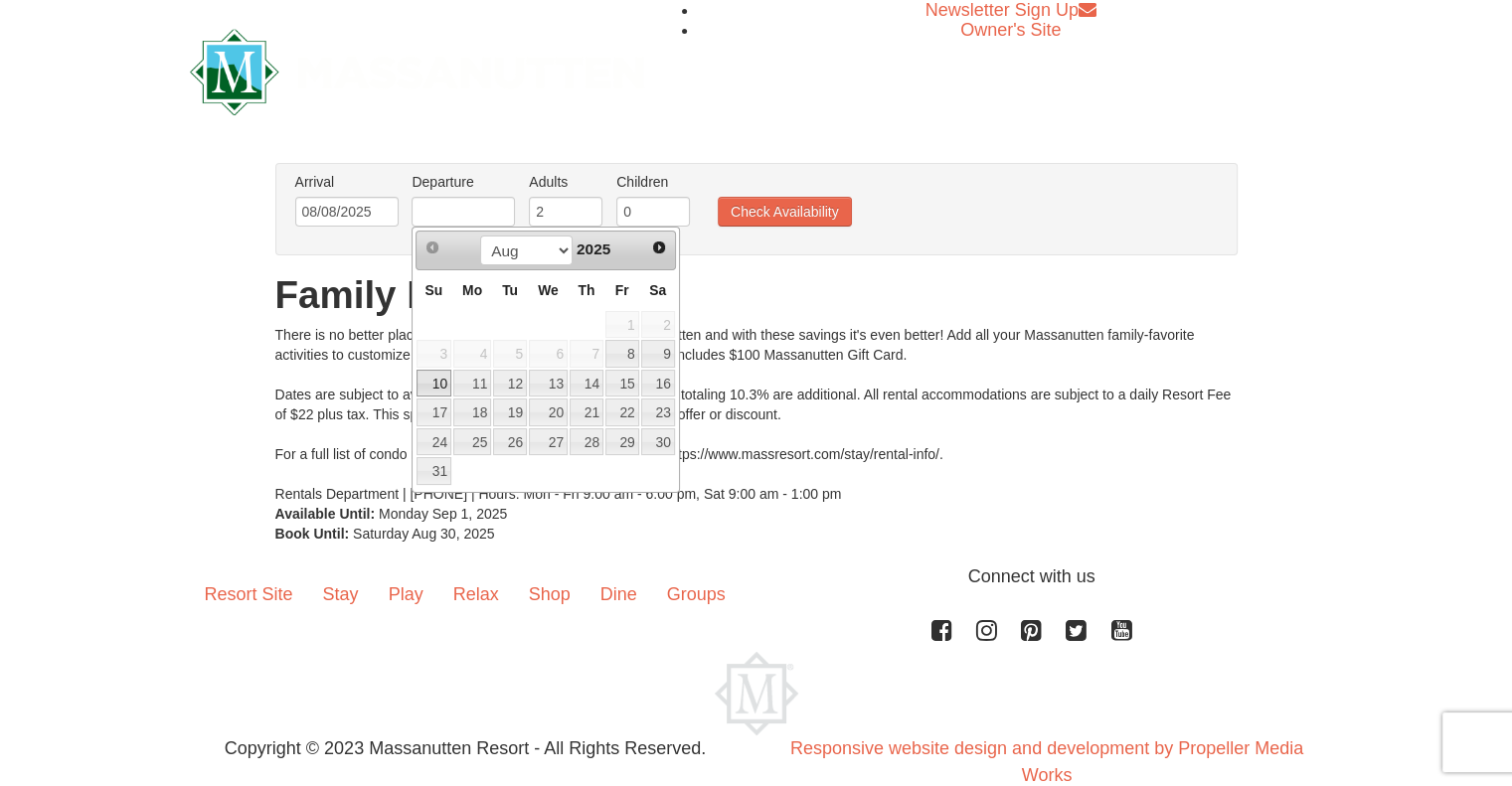 click on "10" at bounding box center [433, 384] 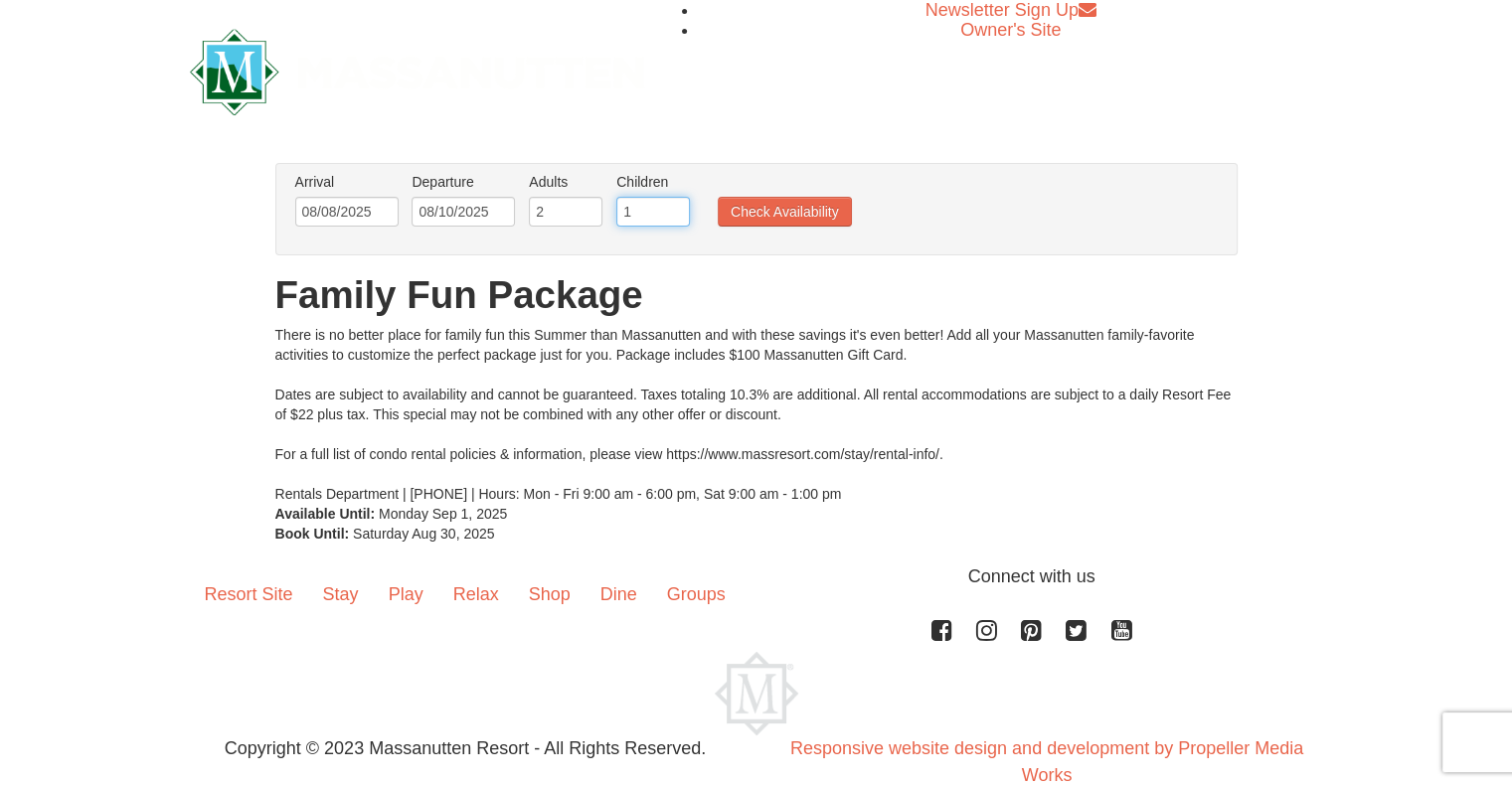 click on "1" at bounding box center [653, 212] 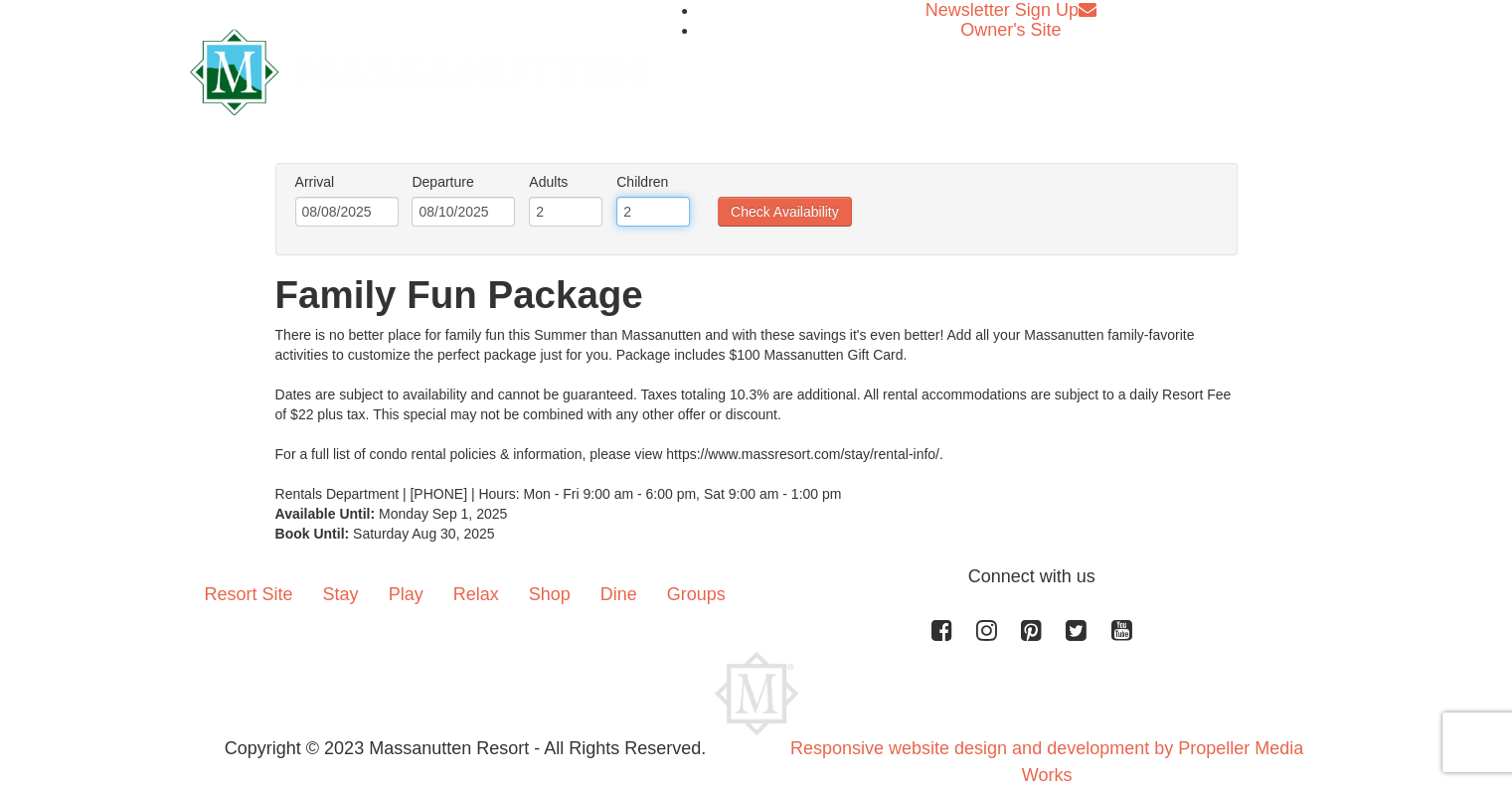 type on "2" 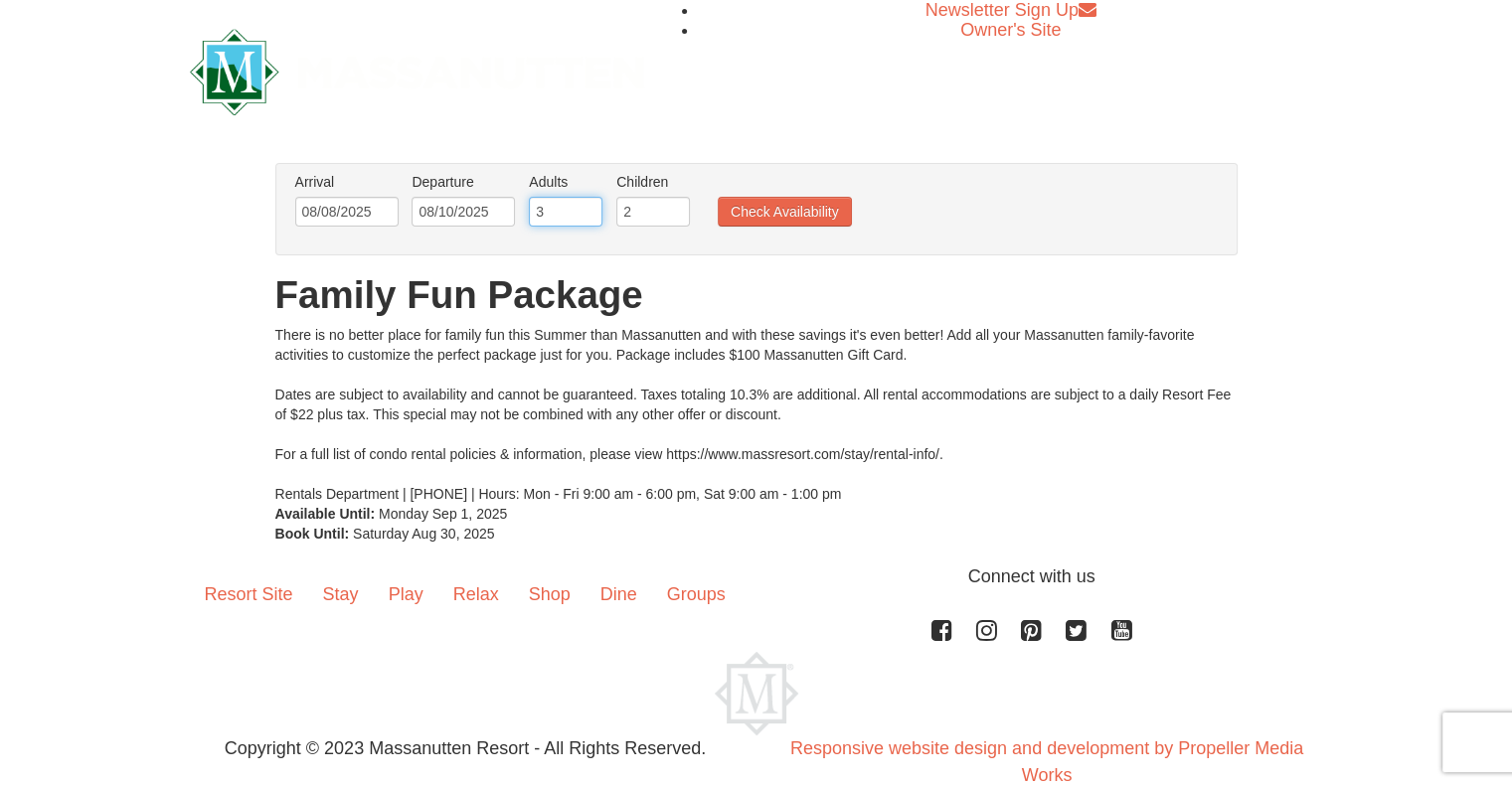 type on "3" 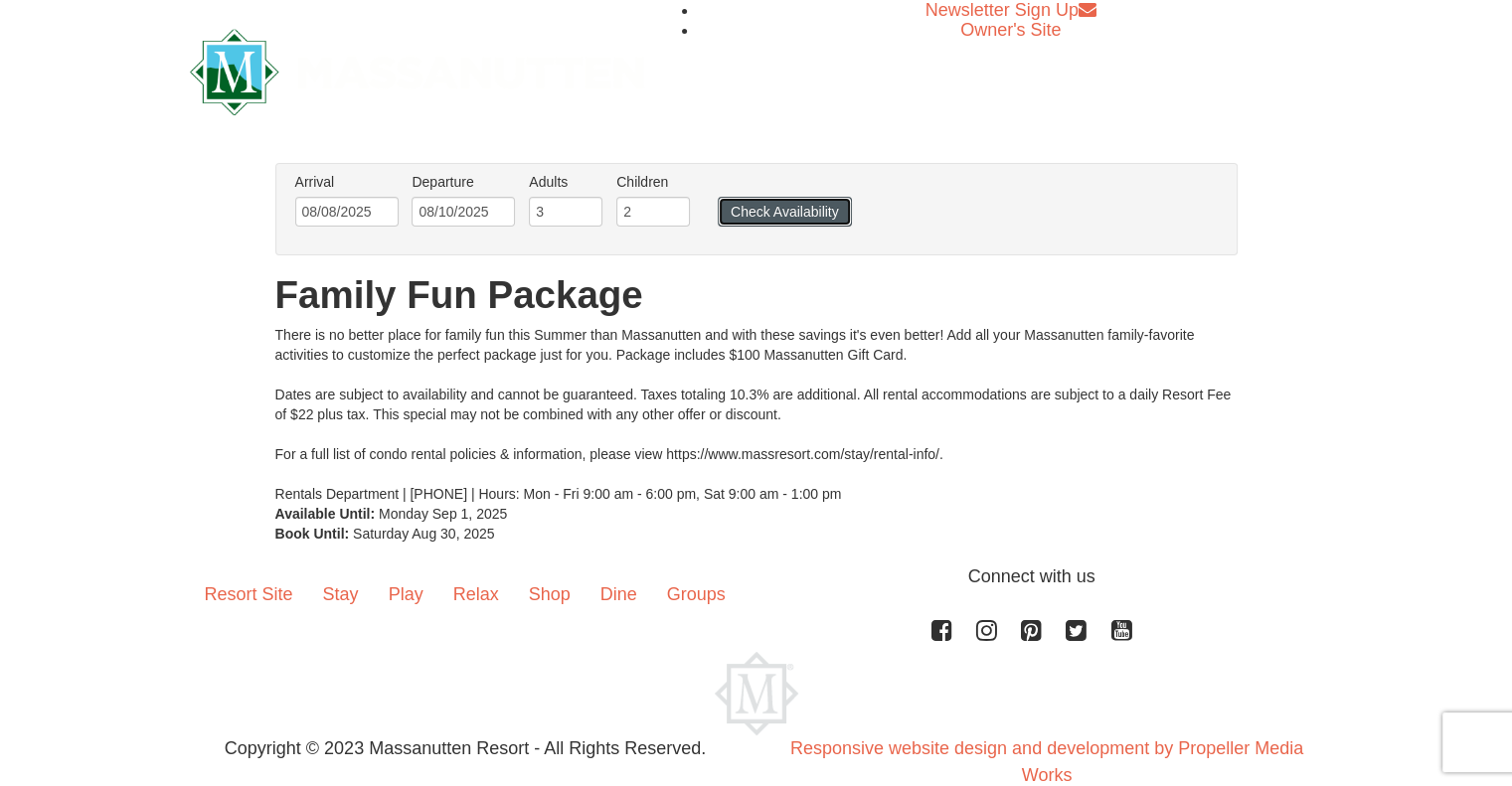 click on "Check Availability" at bounding box center (784, 212) 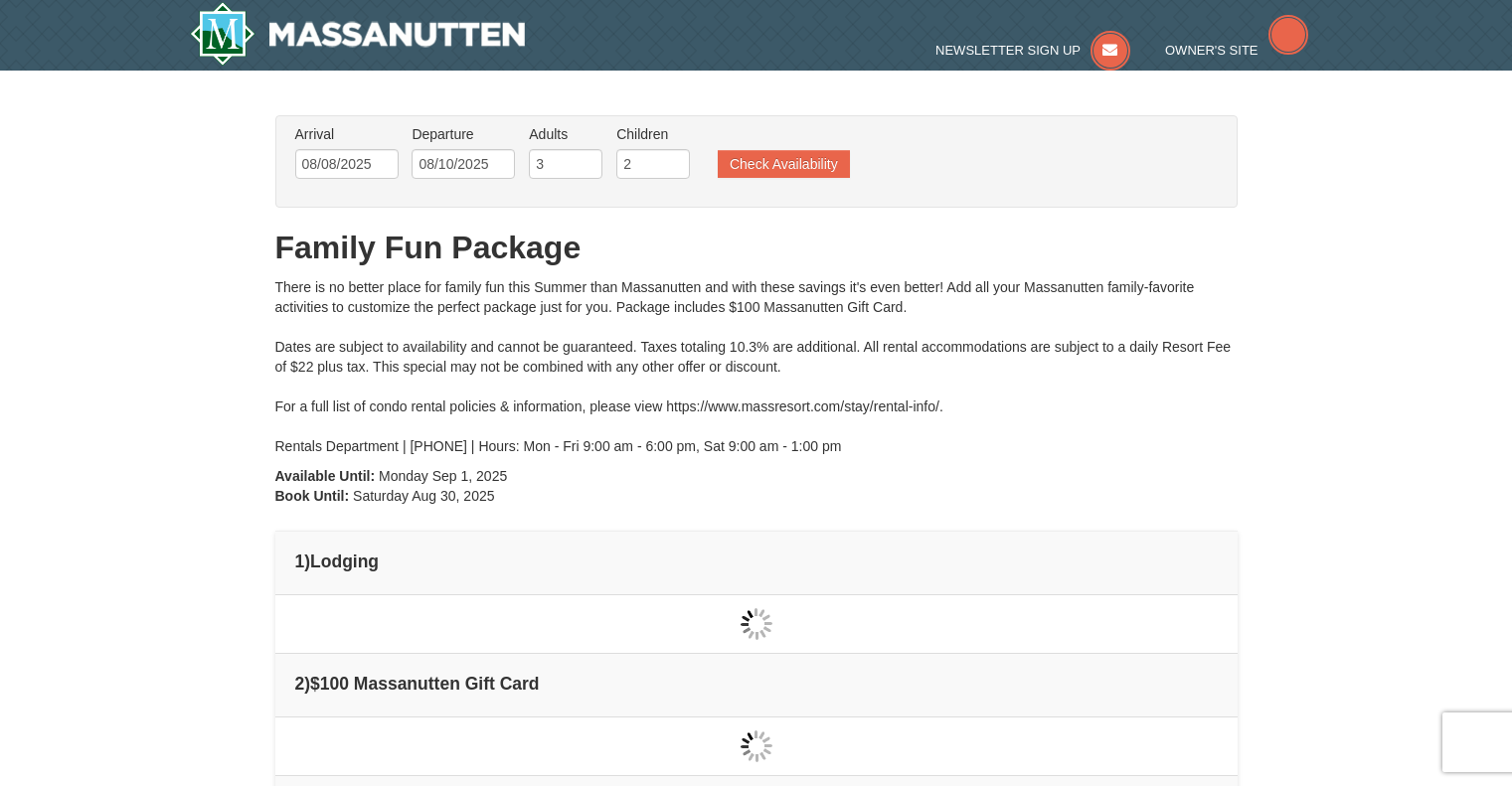 scroll, scrollTop: 0, scrollLeft: 0, axis: both 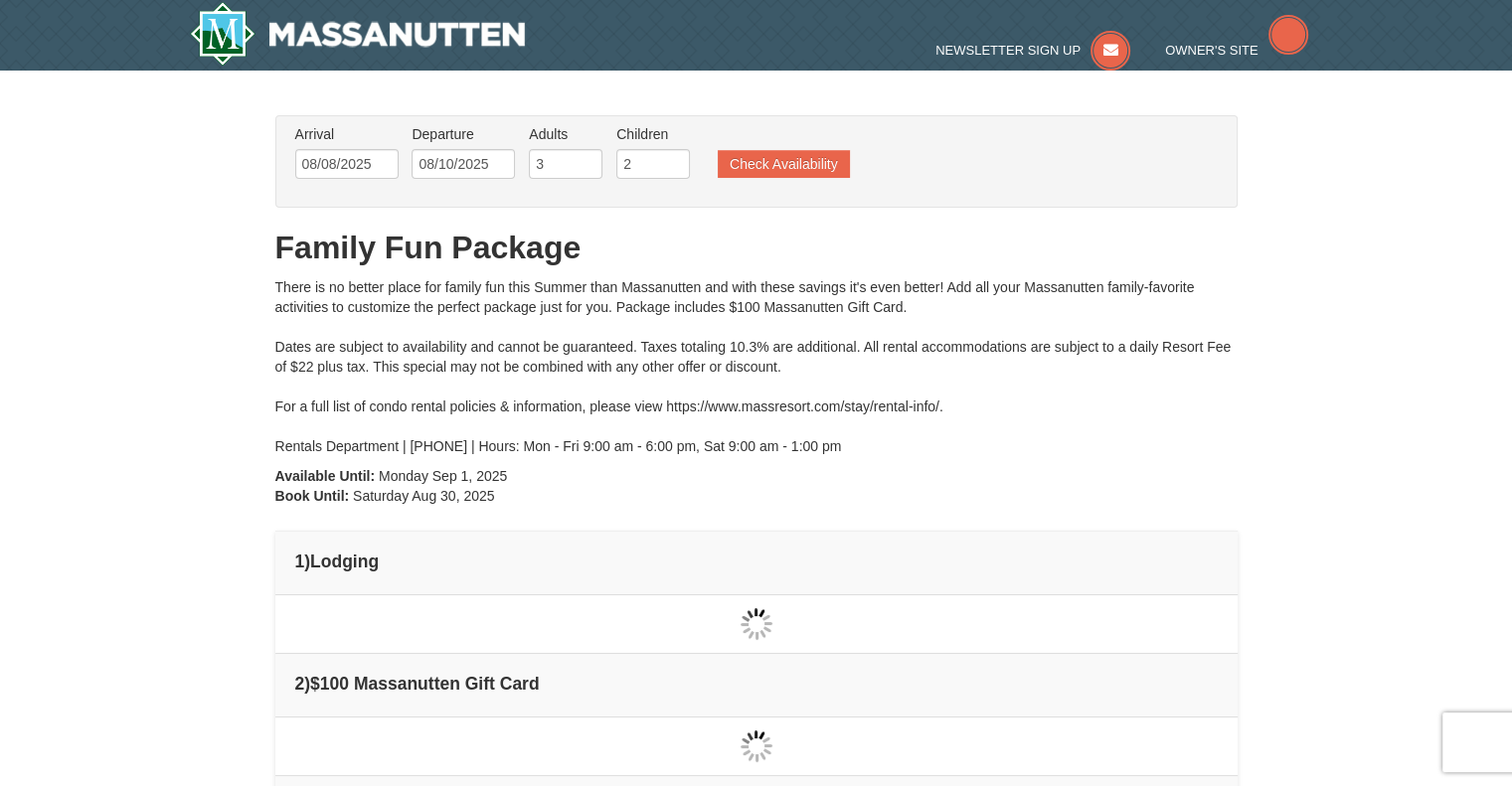 type on "08/08/2025" 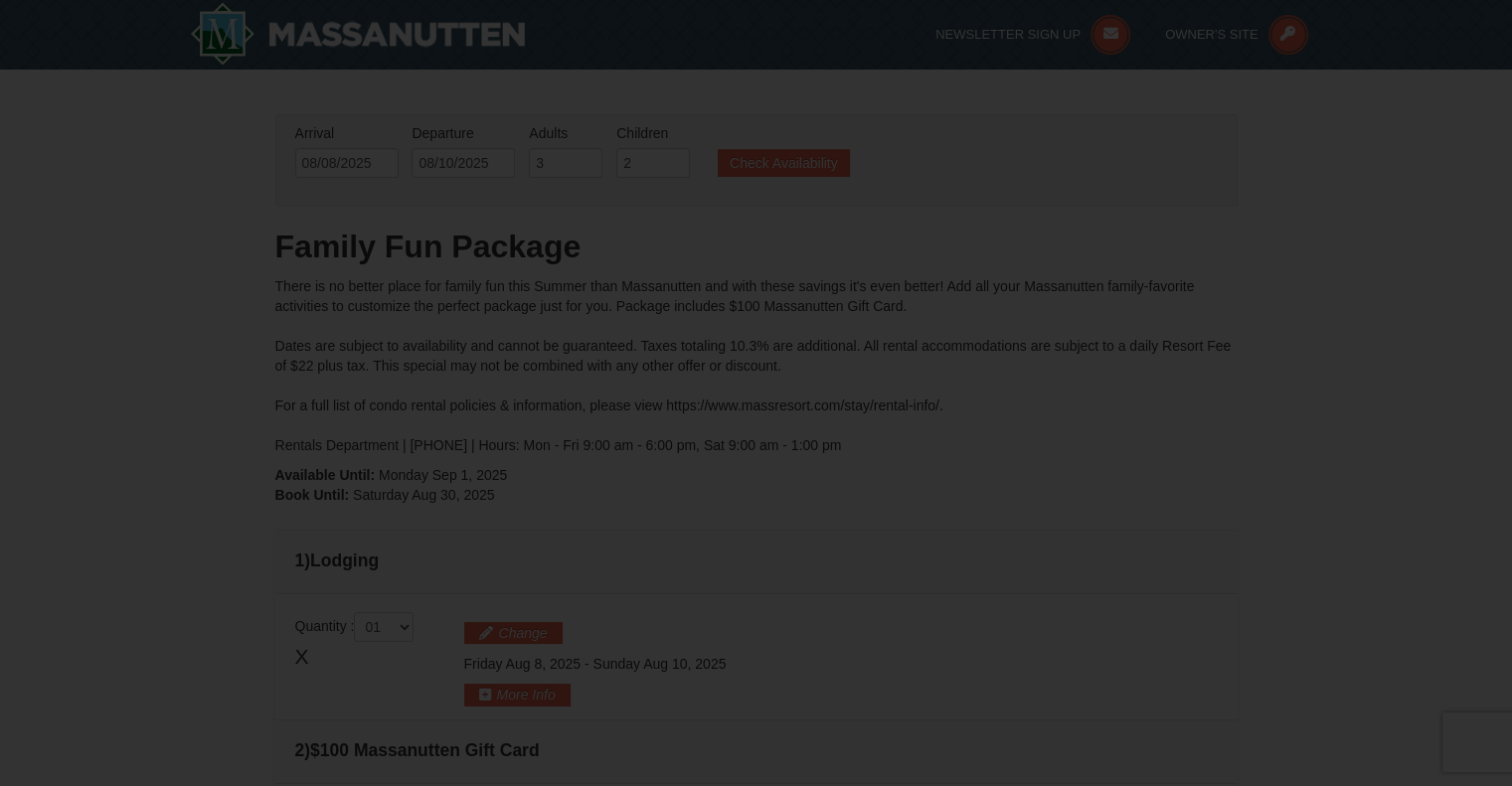 scroll, scrollTop: 339, scrollLeft: 0, axis: vertical 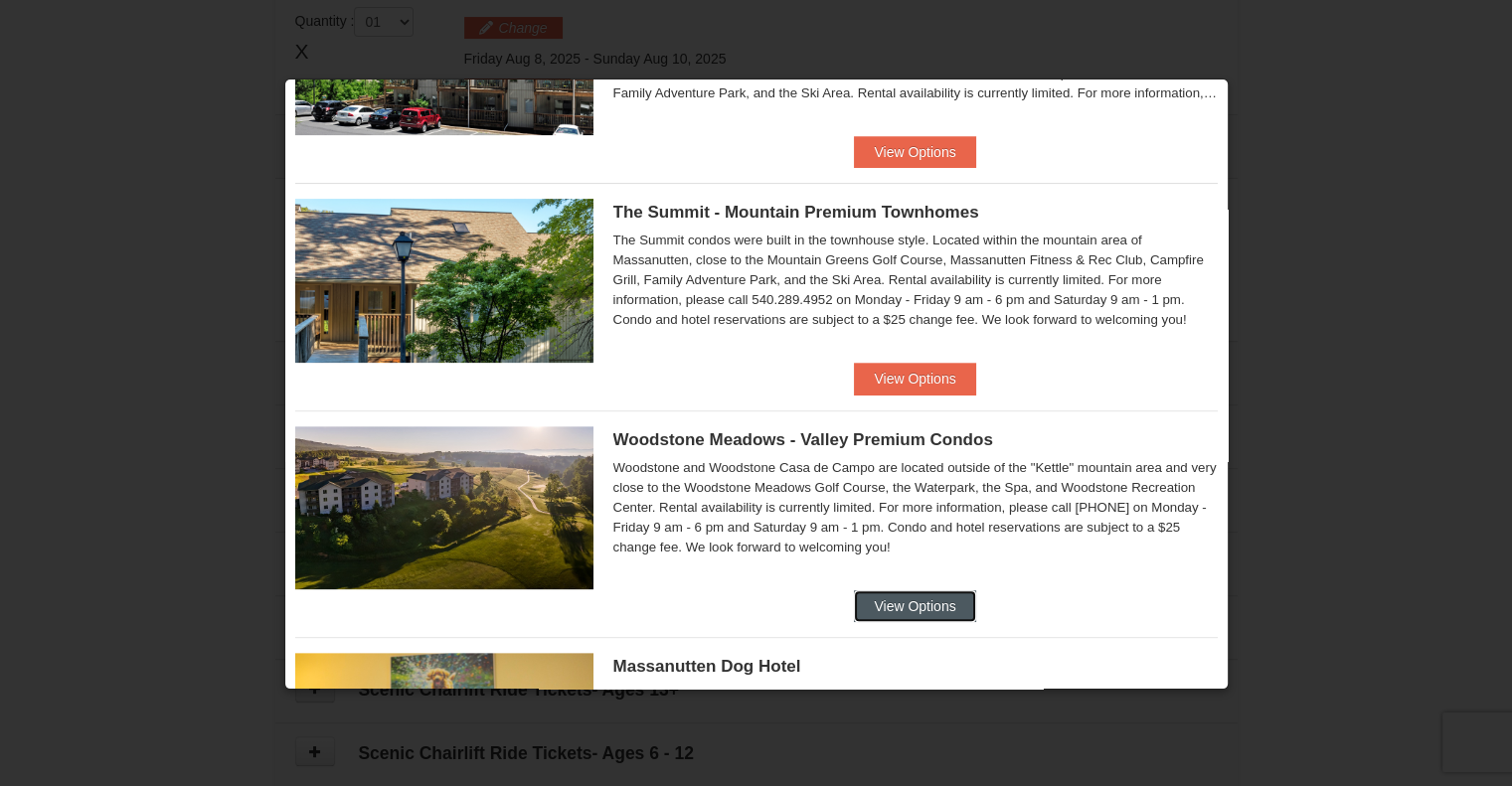 click on "View Options" at bounding box center (915, 606) 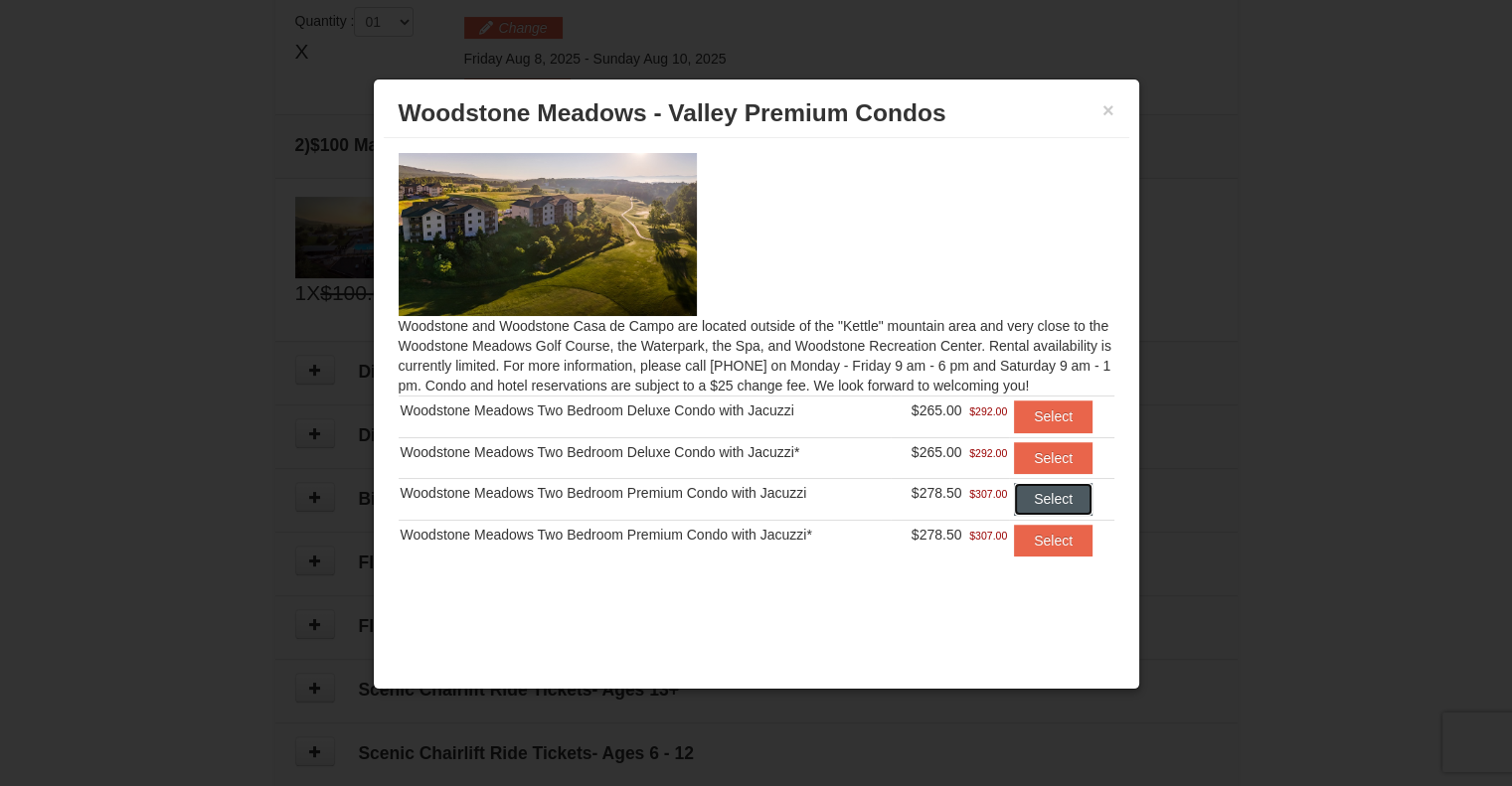 click on "Select" at bounding box center (1053, 499) 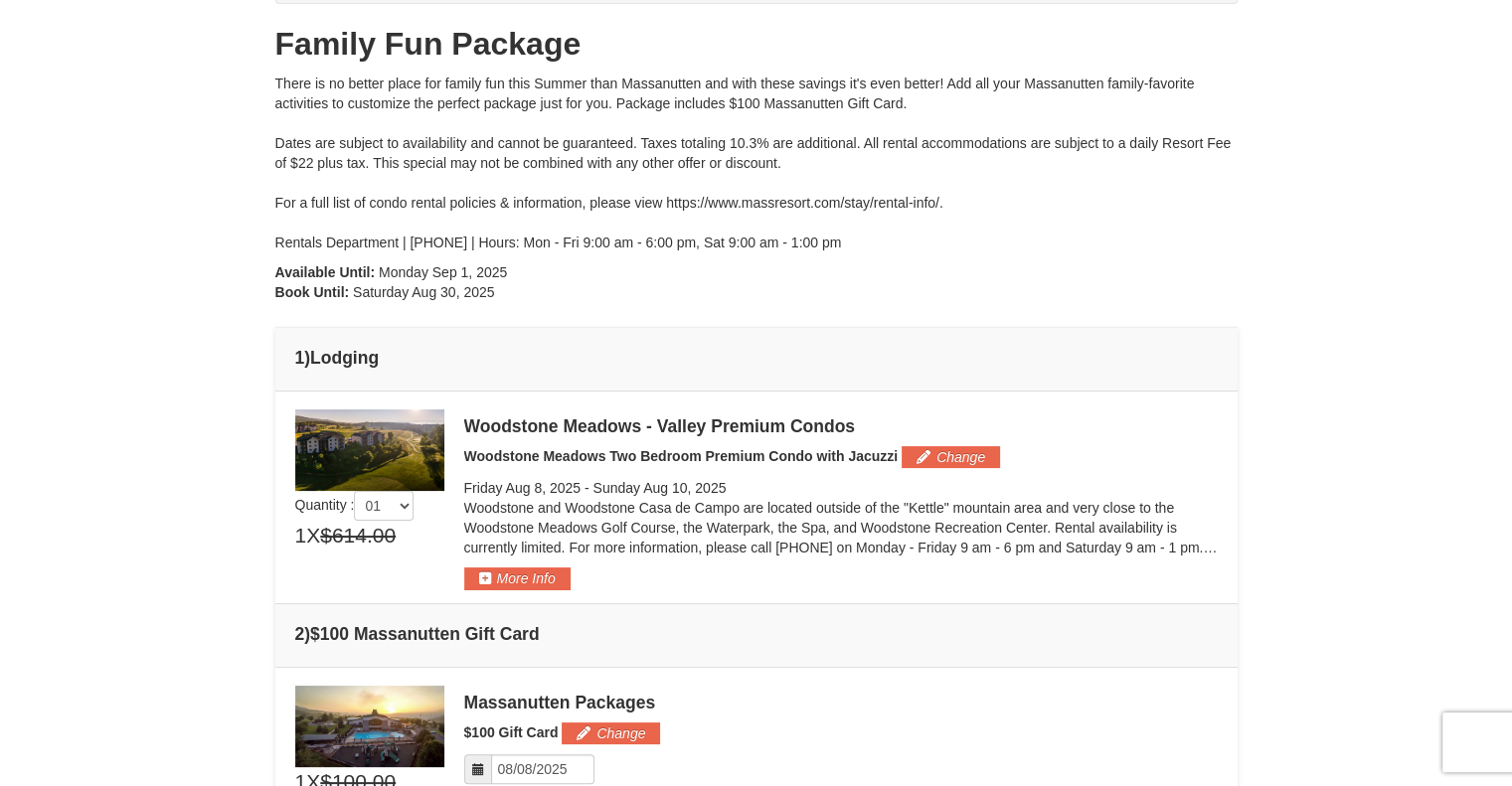 scroll, scrollTop: 219, scrollLeft: 0, axis: vertical 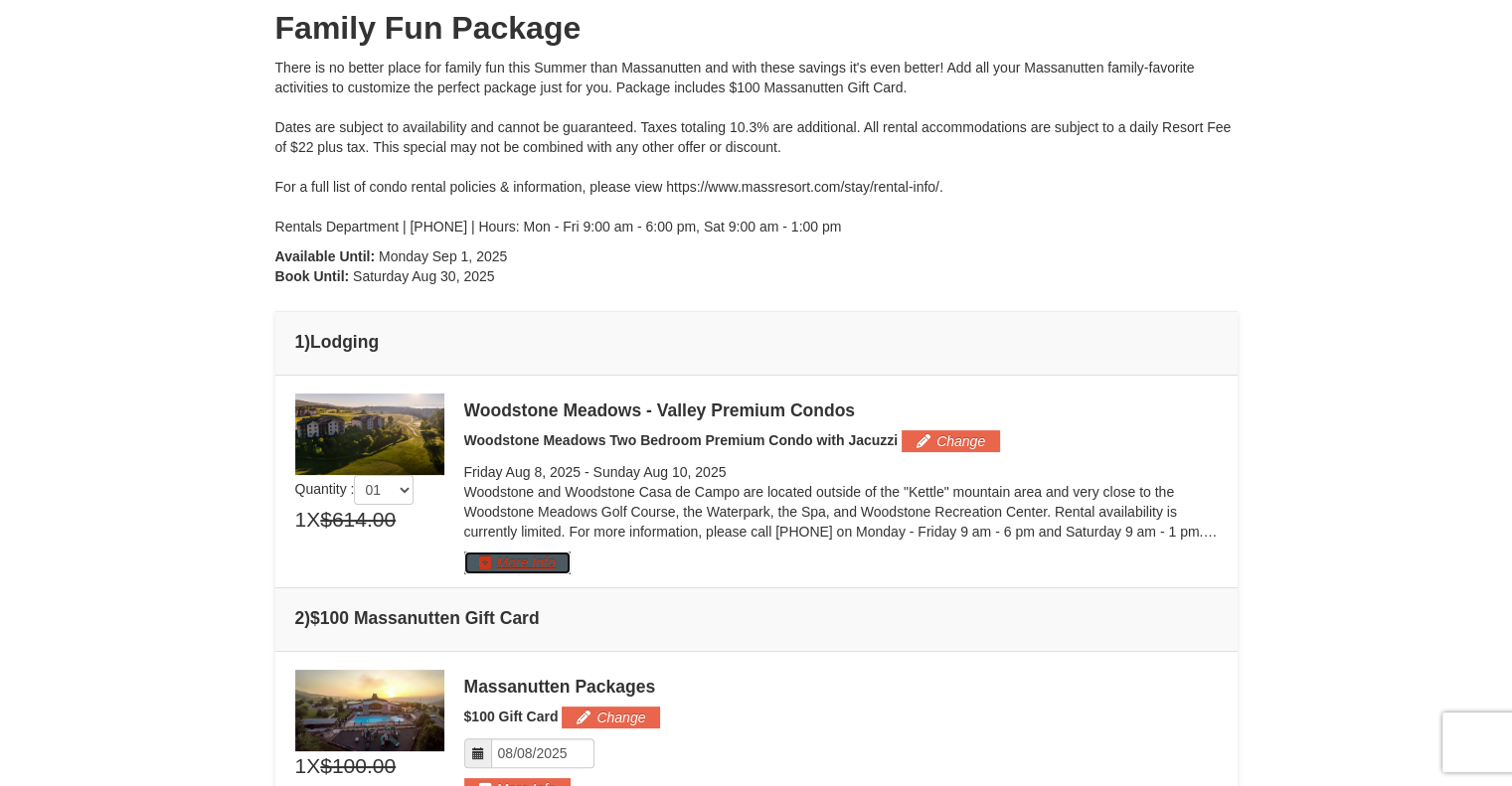 click on "More Info" at bounding box center [517, 562] 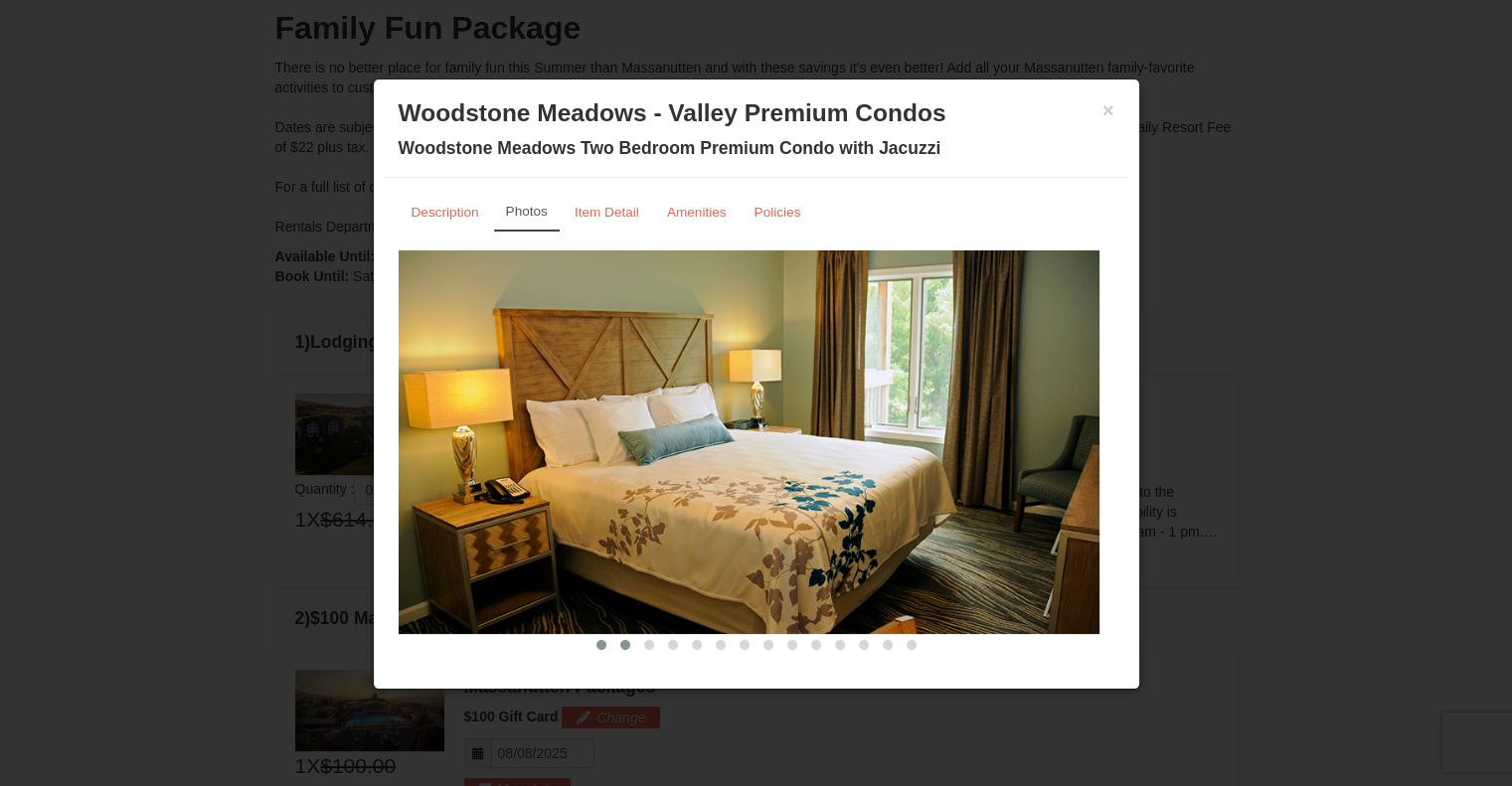 click at bounding box center (625, 645) 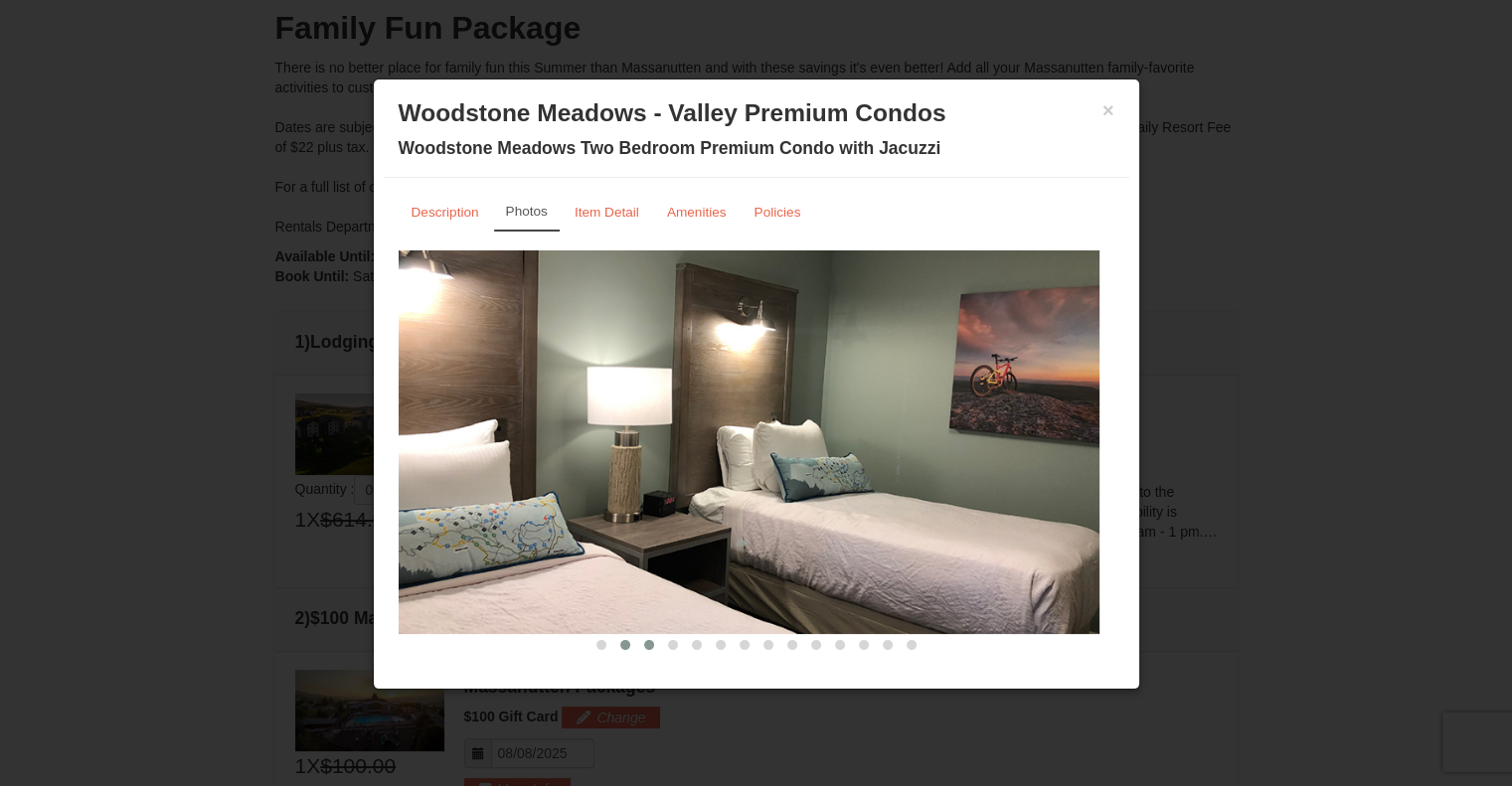 click at bounding box center [649, 645] 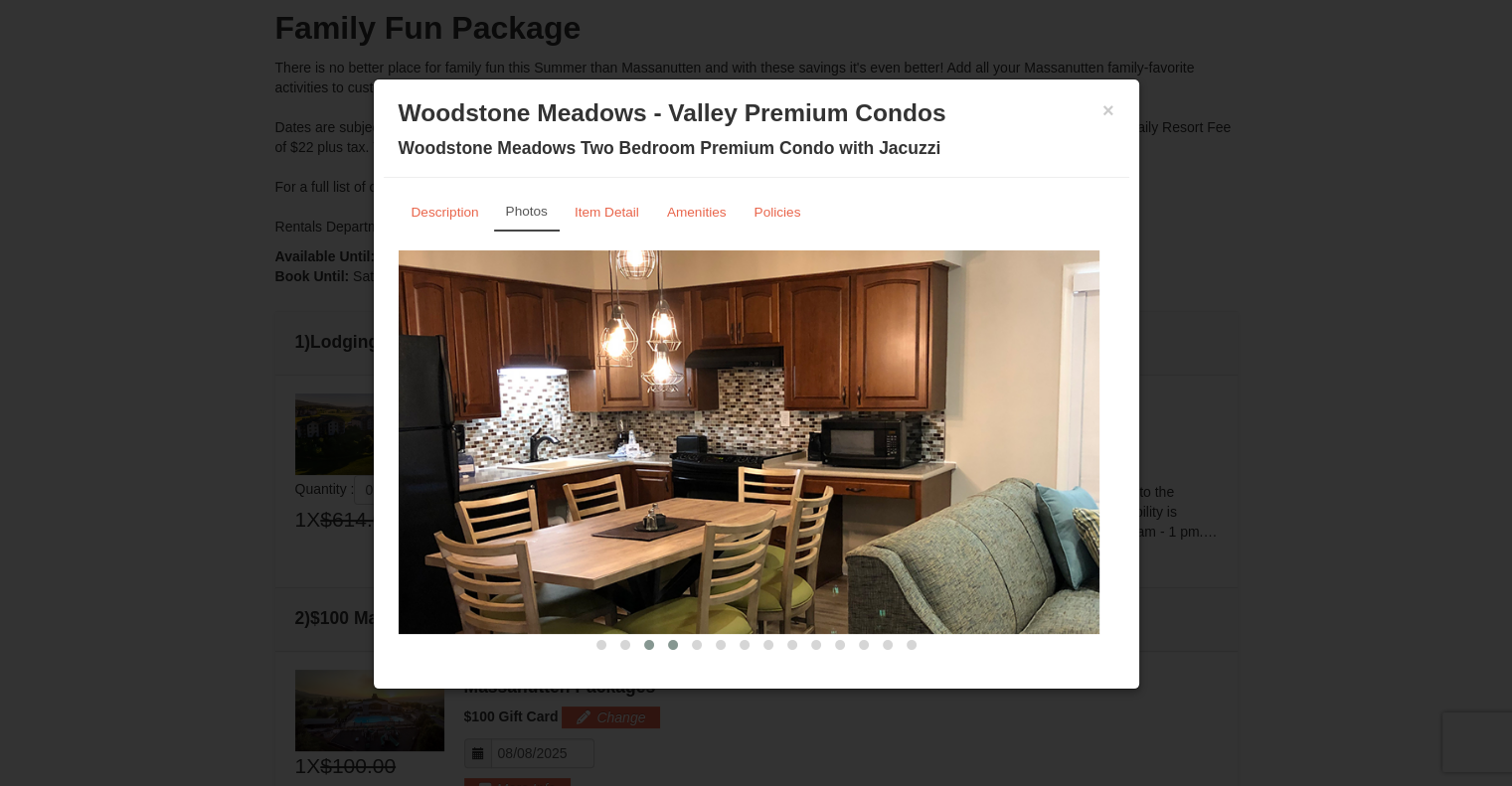 click at bounding box center (673, 645) 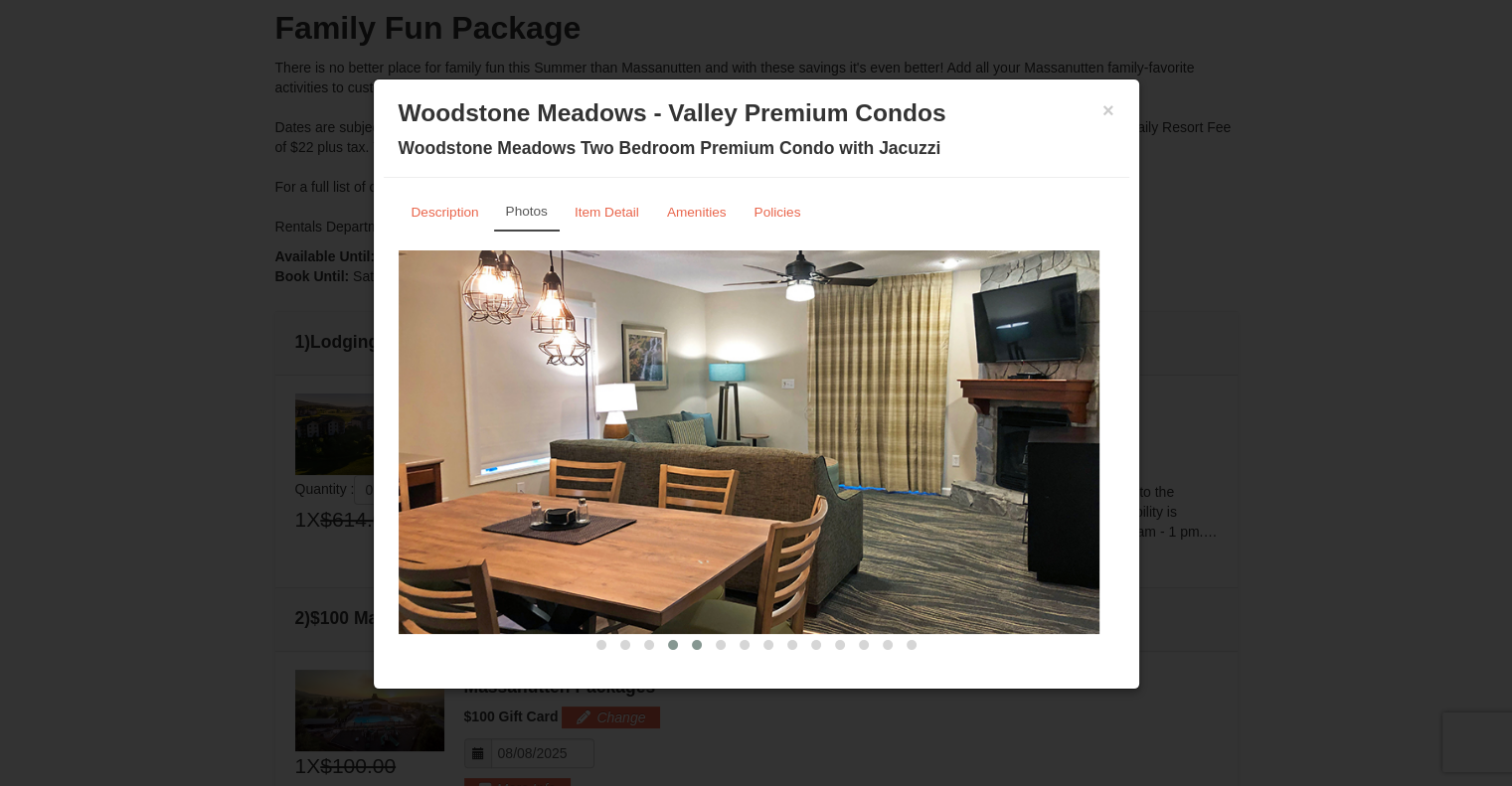 click at bounding box center [697, 645] 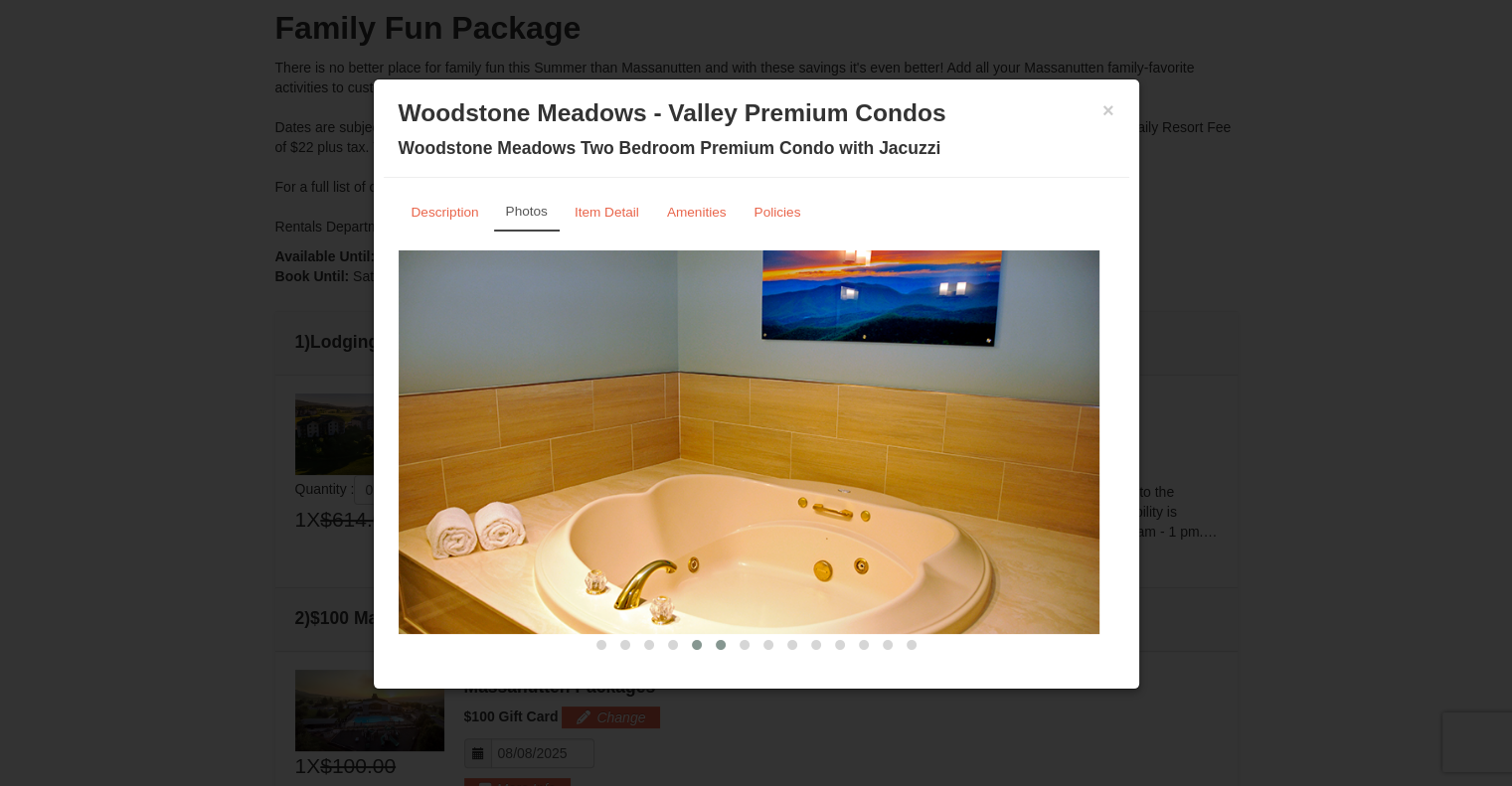 click at bounding box center (721, 645) 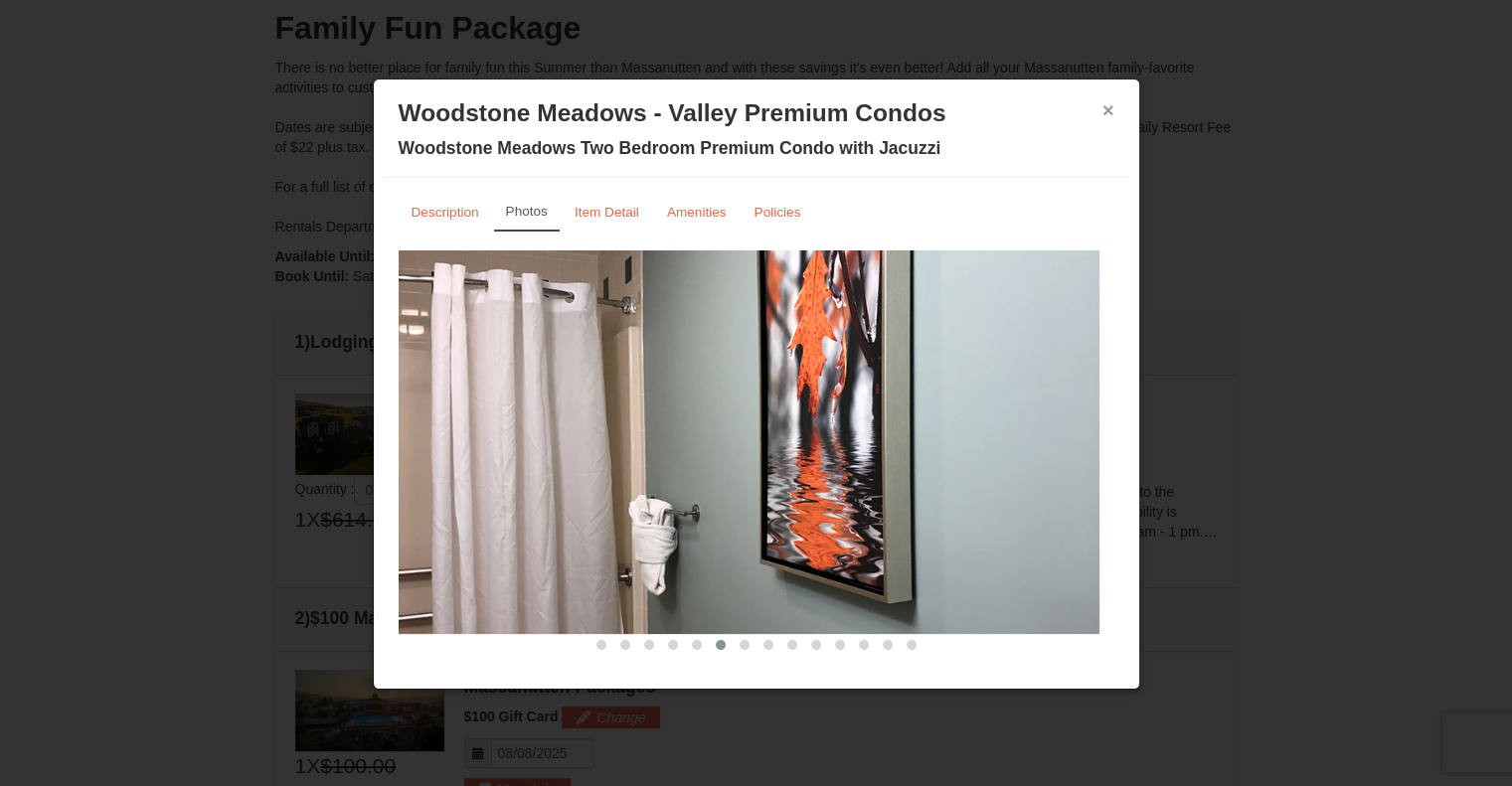 click on "×" at bounding box center [1108, 110] 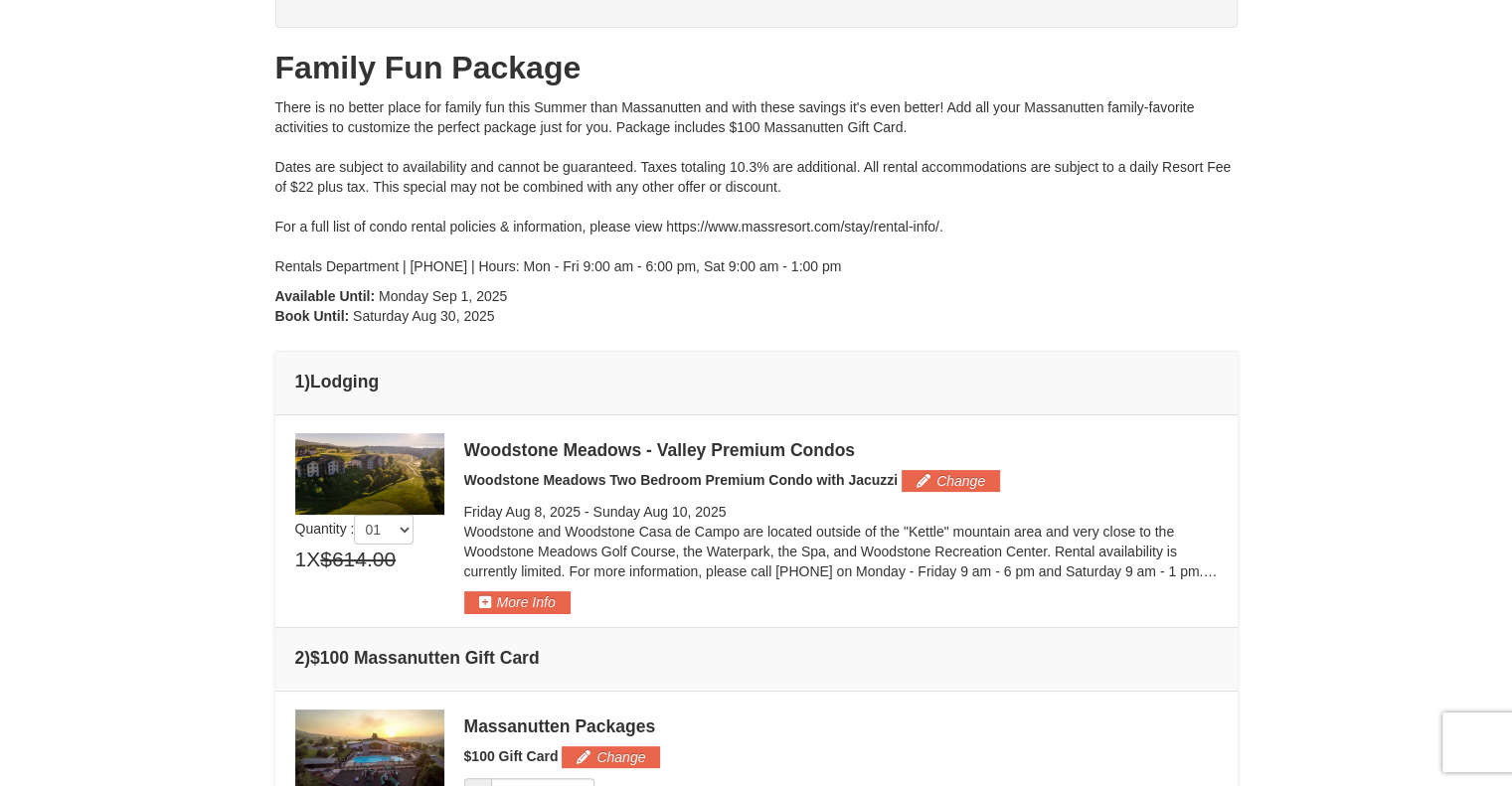scroll, scrollTop: 214, scrollLeft: 0, axis: vertical 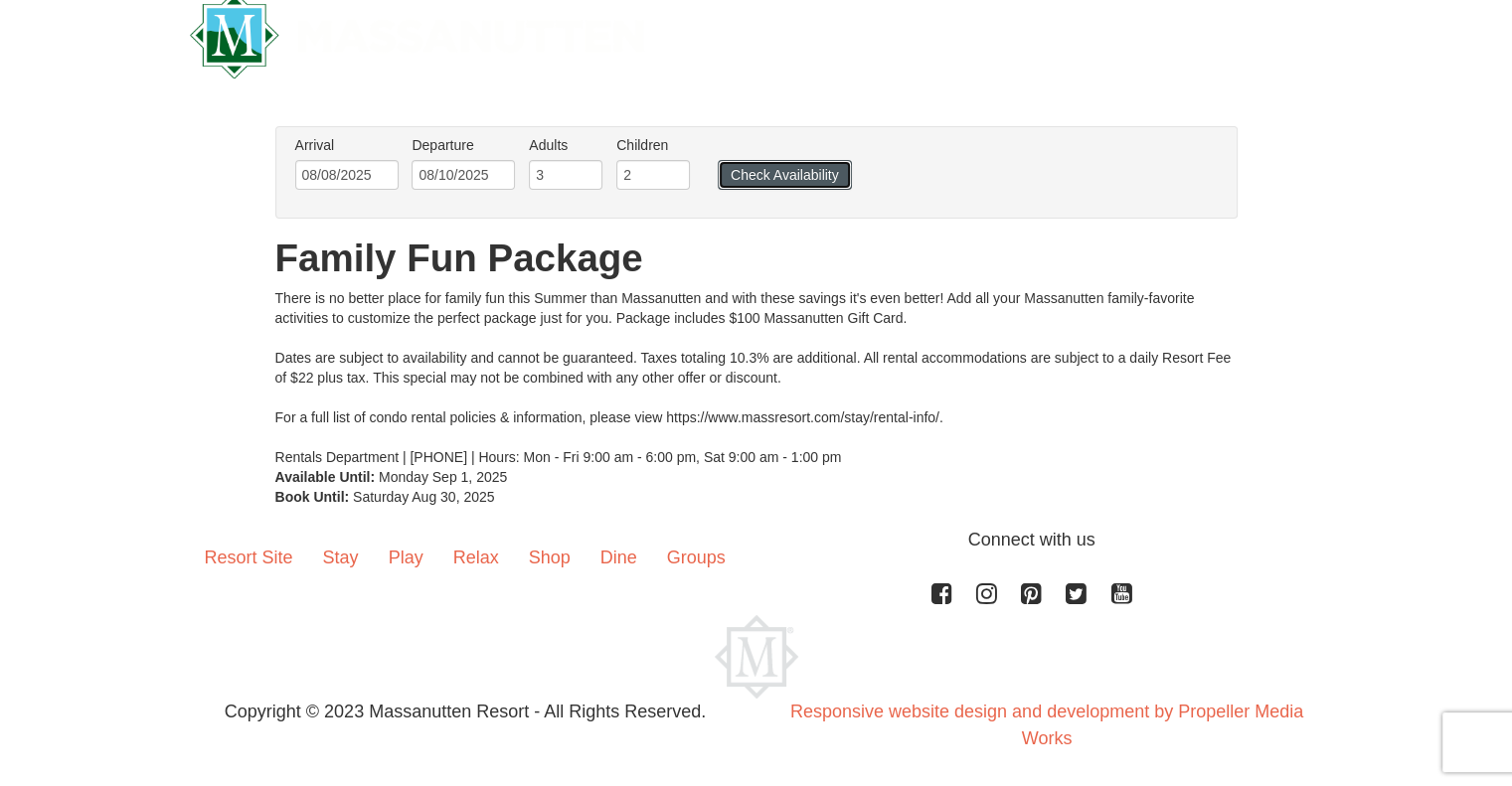 click on "Check Availability" at bounding box center (784, 175) 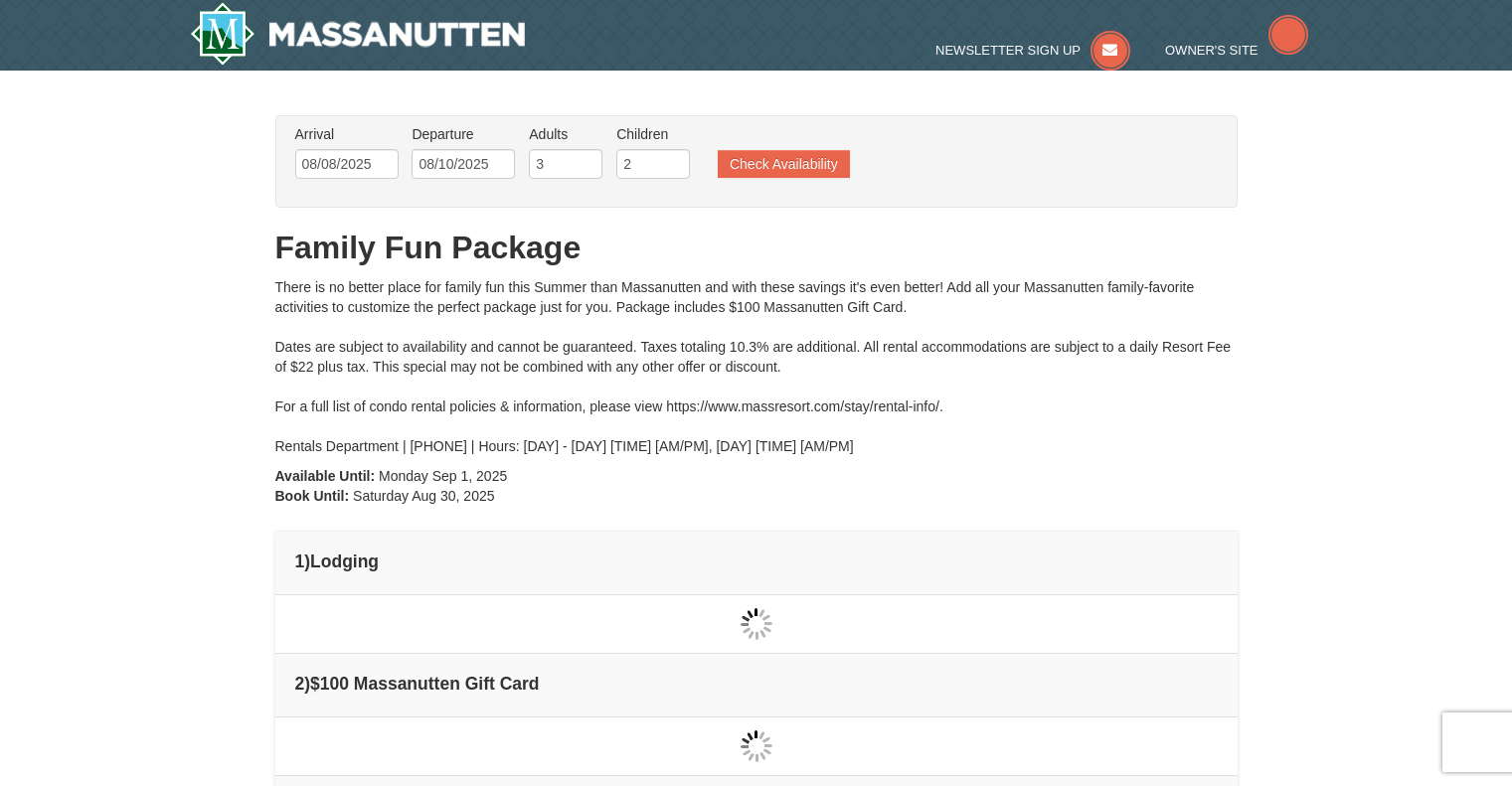 scroll, scrollTop: 0, scrollLeft: 0, axis: both 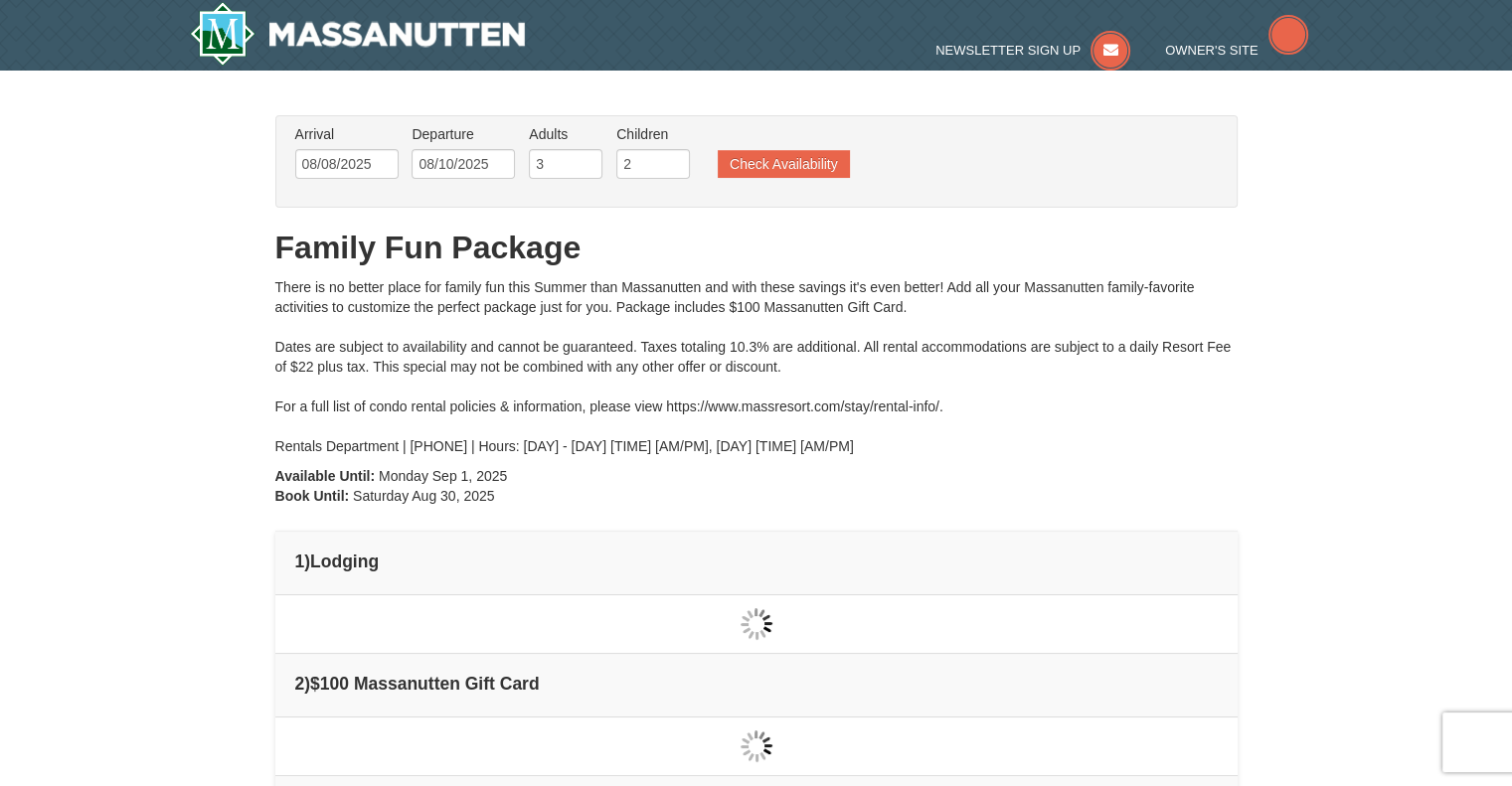 type on "08/08/2025" 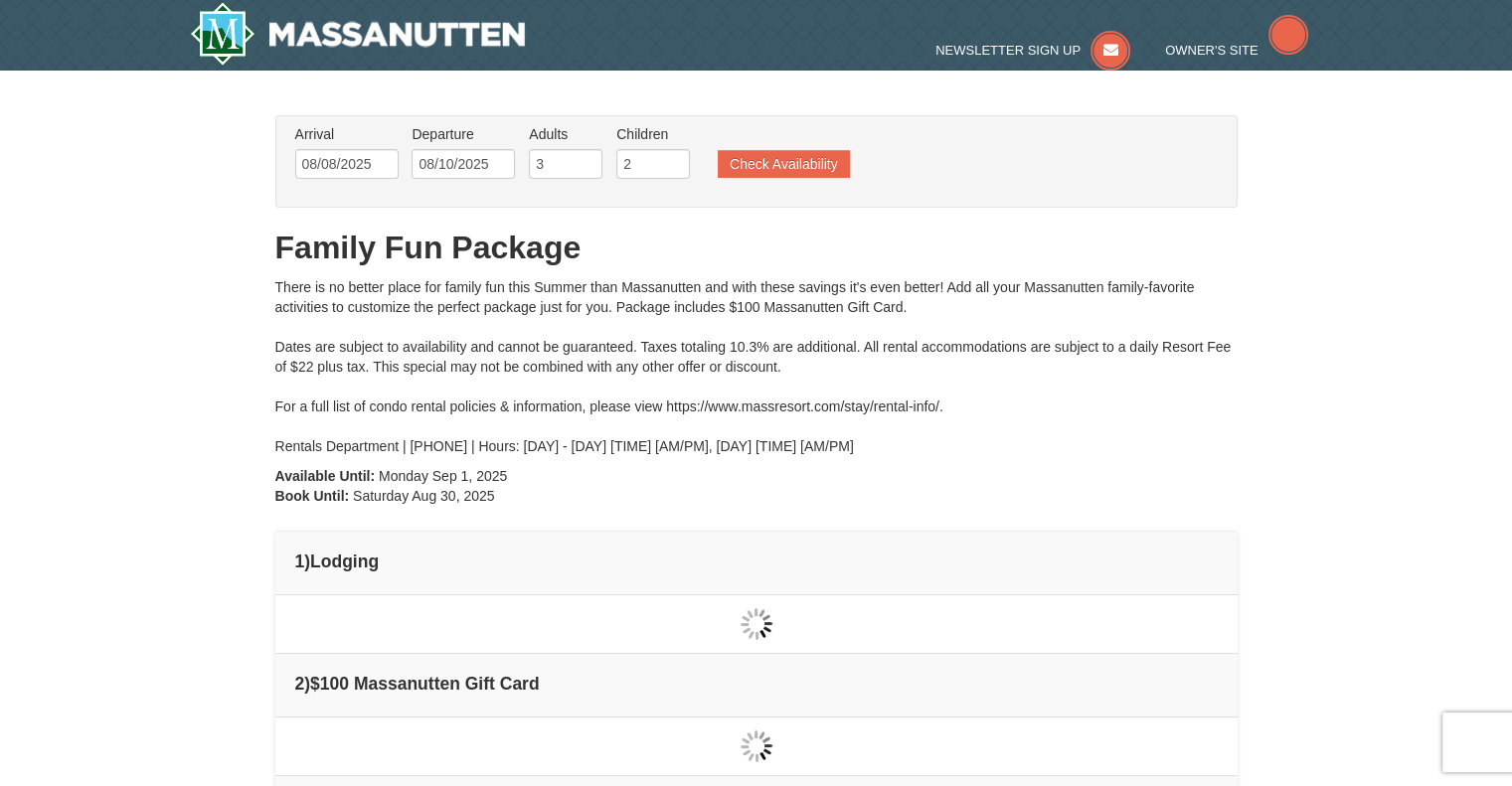 scroll, scrollTop: 269, scrollLeft: 0, axis: vertical 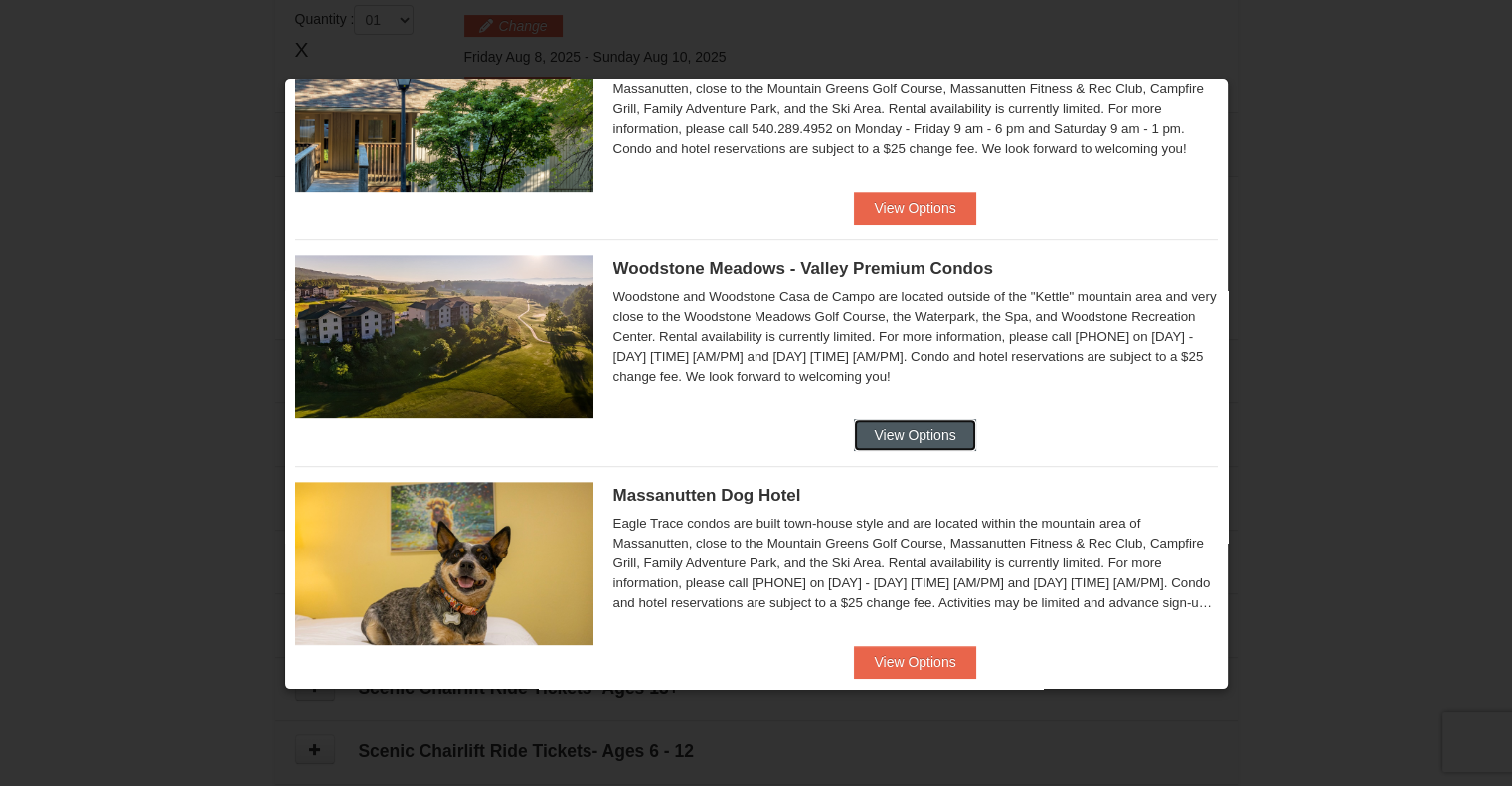 click on "View Options" at bounding box center (915, 435) 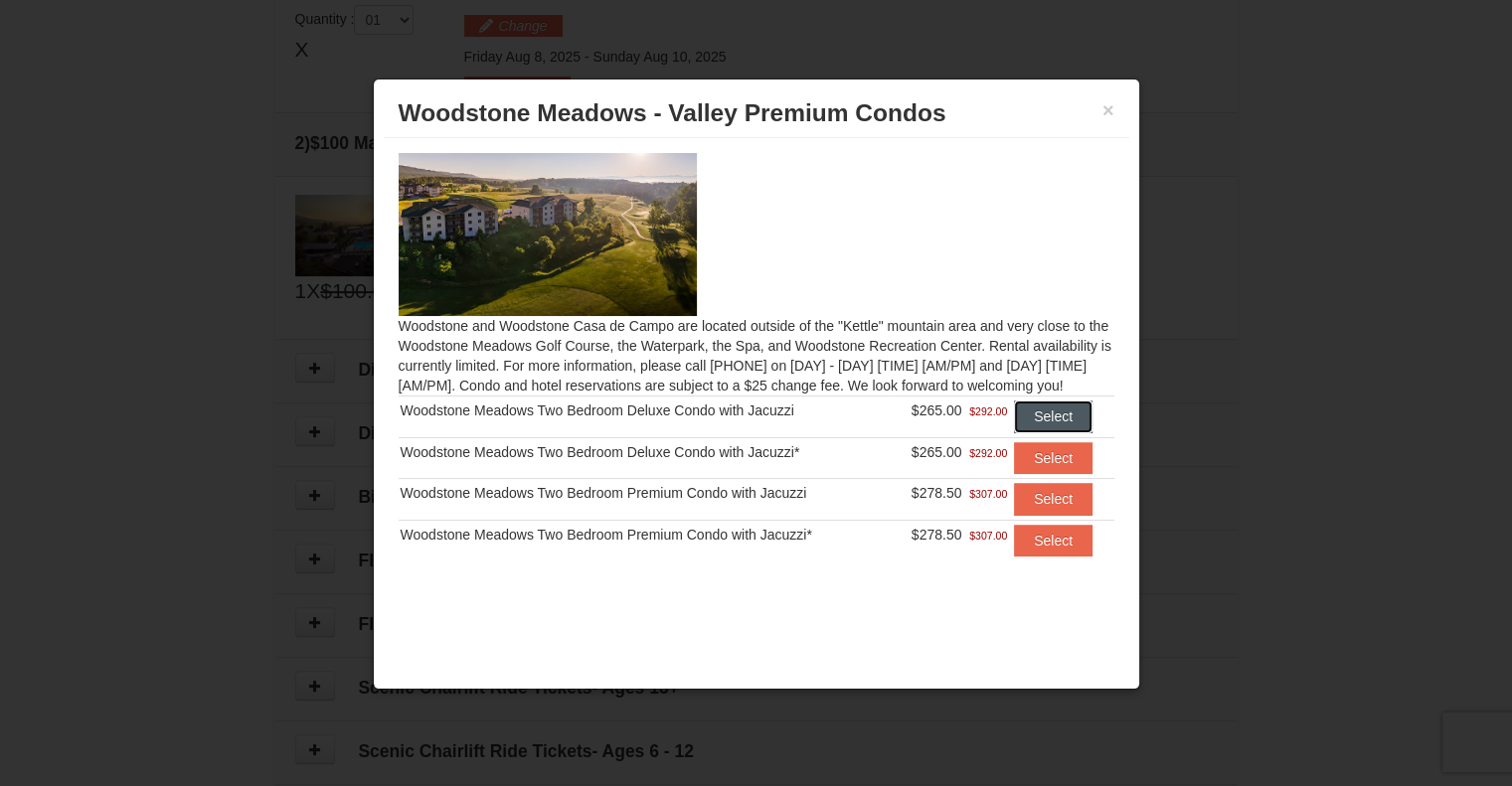 click on "Select" at bounding box center (1053, 416) 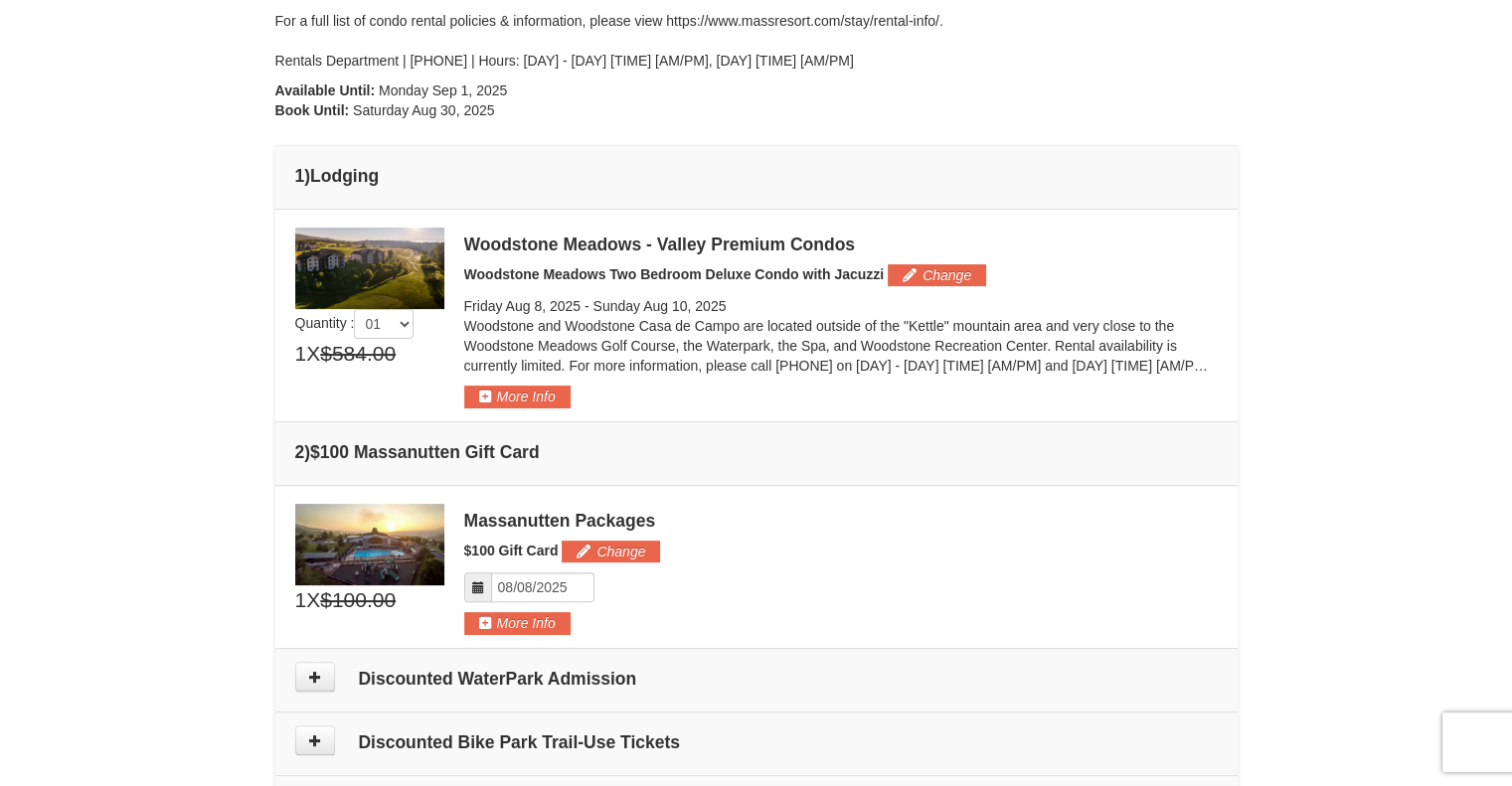 scroll, scrollTop: 0, scrollLeft: 0, axis: both 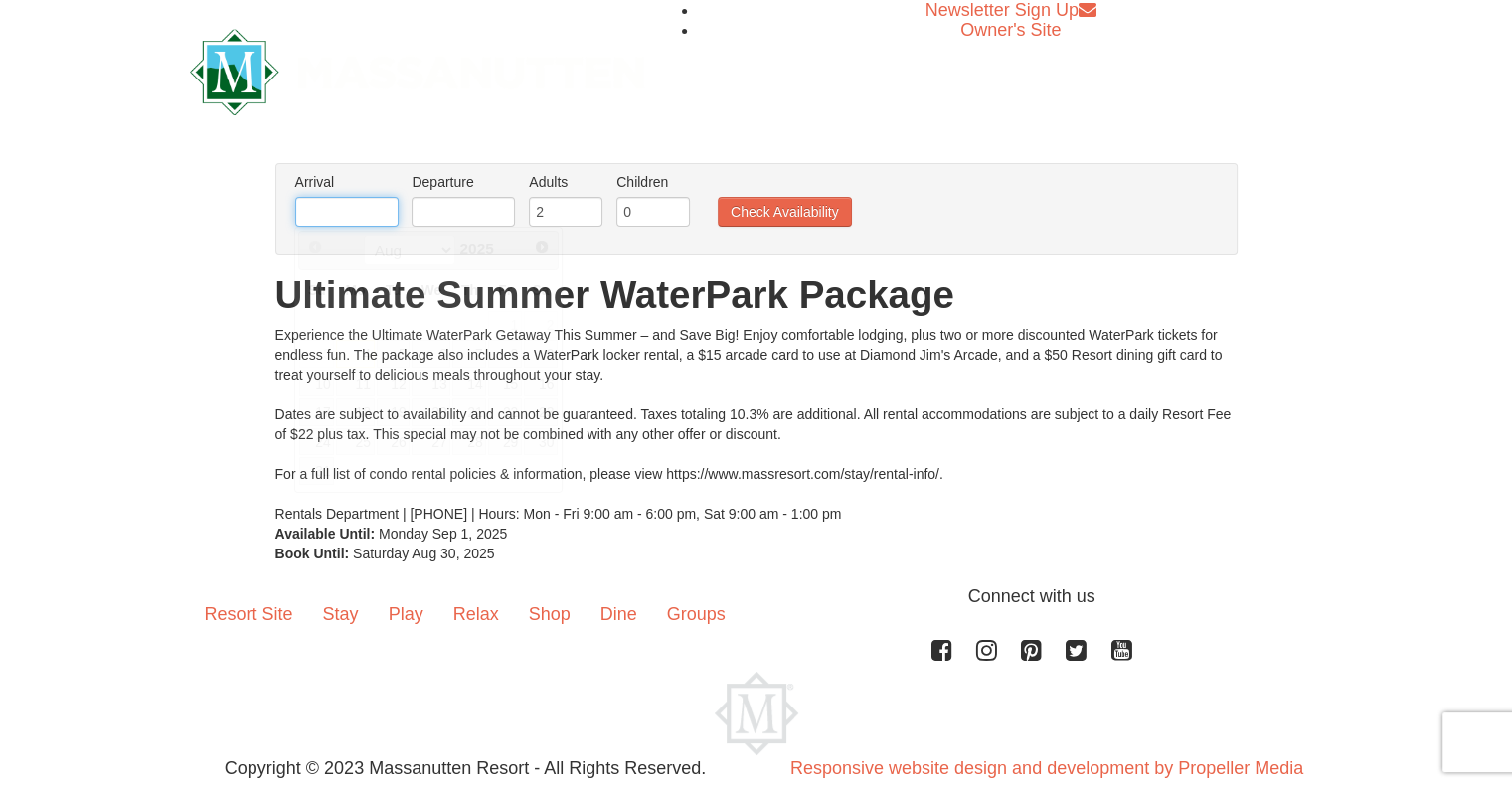 click at bounding box center [347, 212] 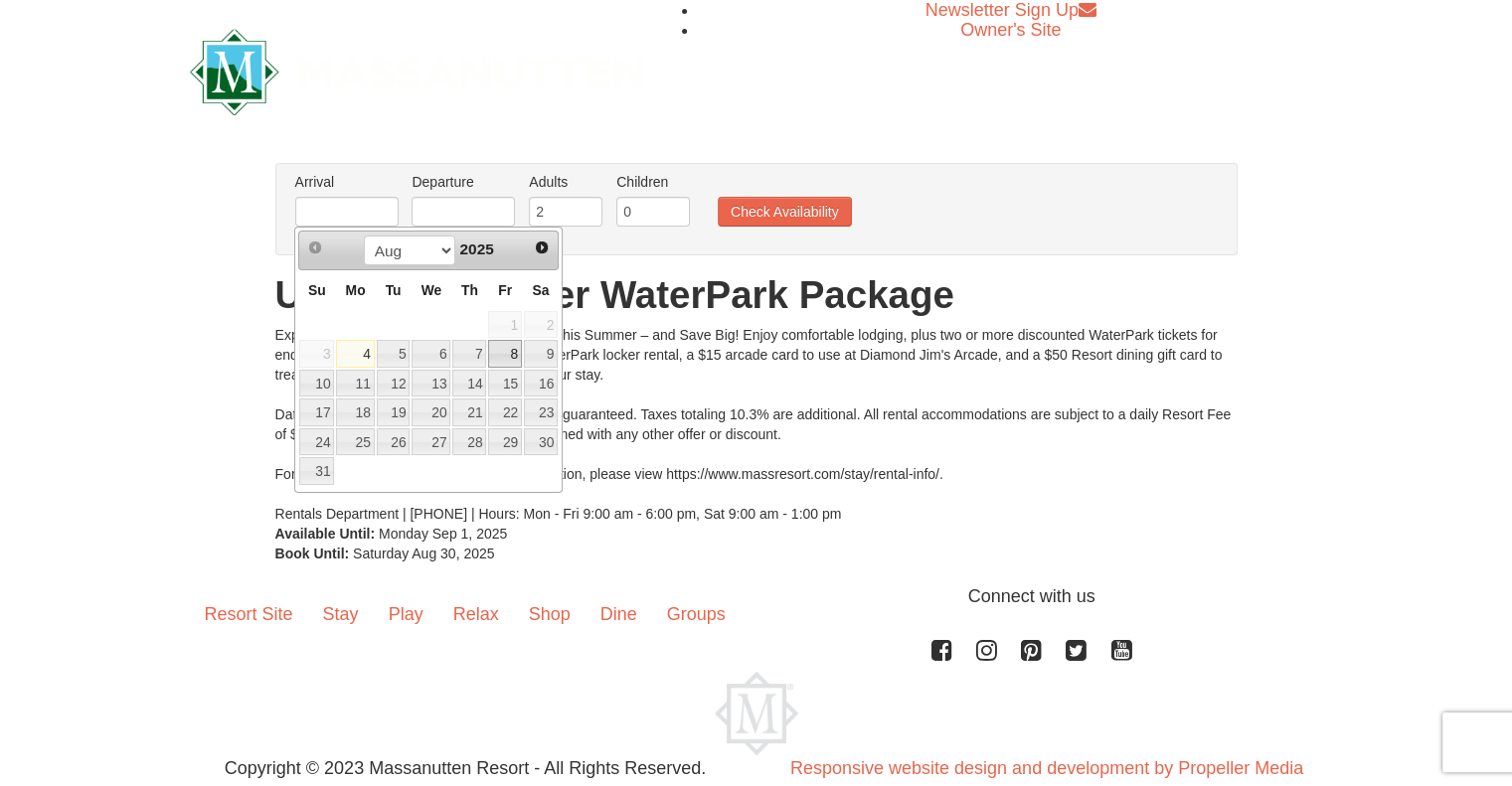 click on "8" at bounding box center [505, 354] 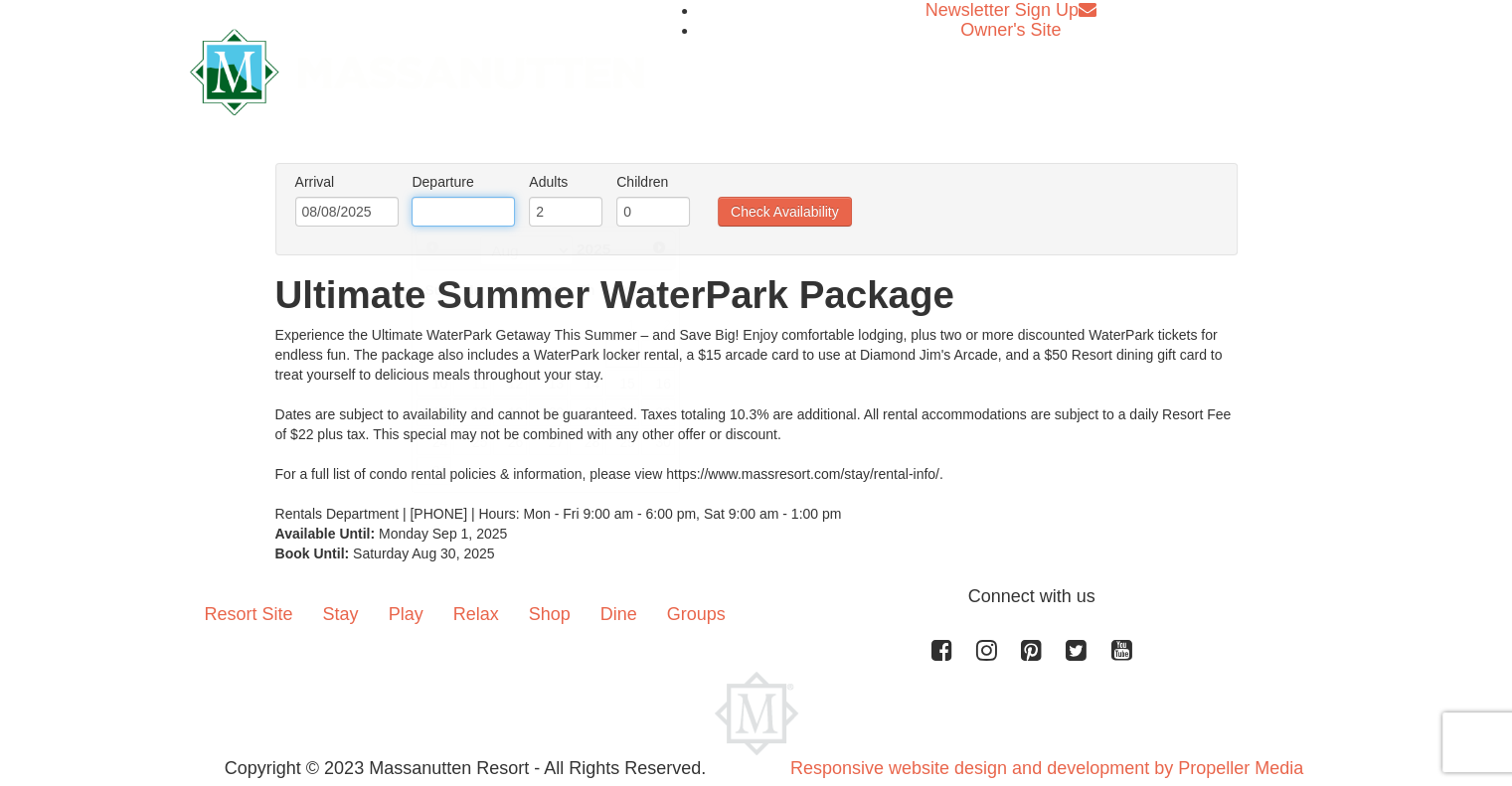 click at bounding box center (463, 212) 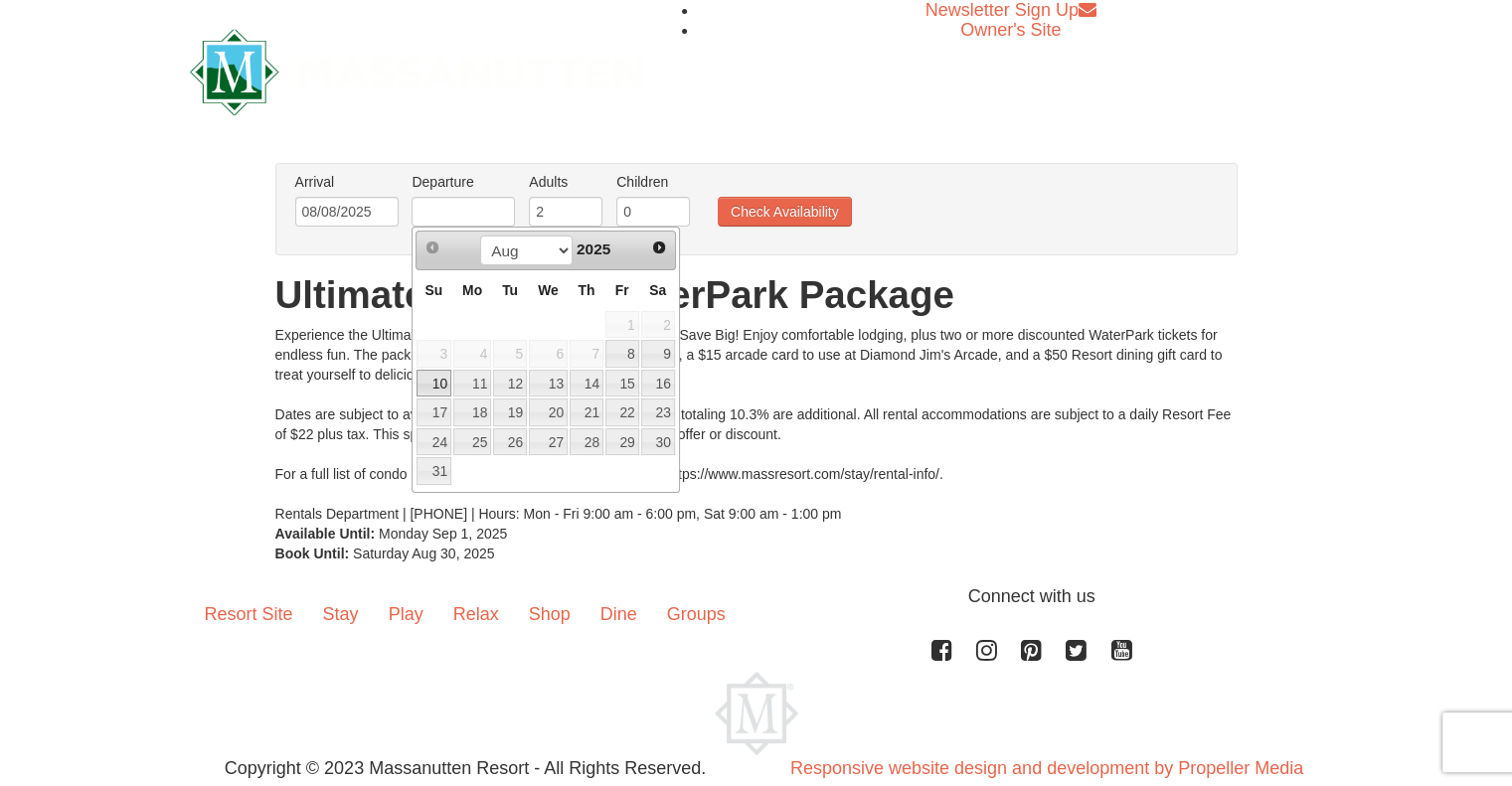 click on "10" at bounding box center (433, 384) 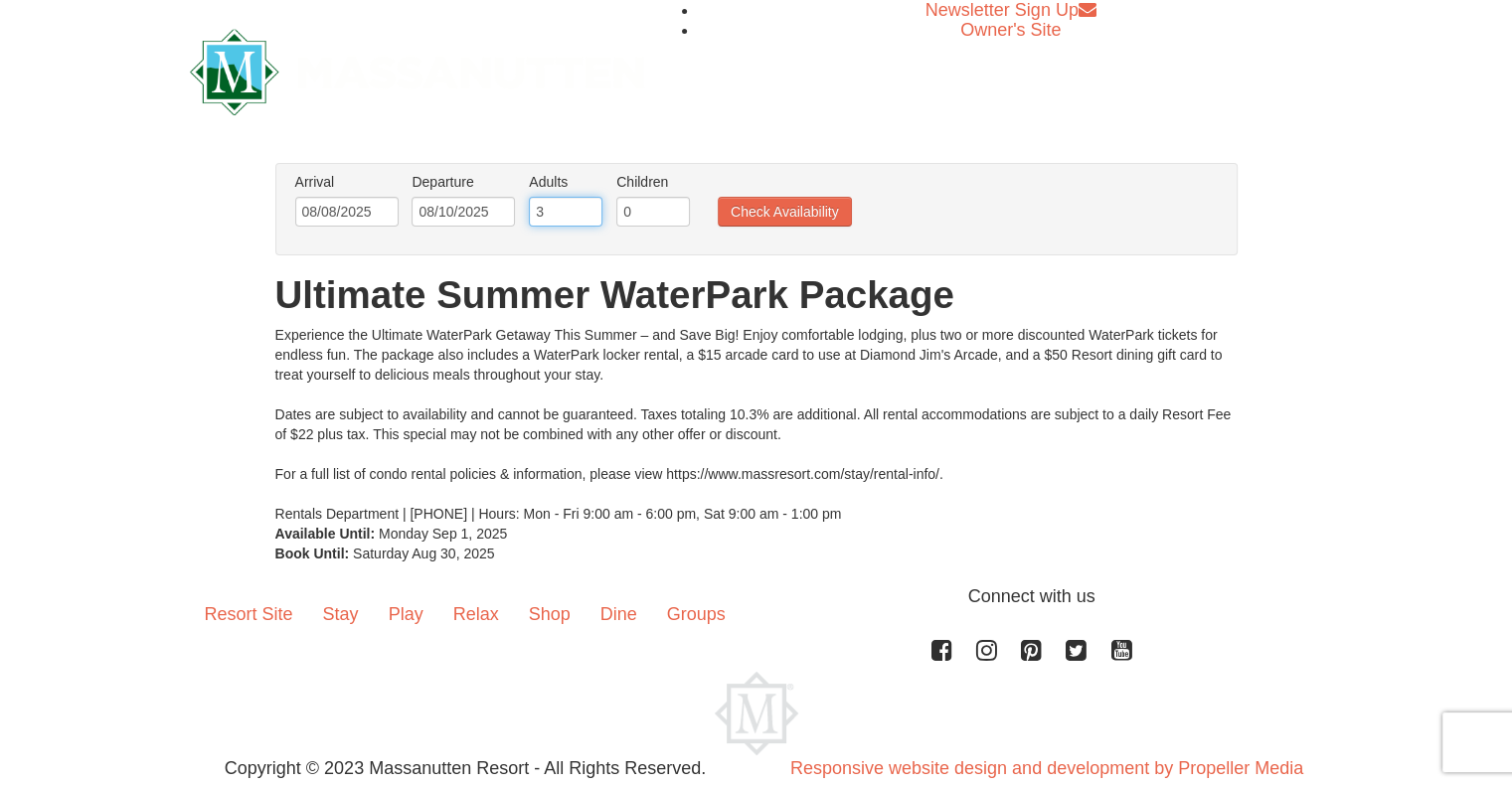 type on "3" 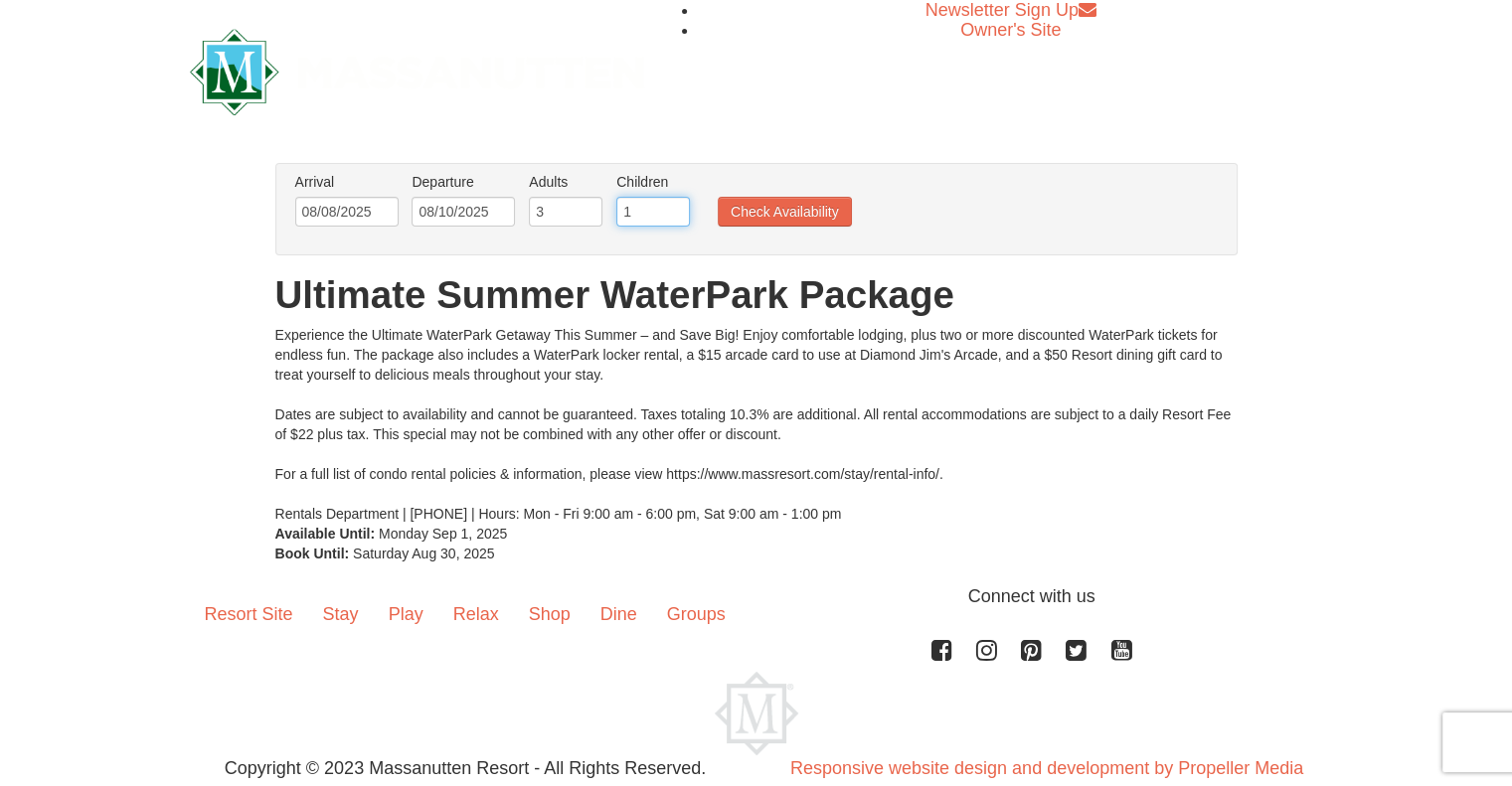 click on "1" at bounding box center (653, 212) 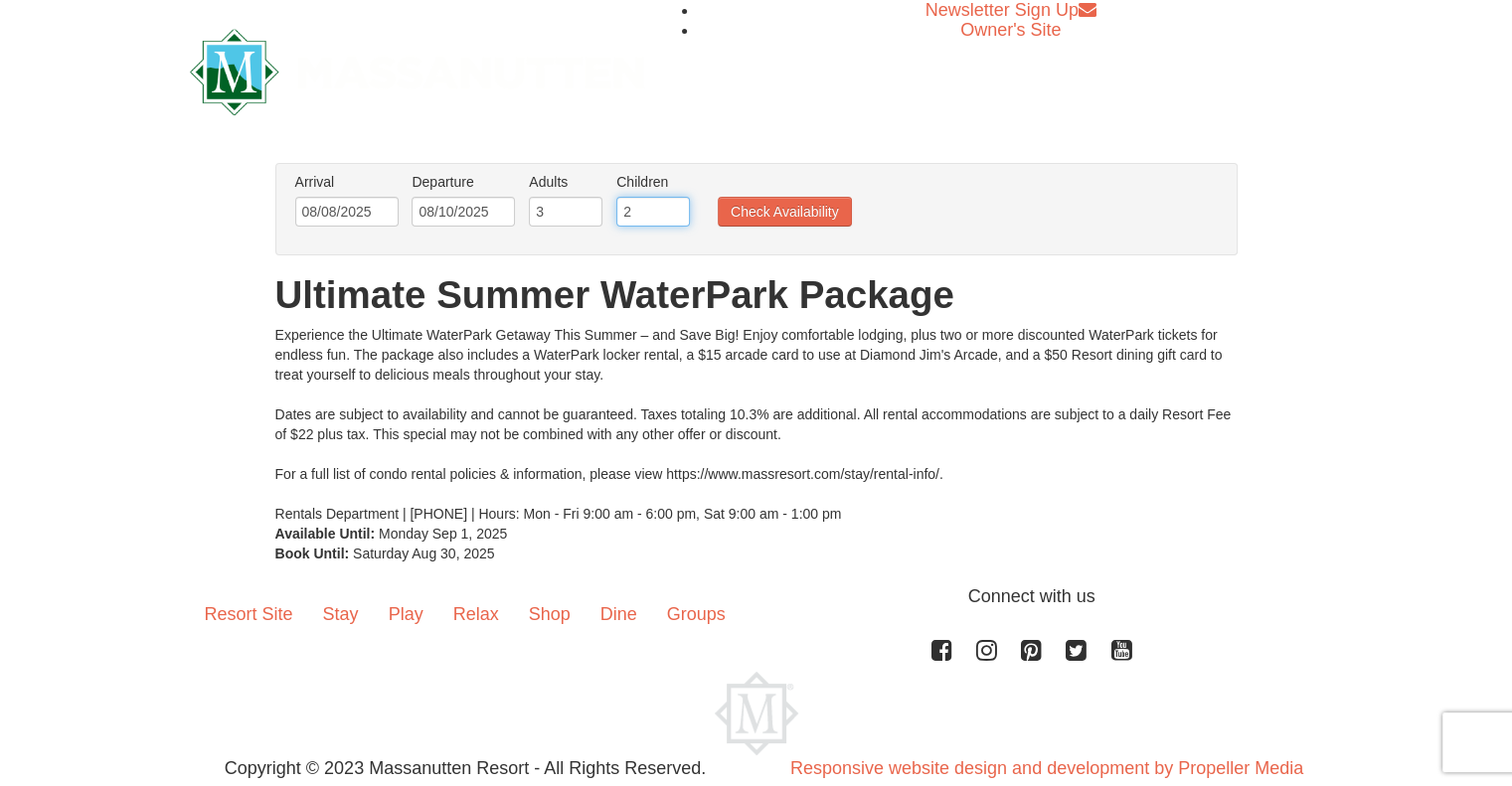 type on "2" 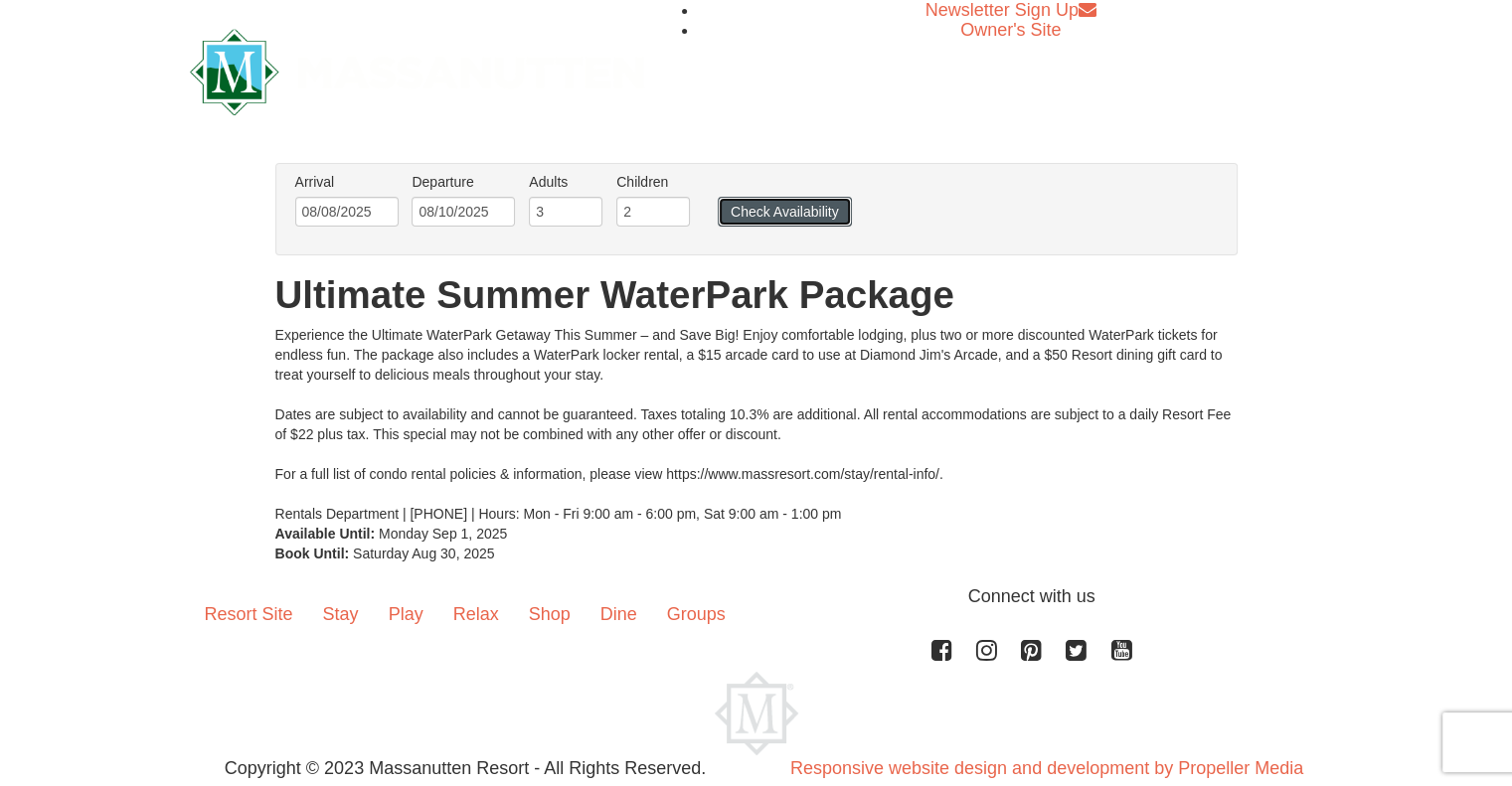 click on "Check Availability" at bounding box center [784, 212] 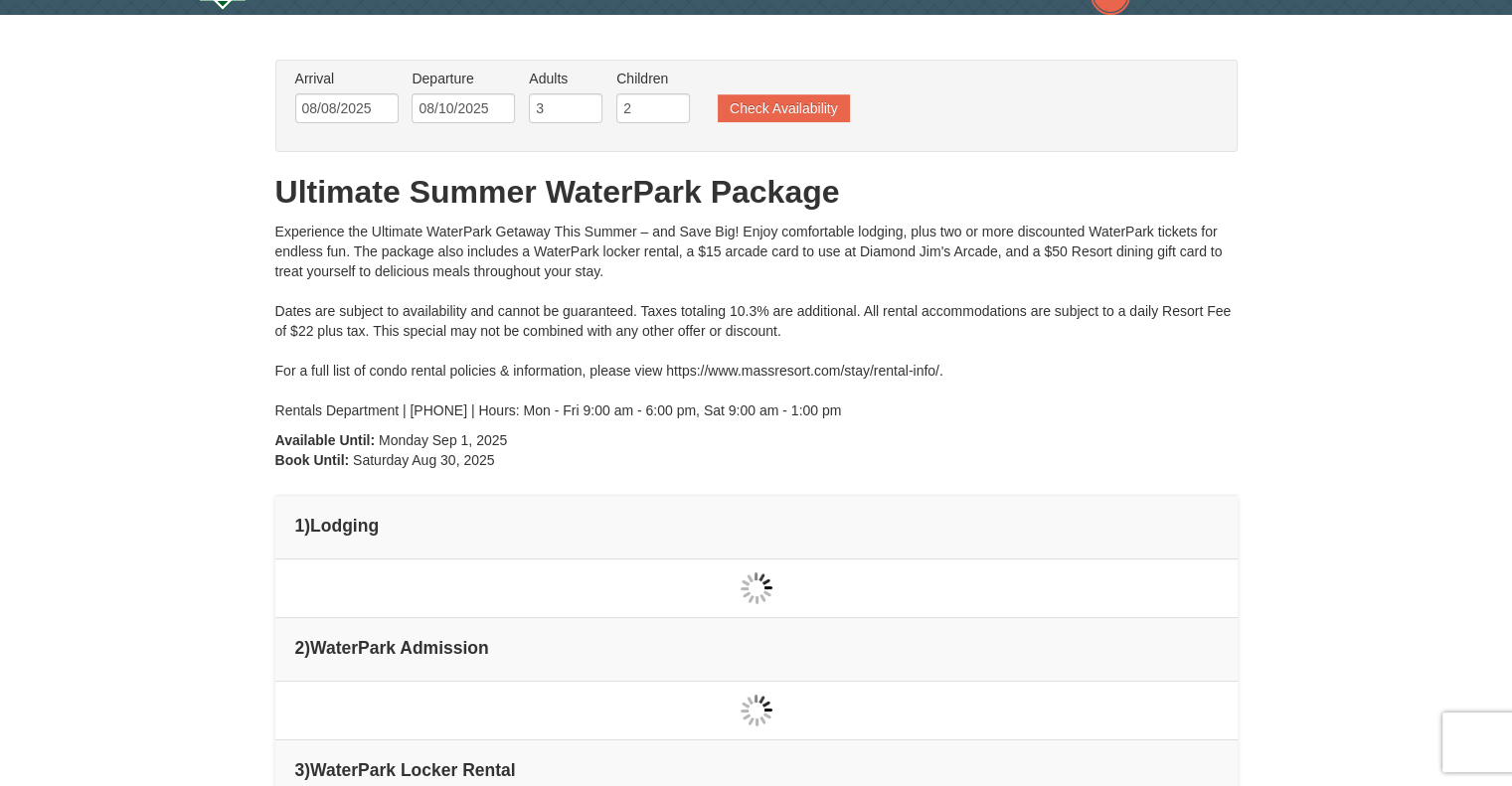 type on "08/08/2025" 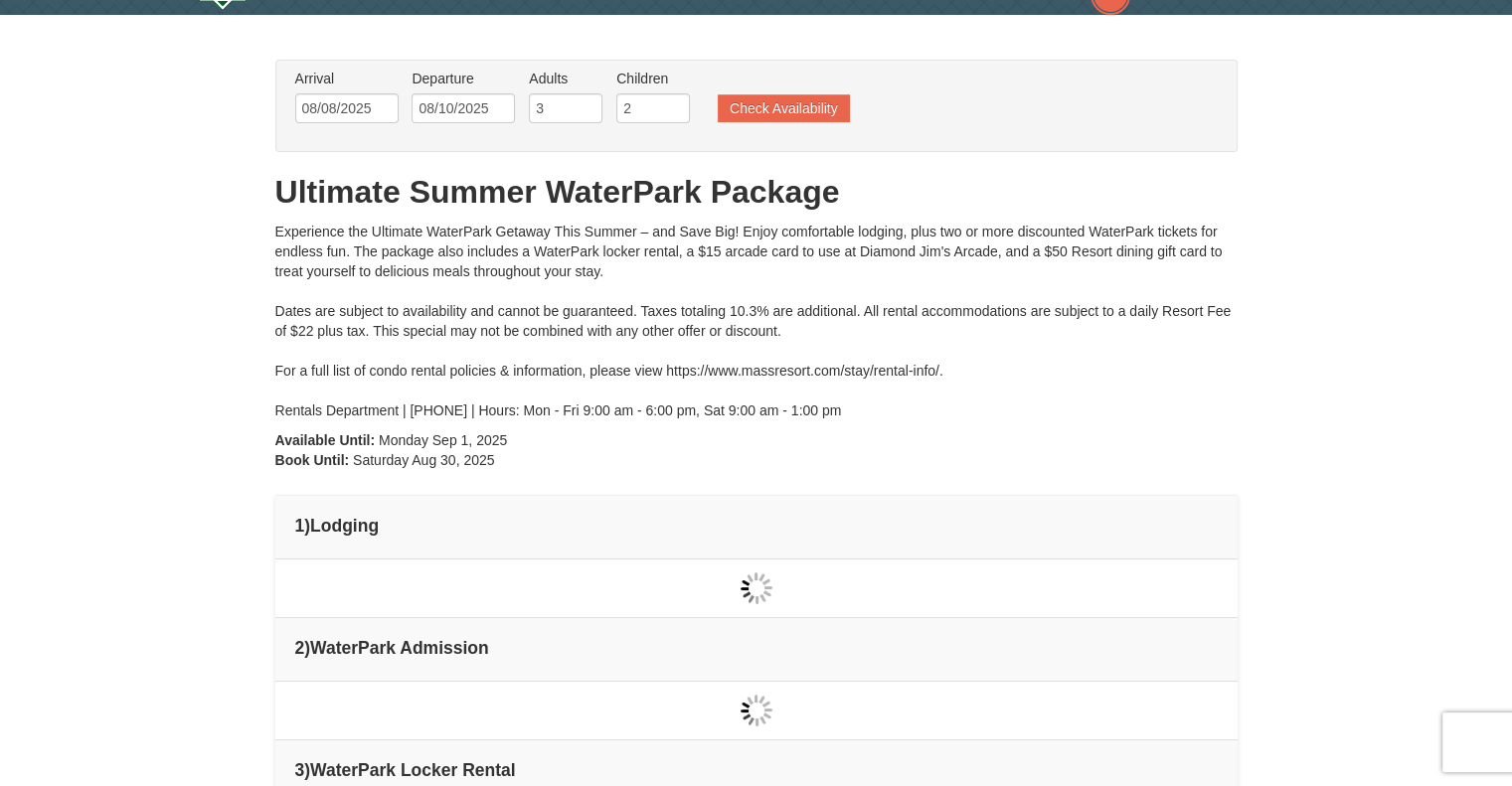 type on "08/08/2025" 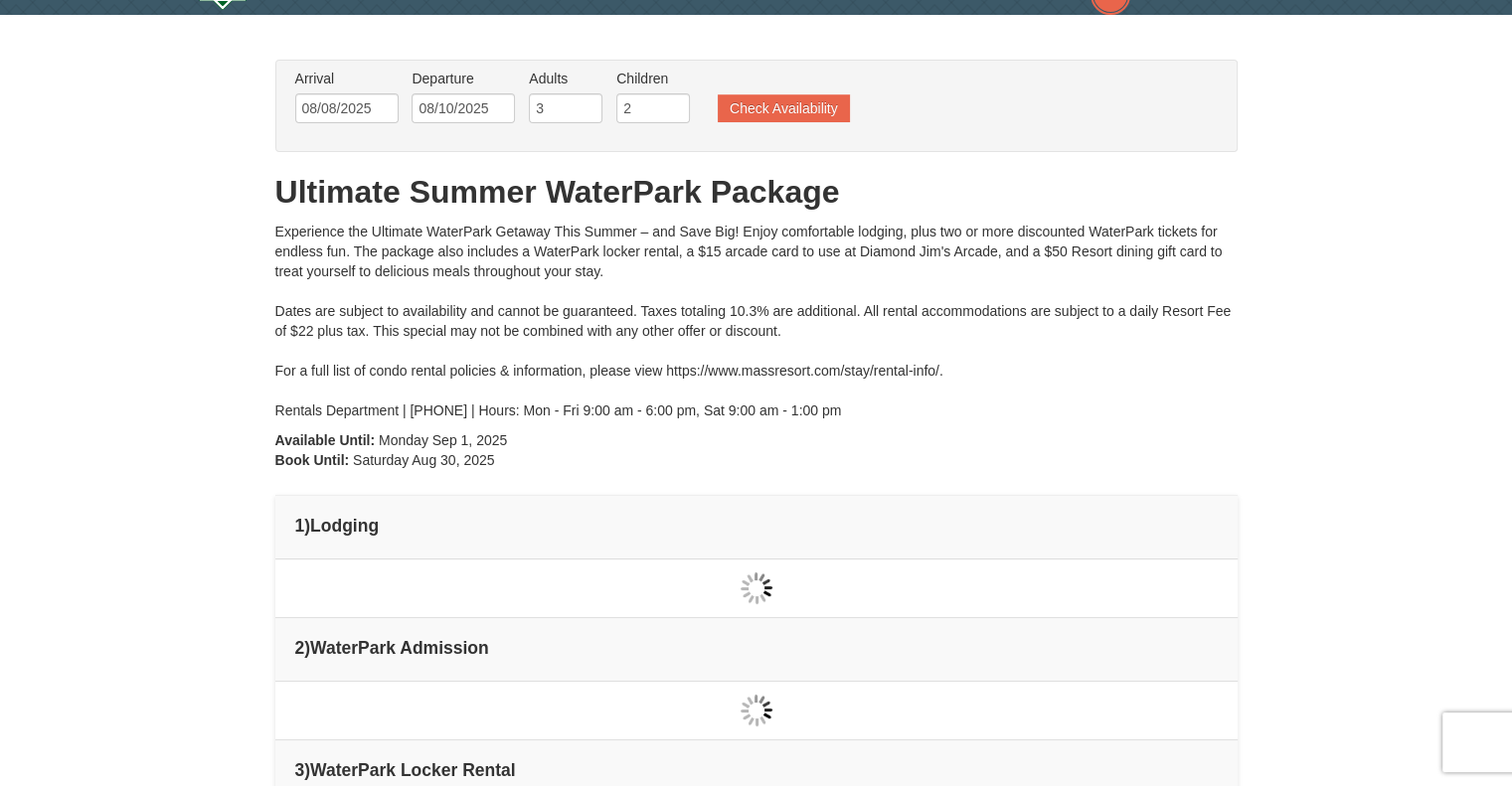 type on "08/08/2025" 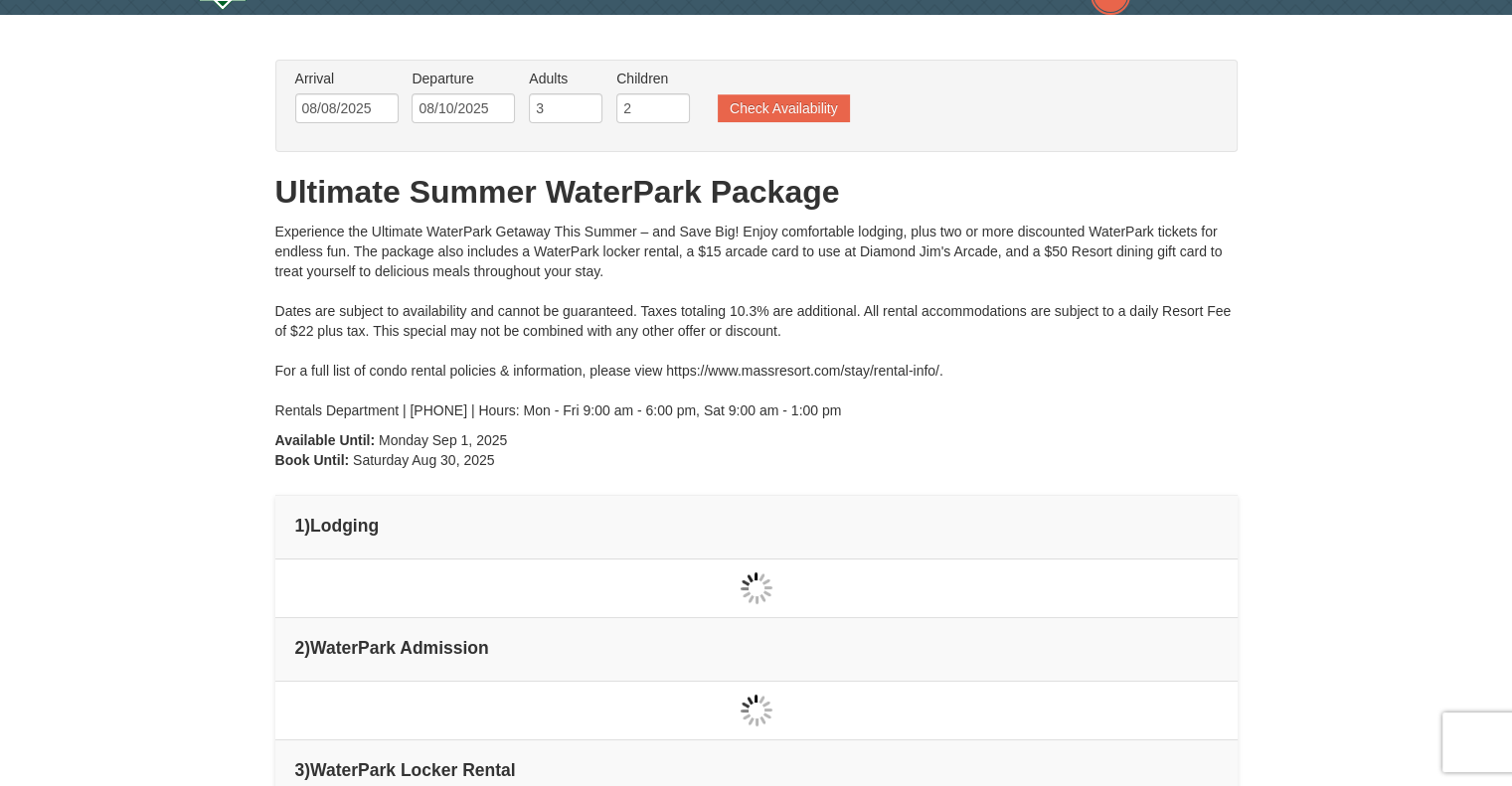 type on "08/08/2025" 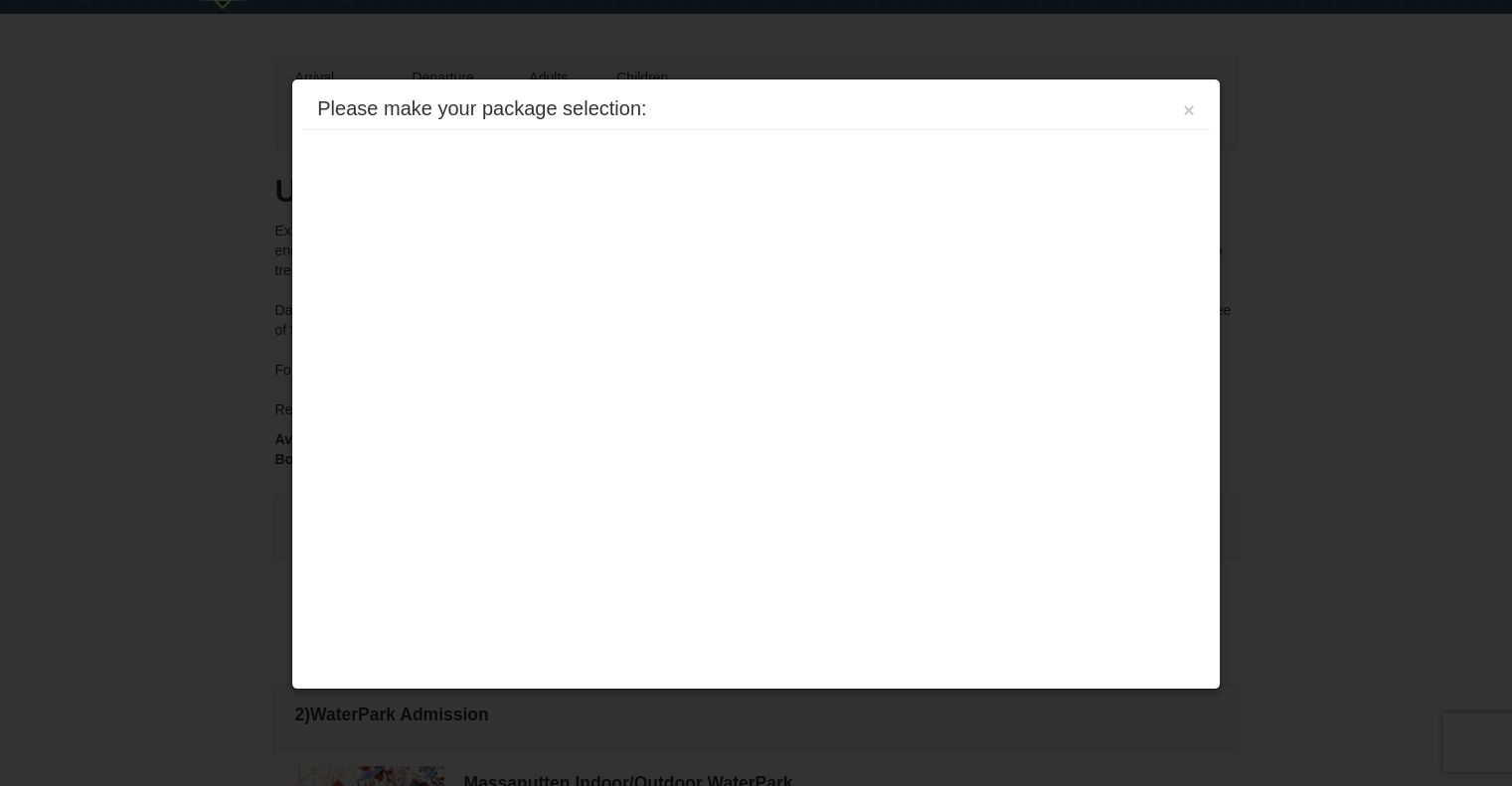 scroll, scrollTop: 387, scrollLeft: 0, axis: vertical 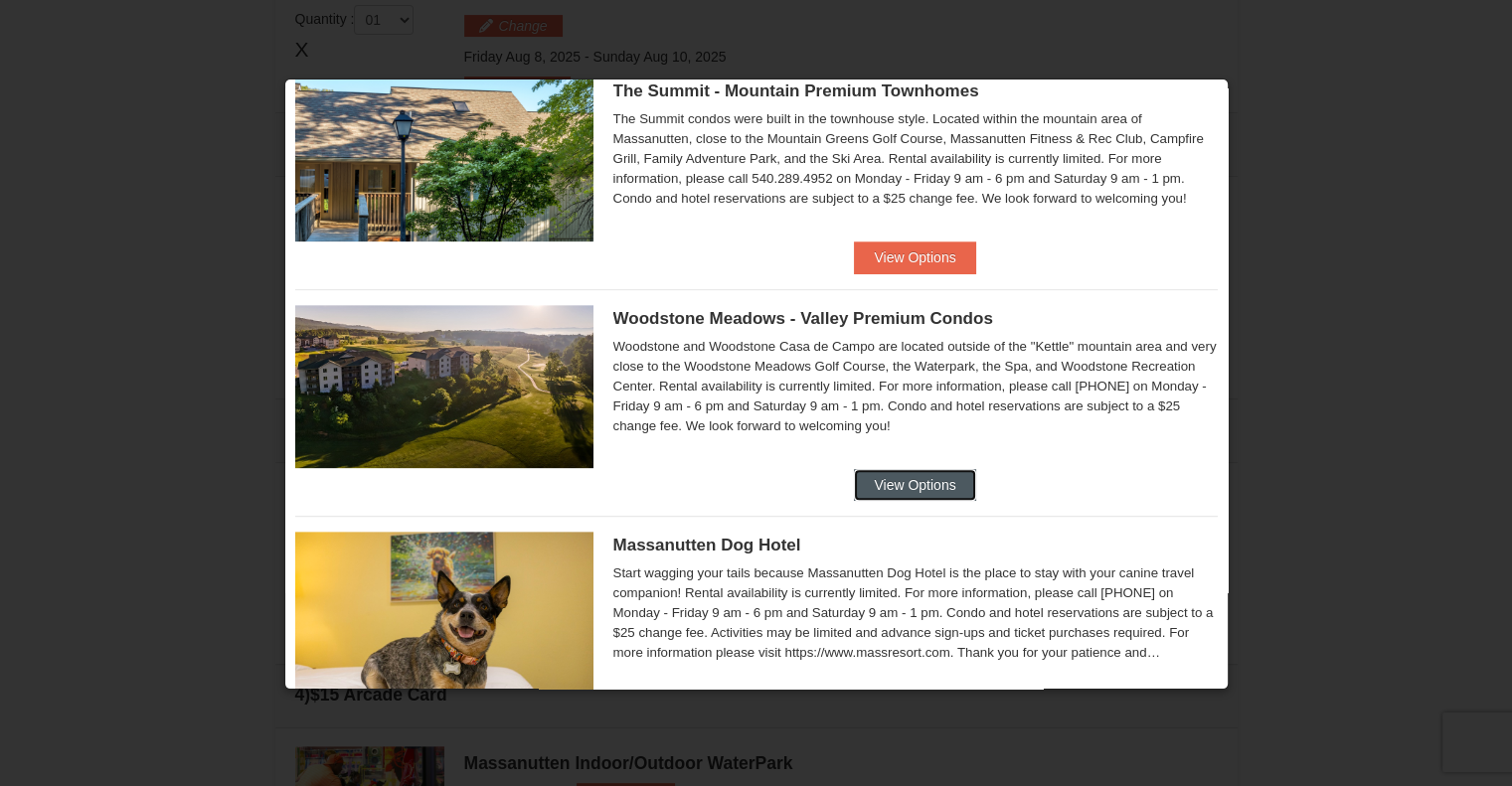 click on "View Options" at bounding box center [915, 485] 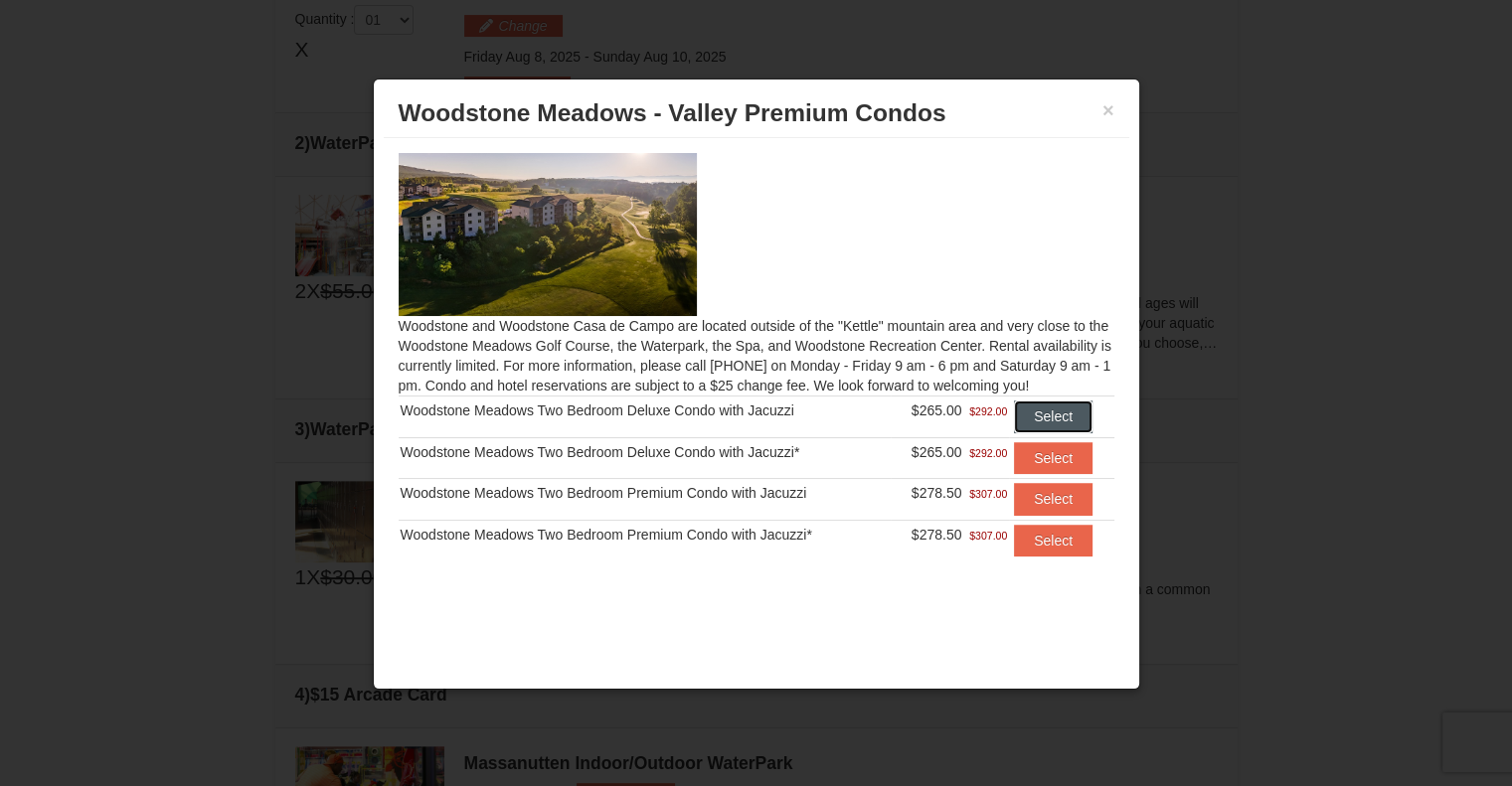 click on "Select" at bounding box center (1053, 416) 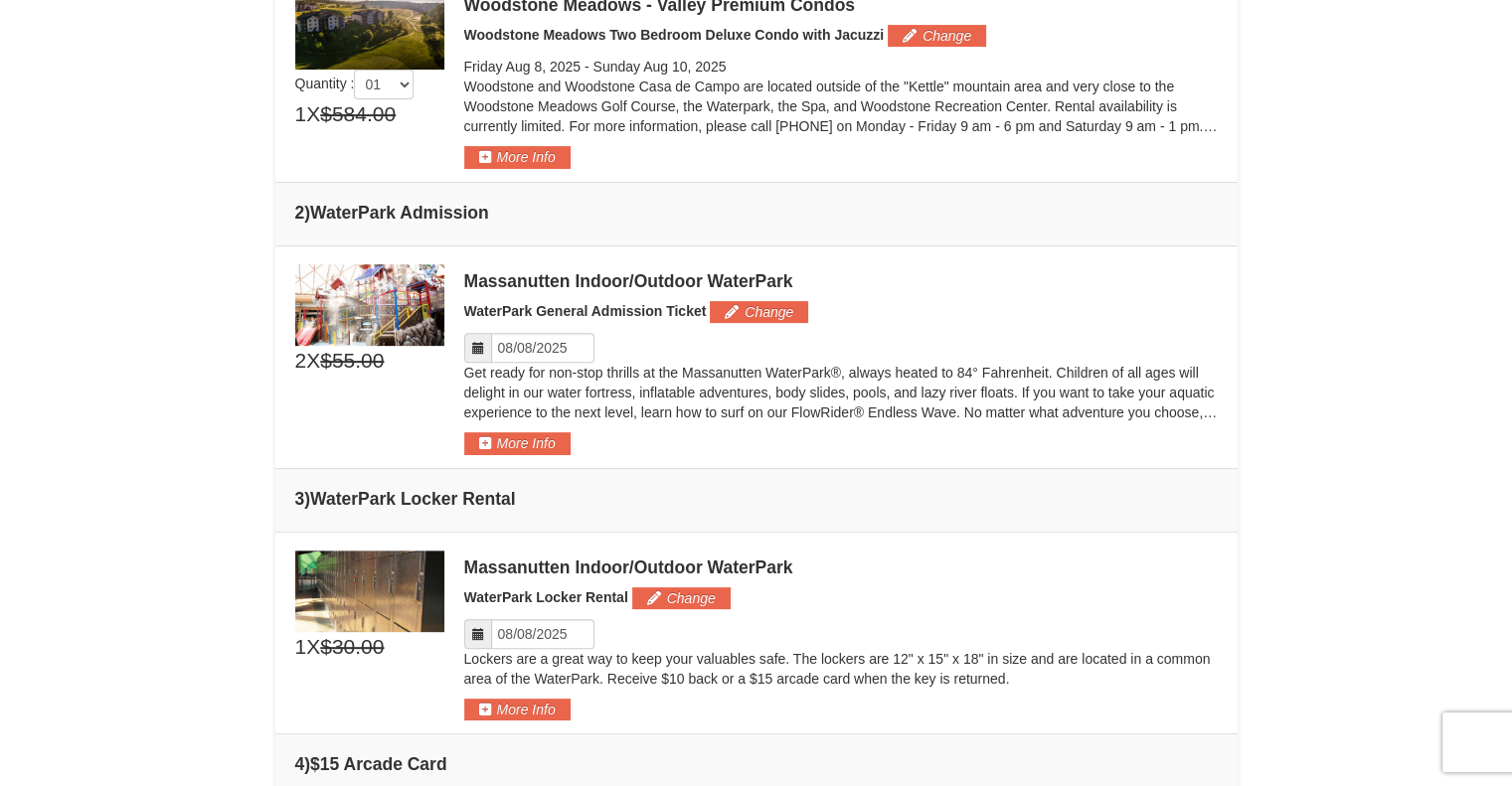 scroll, scrollTop: 646, scrollLeft: 0, axis: vertical 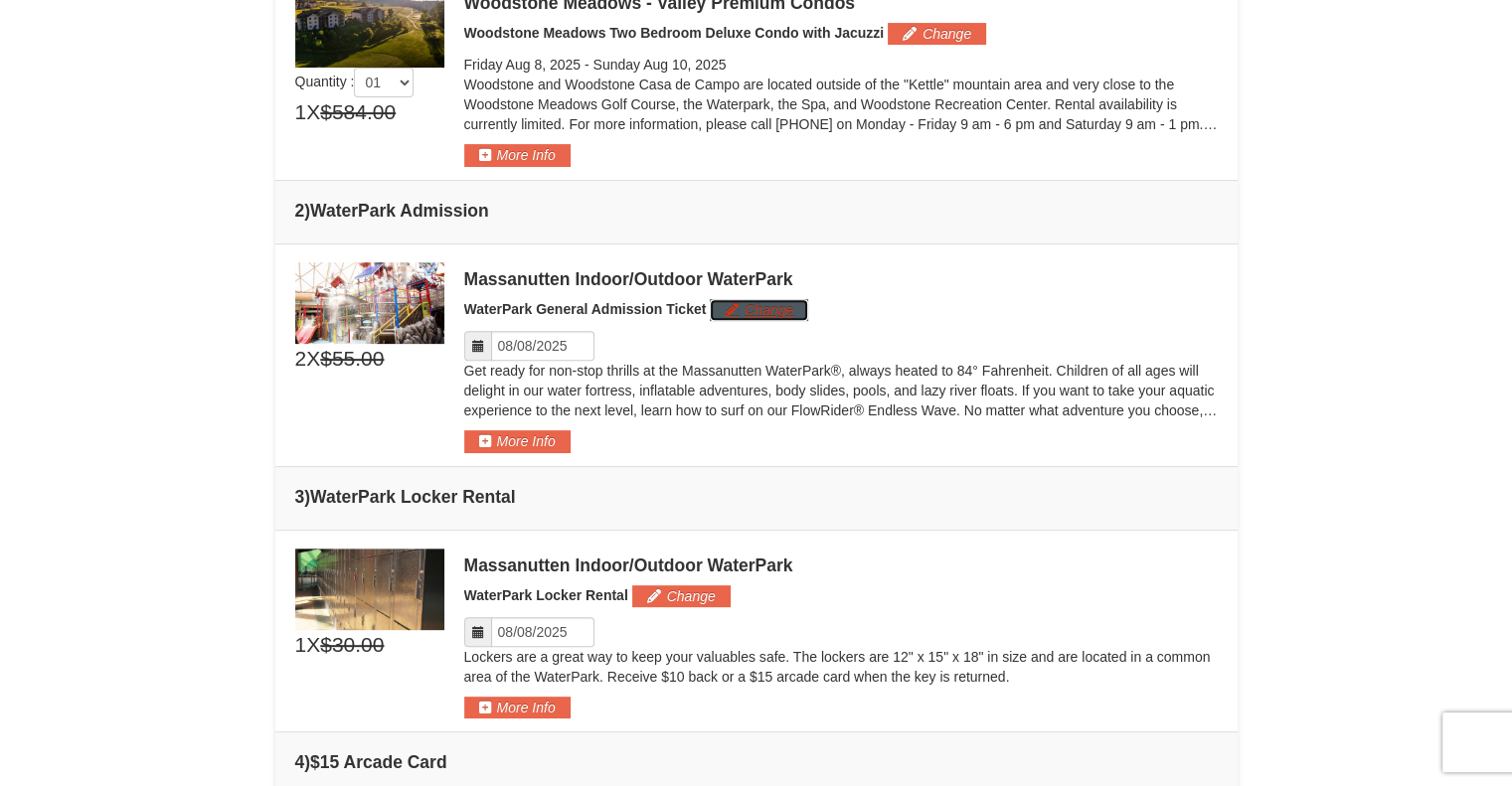 click on "Change" at bounding box center (758, 310) 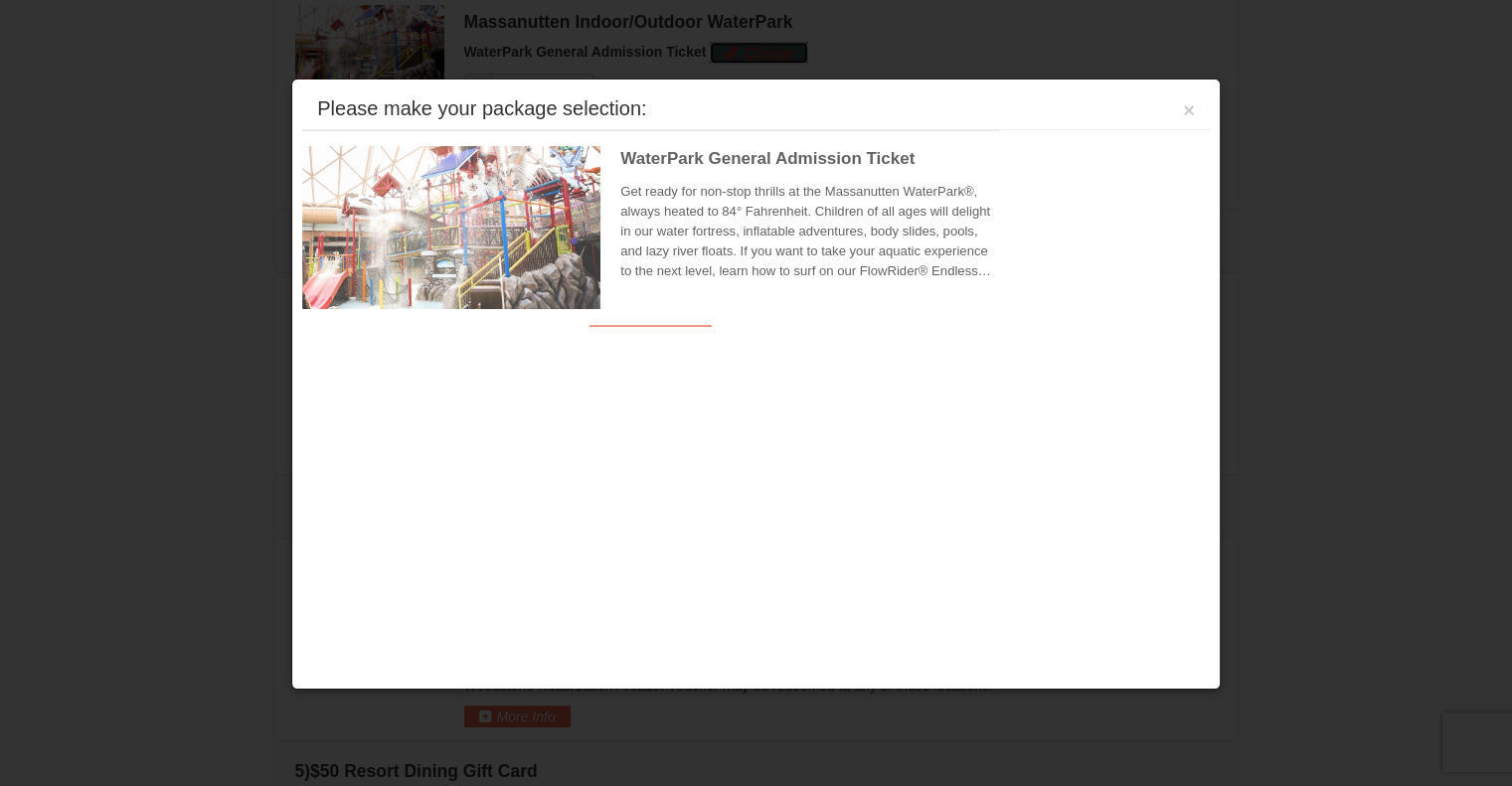 scroll, scrollTop: 906, scrollLeft: 0, axis: vertical 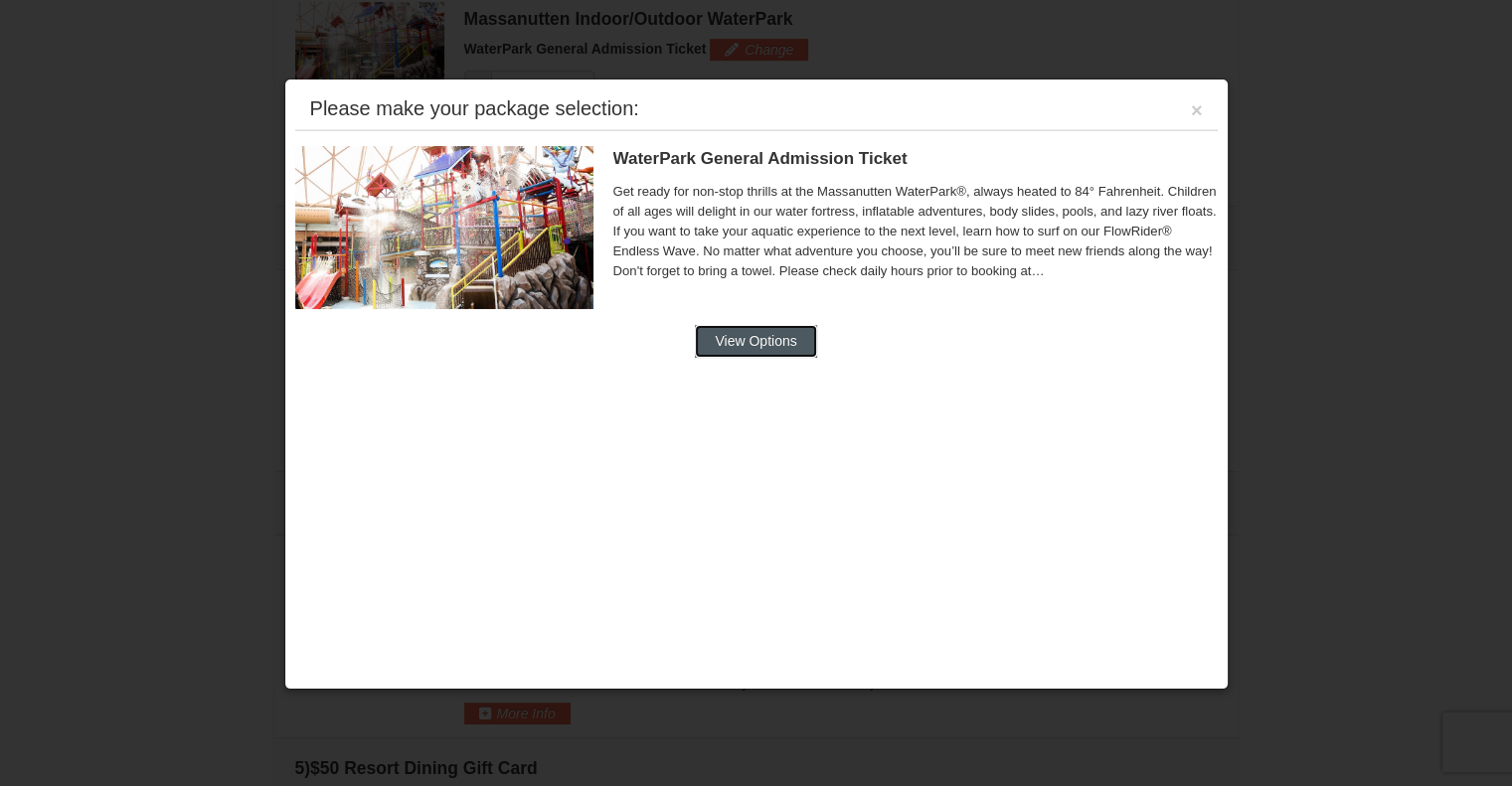 click on "View Options" at bounding box center (756, 341) 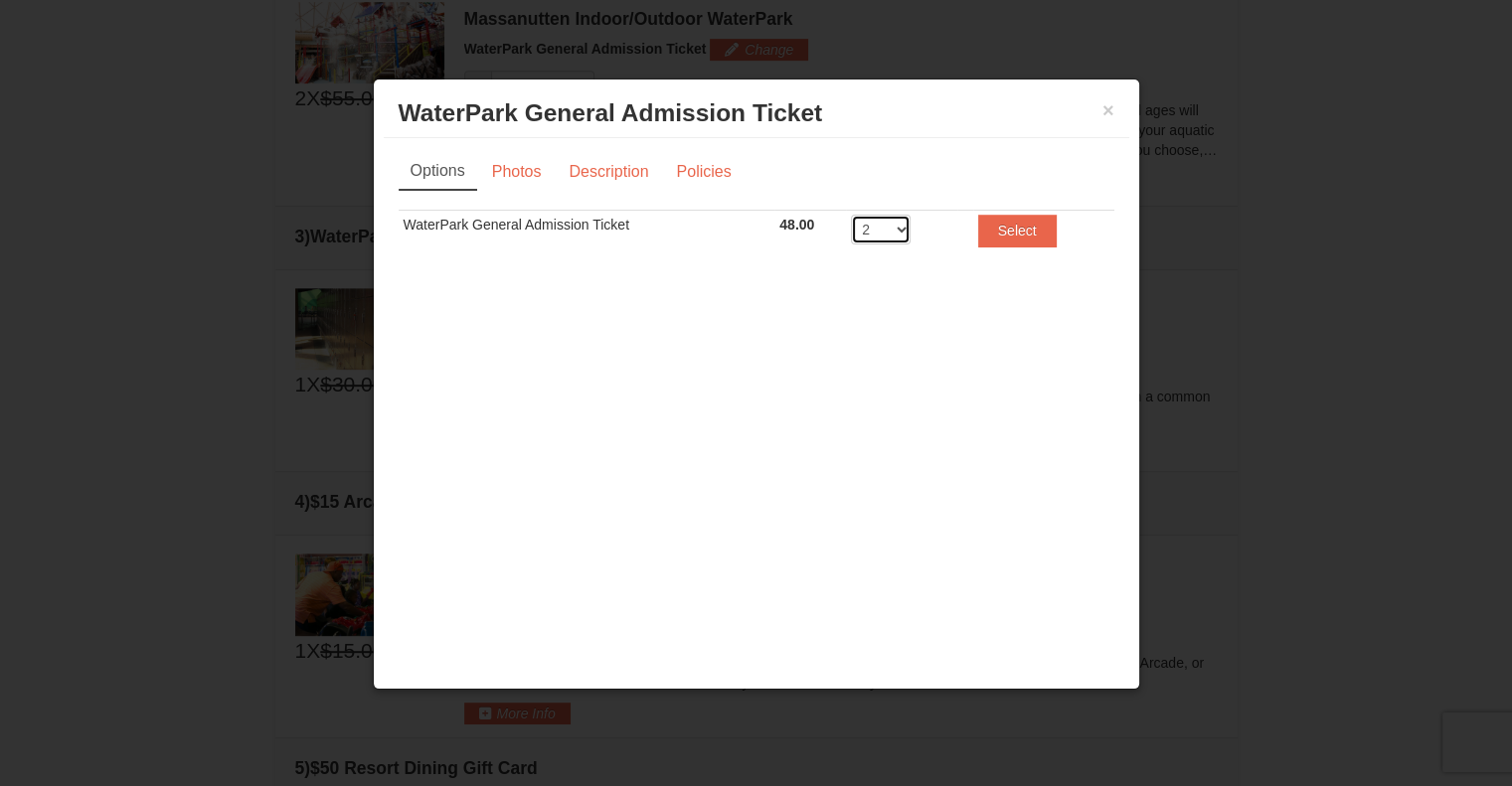 click on "2 3 4 5 6 7 8" at bounding box center (881, 230) 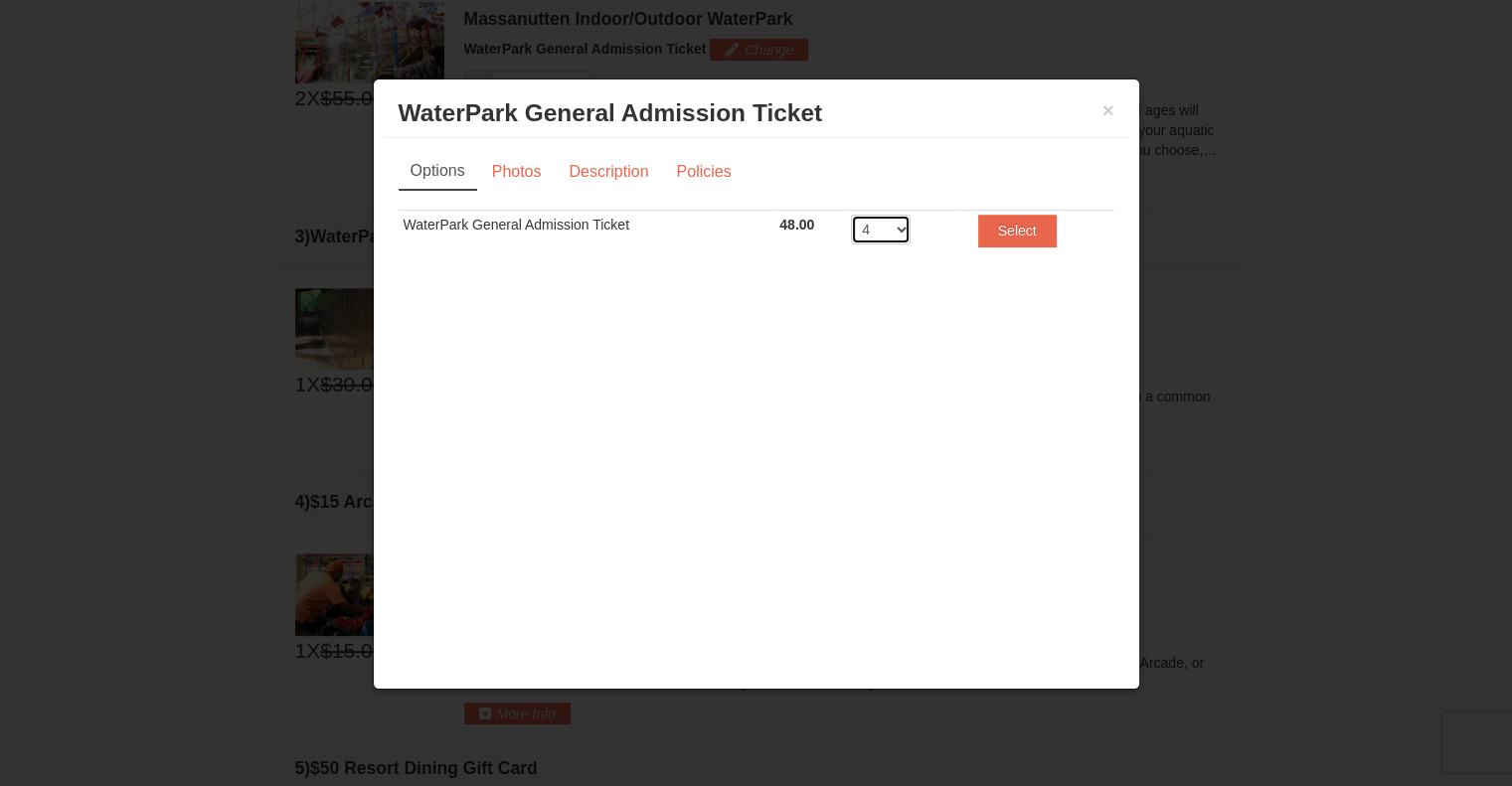 click on "2 3 4 5 6 7 8" at bounding box center (881, 230) 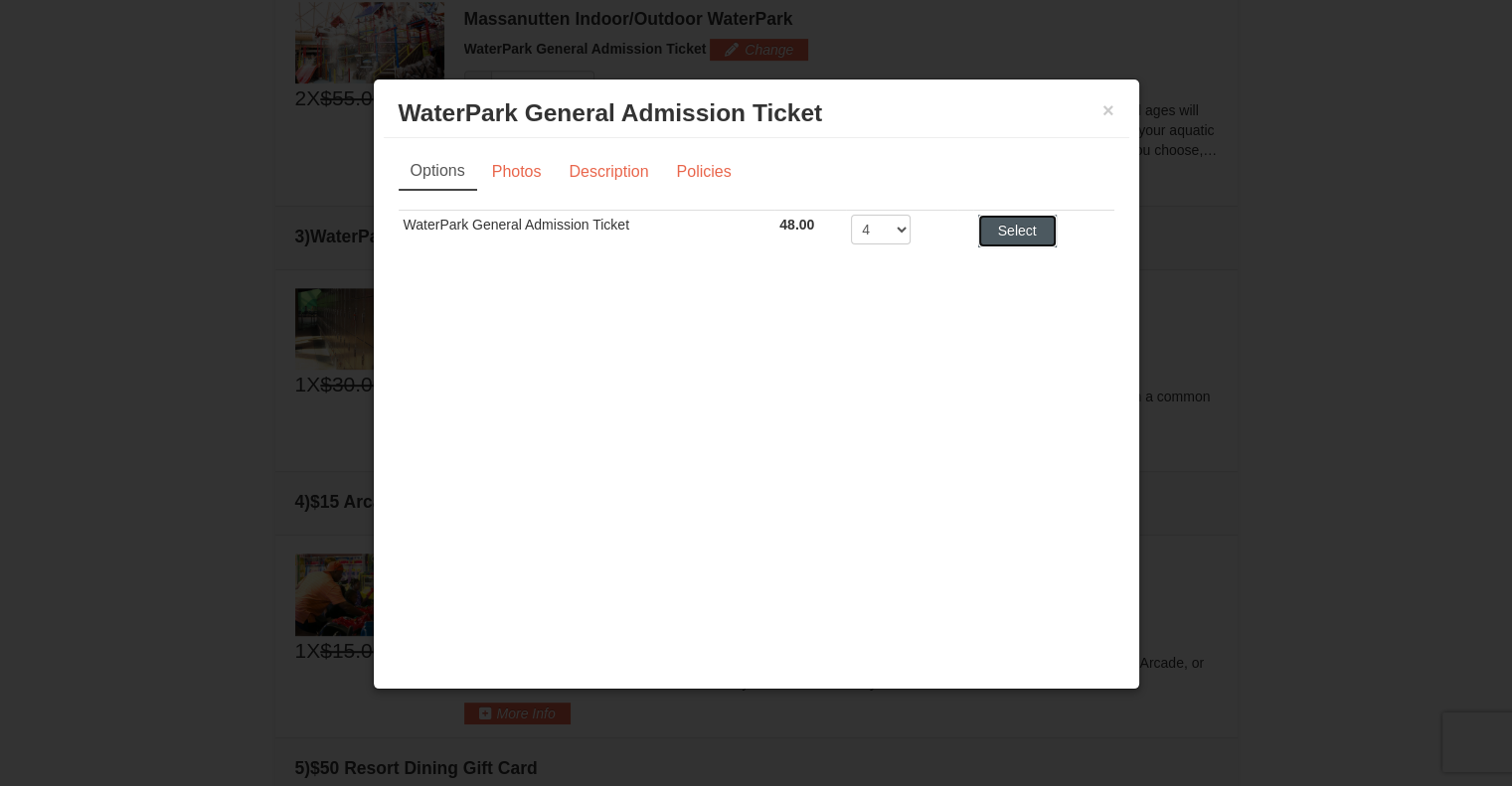 click on "Select" at bounding box center (1017, 231) 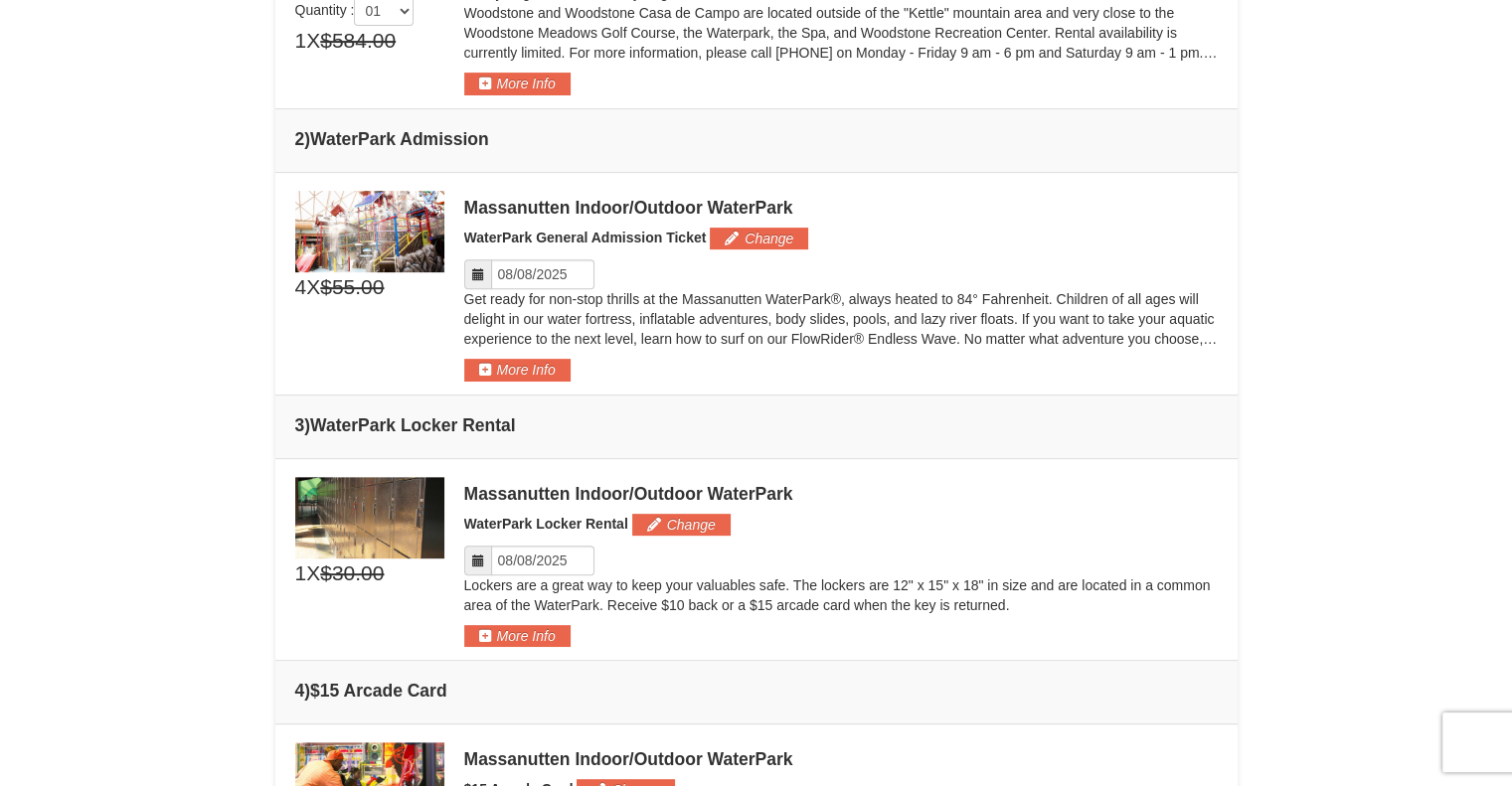 scroll, scrollTop: 715, scrollLeft: 0, axis: vertical 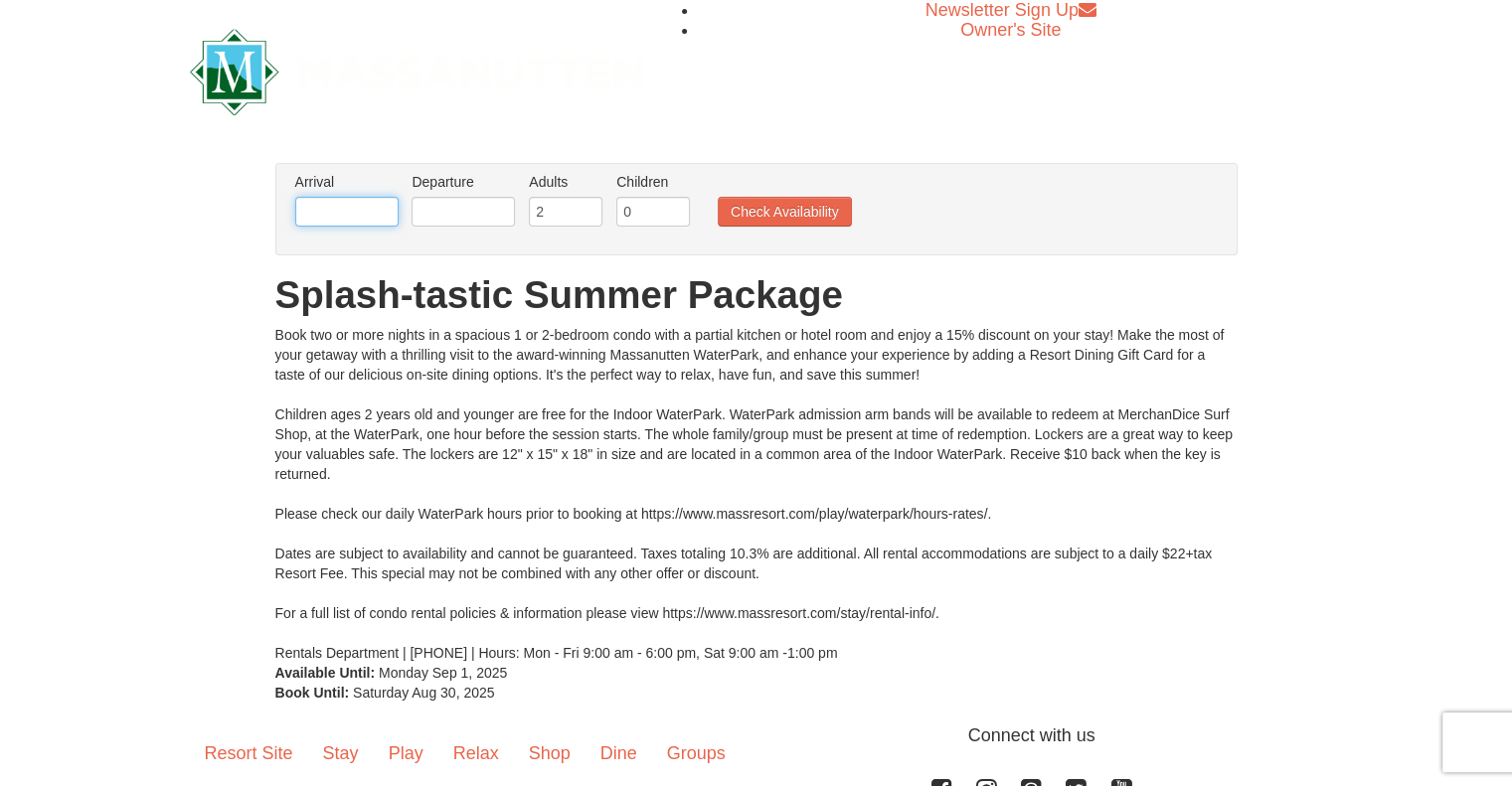 click at bounding box center [347, 212] 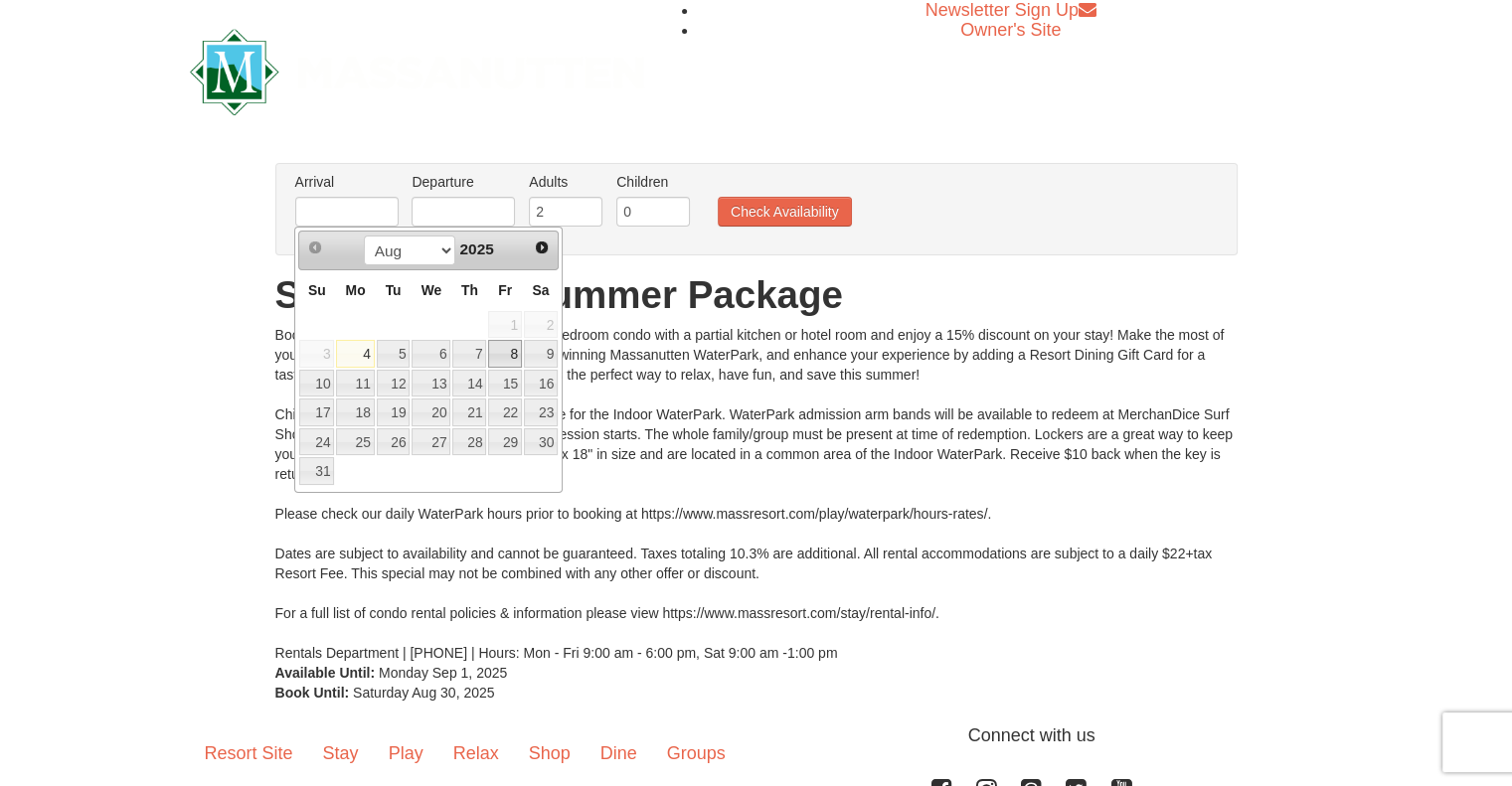 click on "8" at bounding box center [505, 354] 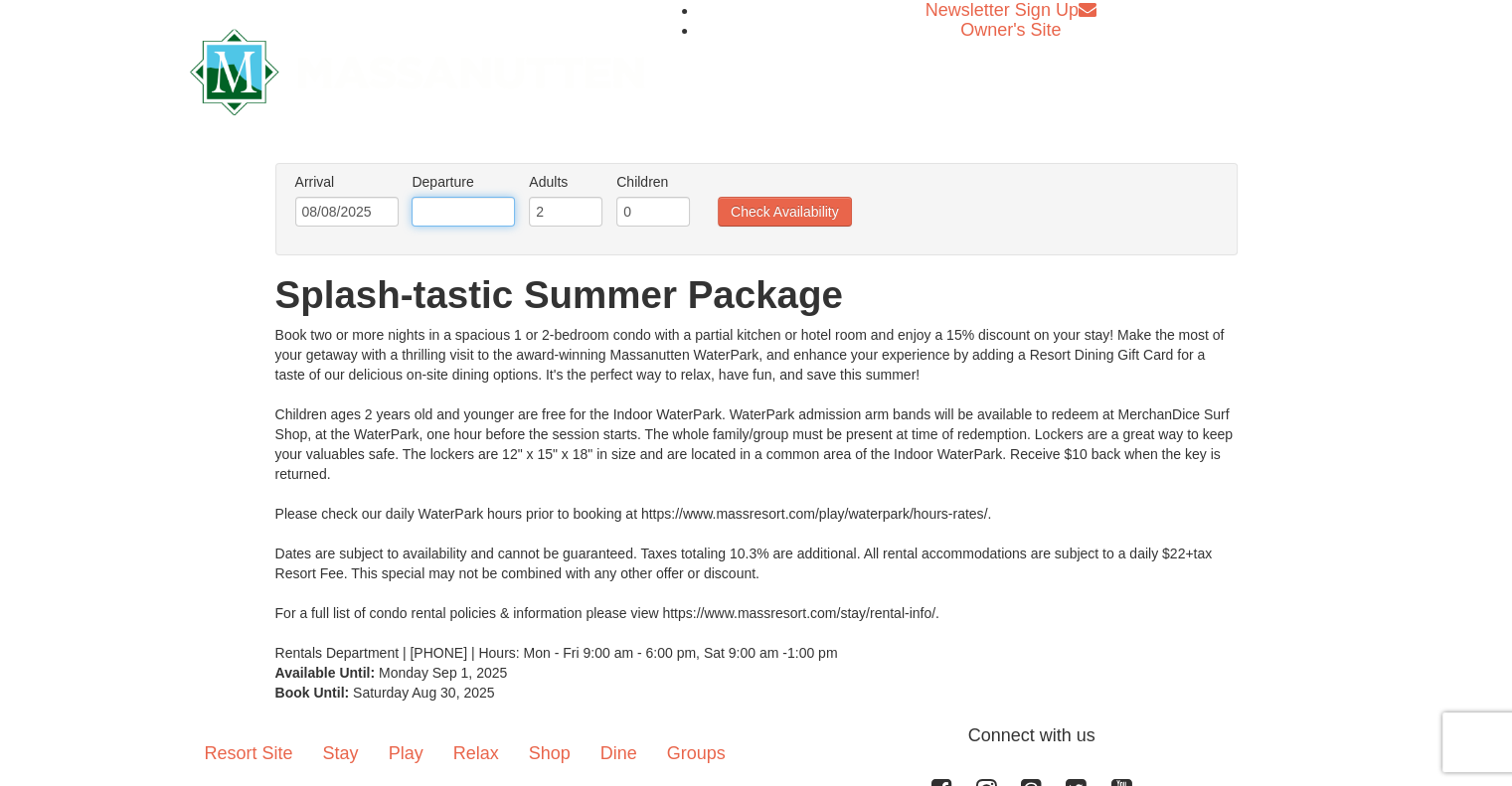 click at bounding box center [463, 212] 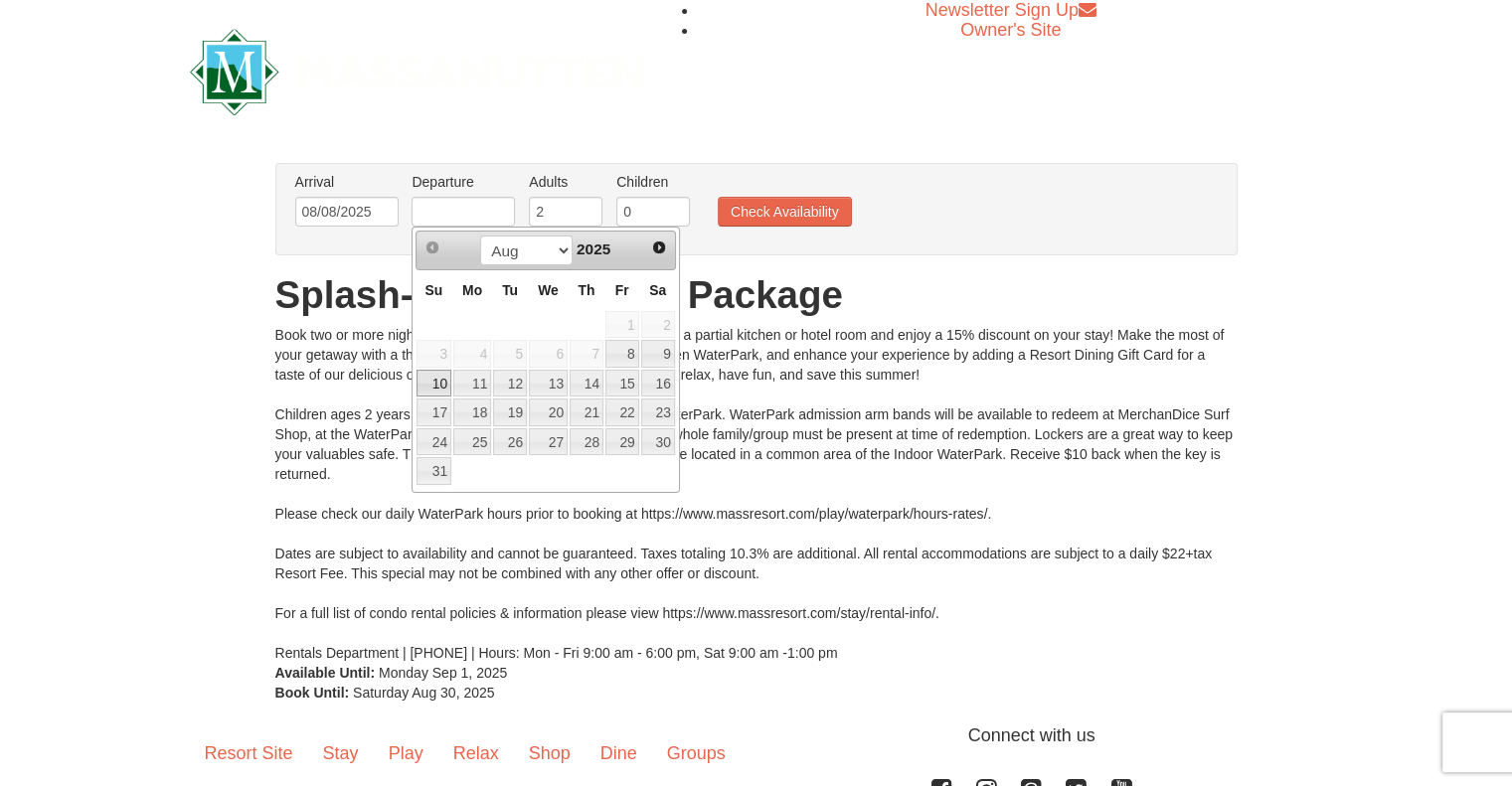 click on "10" at bounding box center [433, 384] 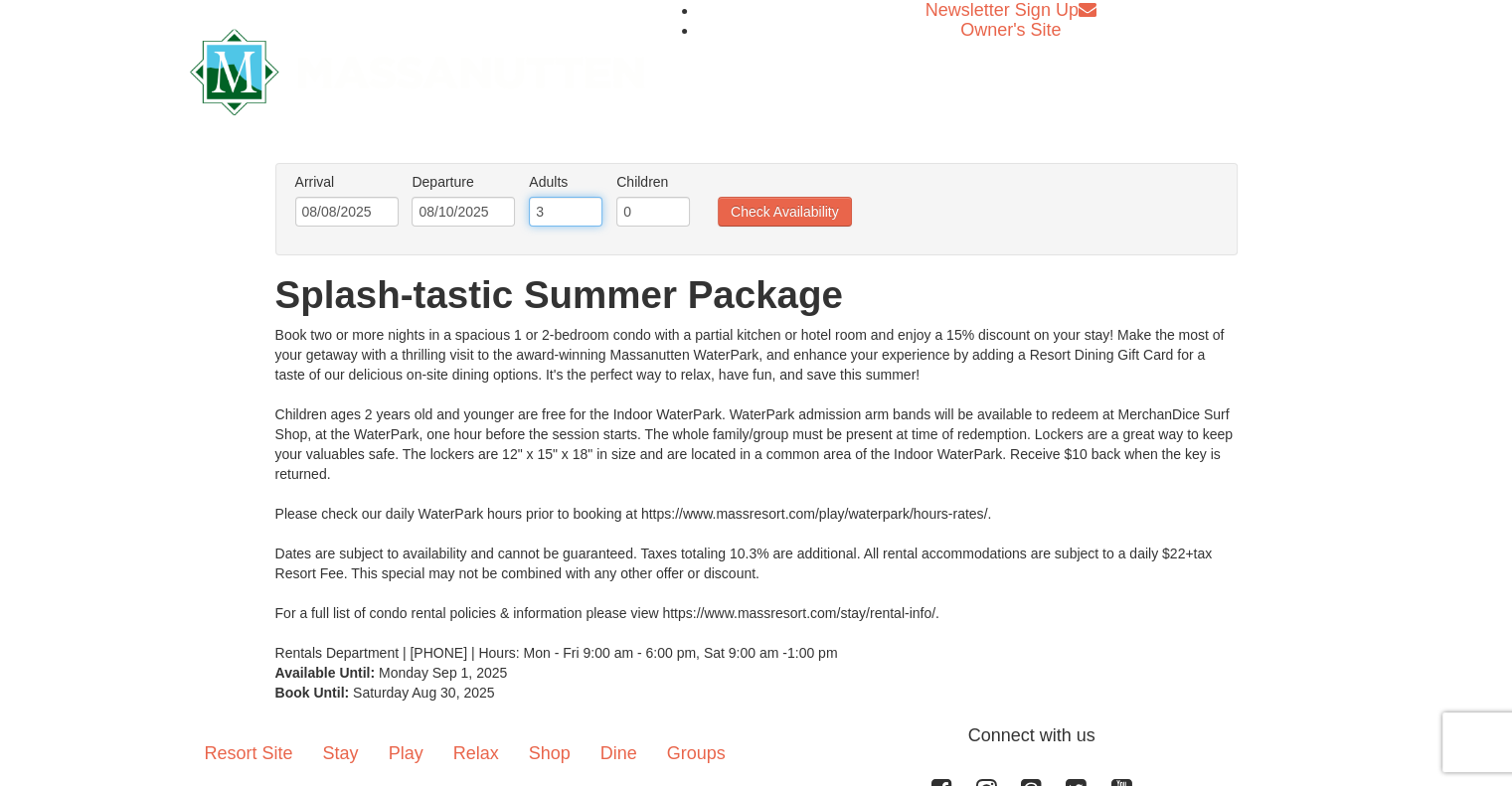 click on "3" at bounding box center [566, 212] 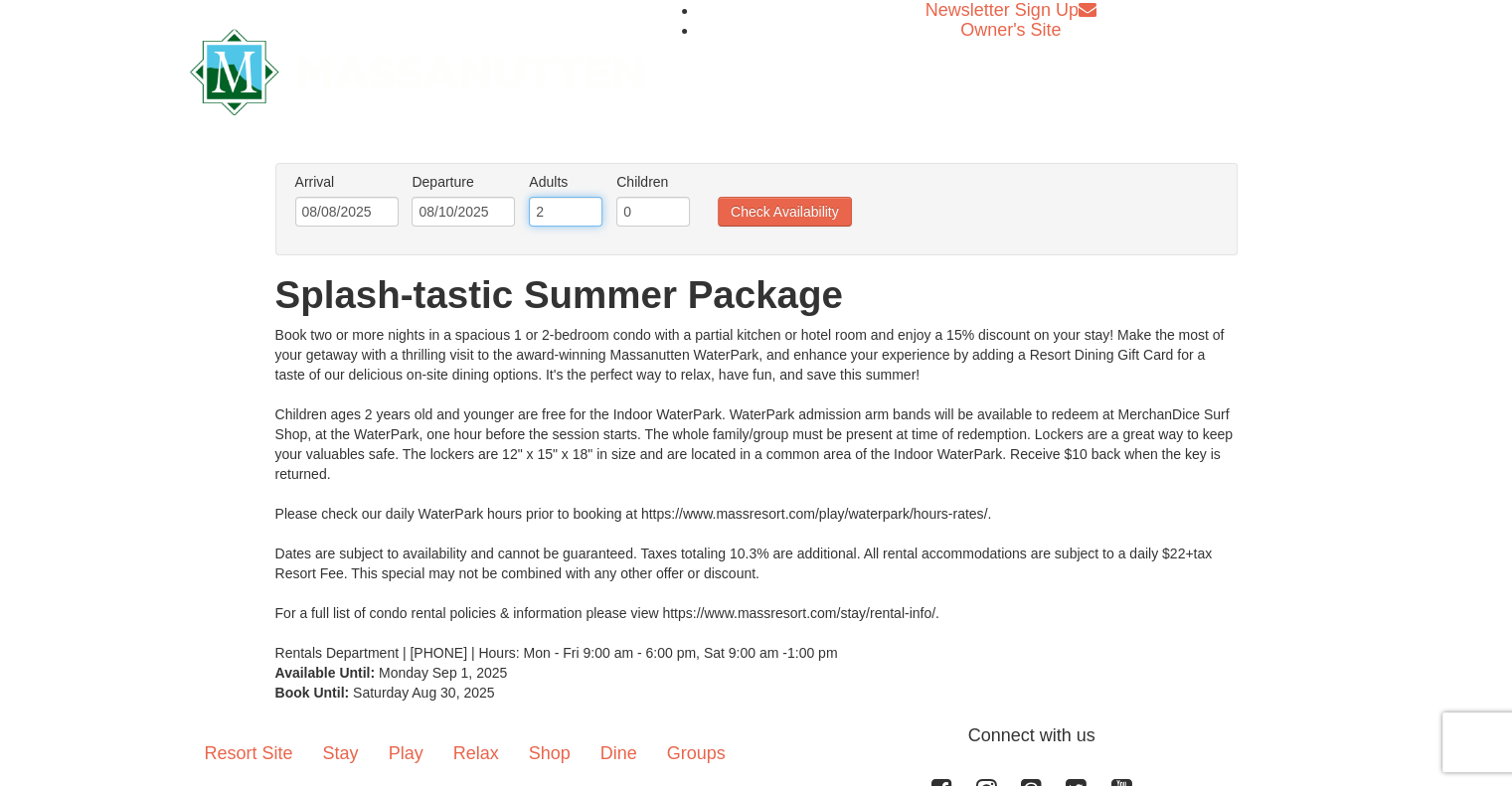 type on "2" 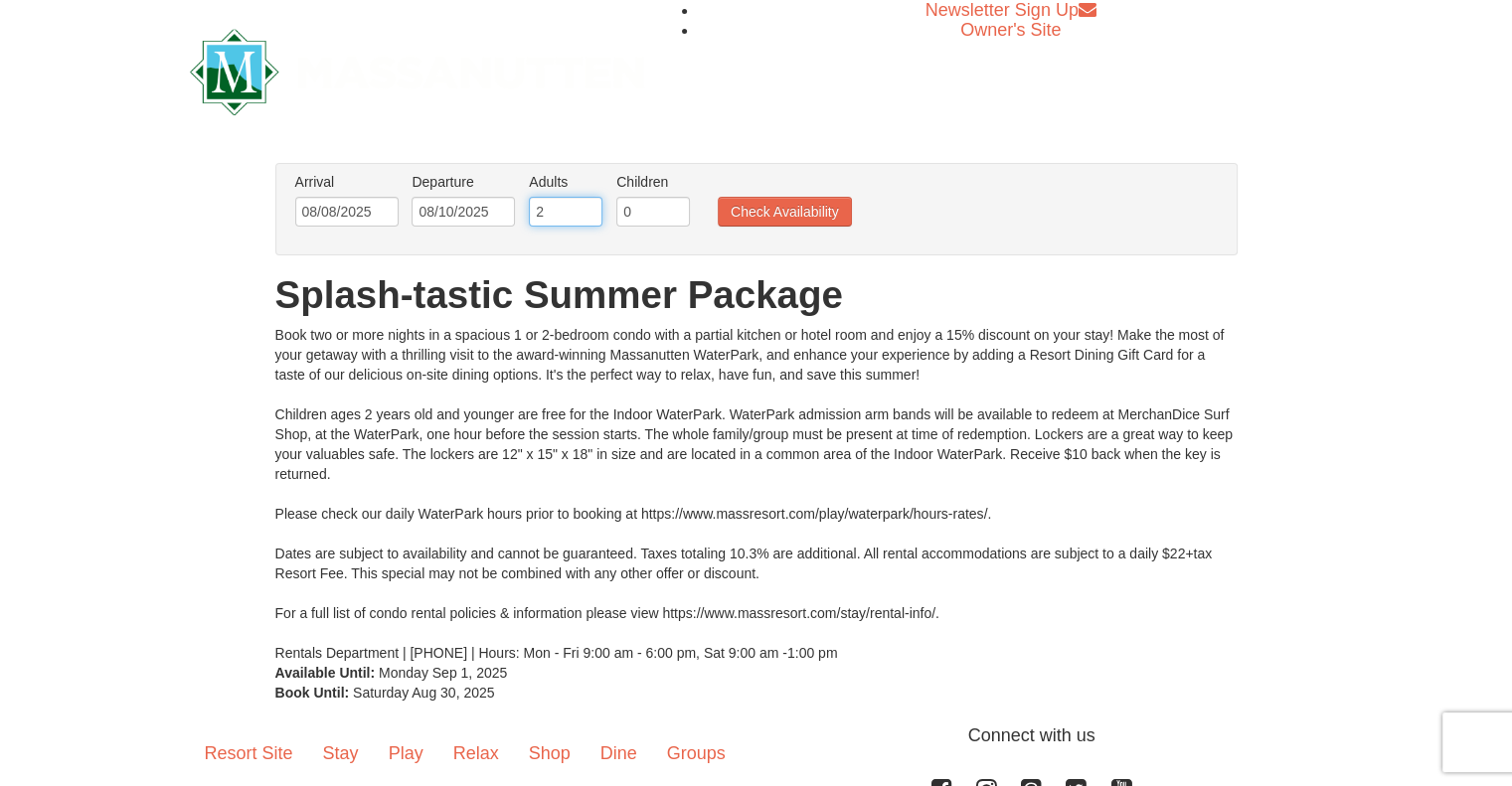 click on "2" at bounding box center [566, 212] 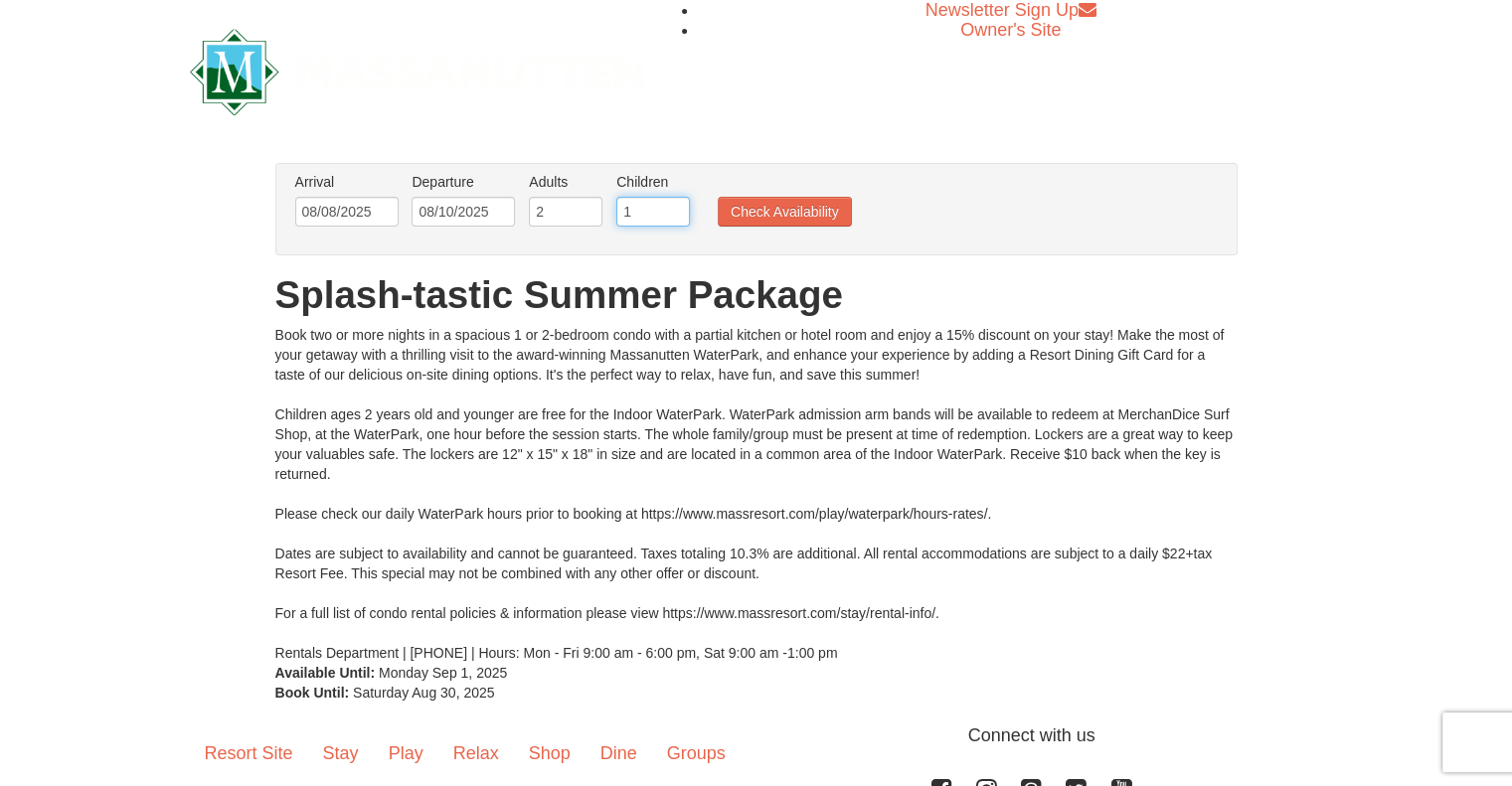 click on "1" at bounding box center [653, 212] 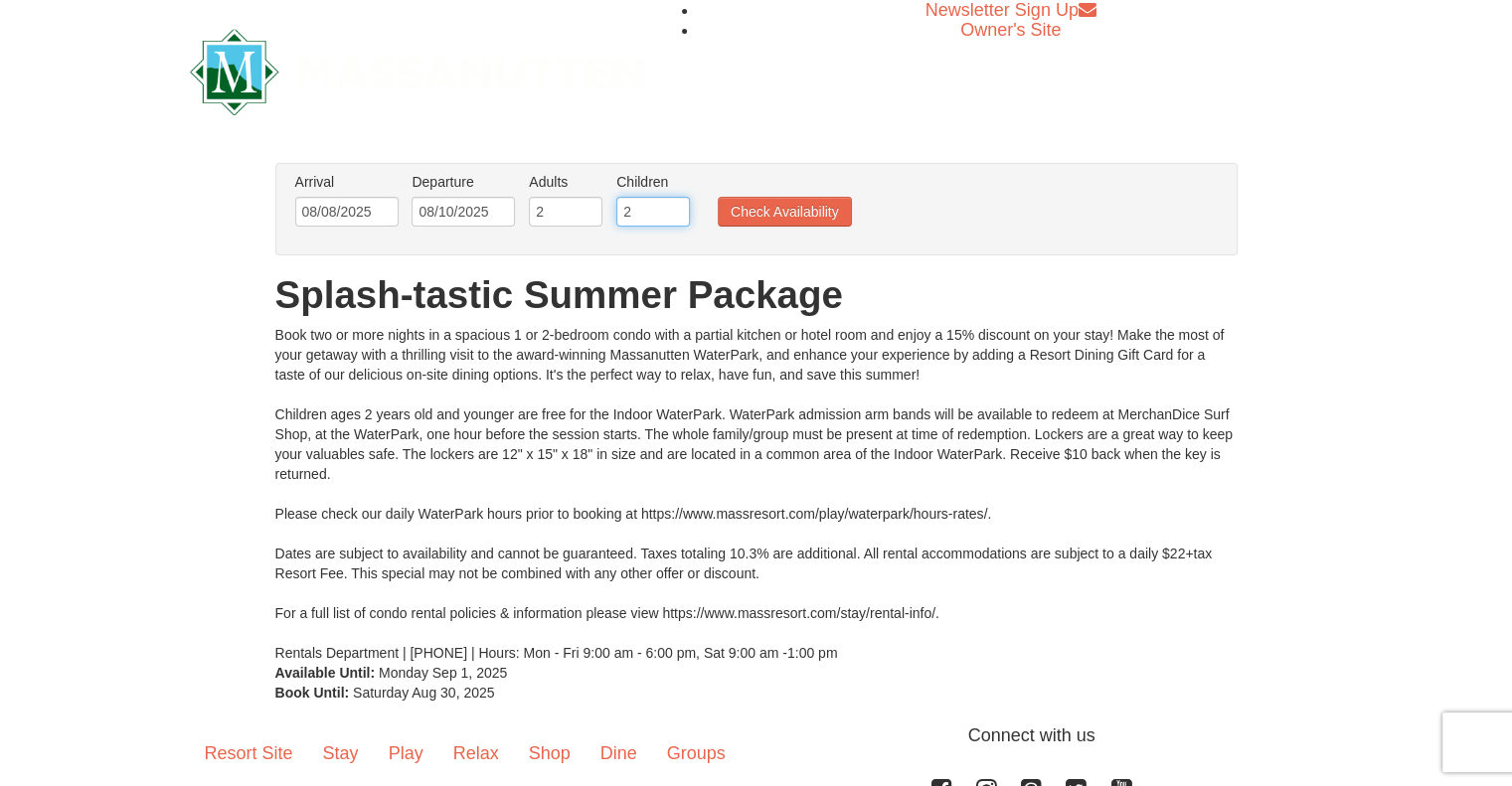 type on "2" 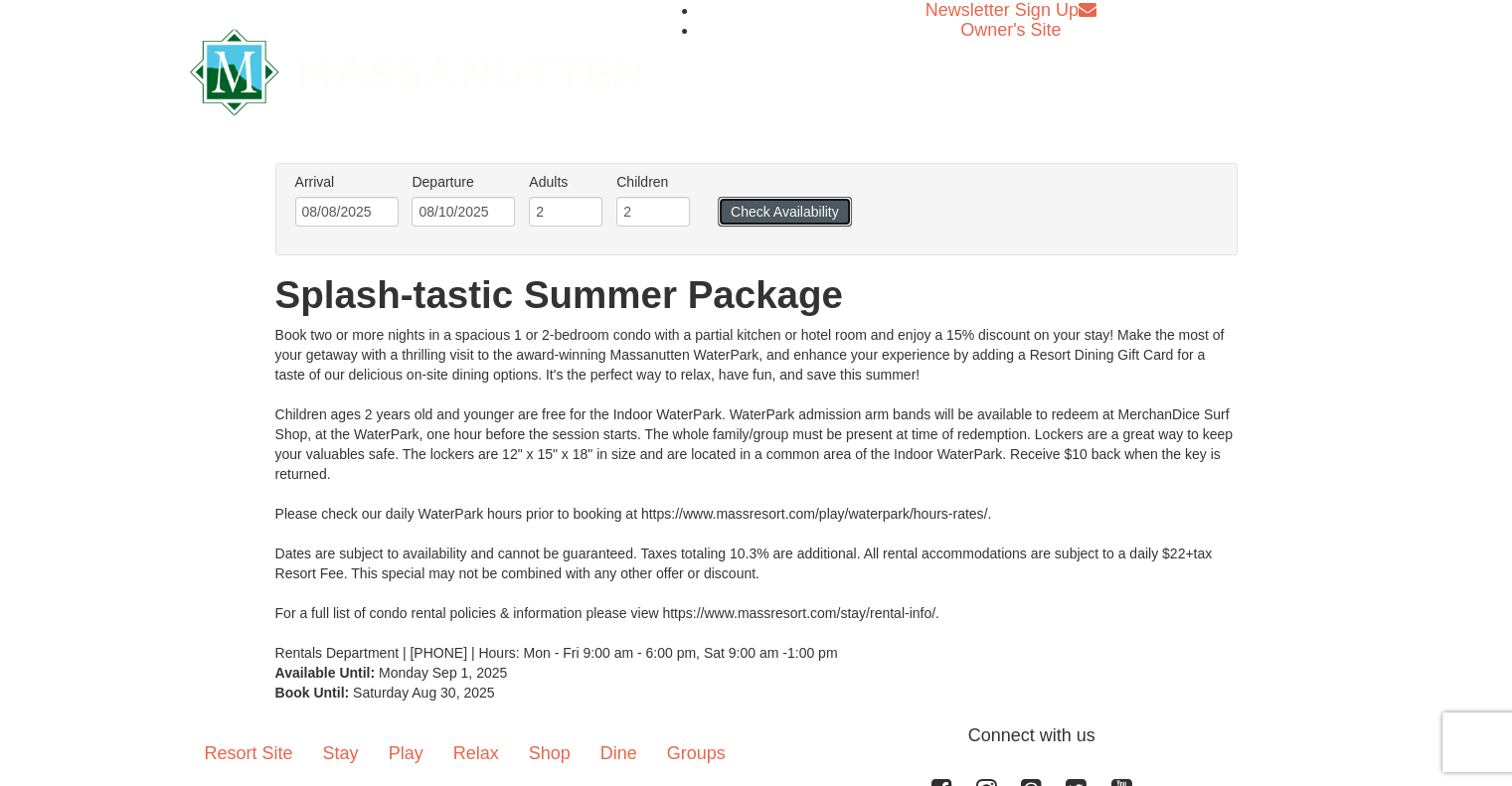 click on "Check Availability" at bounding box center (784, 212) 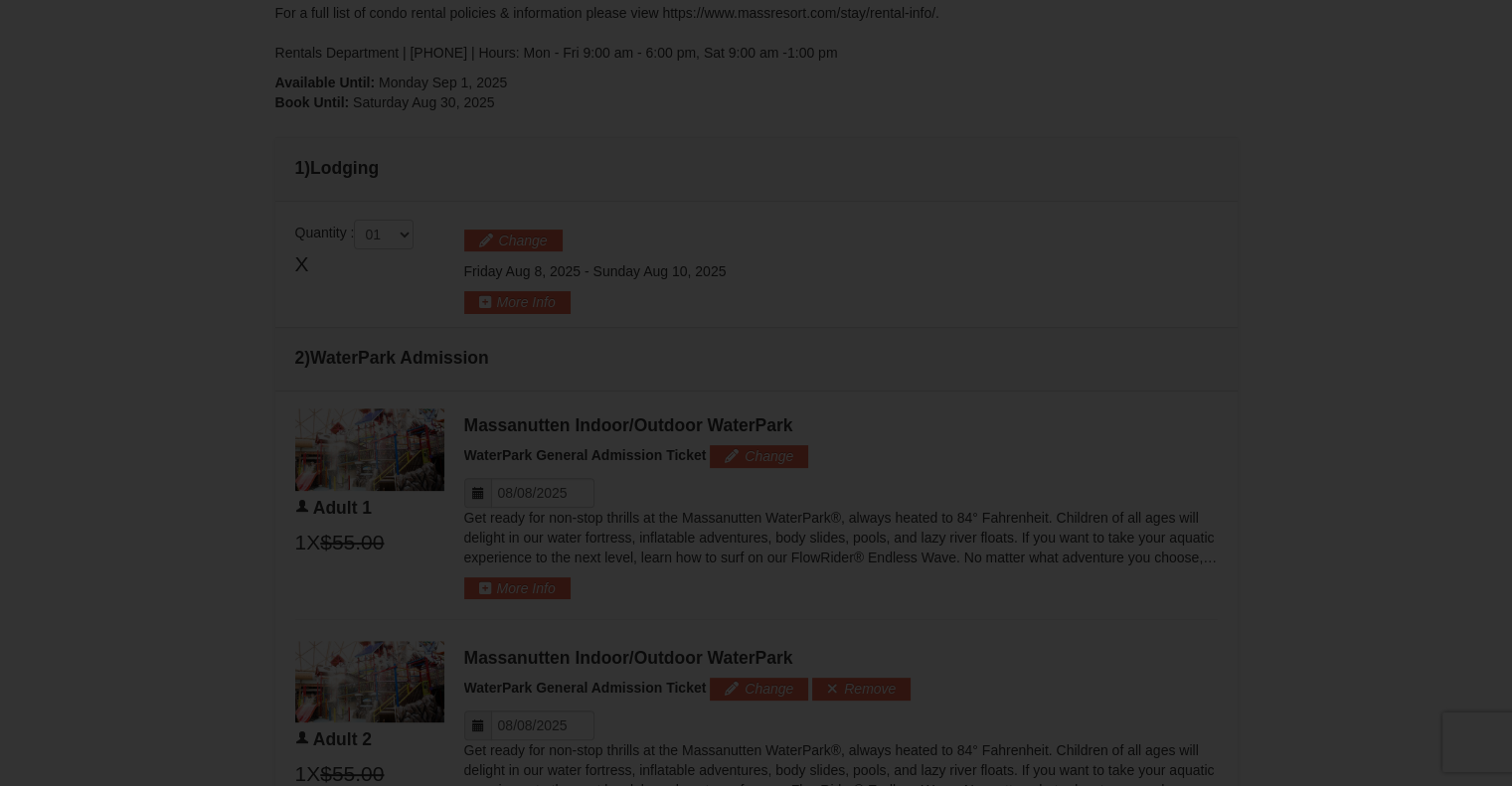 scroll, scrollTop: 0, scrollLeft: 0, axis: both 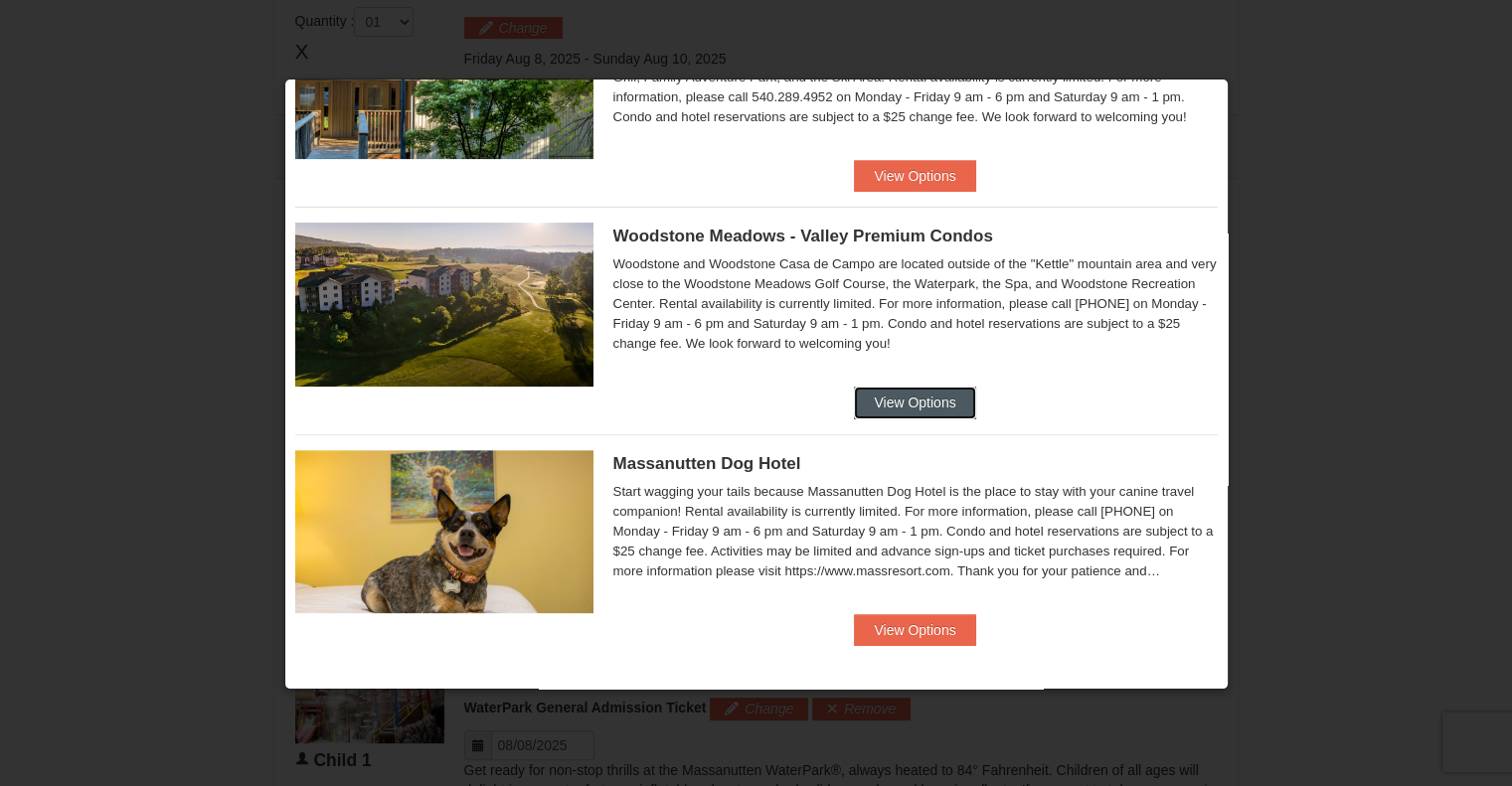 click on "View Options" at bounding box center [915, 402] 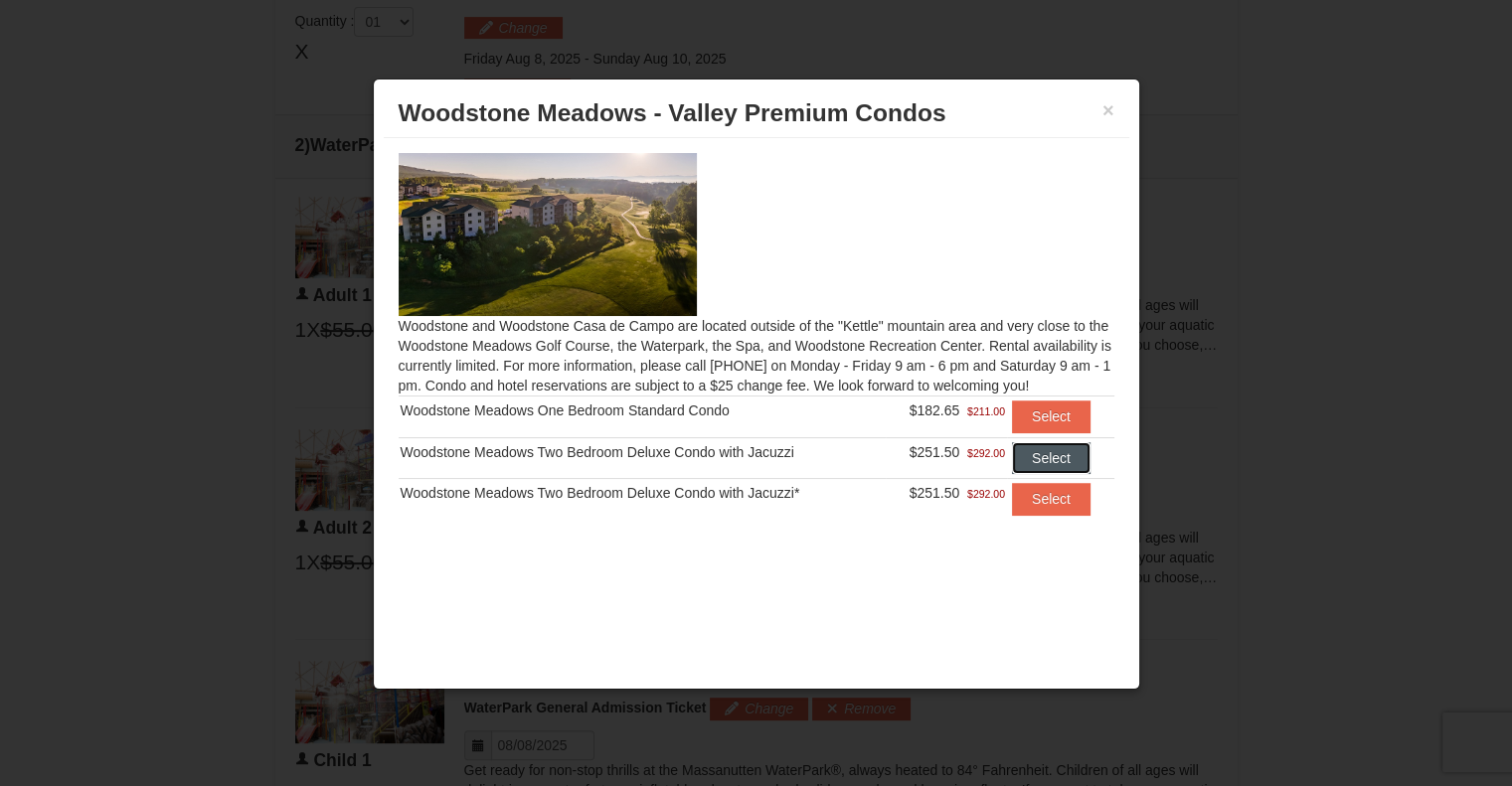 click on "Select" at bounding box center (1051, 458) 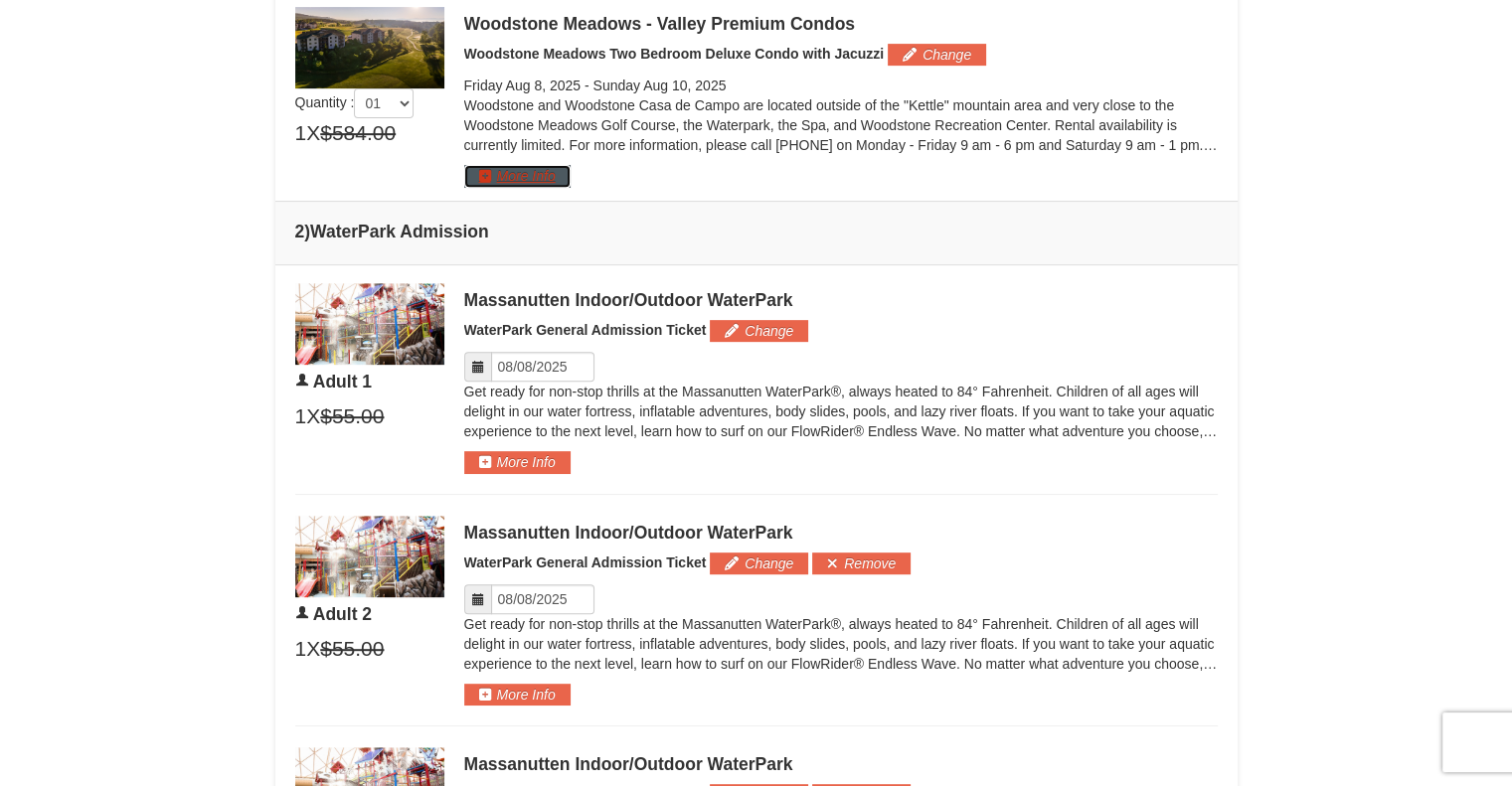 click on "More Info" at bounding box center [517, 176] 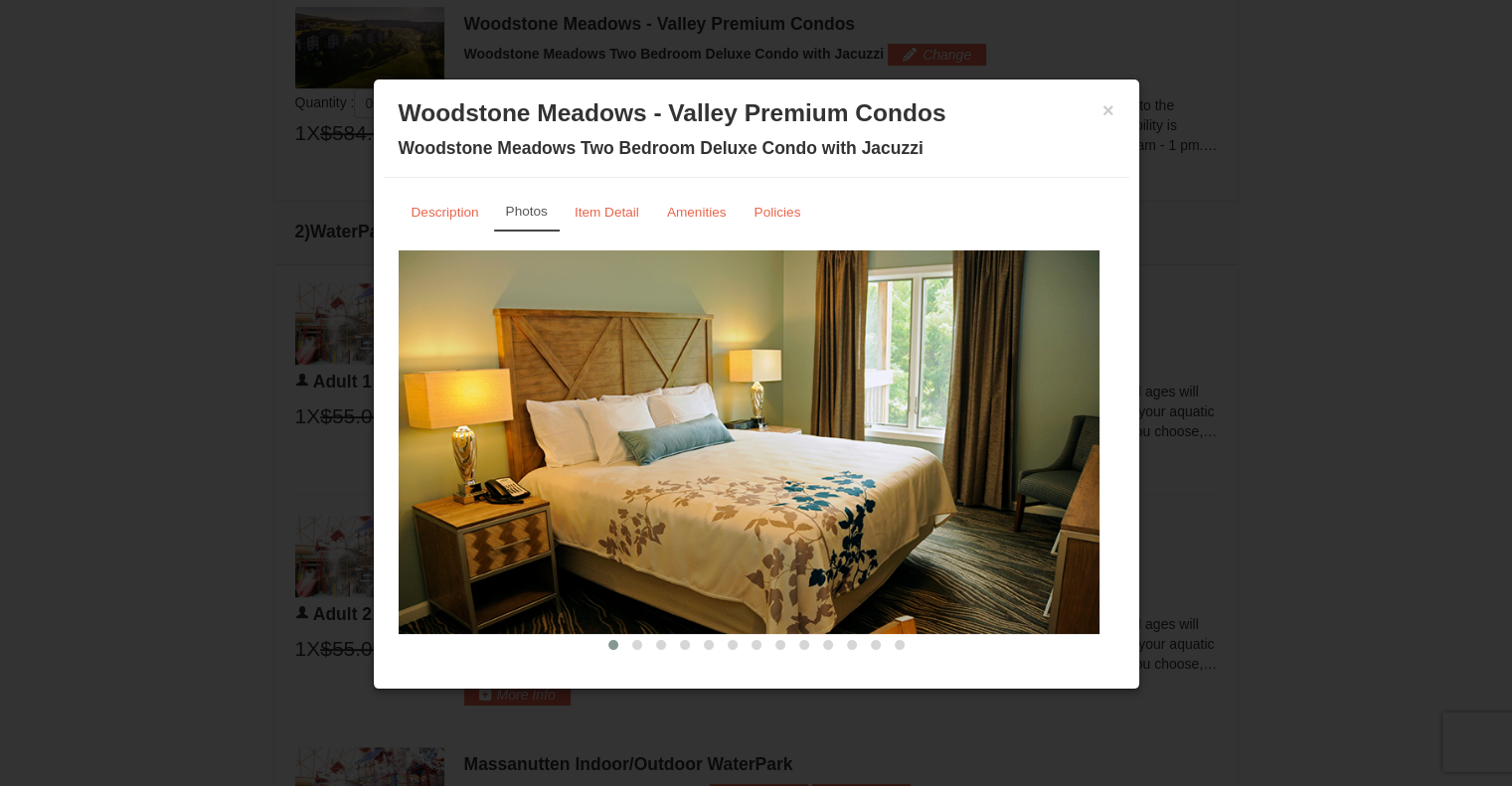 scroll, scrollTop: 19, scrollLeft: 0, axis: vertical 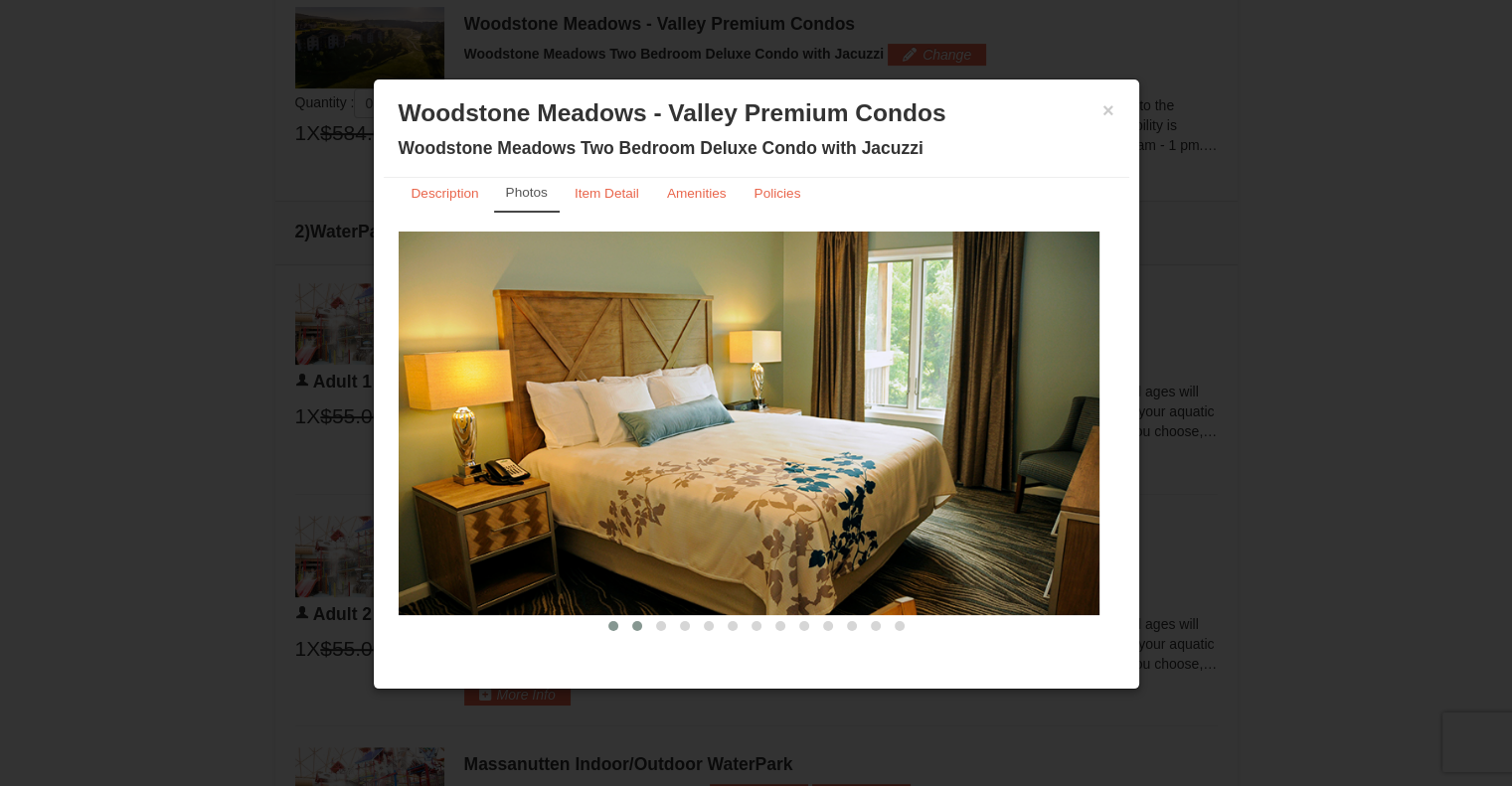 click at bounding box center [637, 626] 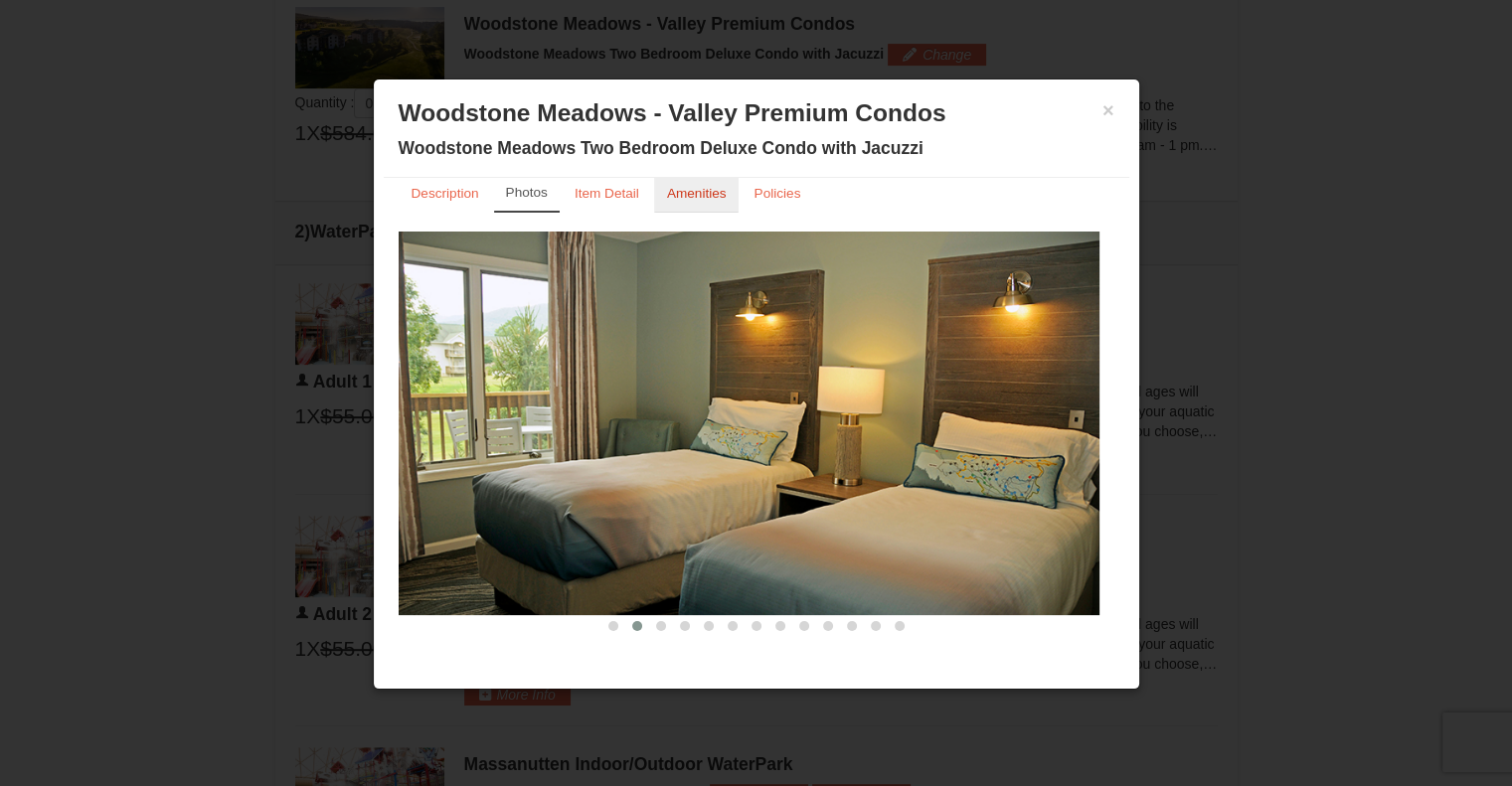 click on "Amenities" at bounding box center (697, 193) 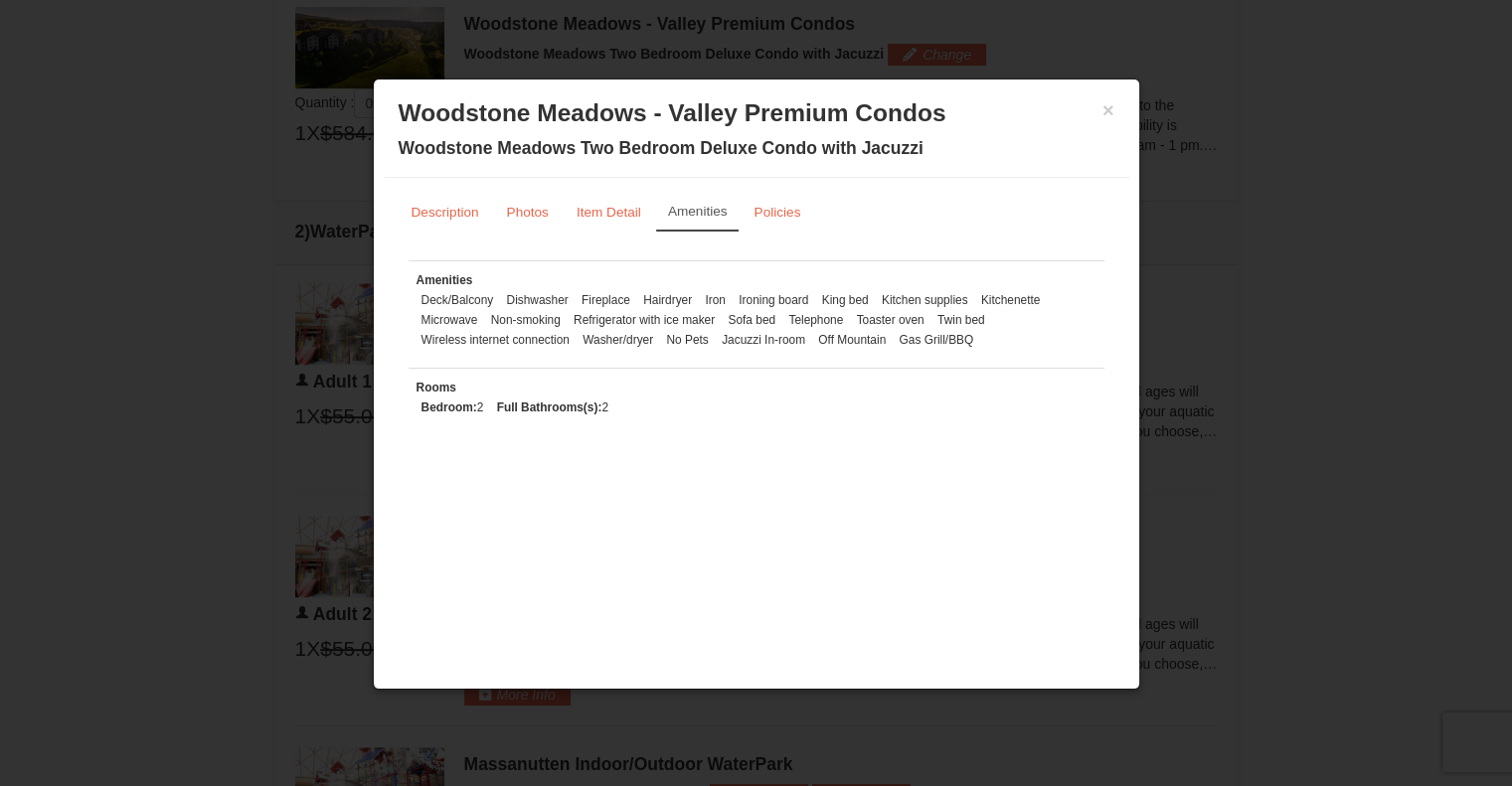 scroll, scrollTop: 0, scrollLeft: 0, axis: both 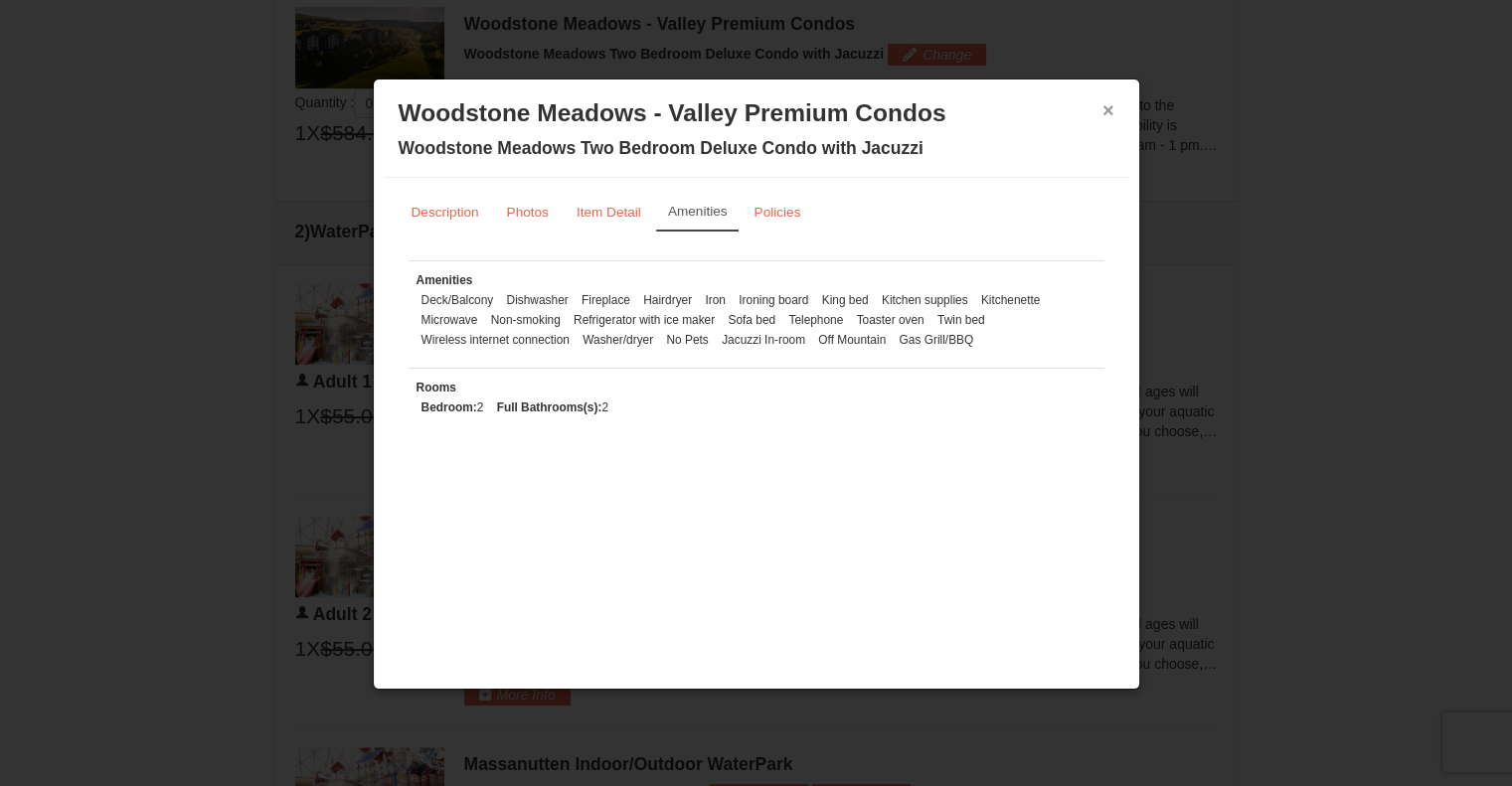 click on "×" at bounding box center (1108, 110) 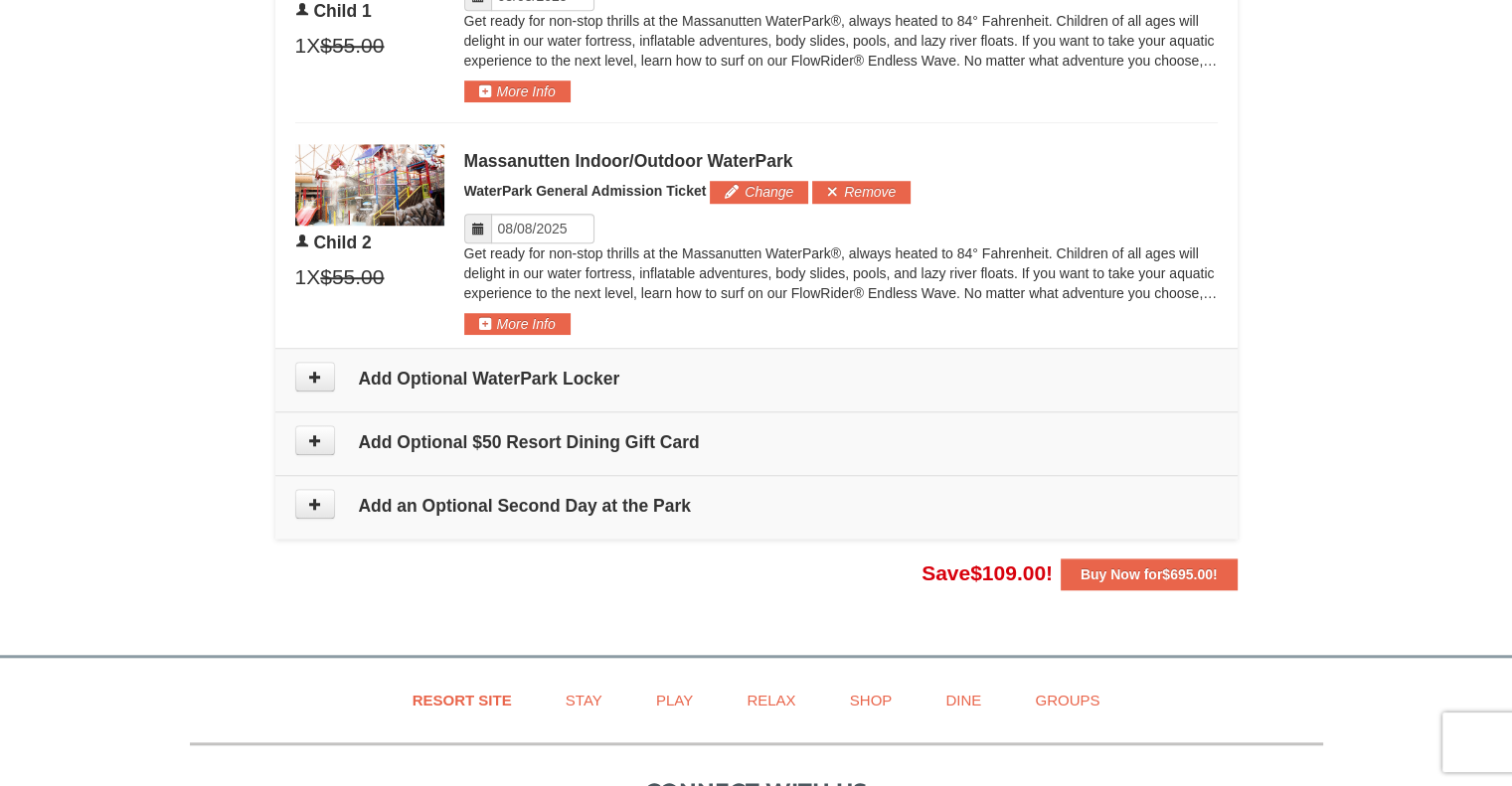scroll, scrollTop: 1602, scrollLeft: 0, axis: vertical 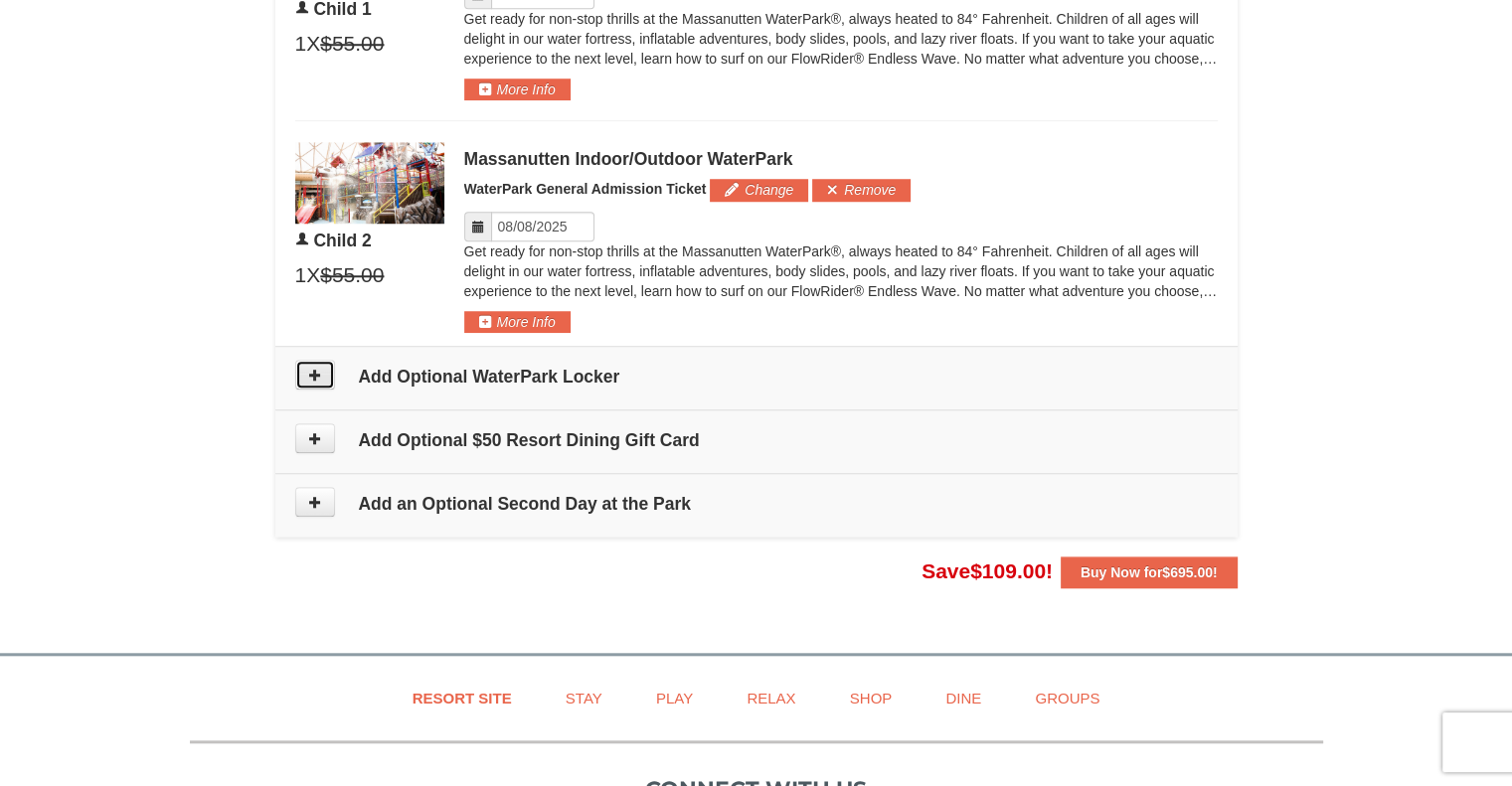 click at bounding box center (315, 375) 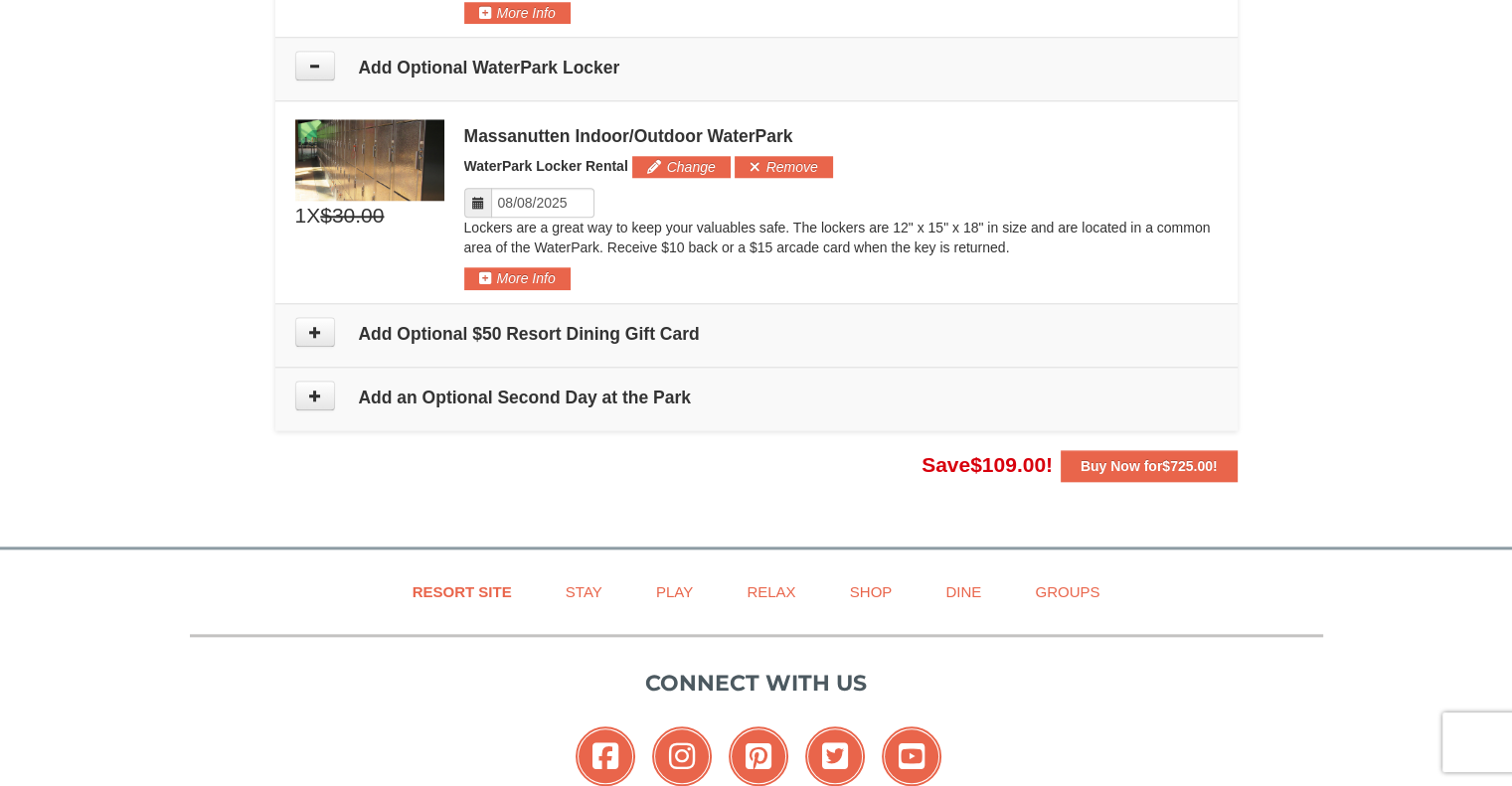 scroll, scrollTop: 1909, scrollLeft: 0, axis: vertical 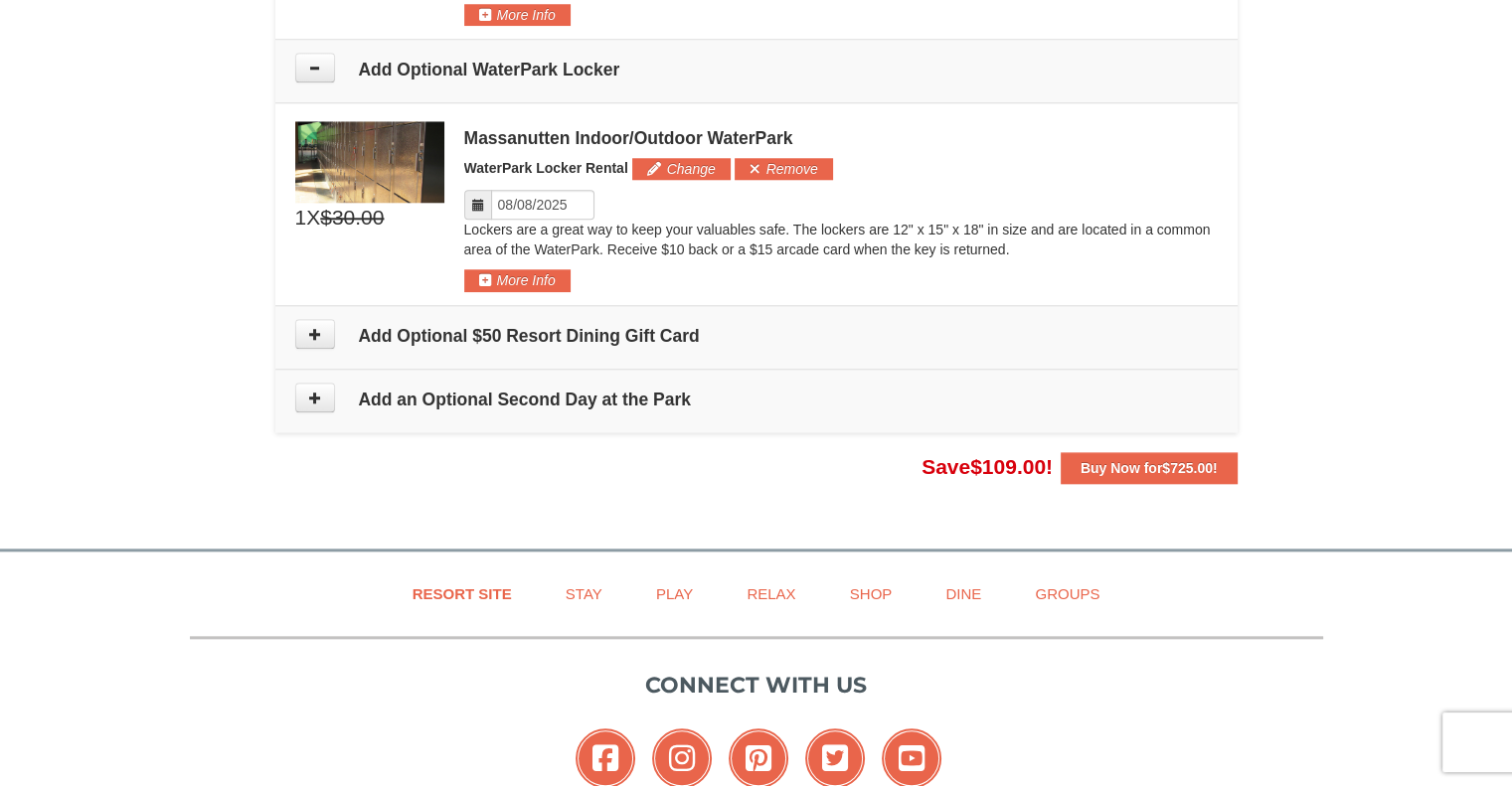 click on "From:
To:
Adults:
2
Children:
2
Change
Arrival Please format dates MM/DD/YYYY Please format dates MM/DD/YYYY
08/08/2025
Departure Please format dates MM/DD/YYYY Please format dates MM/DD/YYYY
08/10/2025
Adults Please format dates MM/DD/YYYY
2
Children 2" at bounding box center (756, -656) 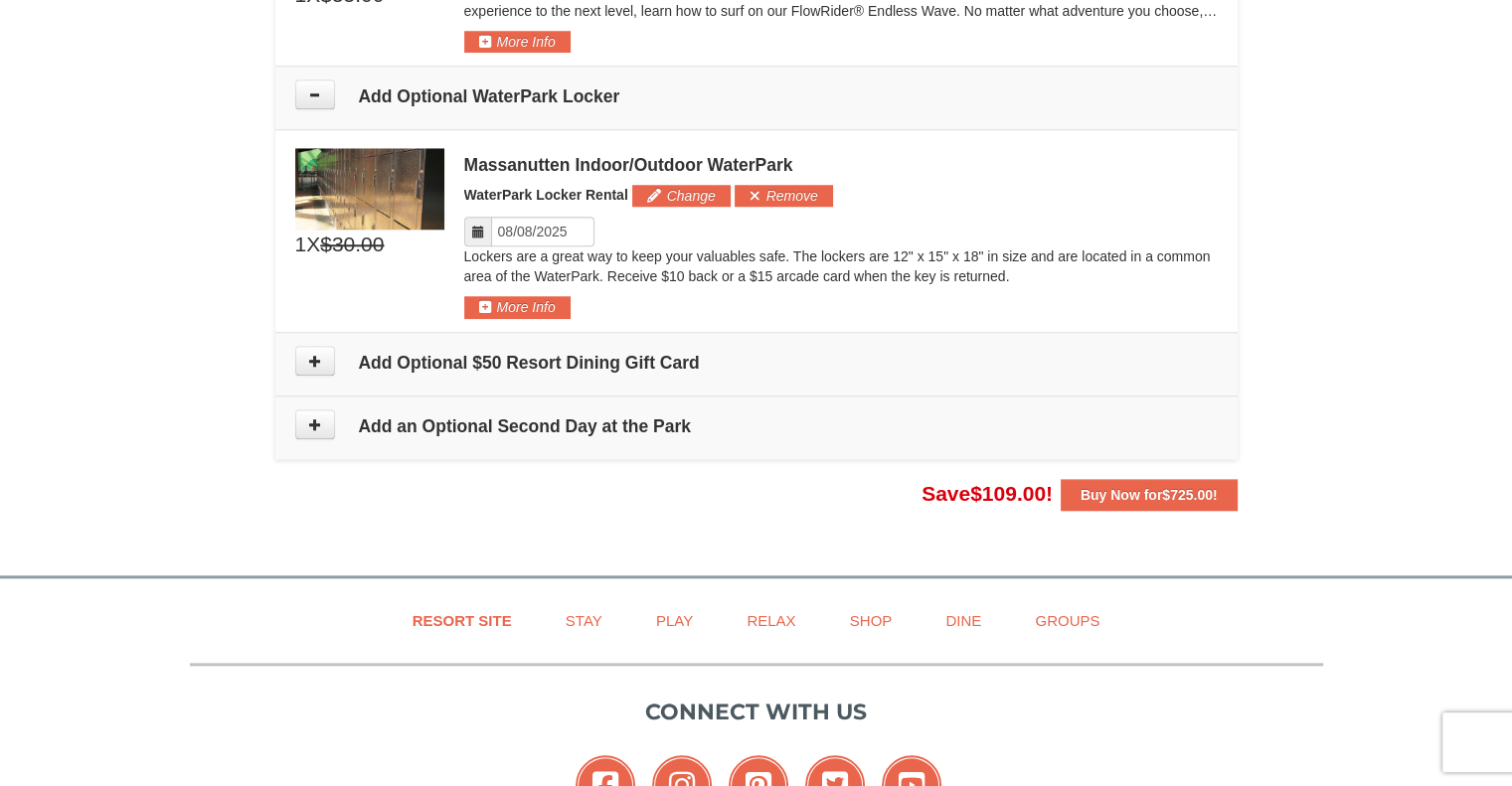 scroll, scrollTop: 1888, scrollLeft: 0, axis: vertical 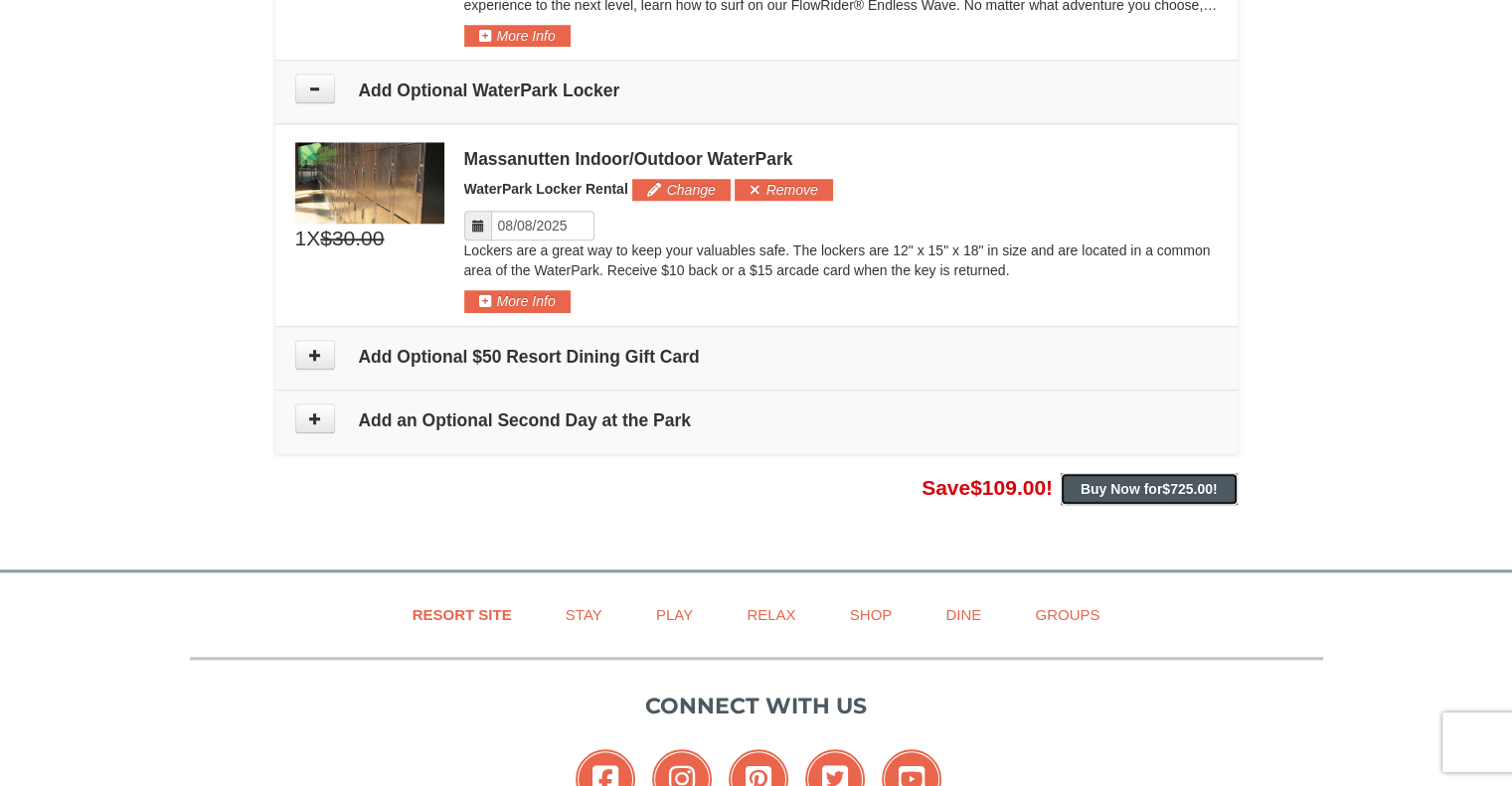click on "Buy Now for
$725.00 !" at bounding box center [1149, 489] 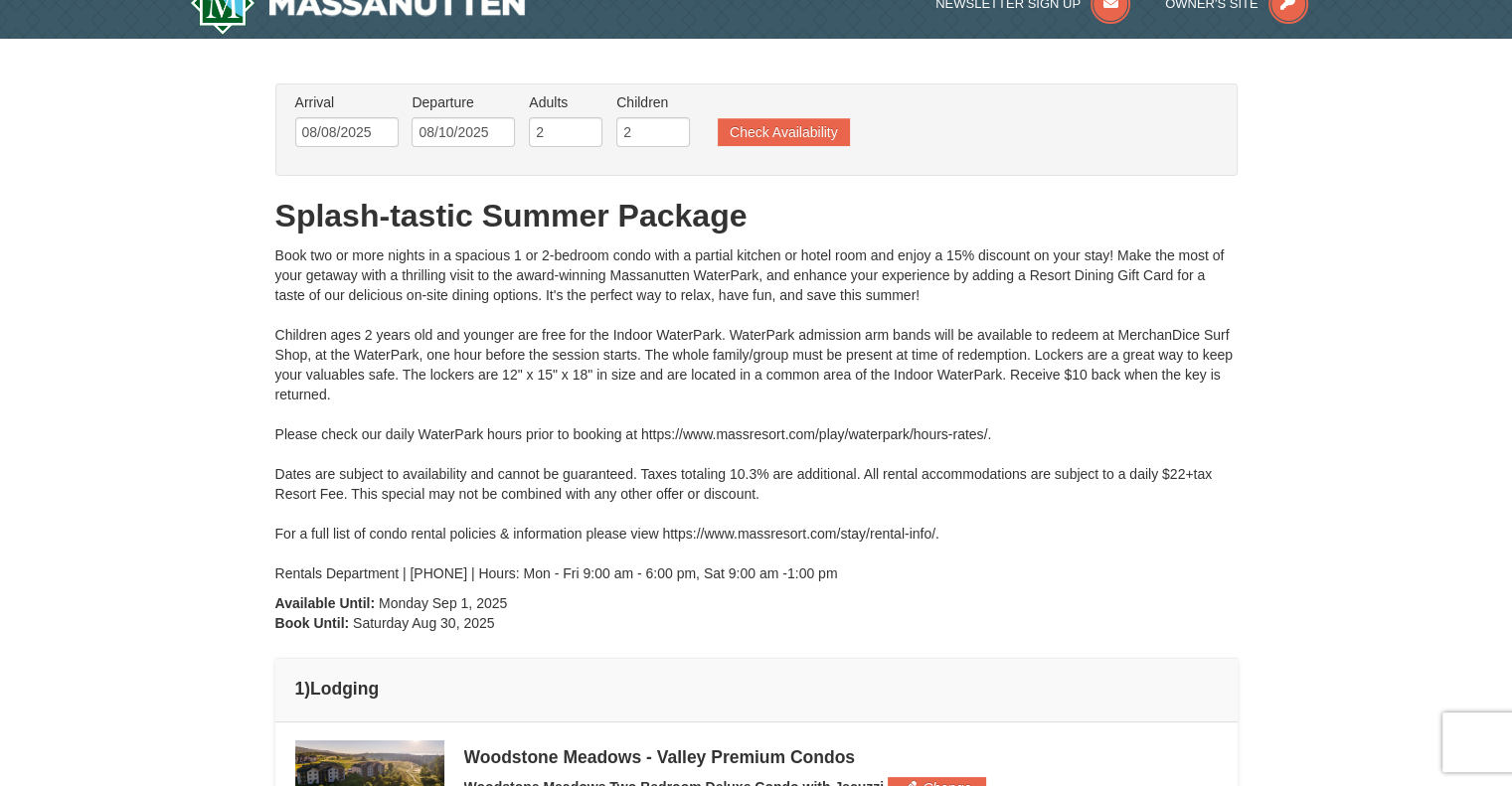 scroll, scrollTop: 0, scrollLeft: 0, axis: both 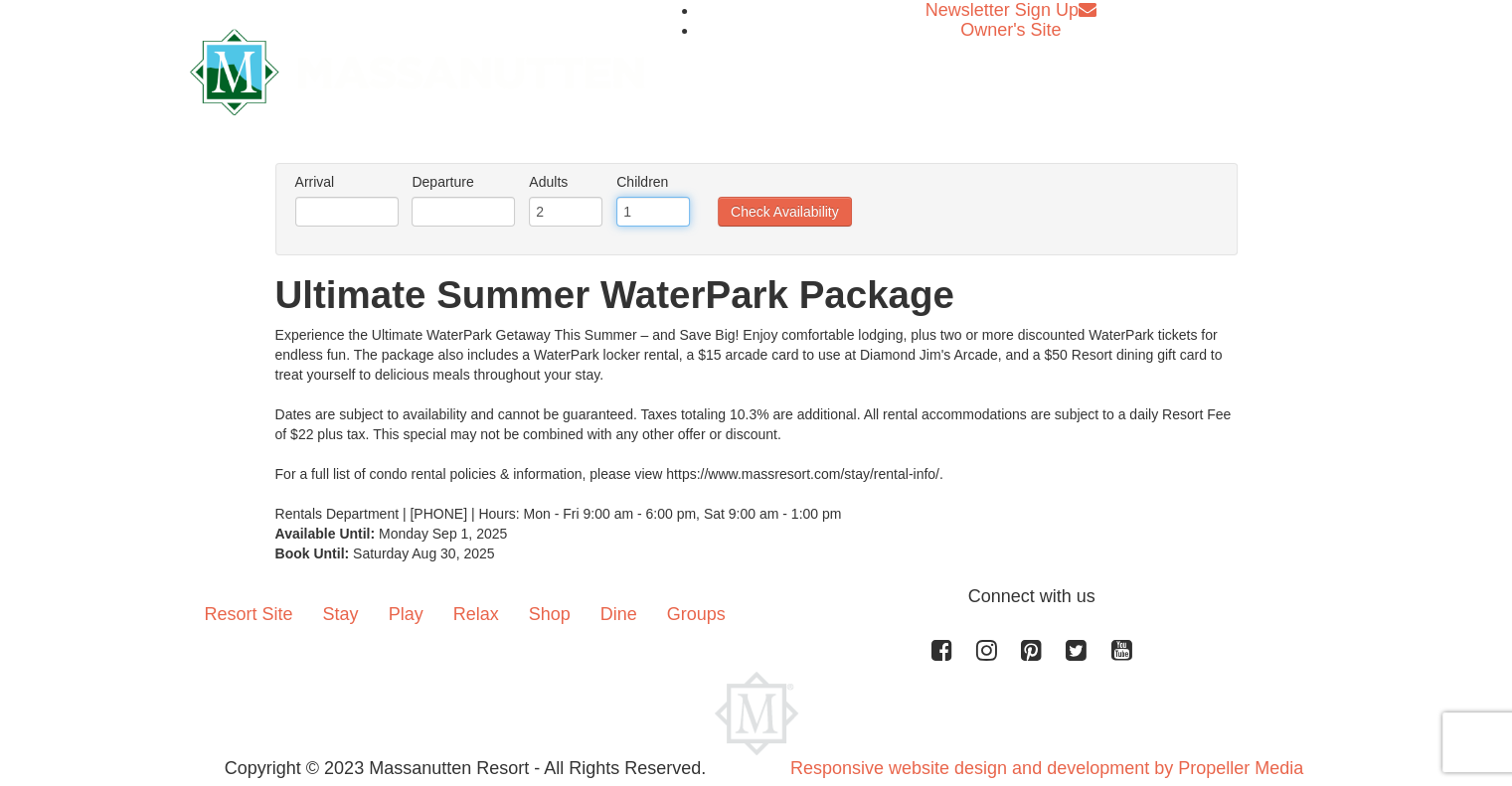 click on "1" at bounding box center [653, 212] 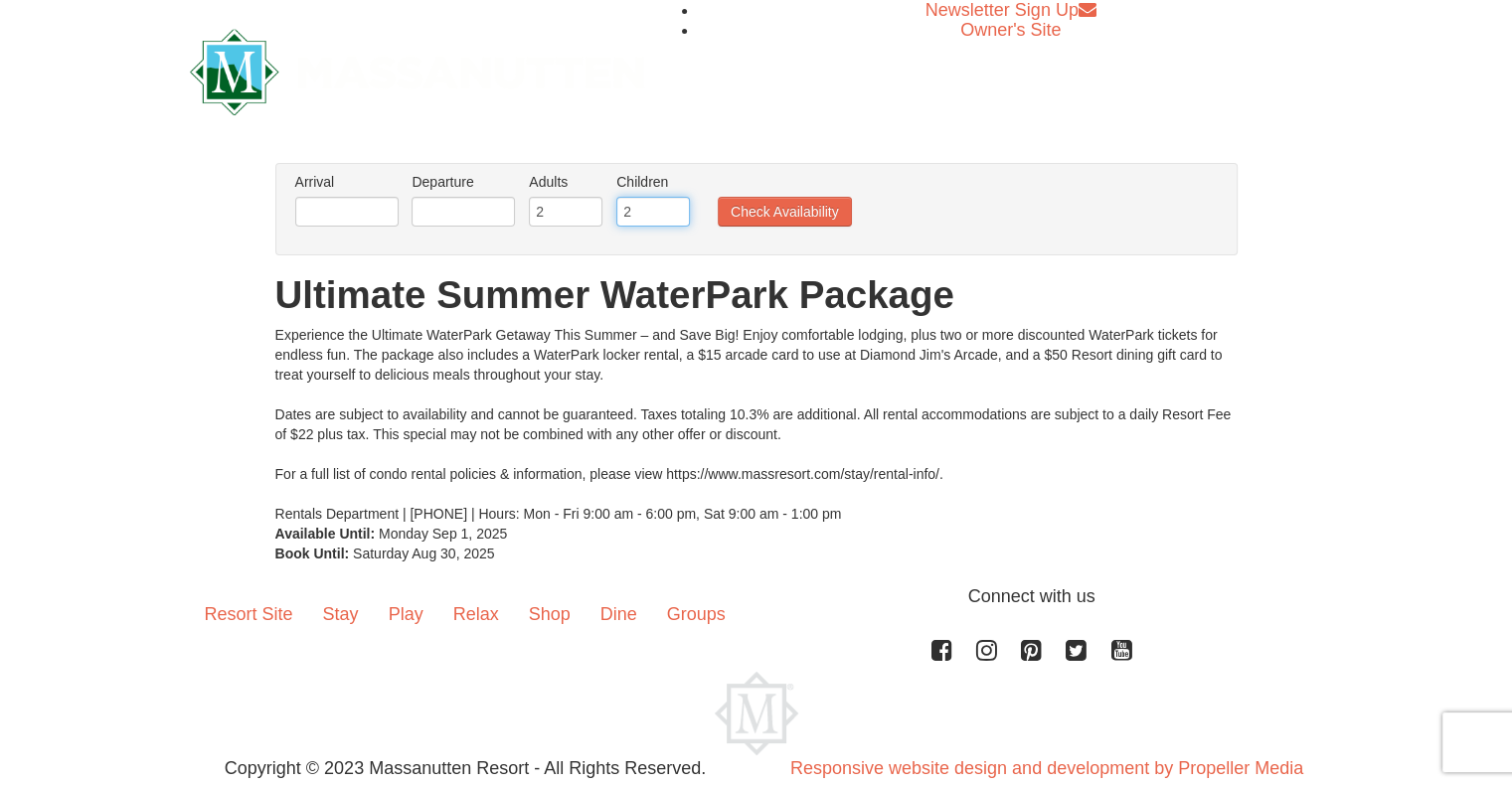 type on "2" 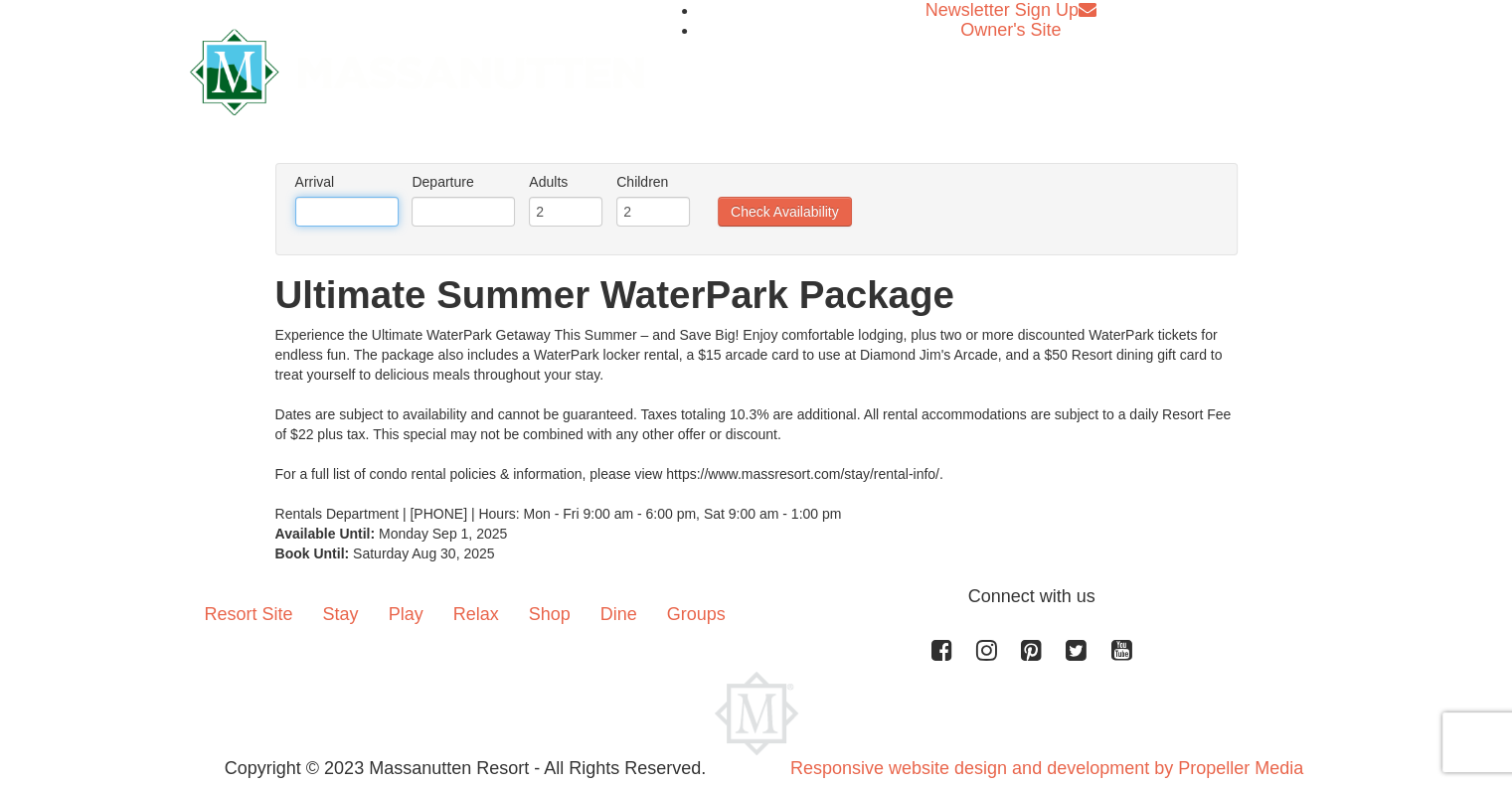 click at bounding box center [347, 212] 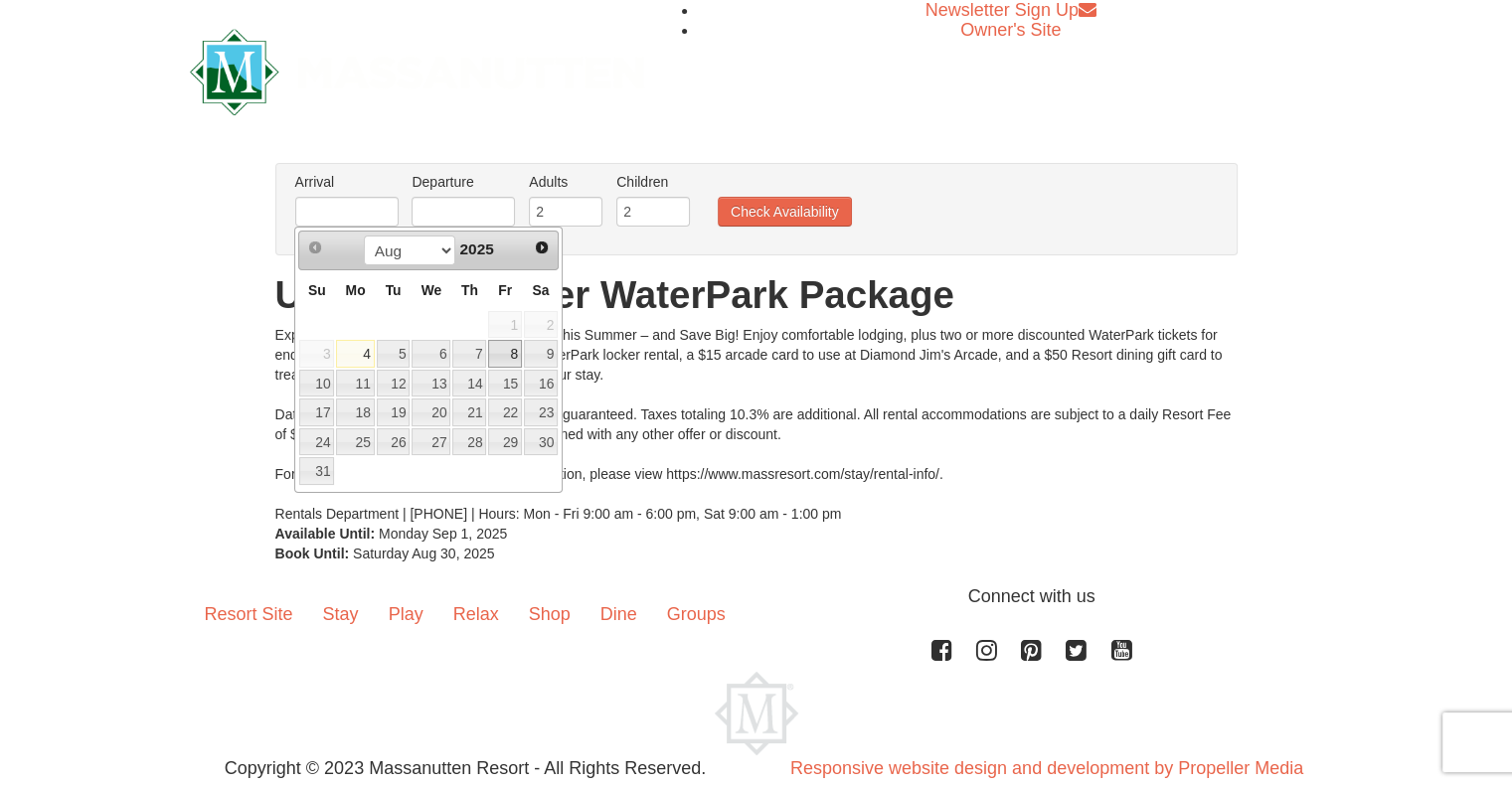 click on "8" at bounding box center (505, 354) 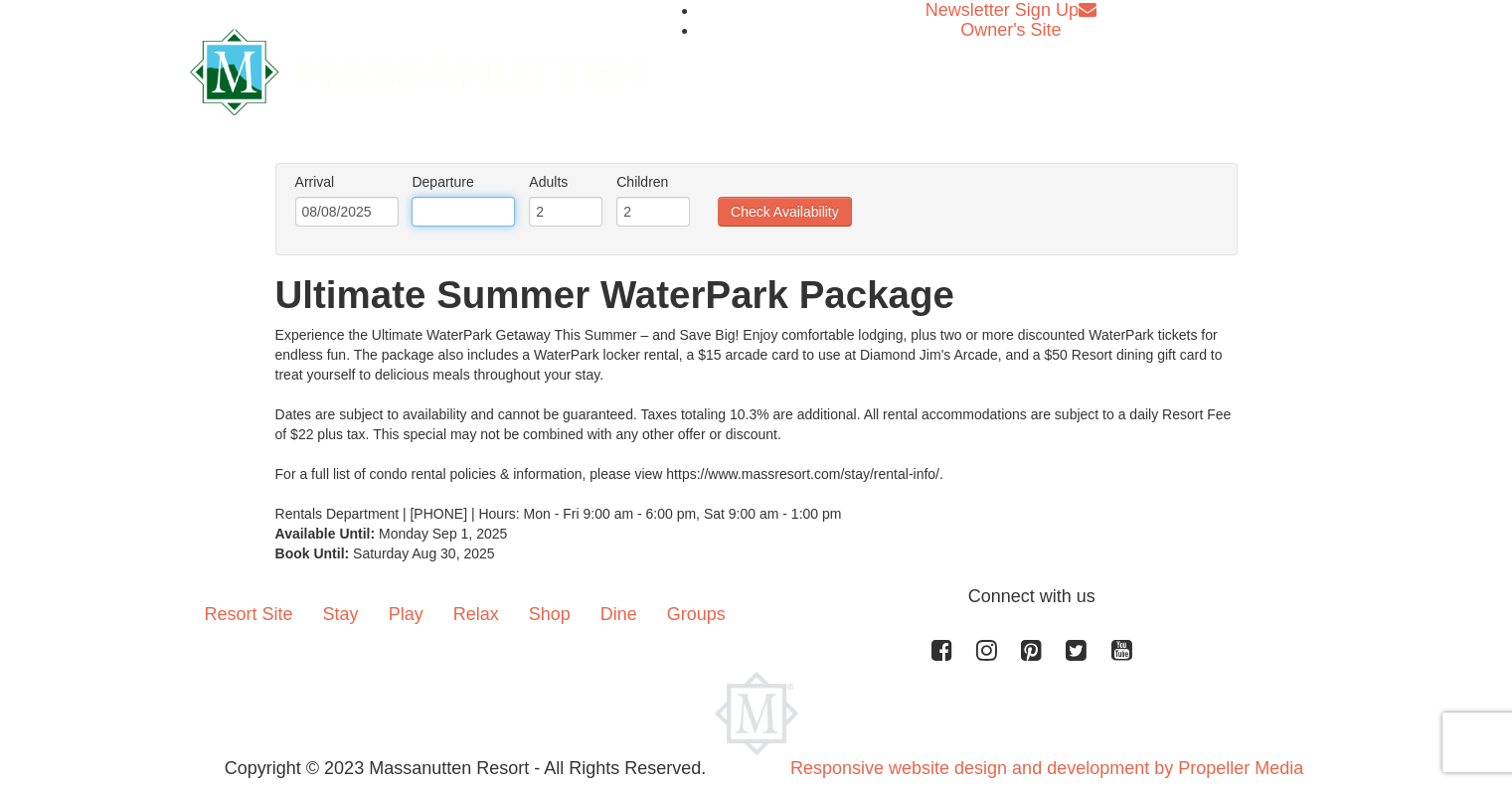 click at bounding box center [463, 212] 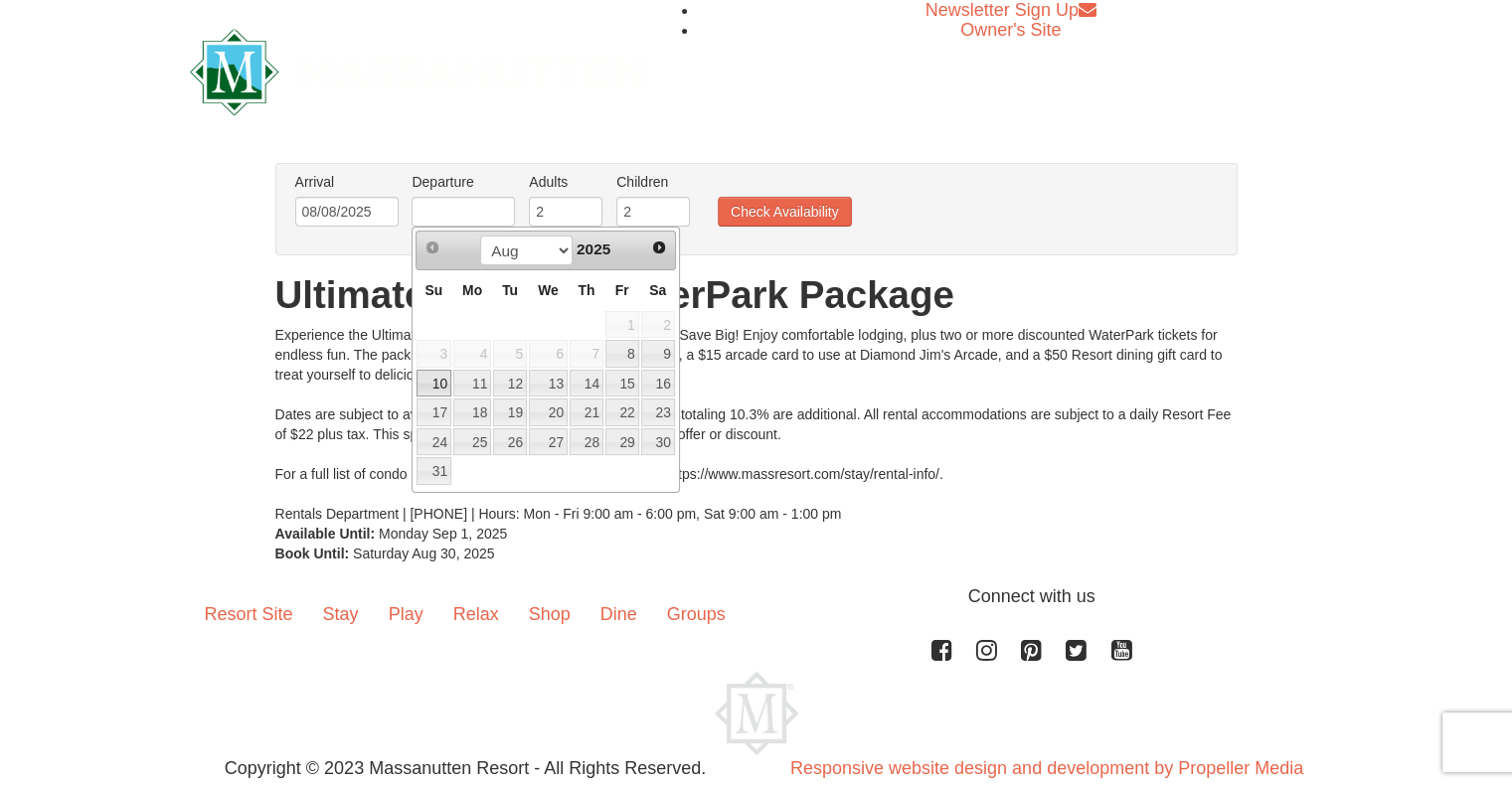 click on "10" at bounding box center (433, 384) 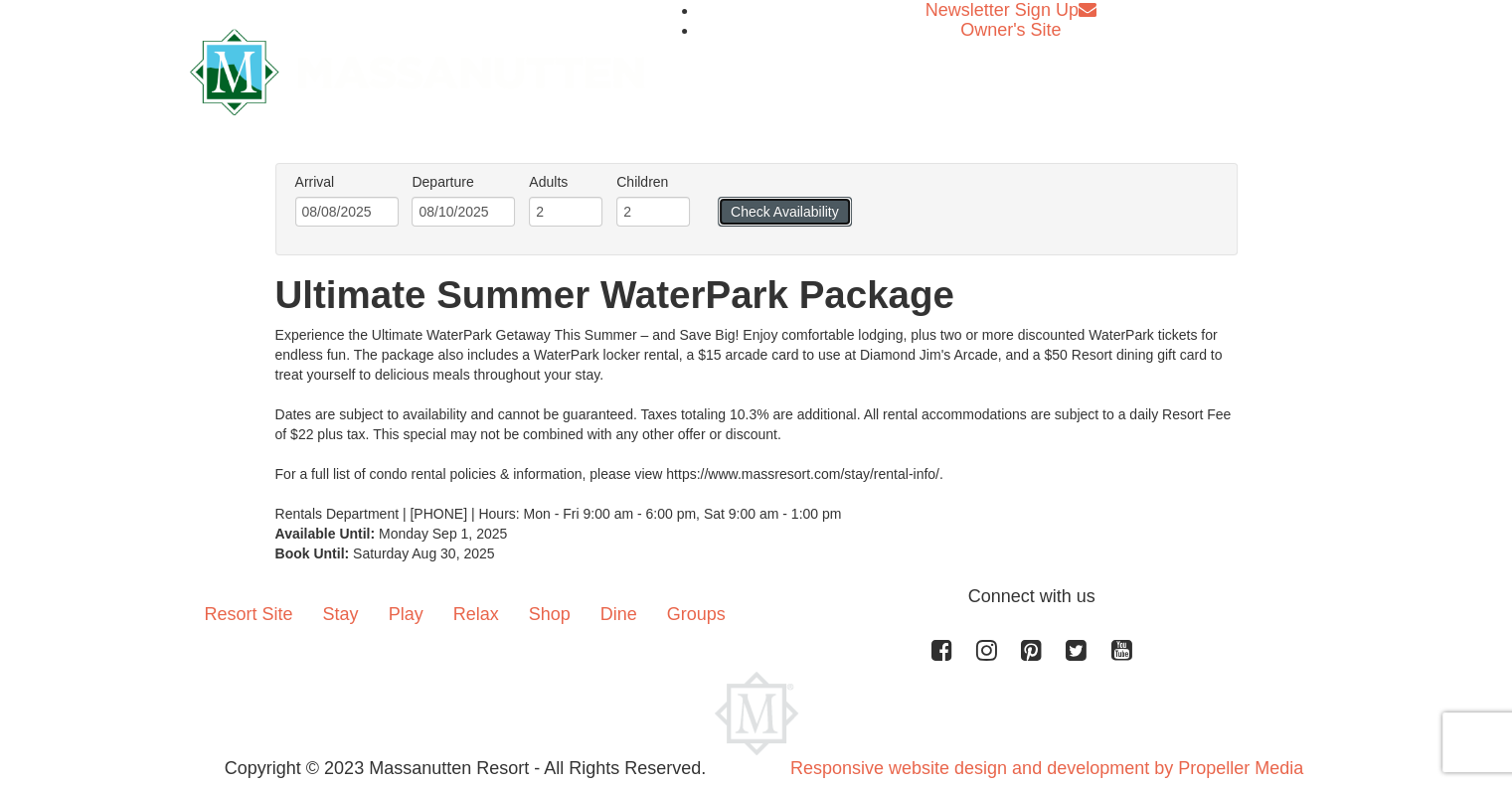 click on "Check Availability" at bounding box center (784, 212) 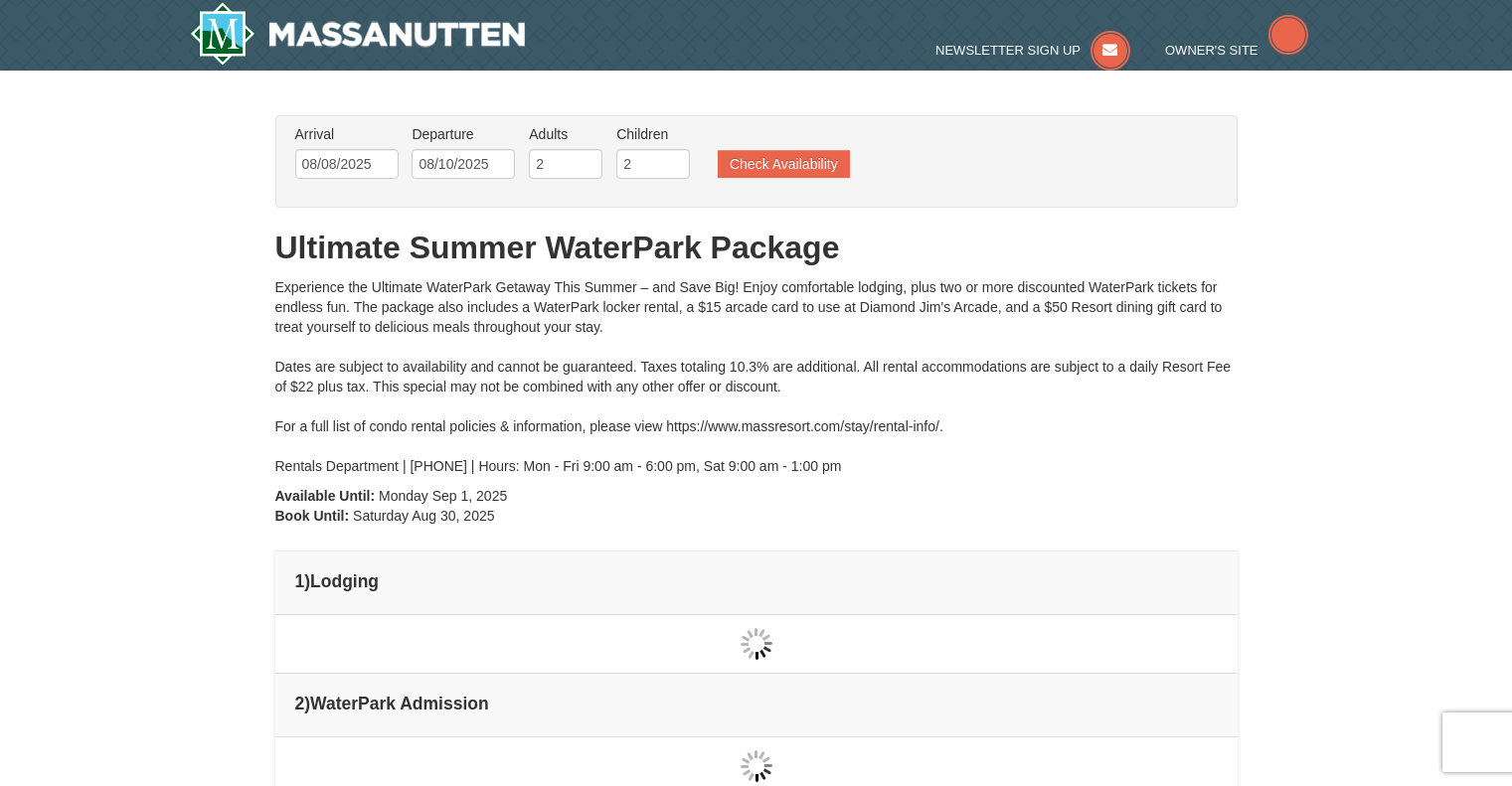 scroll, scrollTop: 0, scrollLeft: 0, axis: both 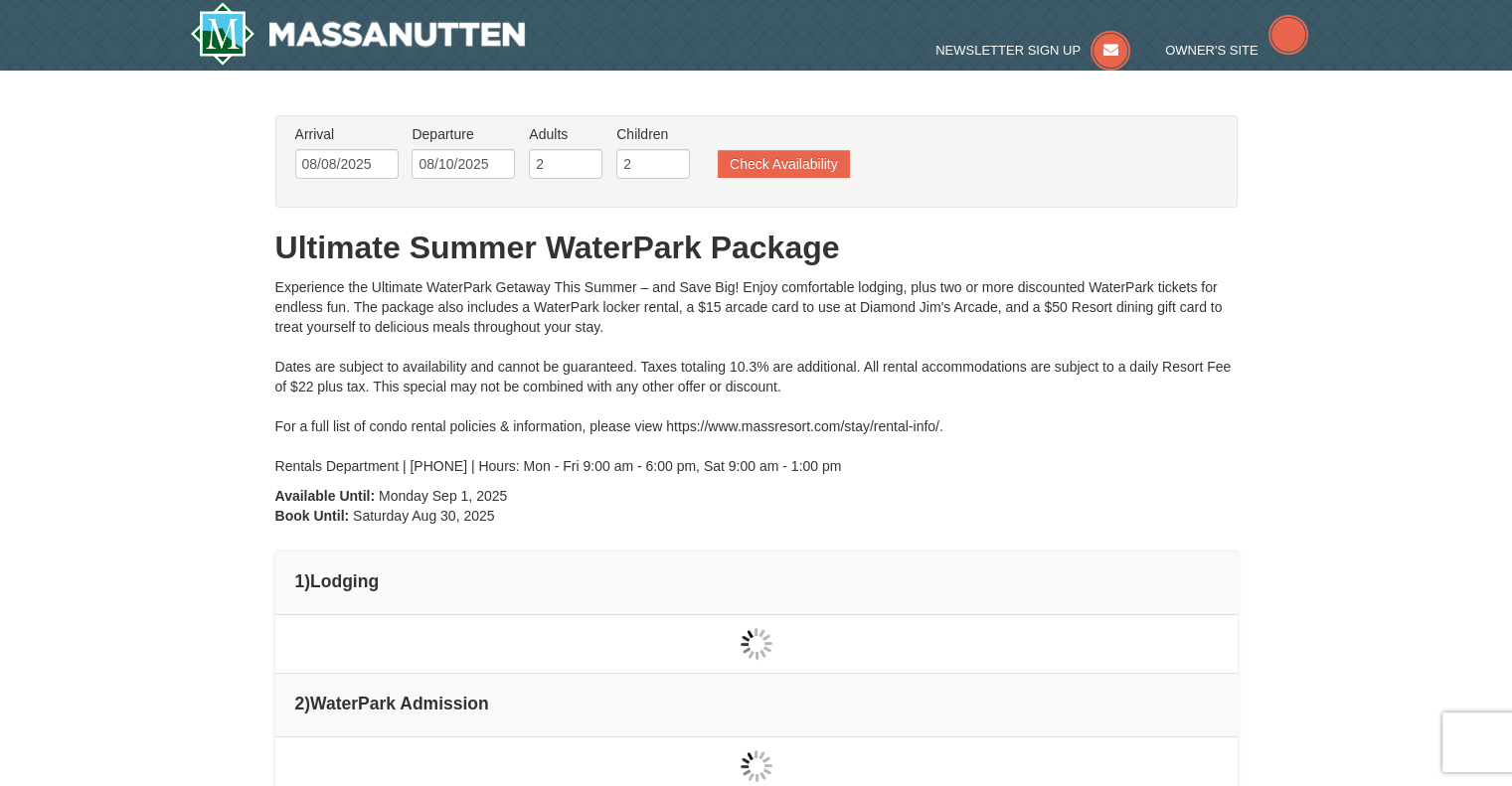 type on "08/08/2025" 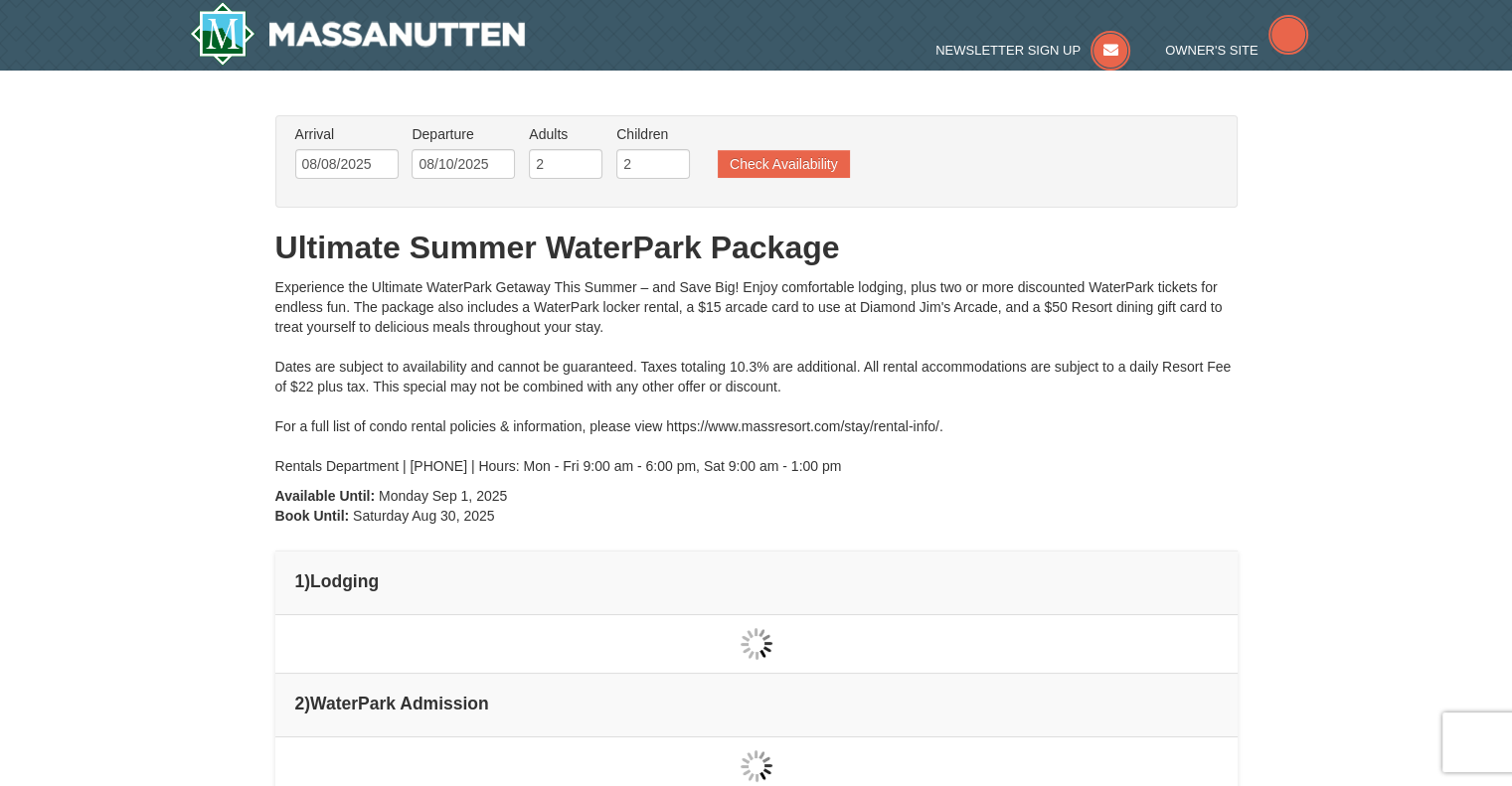 type on "08/08/2025" 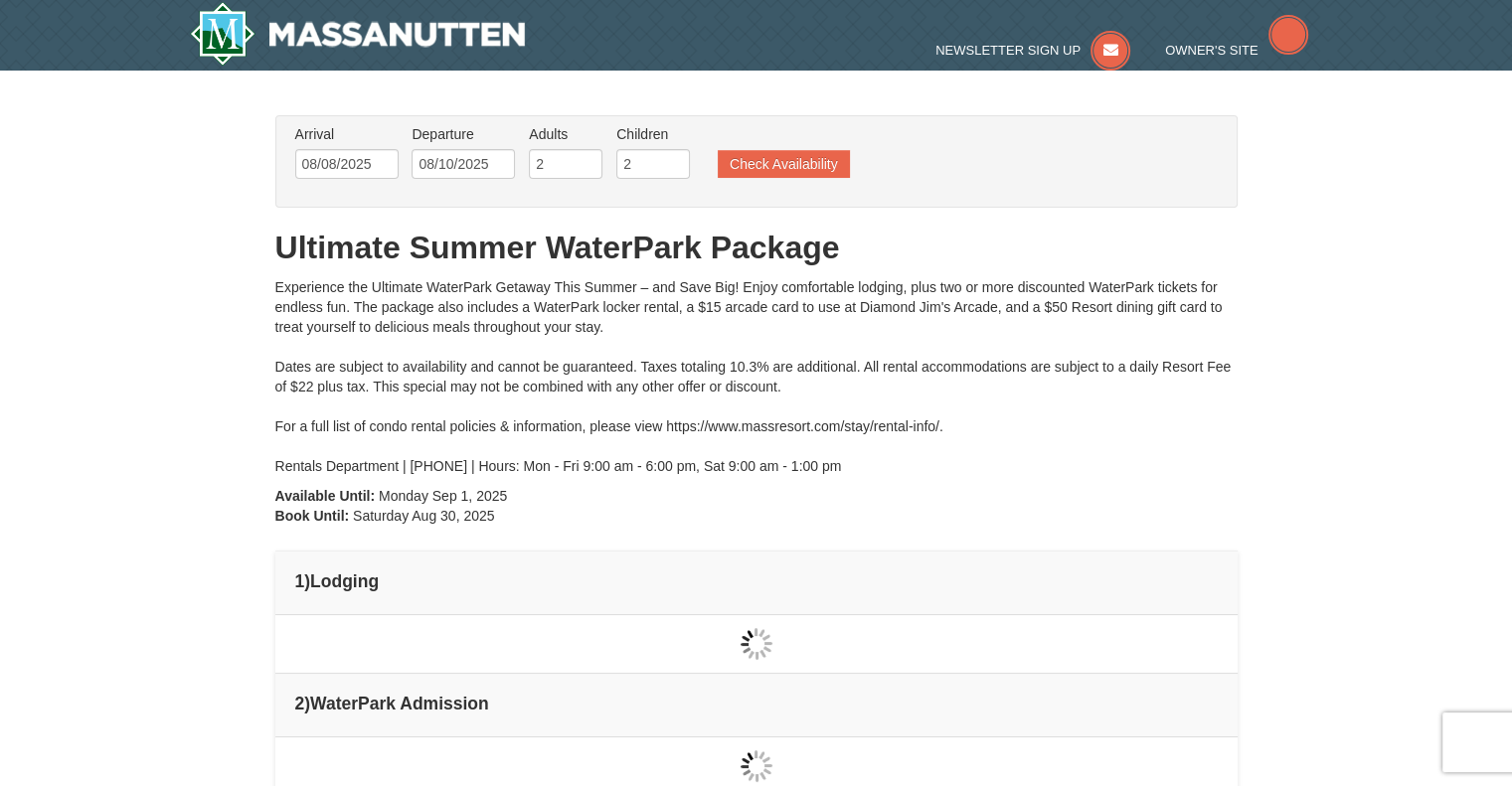 type on "08/08/2025" 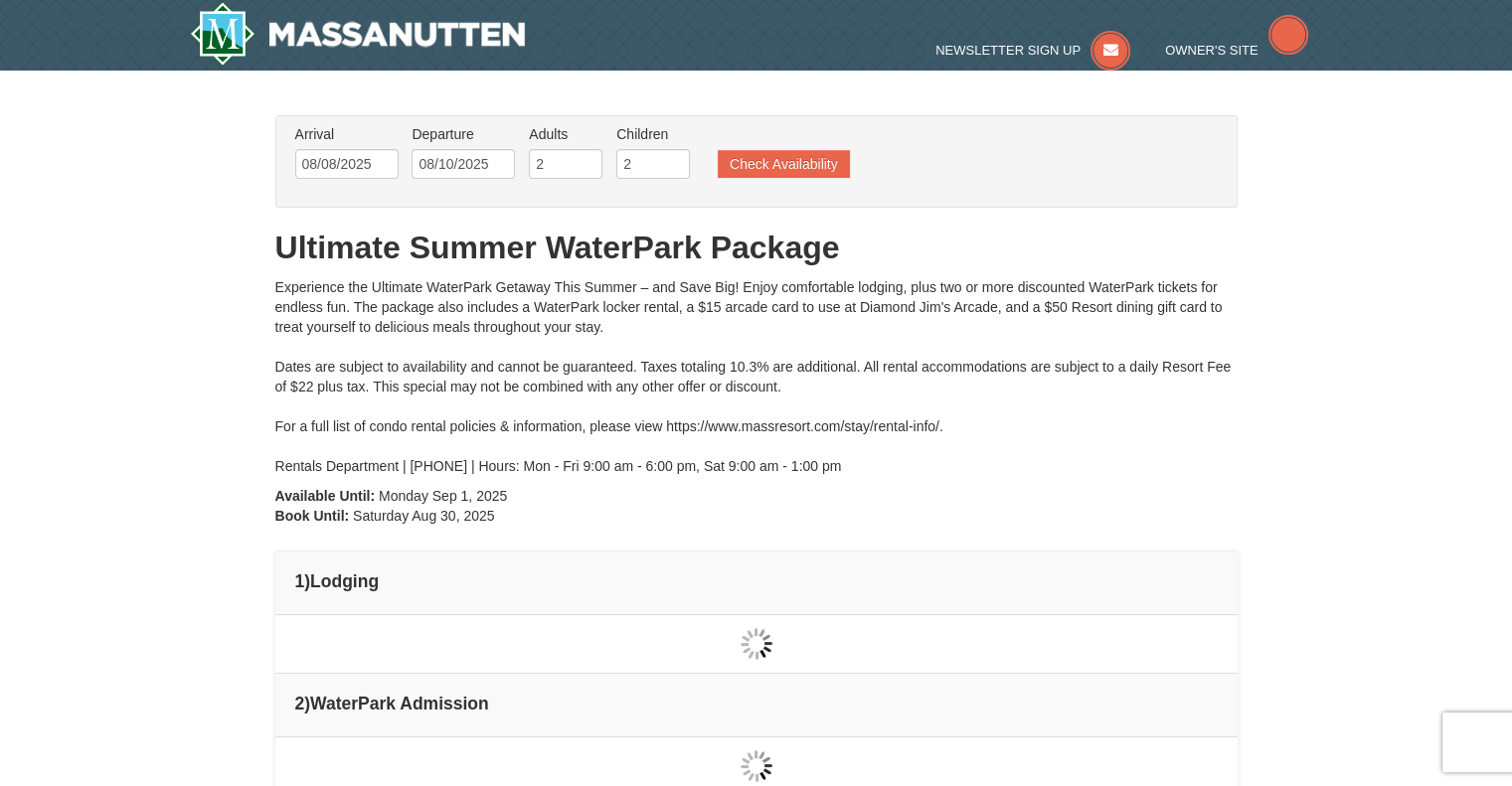 type on "08/08/2025" 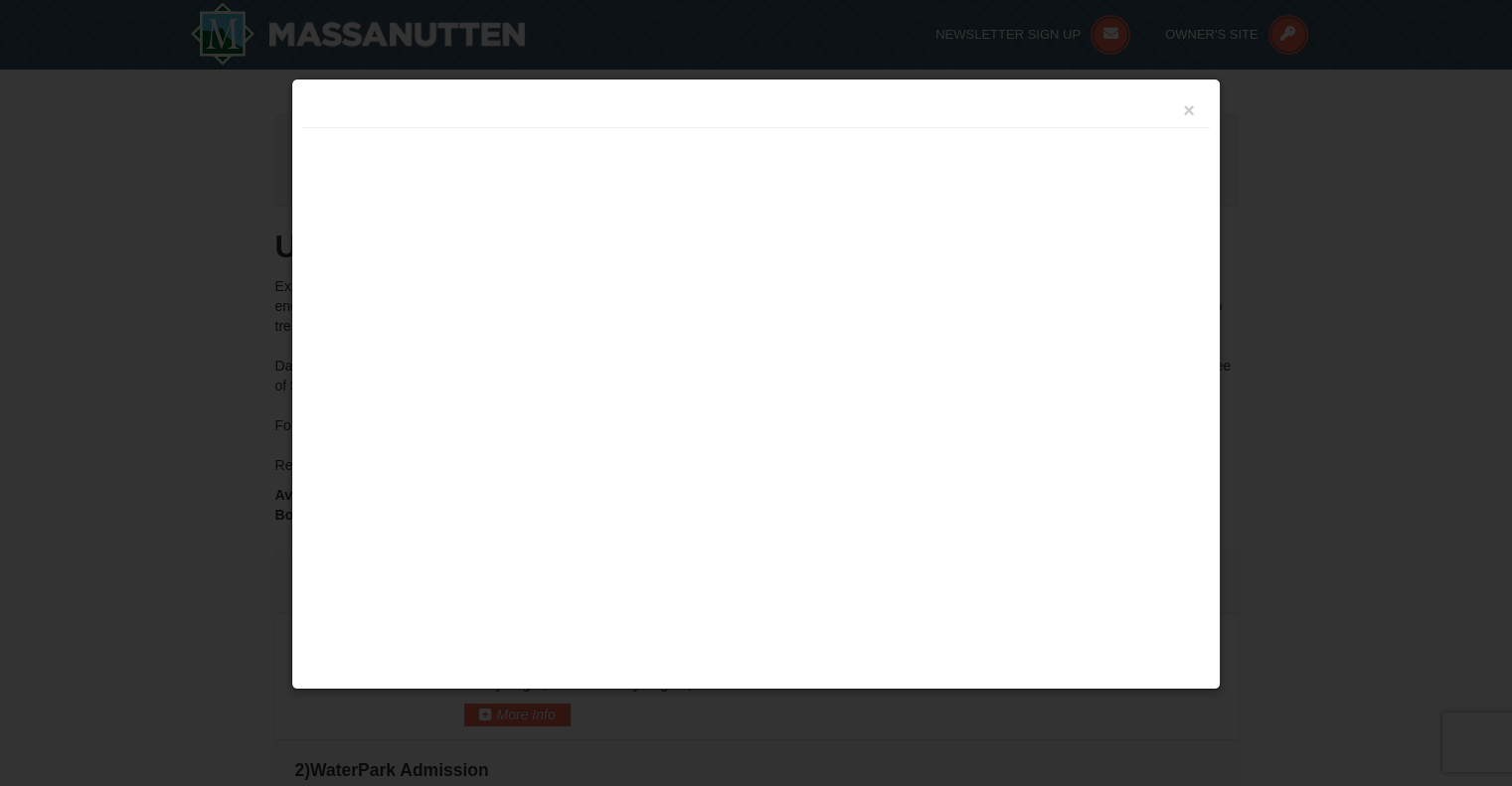 scroll, scrollTop: 645, scrollLeft: 0, axis: vertical 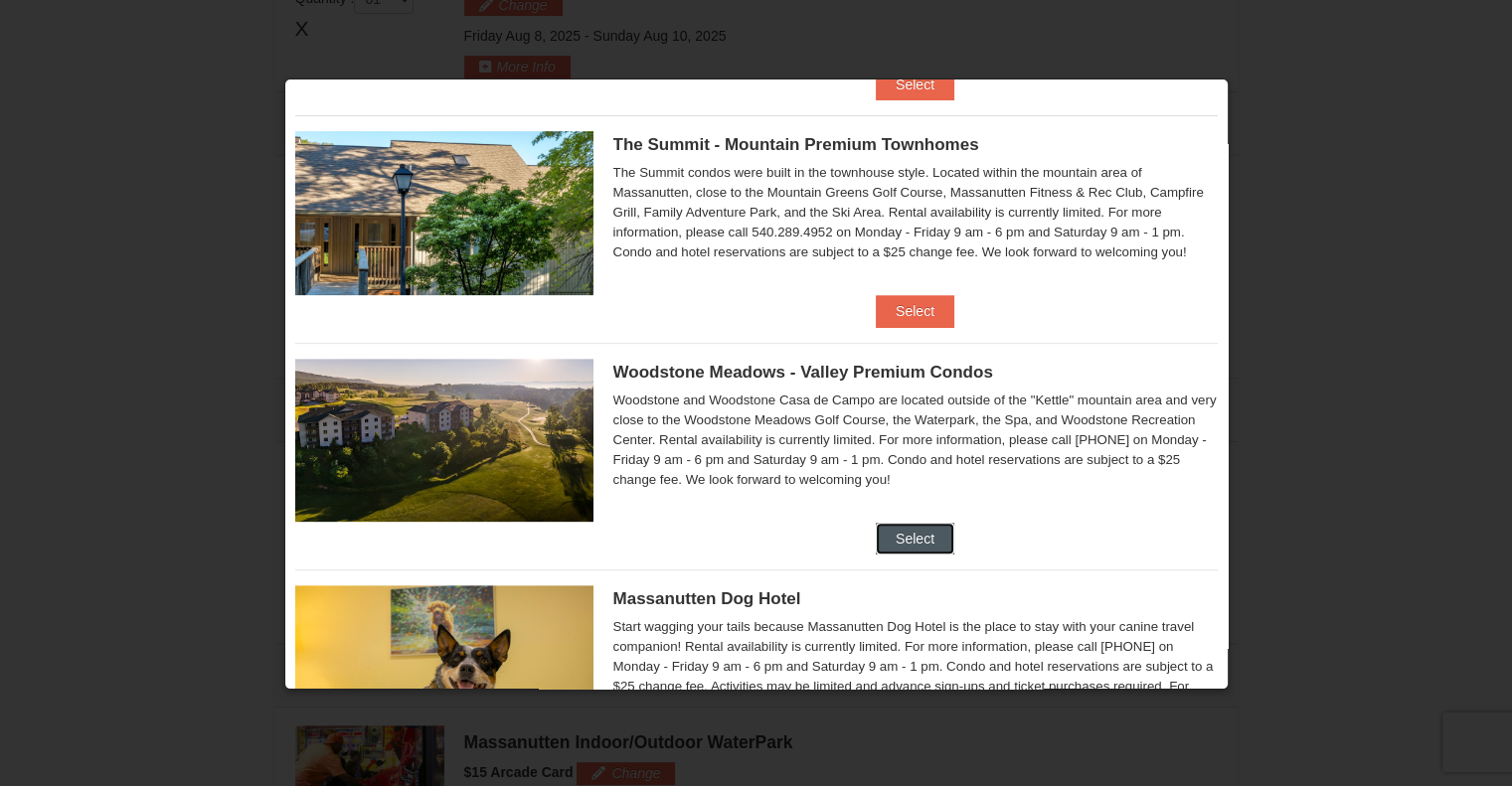 click on "Select" at bounding box center (915, 539) 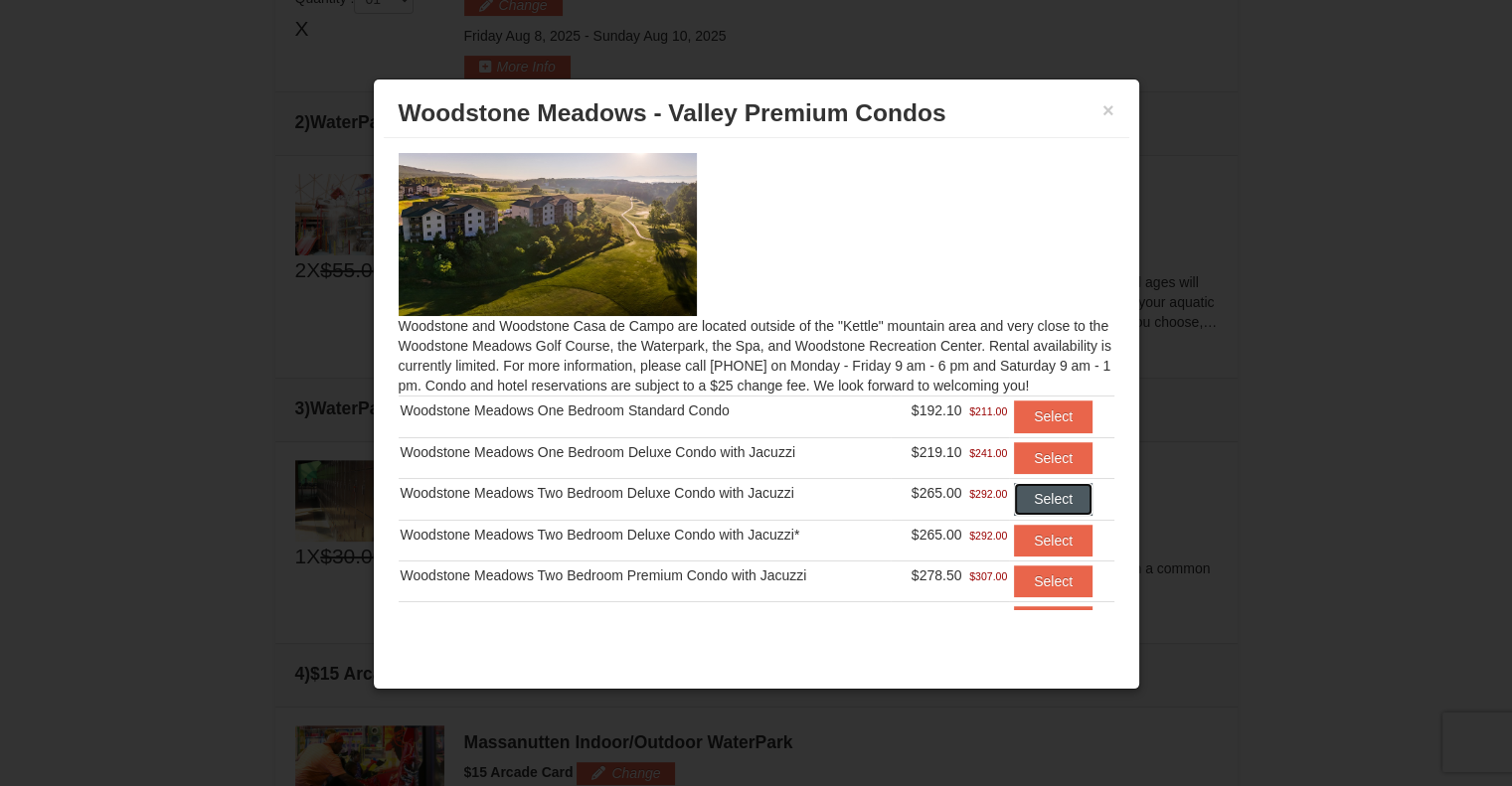click on "Select" at bounding box center (1053, 499) 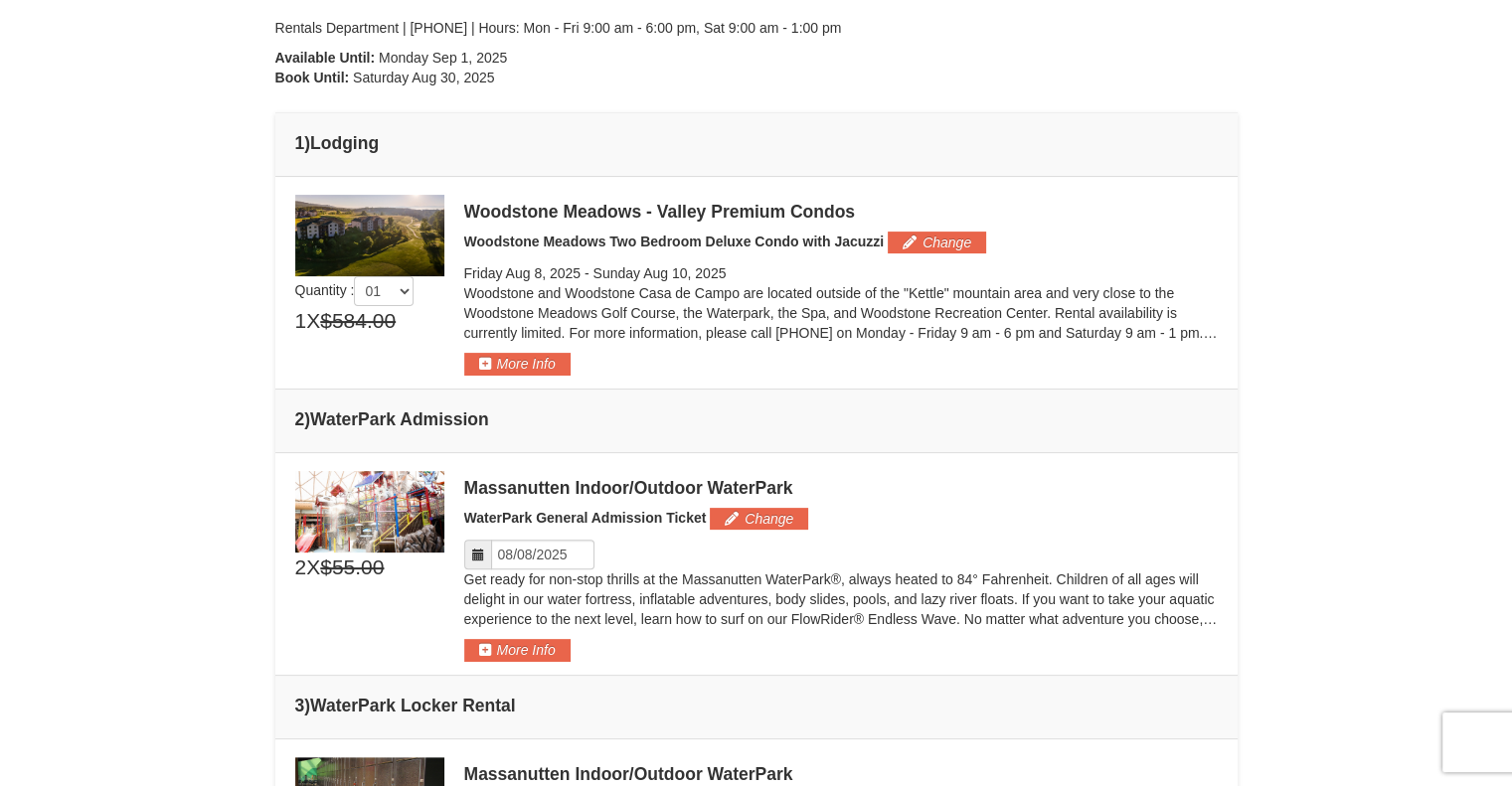 scroll, scrollTop: 408, scrollLeft: 0, axis: vertical 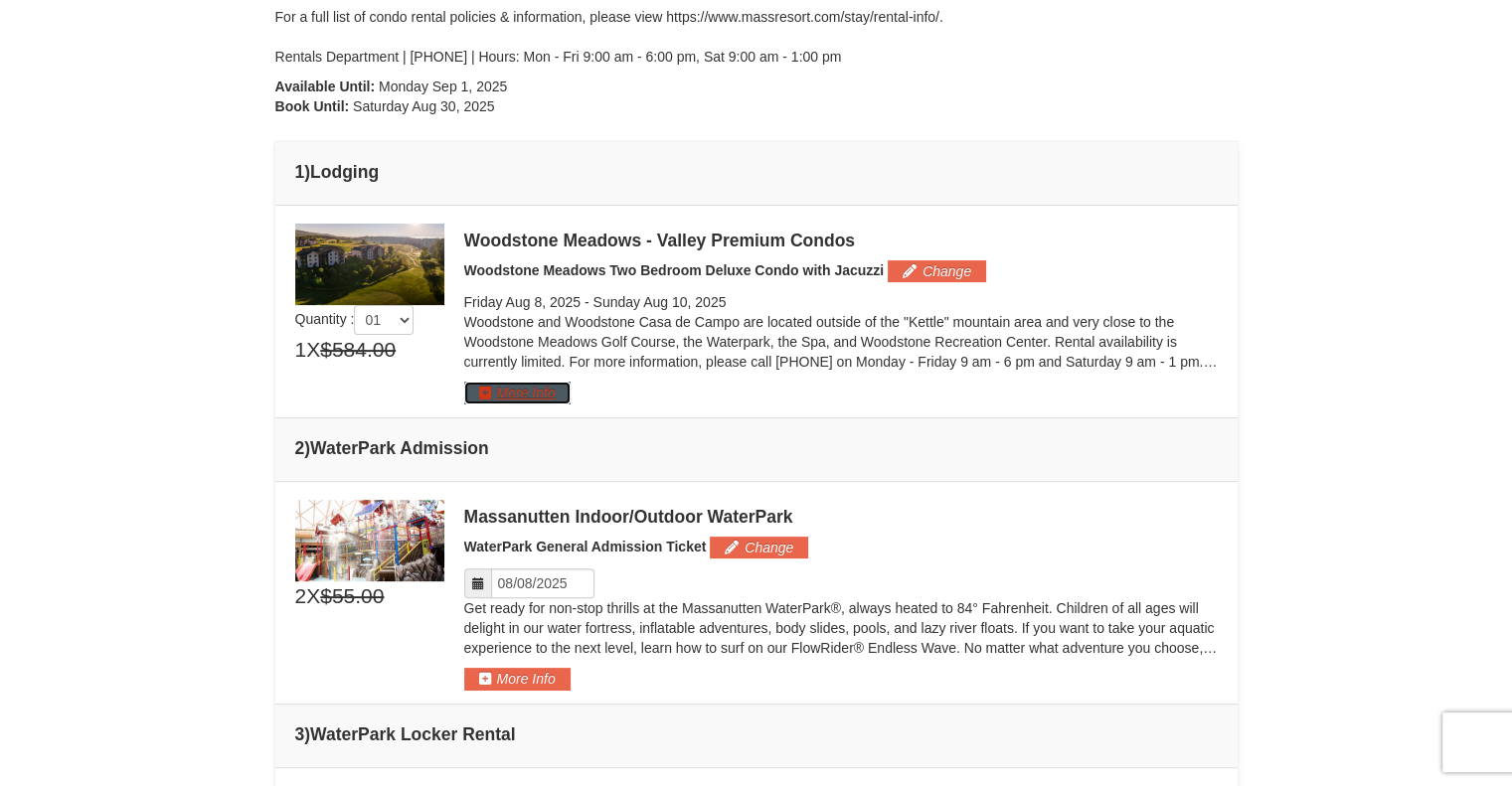click on "More Info" at bounding box center [517, 393] 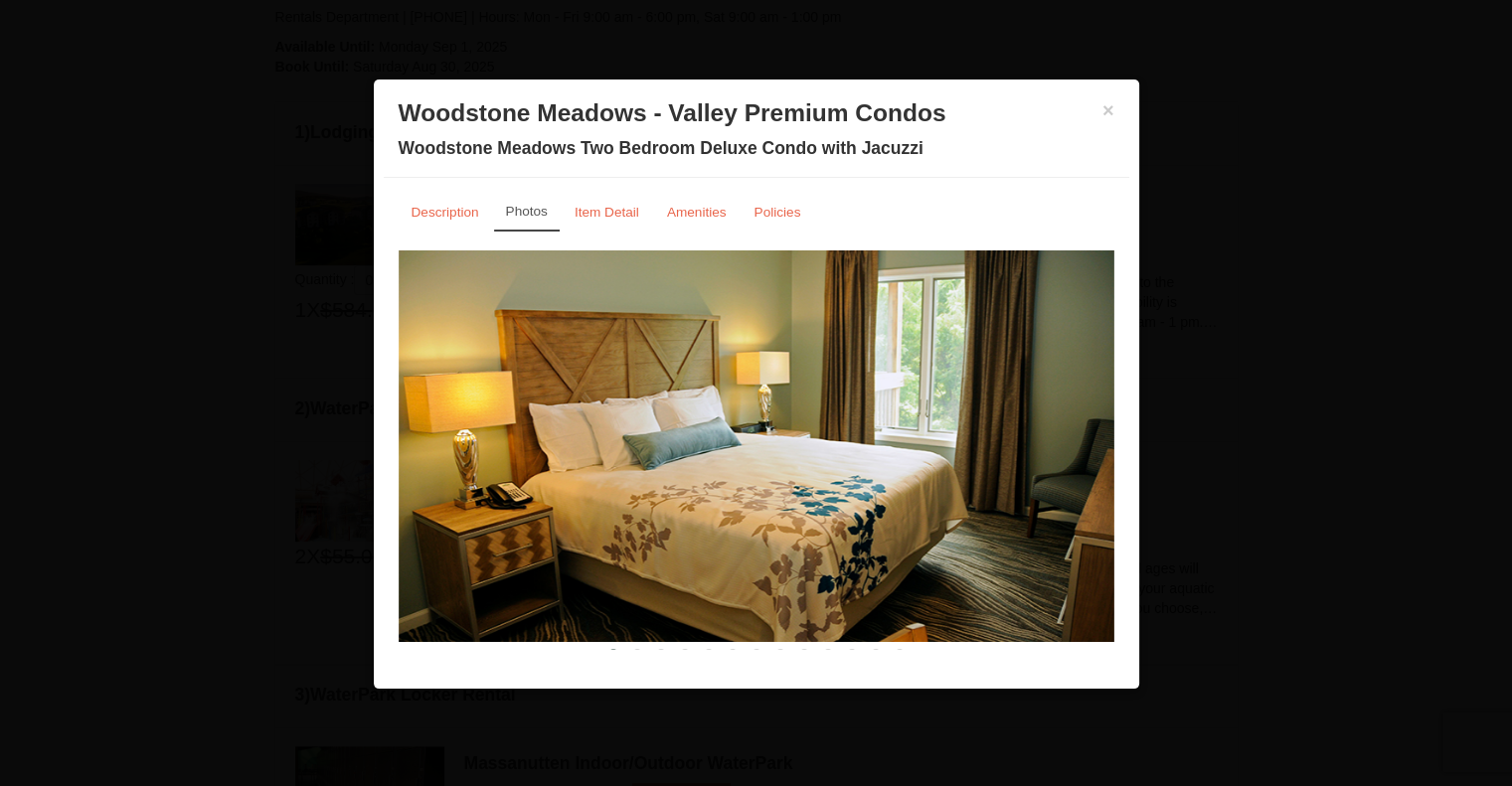 scroll, scrollTop: 523, scrollLeft: 0, axis: vertical 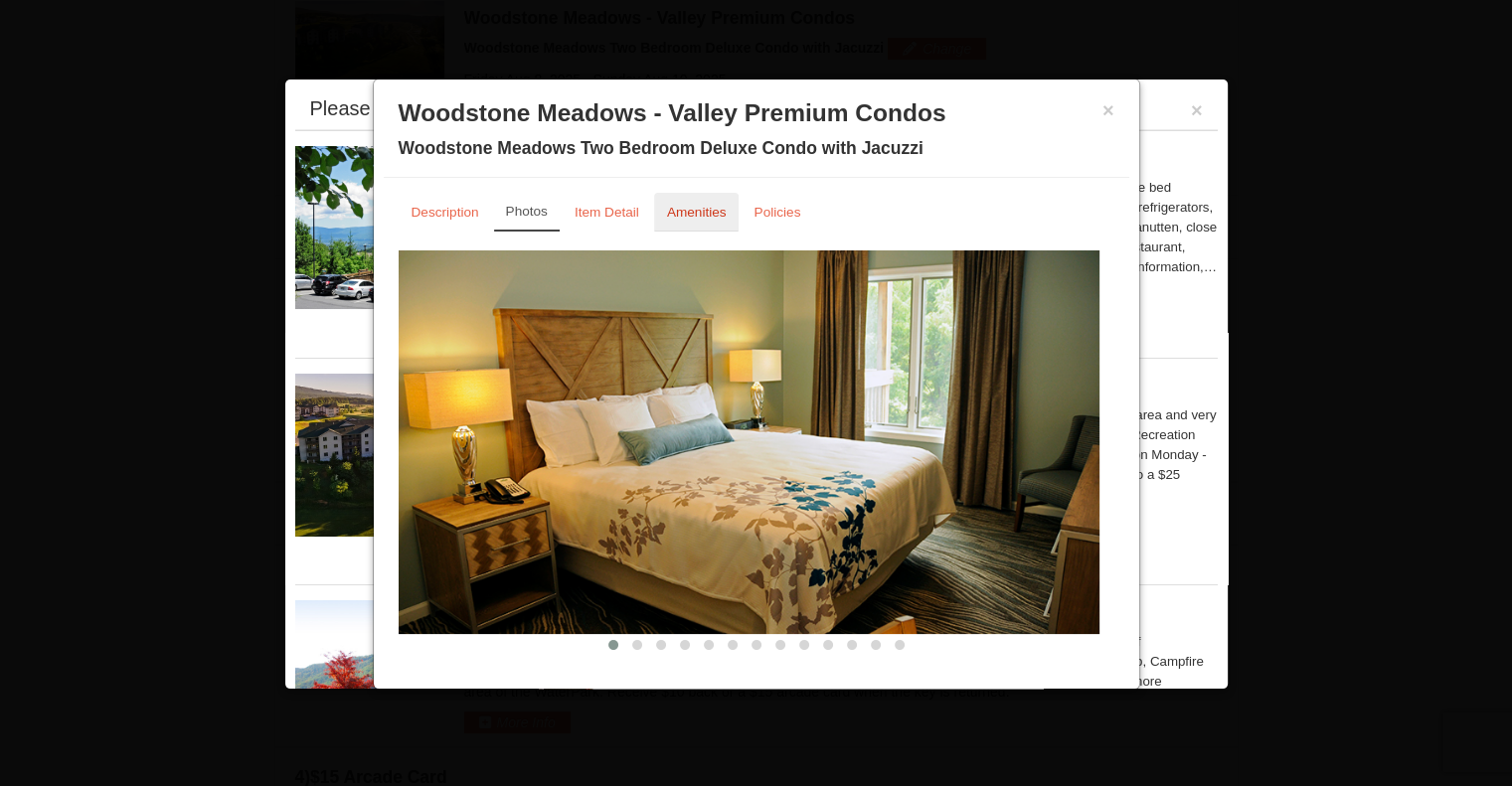 click on "Amenities" at bounding box center [697, 212] 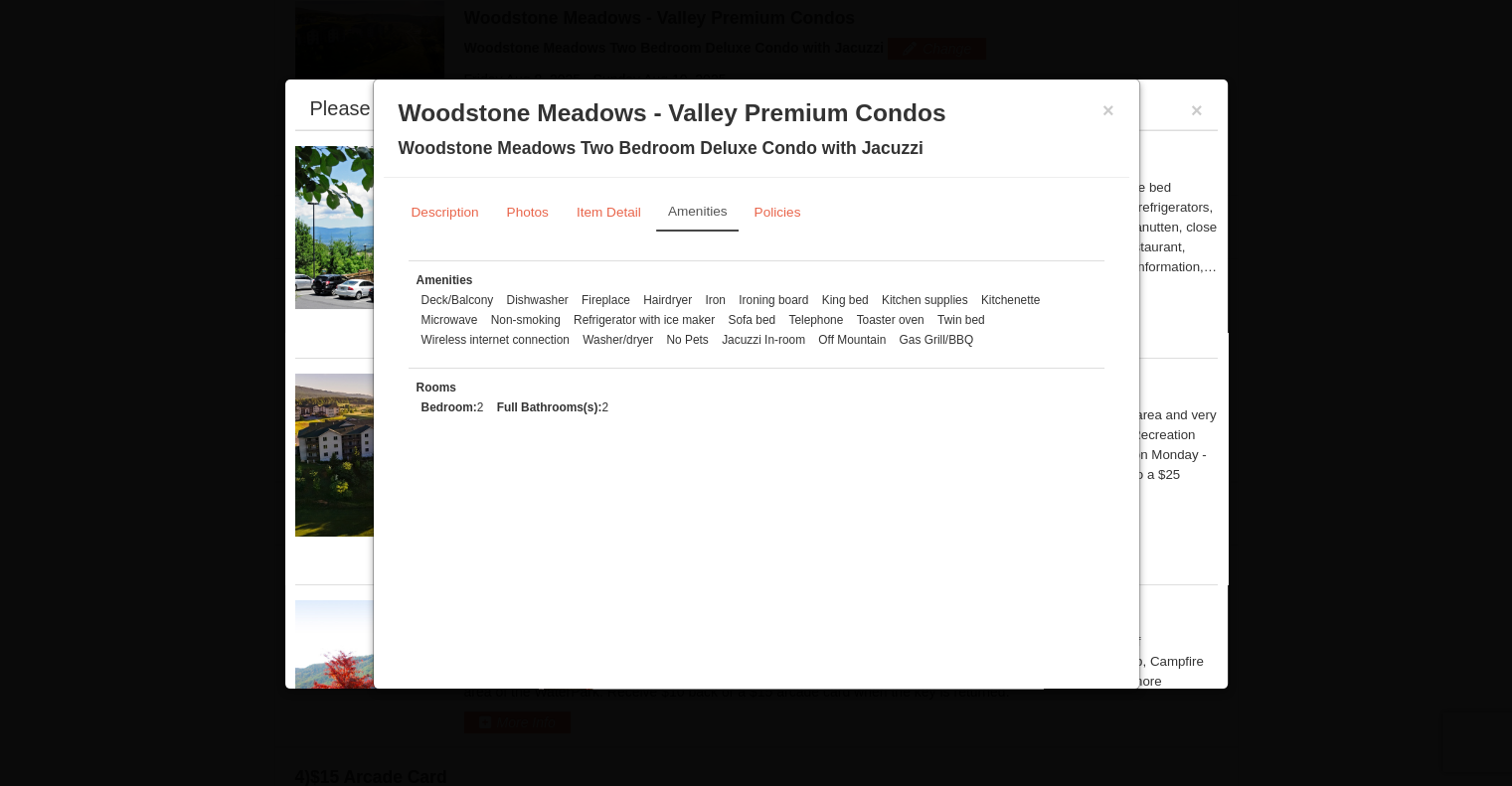 click on "×
Woodstone Meadows - Valley Premium Condos  Woodstone Meadows Two Bedroom Deluxe Condo with Jacuzzi" at bounding box center (756, 133) 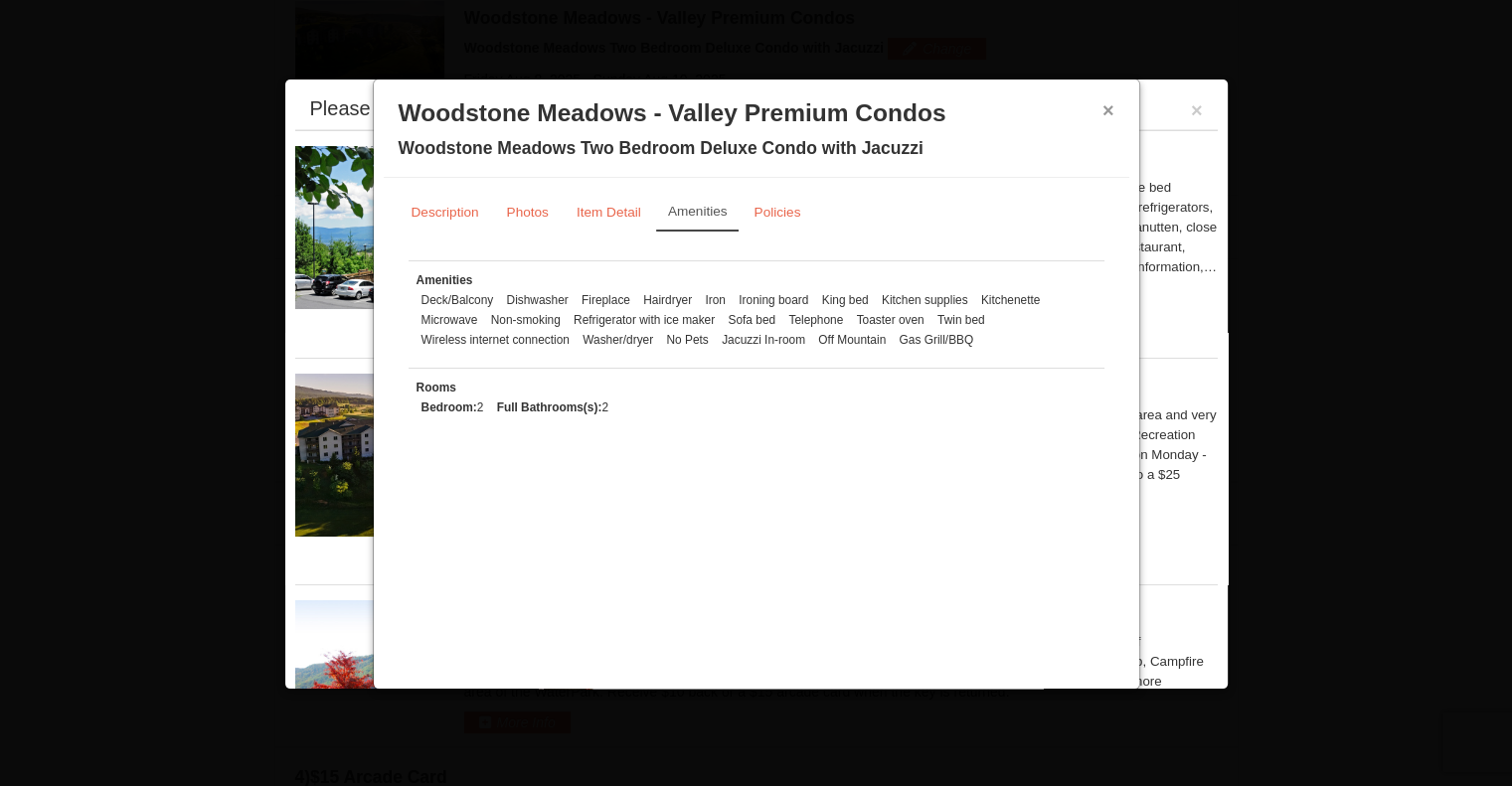 click on "×" at bounding box center [1108, 110] 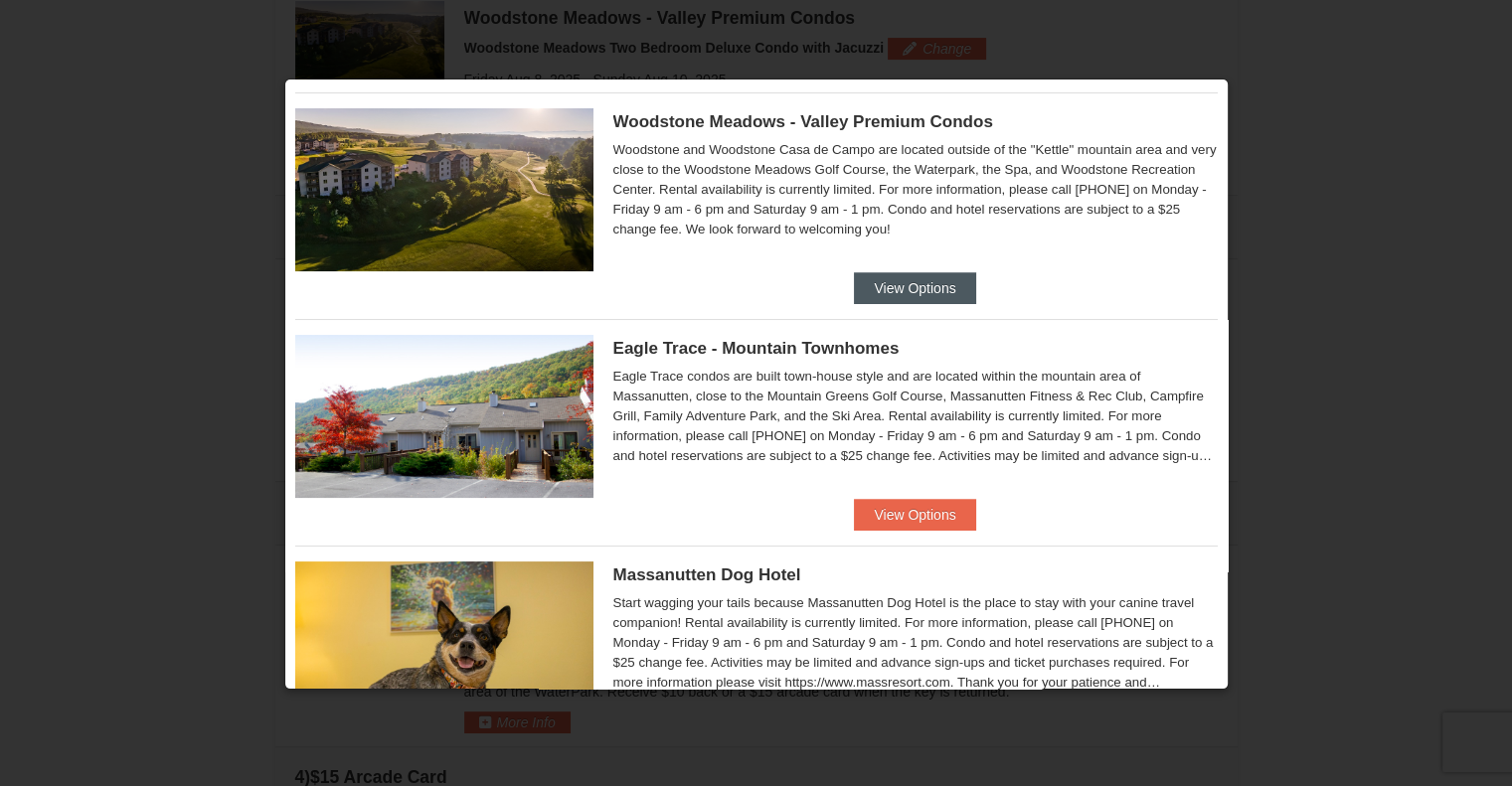 scroll, scrollTop: 262, scrollLeft: 0, axis: vertical 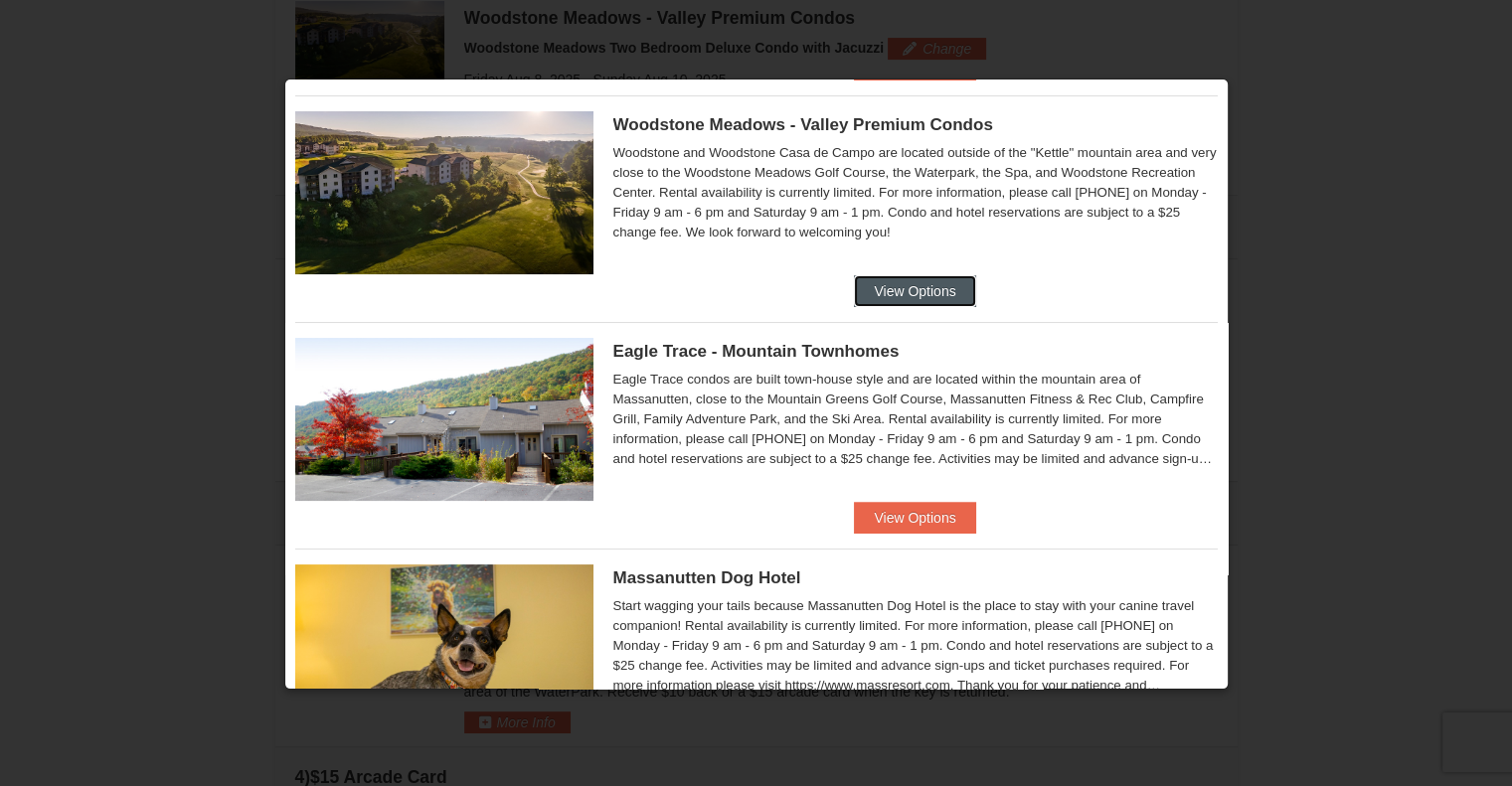 click on "View Options" at bounding box center (915, 291) 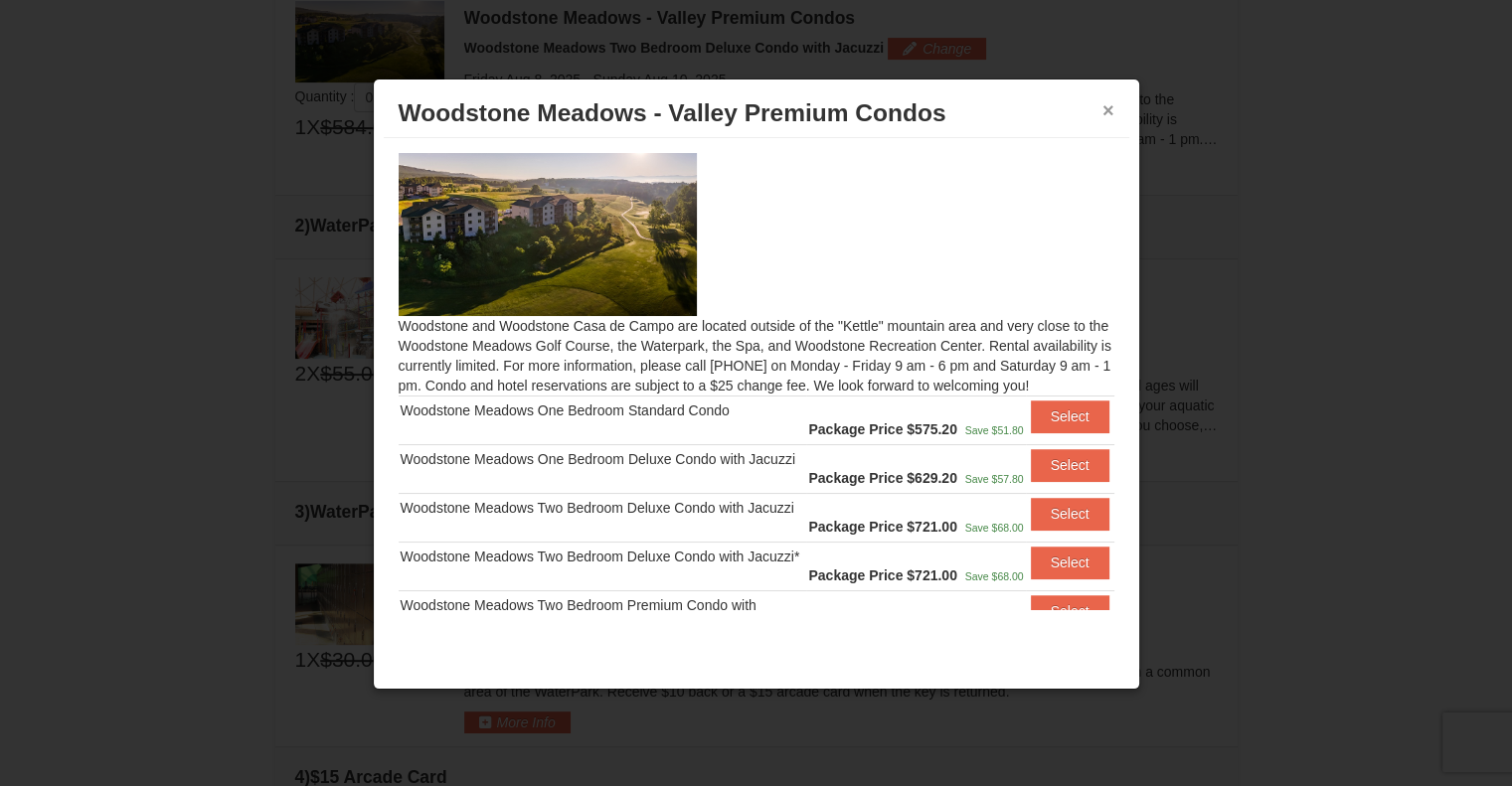 click on "×" at bounding box center (1108, 110) 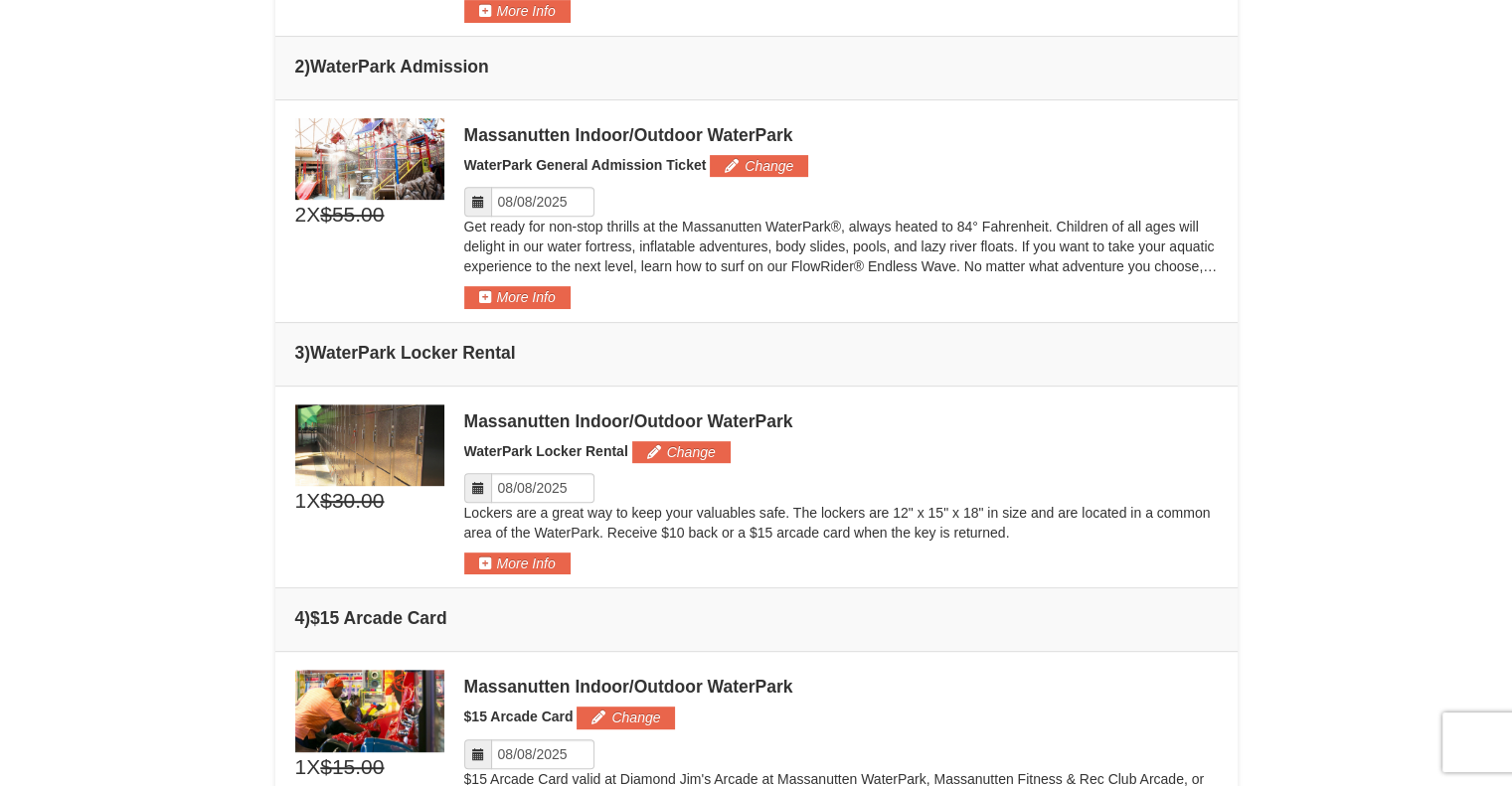 scroll, scrollTop: 788, scrollLeft: 0, axis: vertical 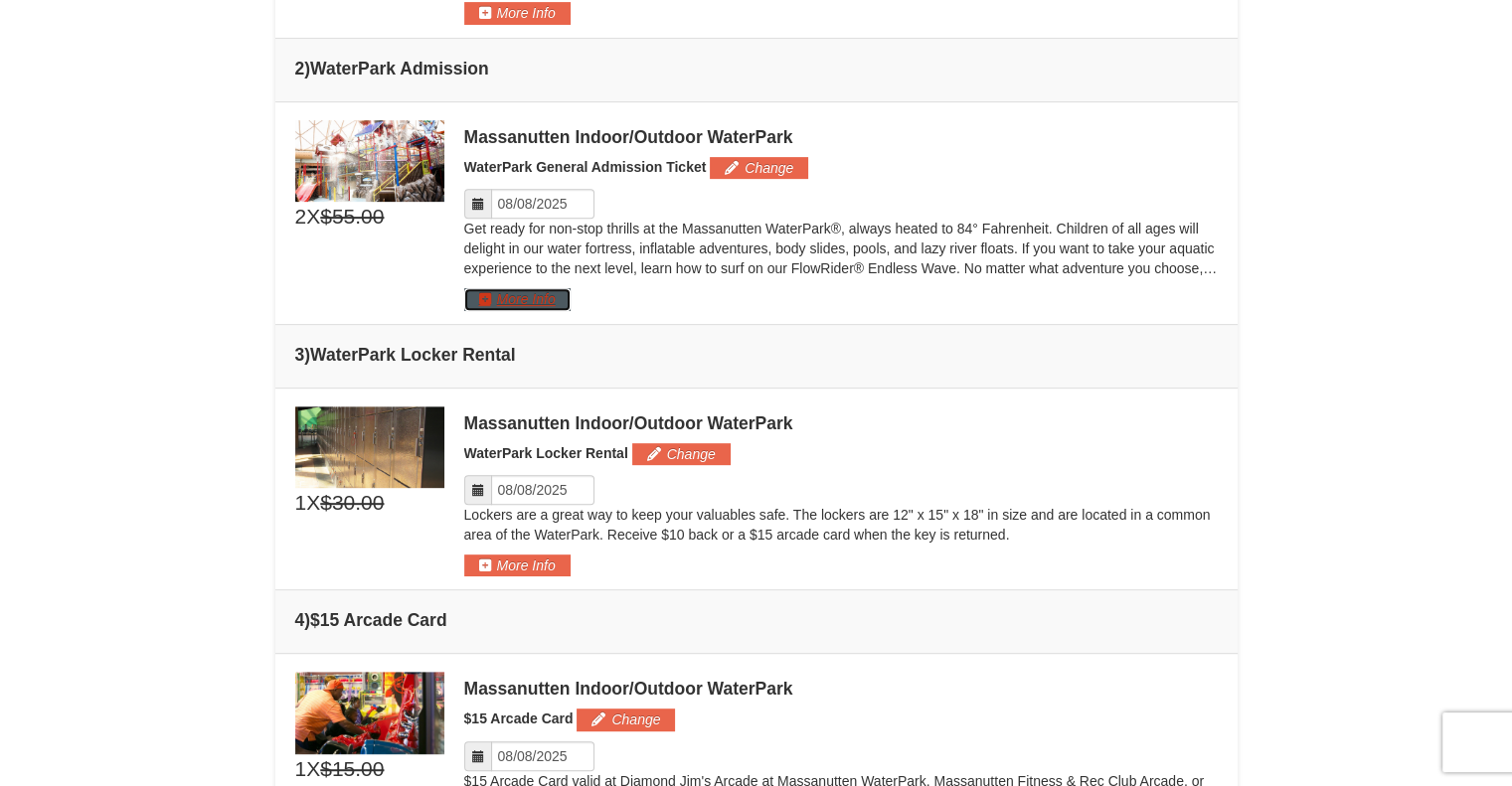 click on "More Info" at bounding box center (517, 299) 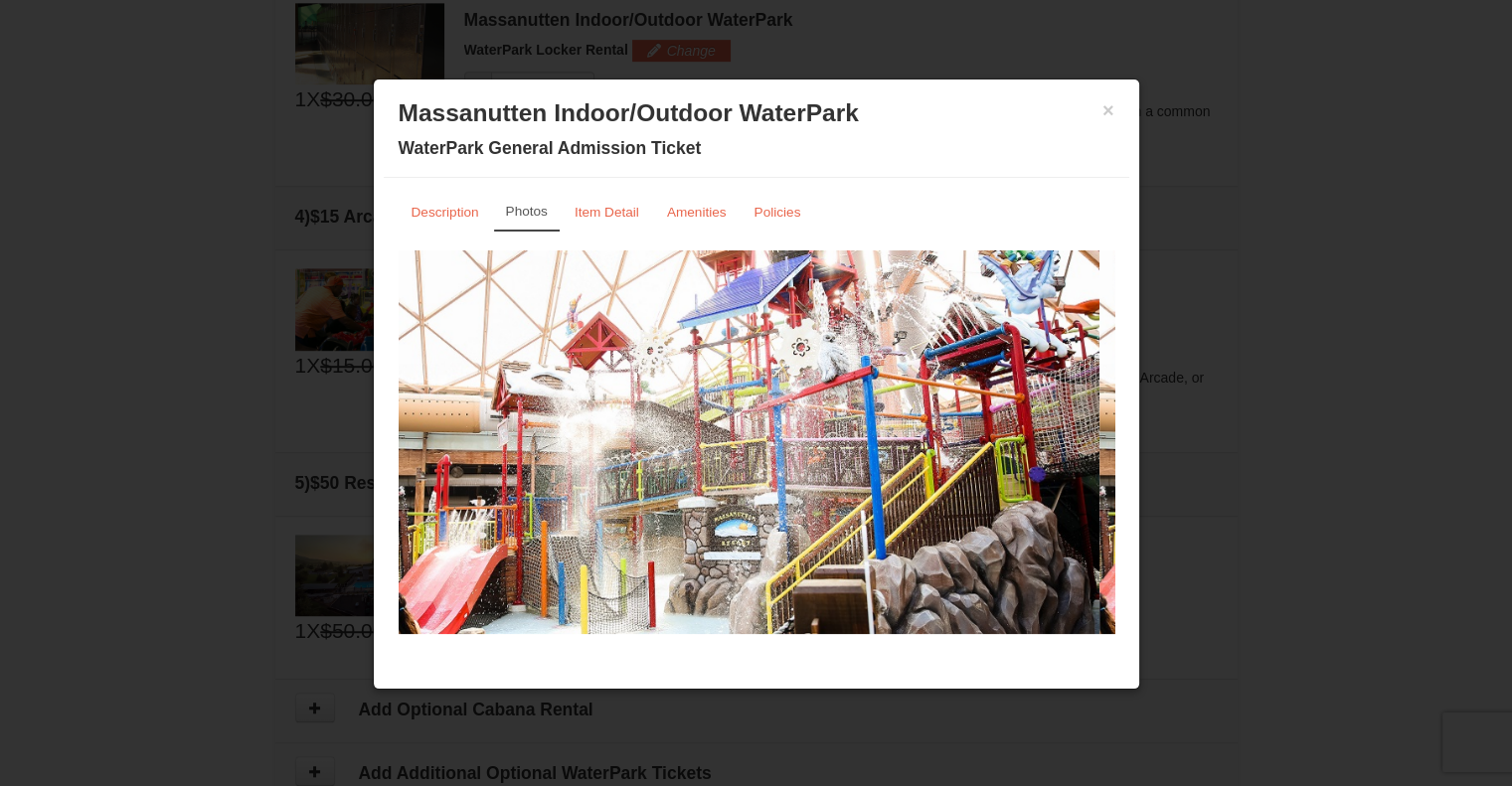 scroll, scrollTop: 1193, scrollLeft: 0, axis: vertical 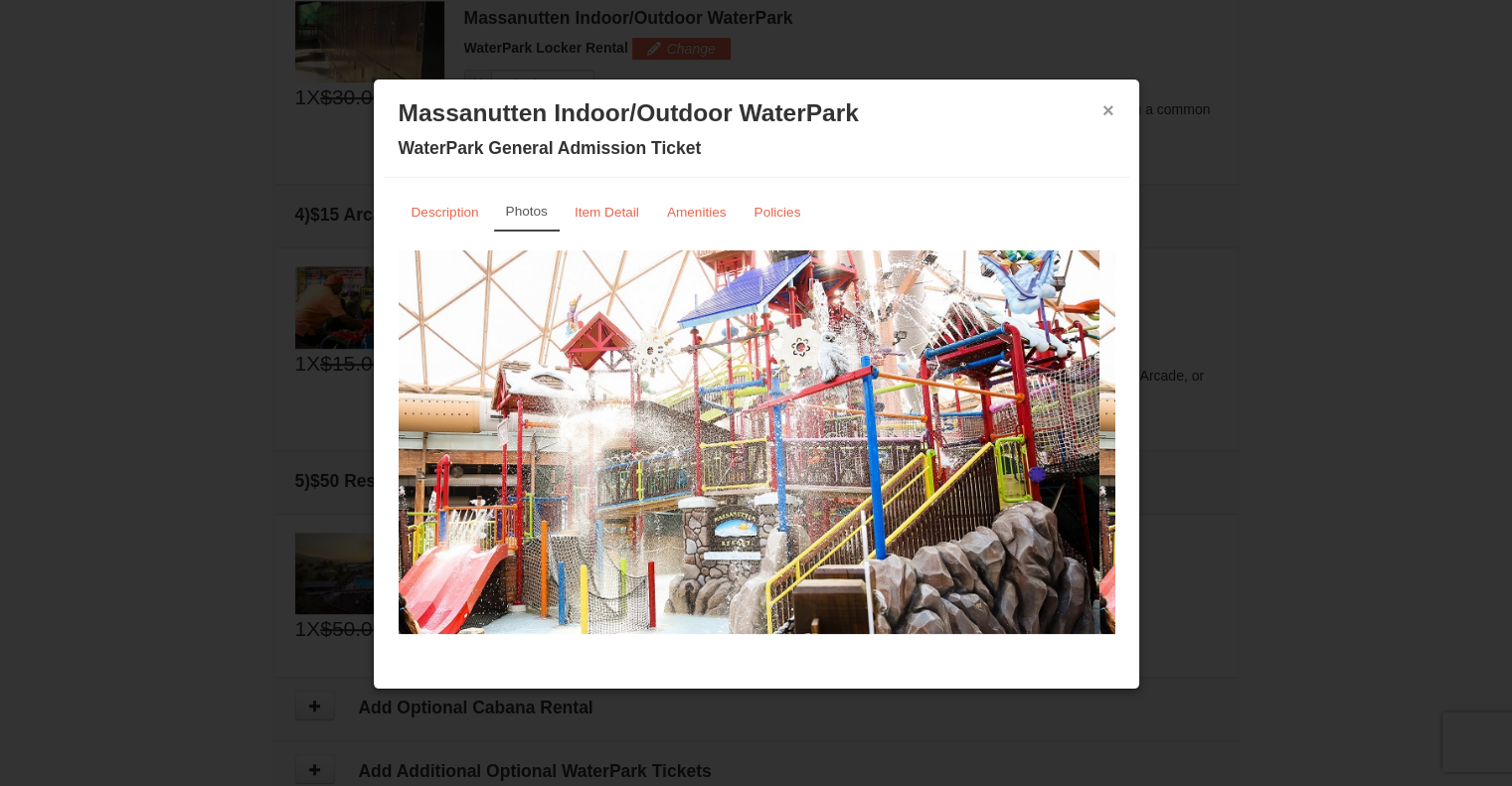 click on "×" at bounding box center (1108, 110) 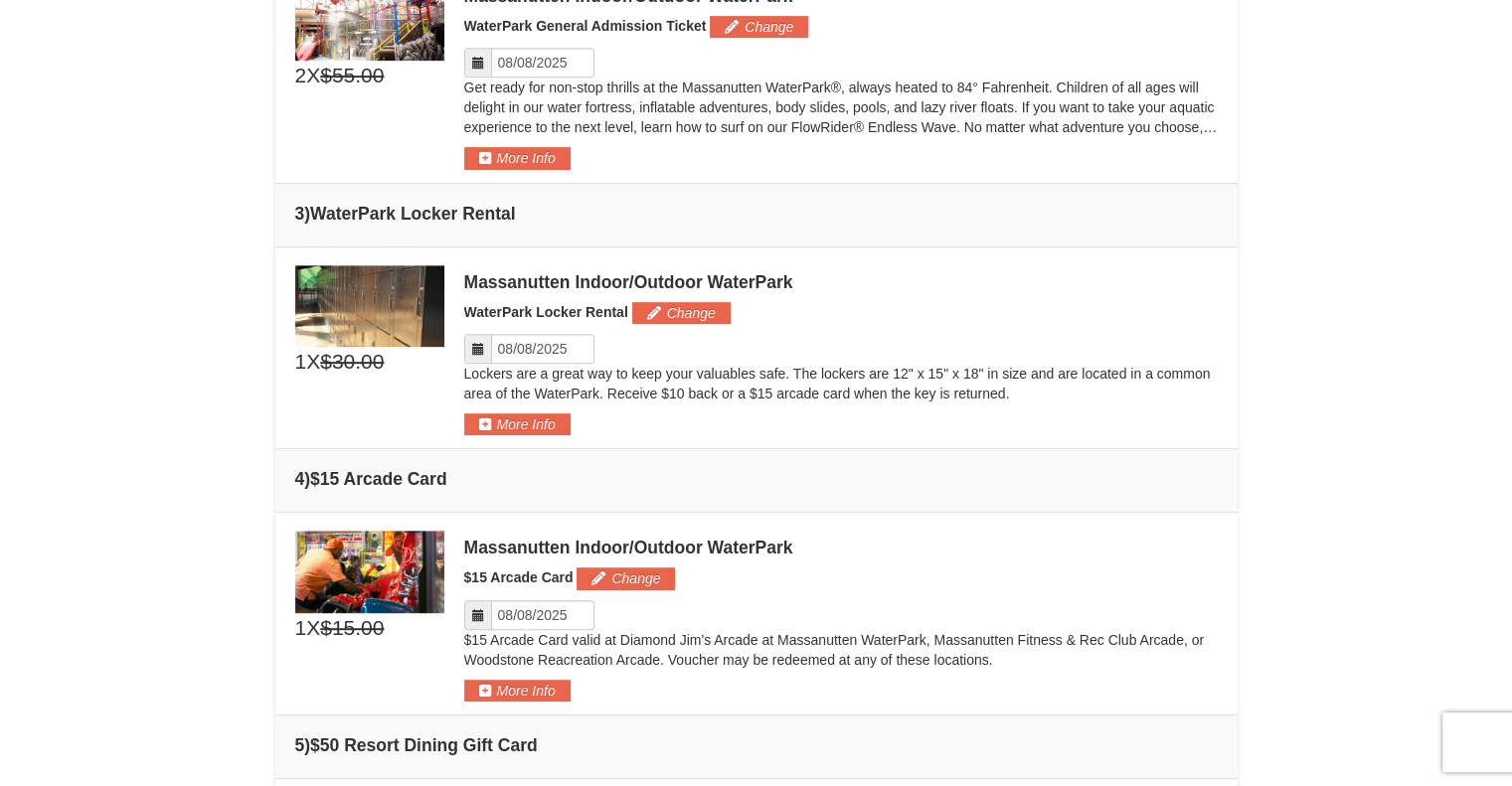 scroll, scrollTop: 716, scrollLeft: 0, axis: vertical 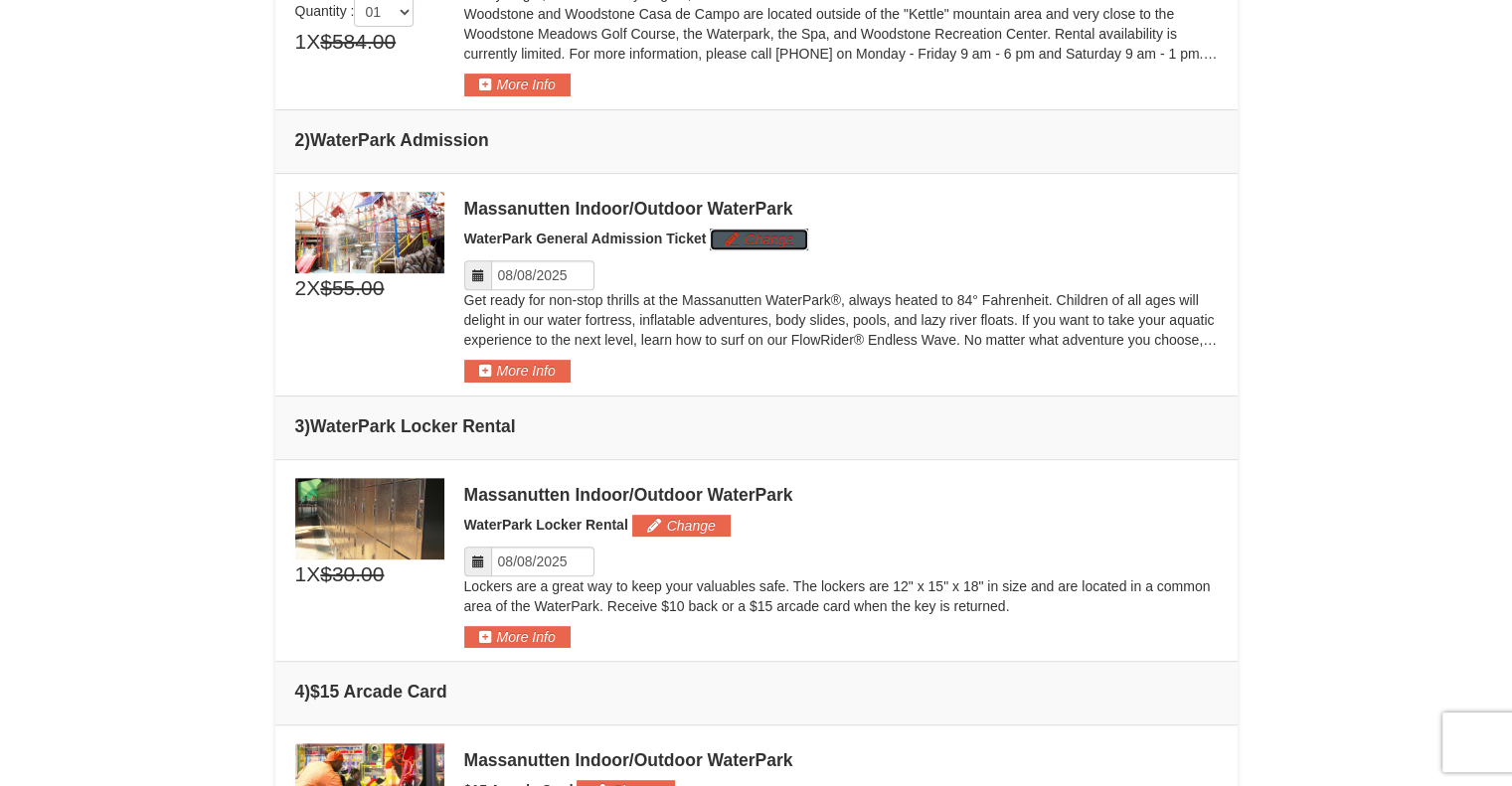 click on "Change" at bounding box center [758, 239] 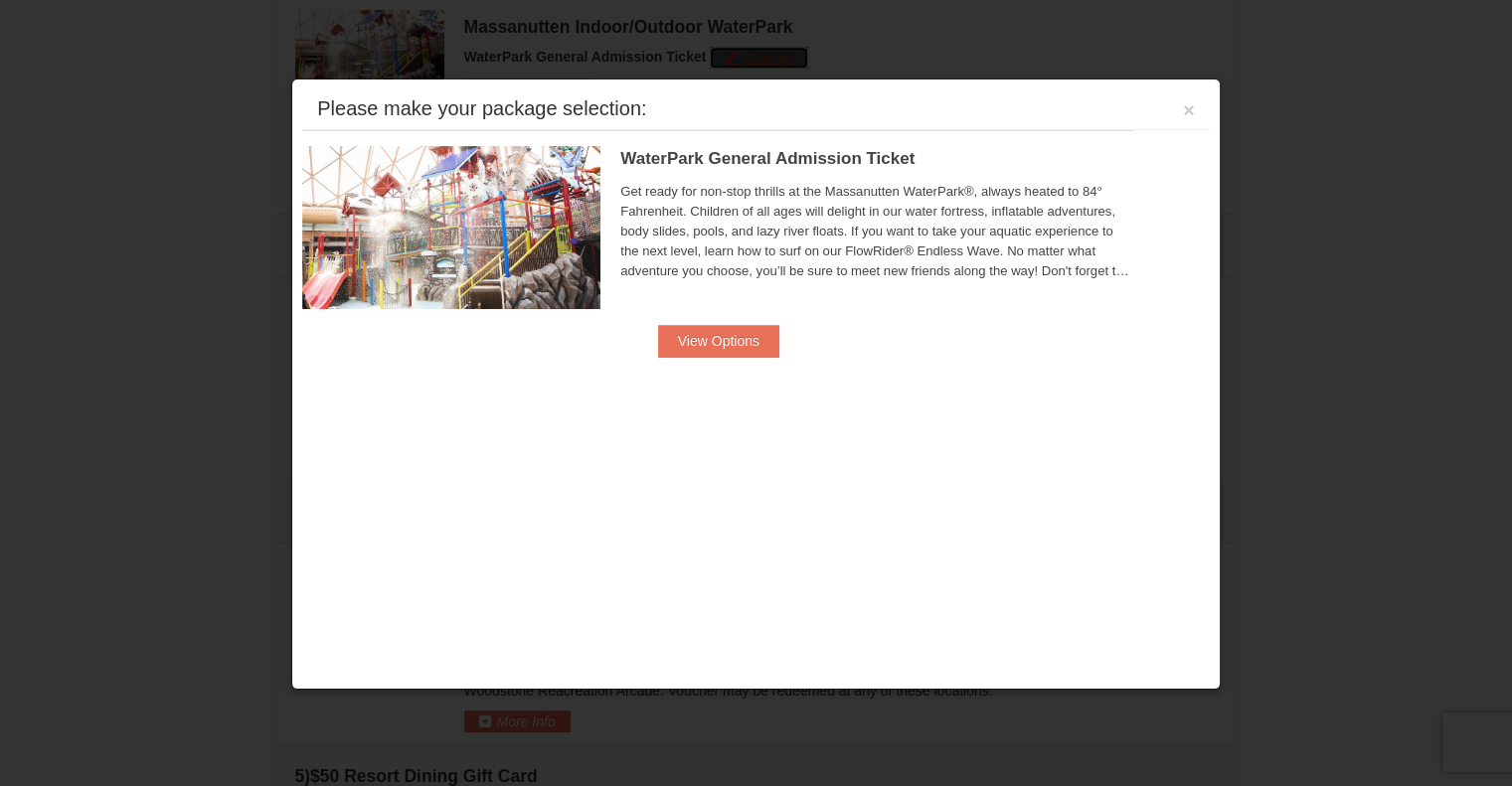 scroll, scrollTop: 906, scrollLeft: 0, axis: vertical 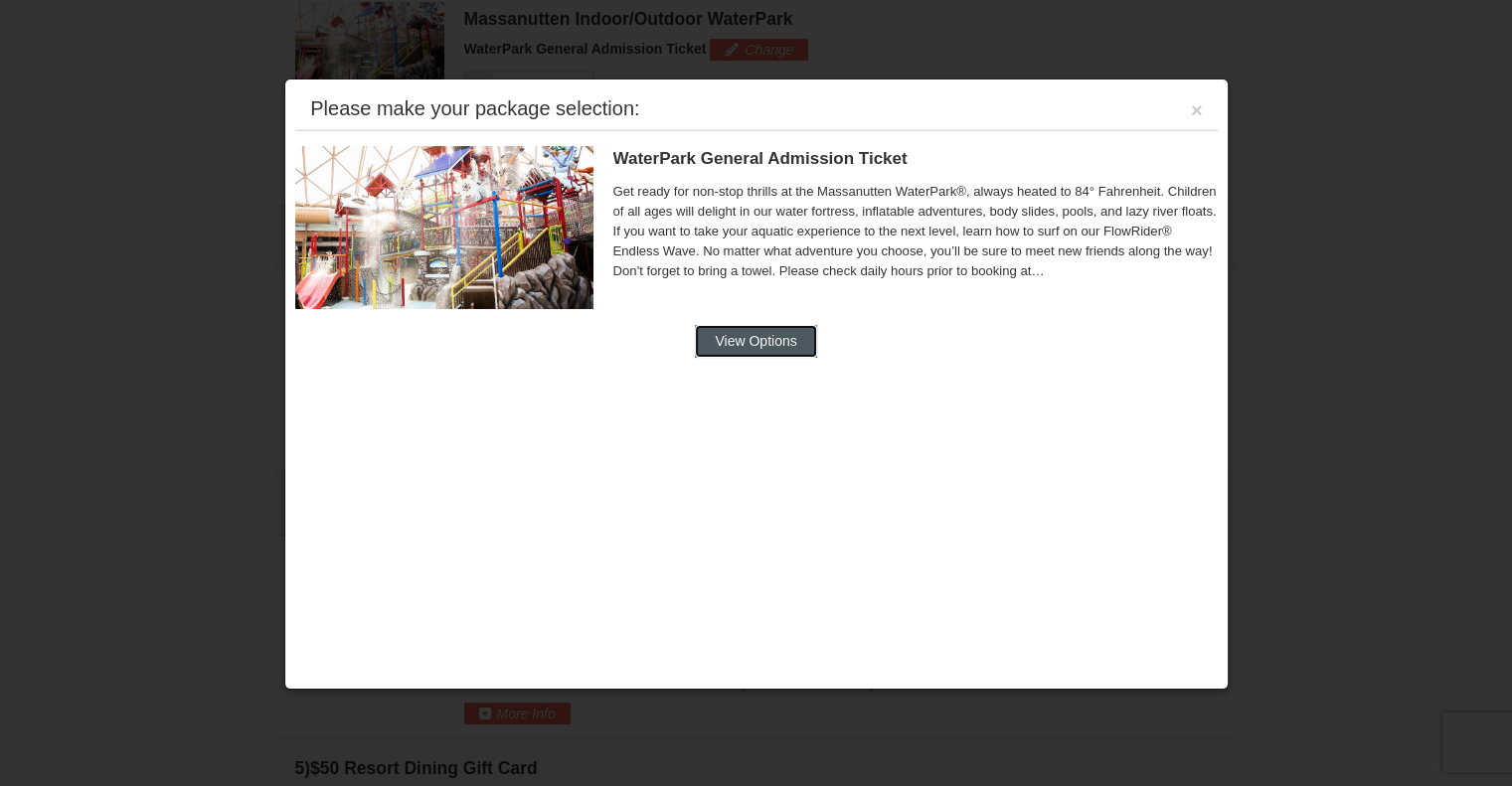 click on "View Options" at bounding box center [756, 341] 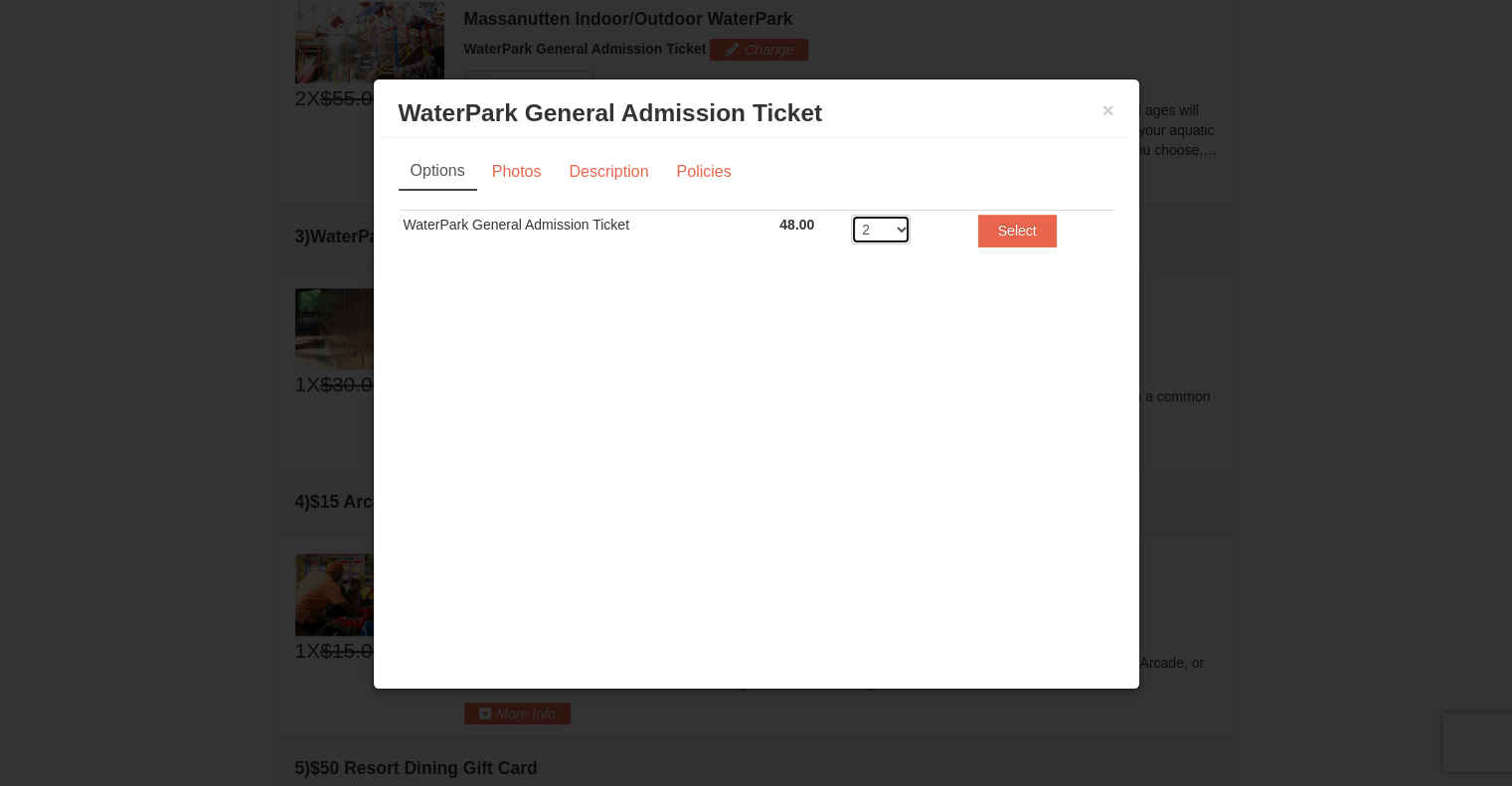 click on "2 3 4 5 6 7 8" at bounding box center [881, 230] 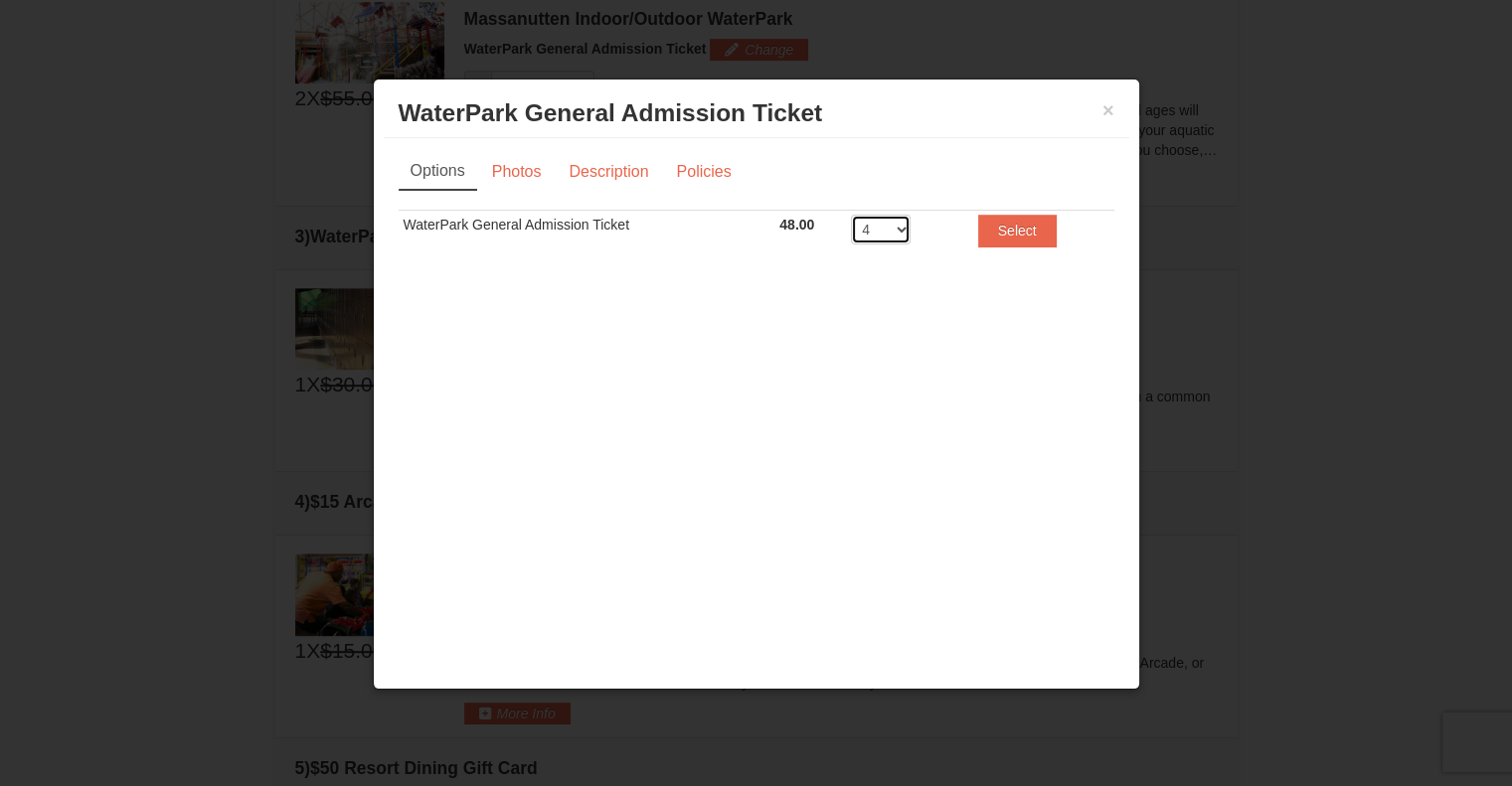 click on "2 3 4 5 6 7 8" at bounding box center (881, 230) 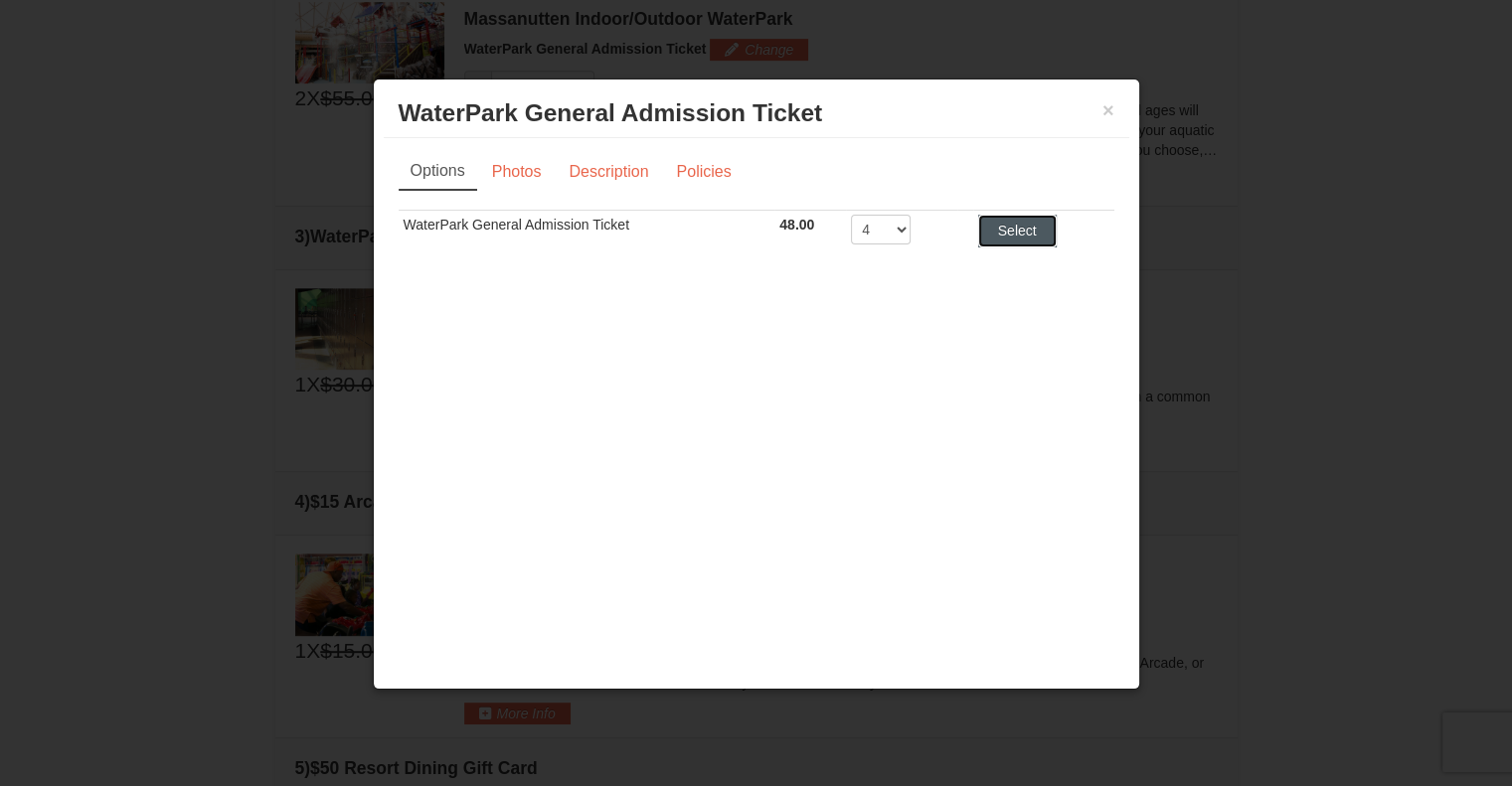 click on "Select" at bounding box center (1017, 231) 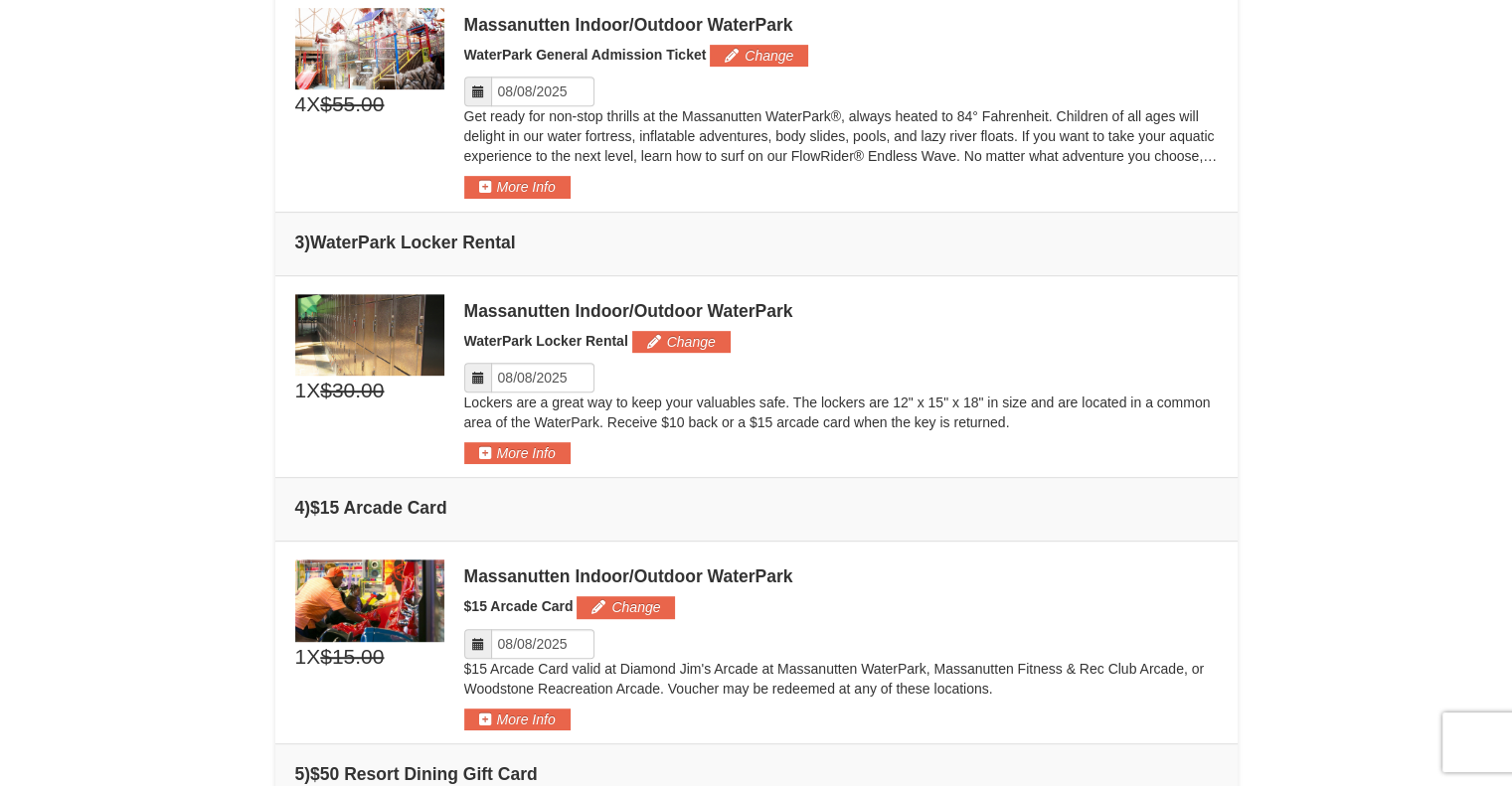 scroll, scrollTop: 831, scrollLeft: 0, axis: vertical 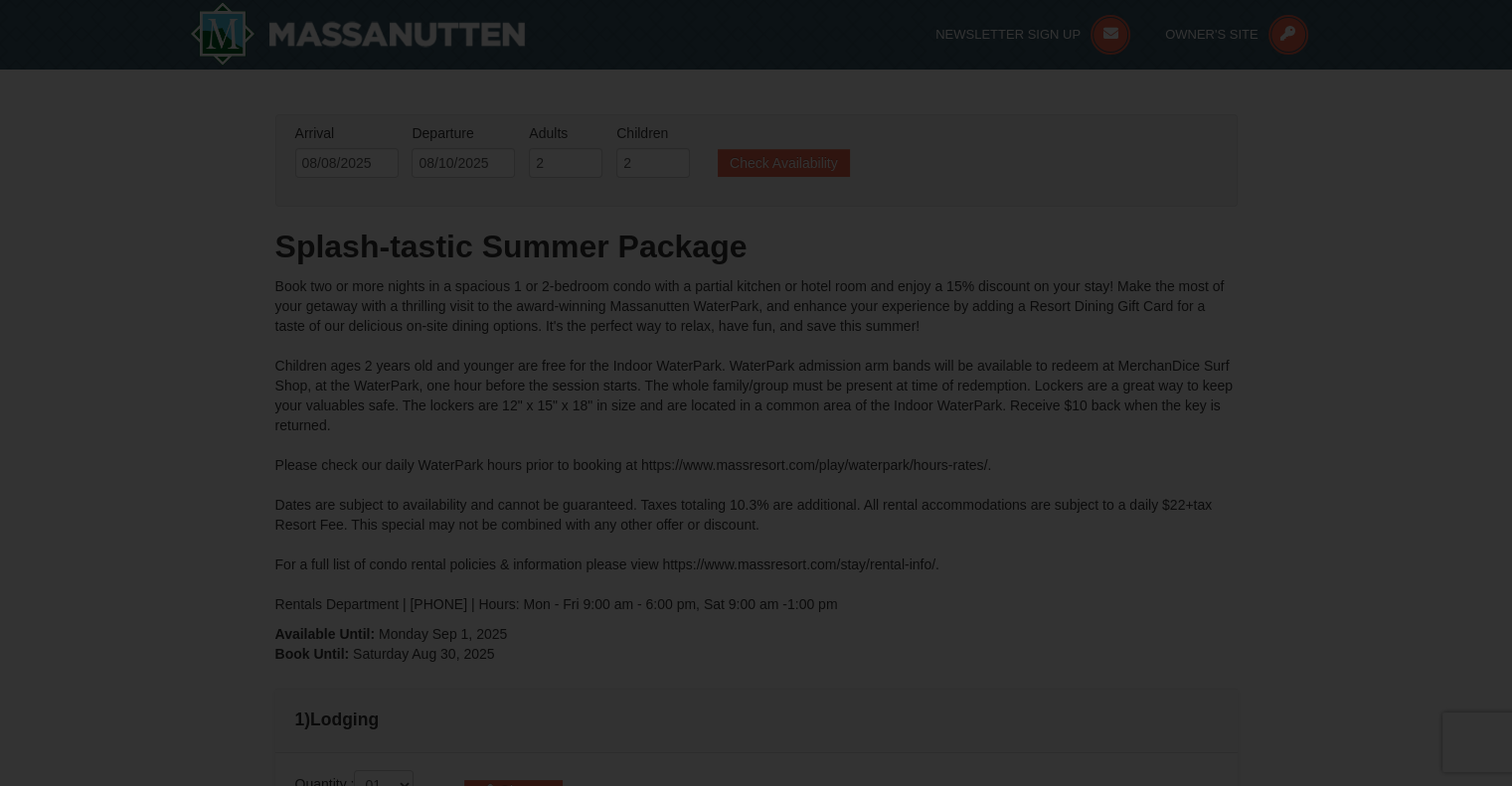 type on "08/08/2025" 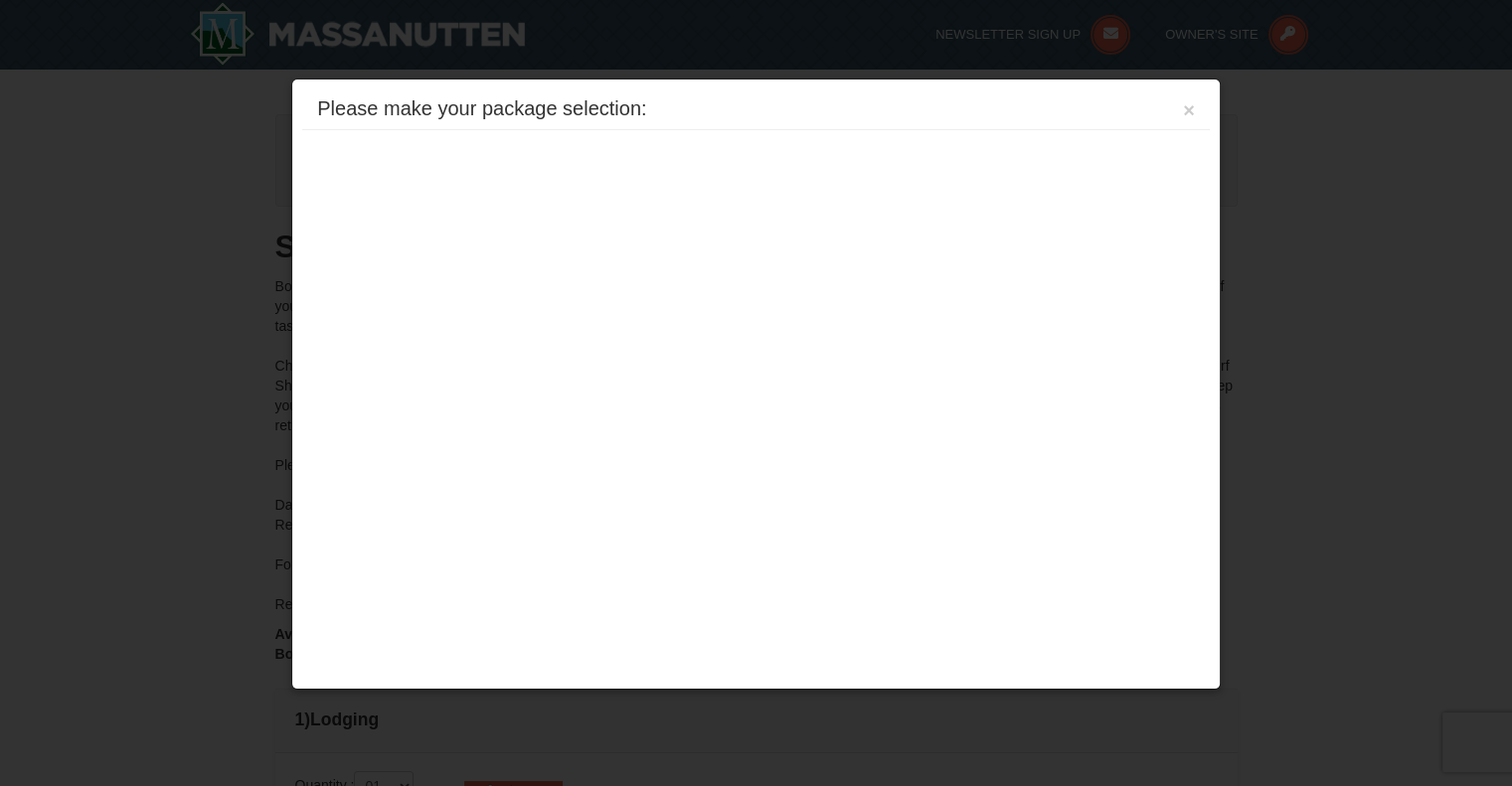 scroll, scrollTop: 561, scrollLeft: 0, axis: vertical 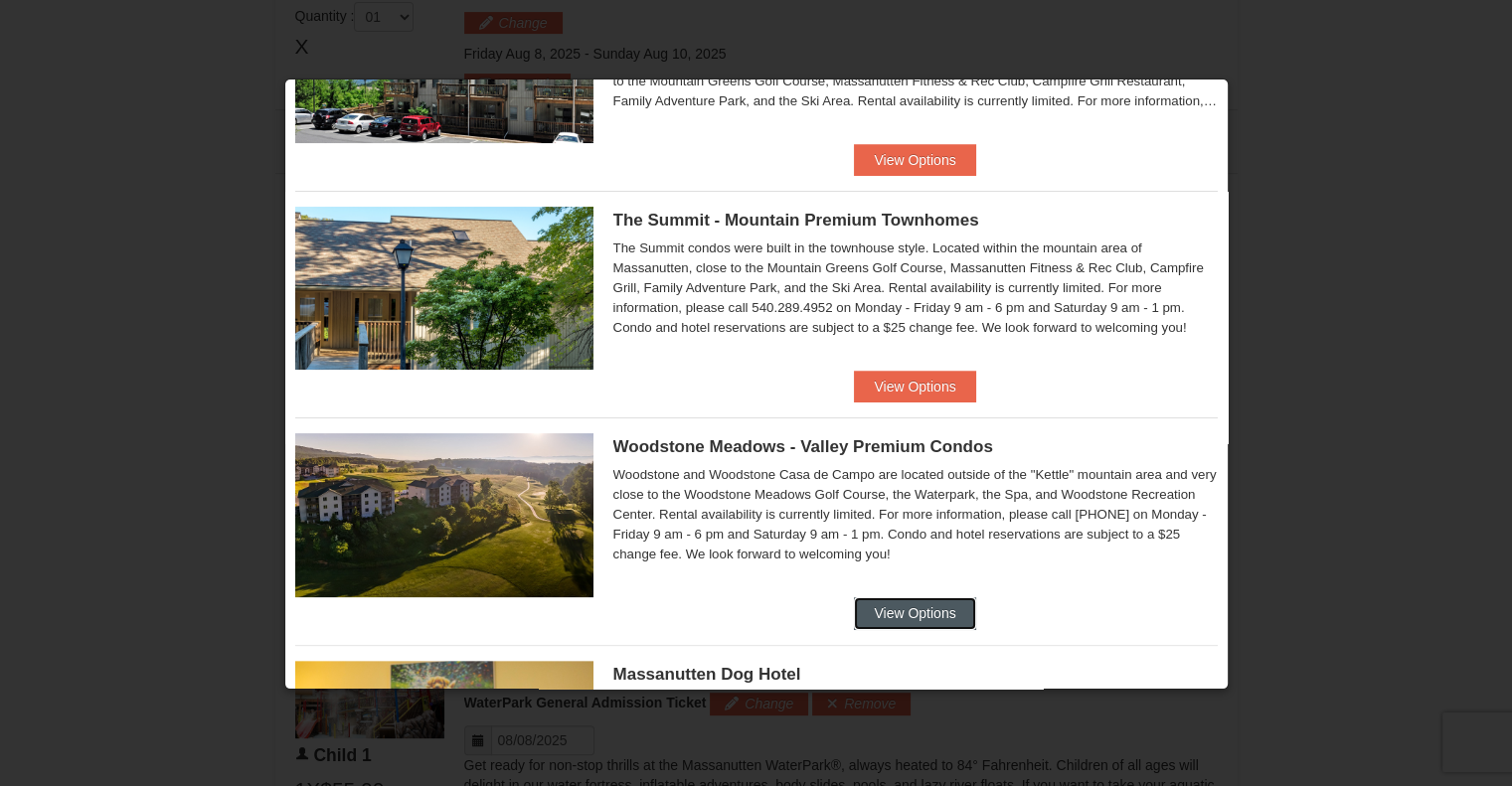 click on "View Options" at bounding box center (915, 613) 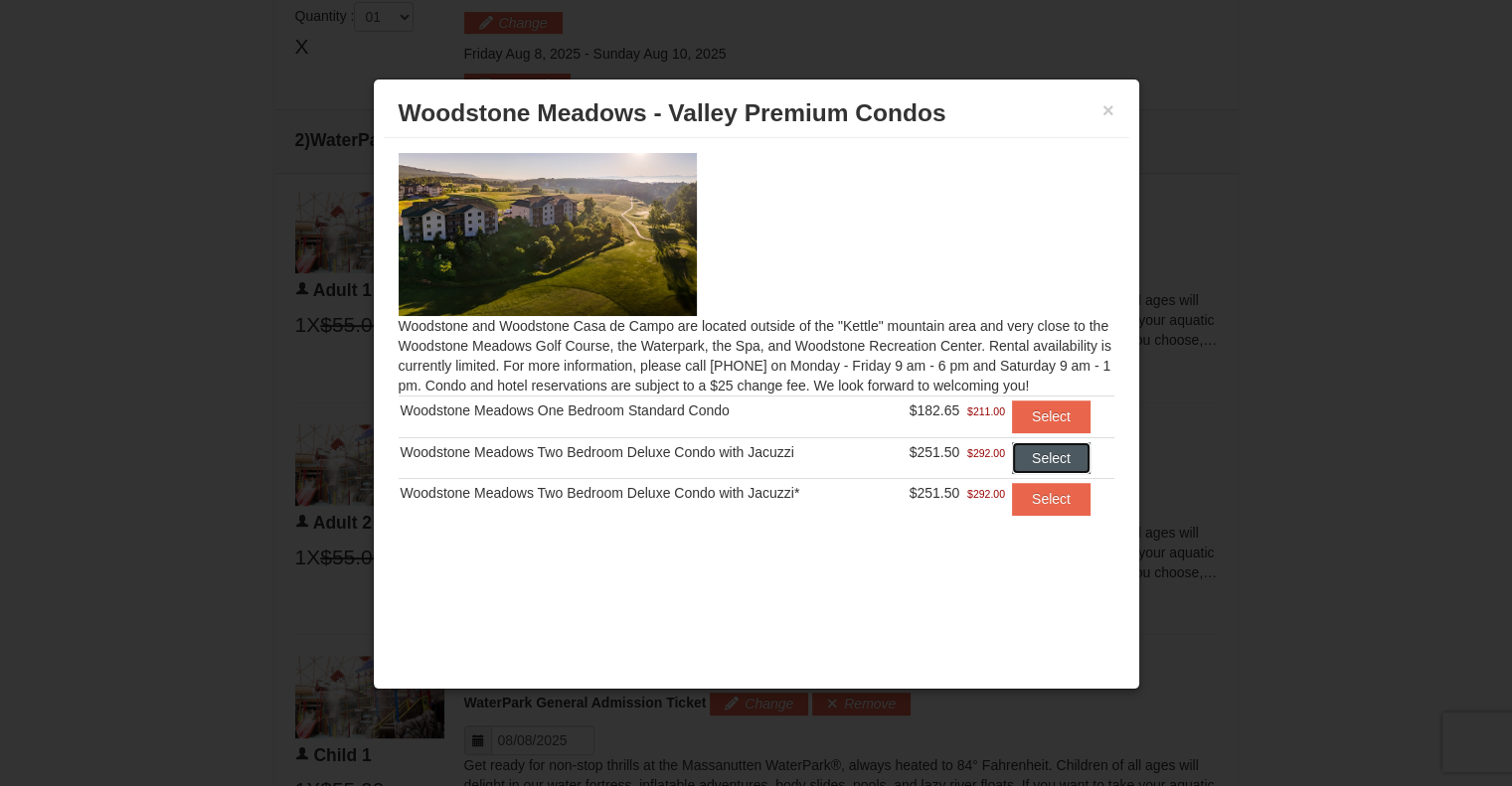 click on "Select" at bounding box center [1051, 458] 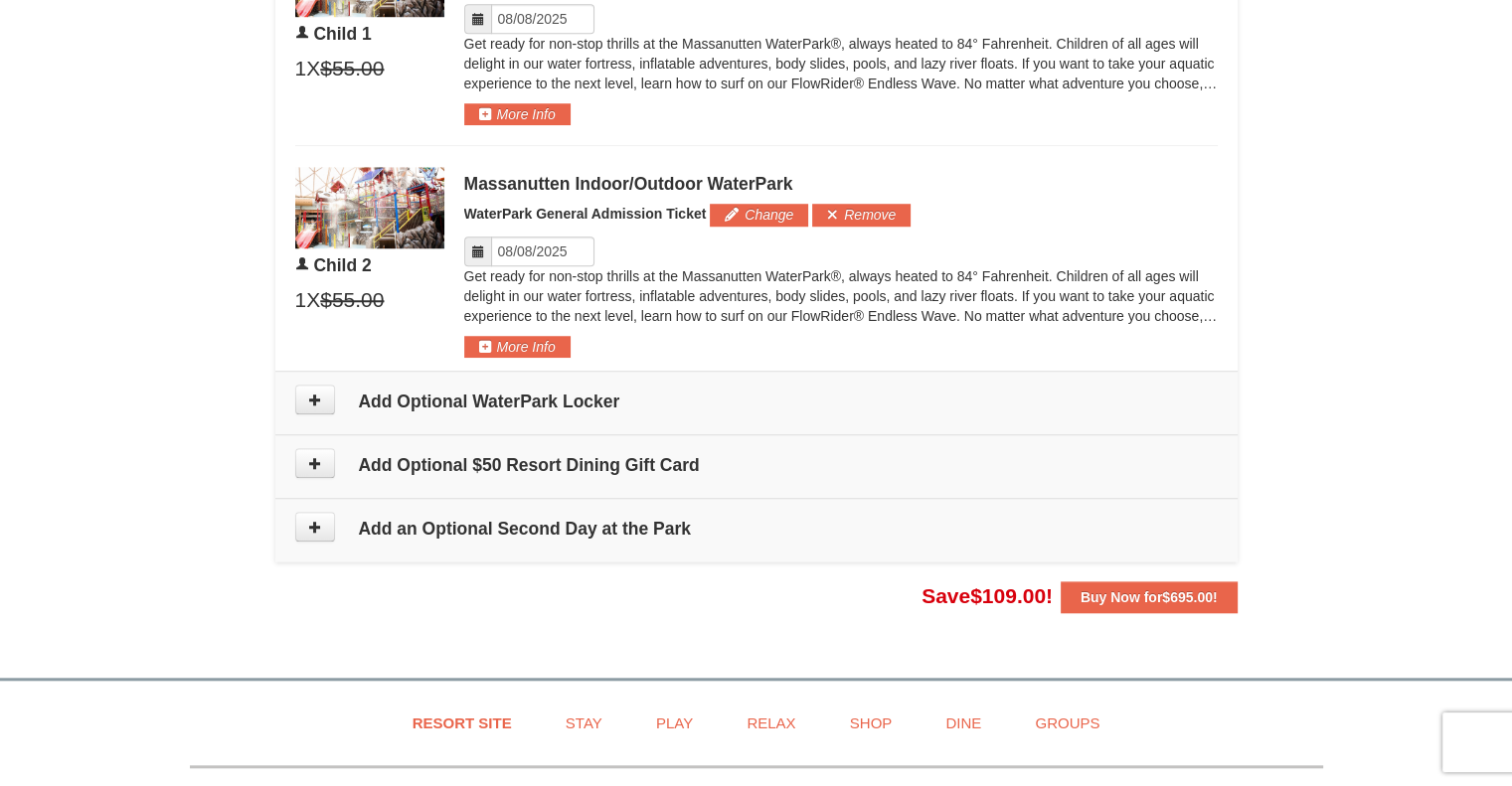 scroll, scrollTop: 1585, scrollLeft: 0, axis: vertical 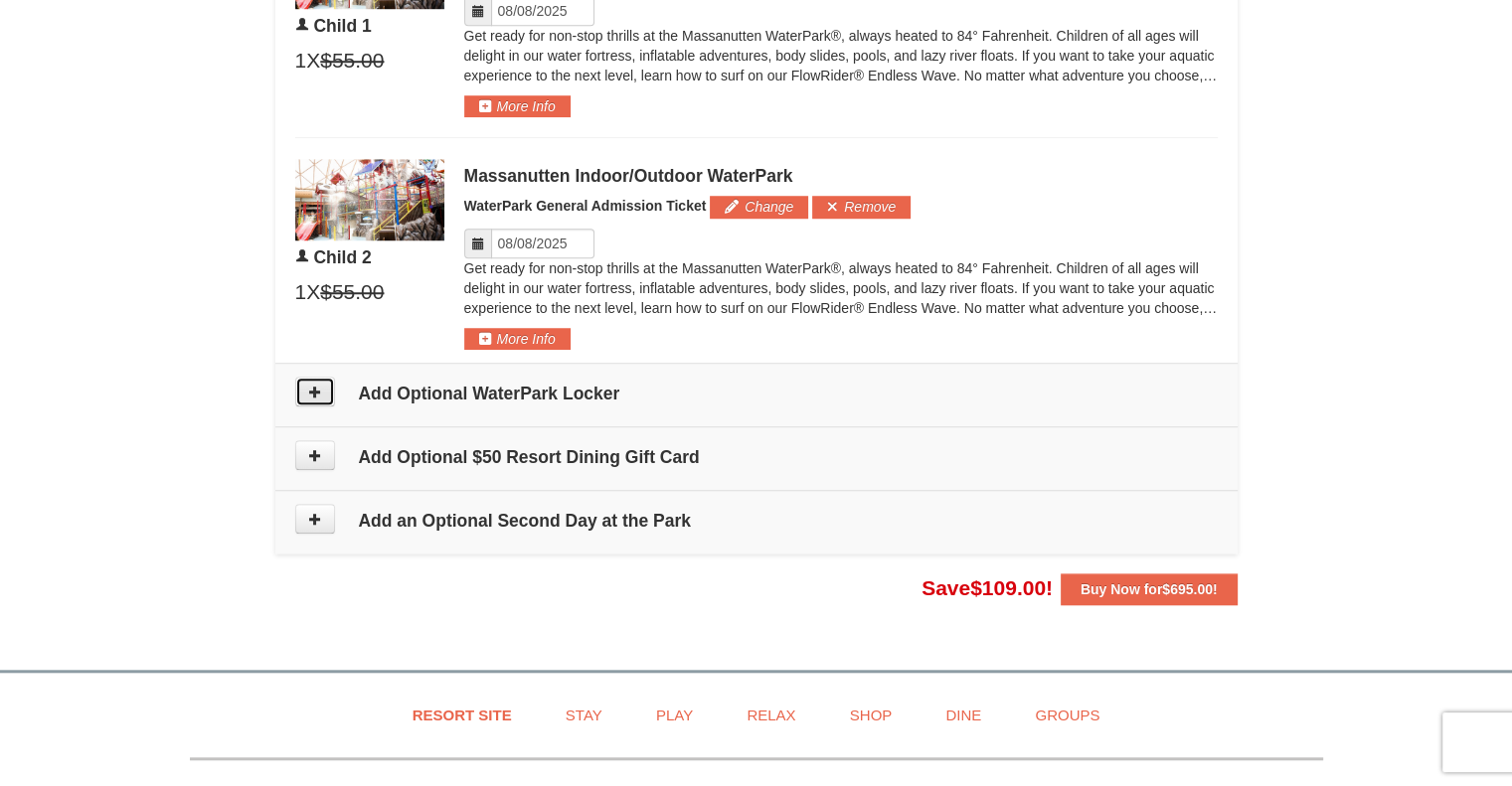 click at bounding box center [315, 392] 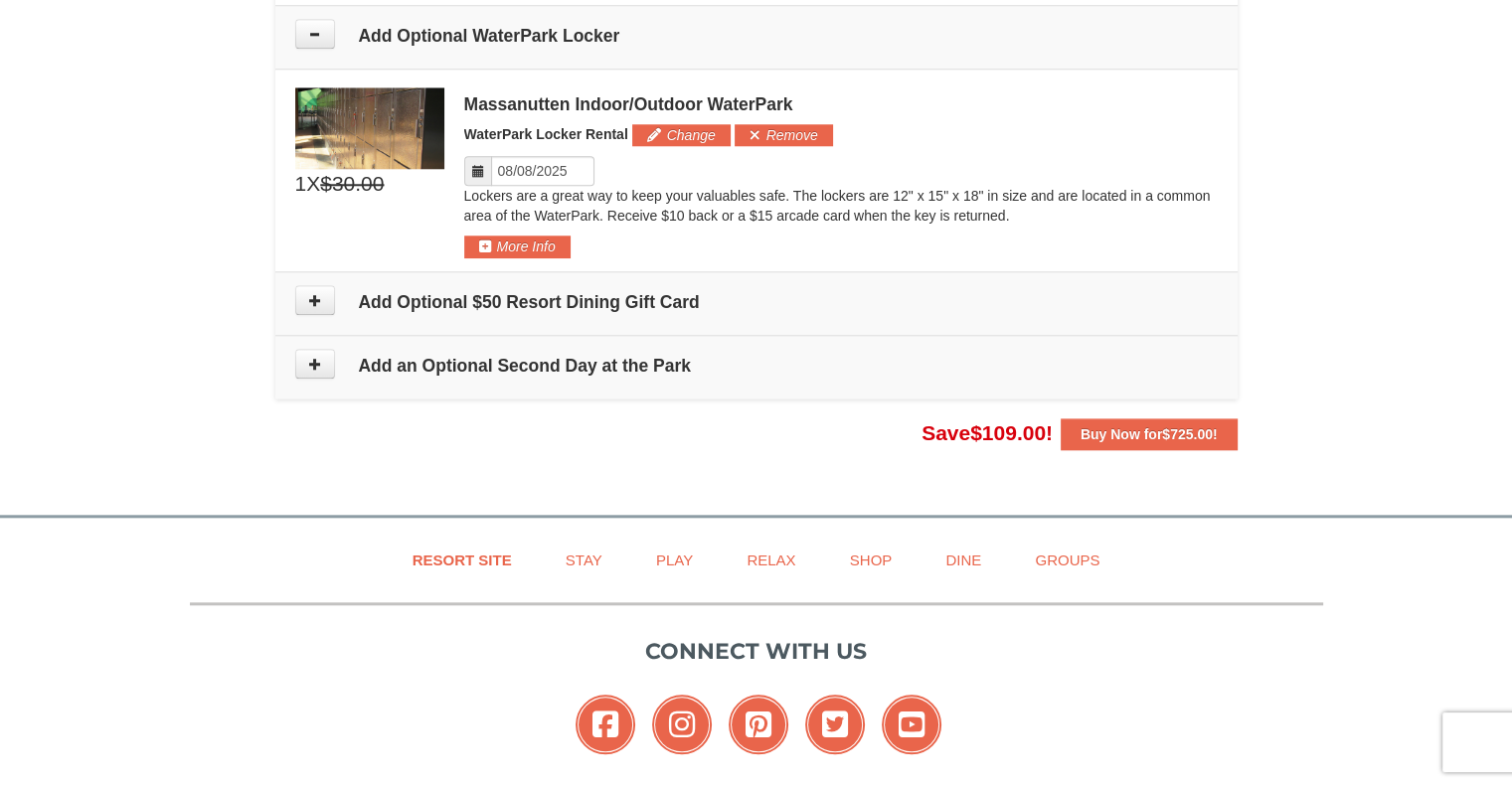scroll, scrollTop: 1944, scrollLeft: 0, axis: vertical 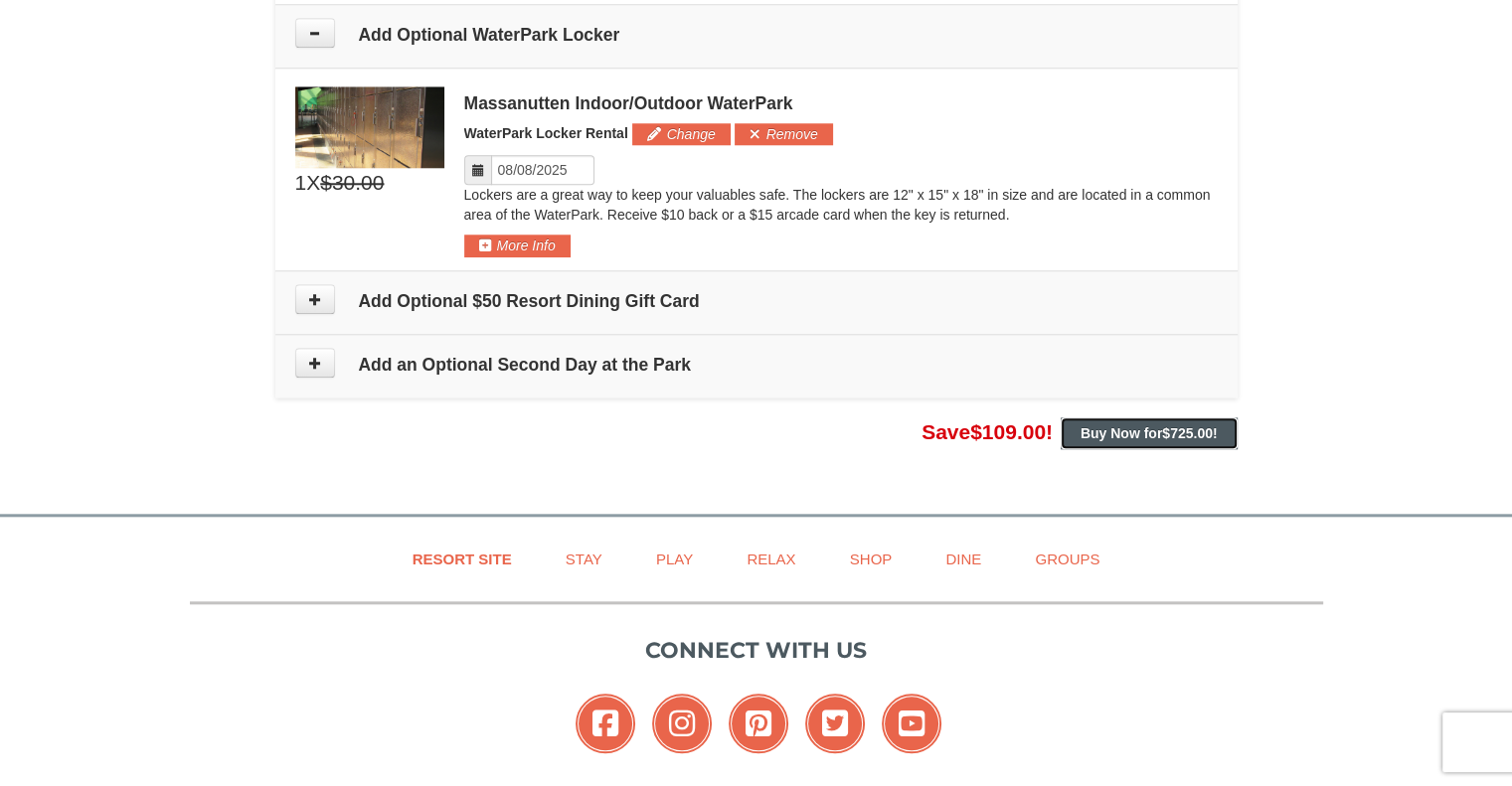 click on "Buy Now for
$725.00 !" at bounding box center (1149, 433) 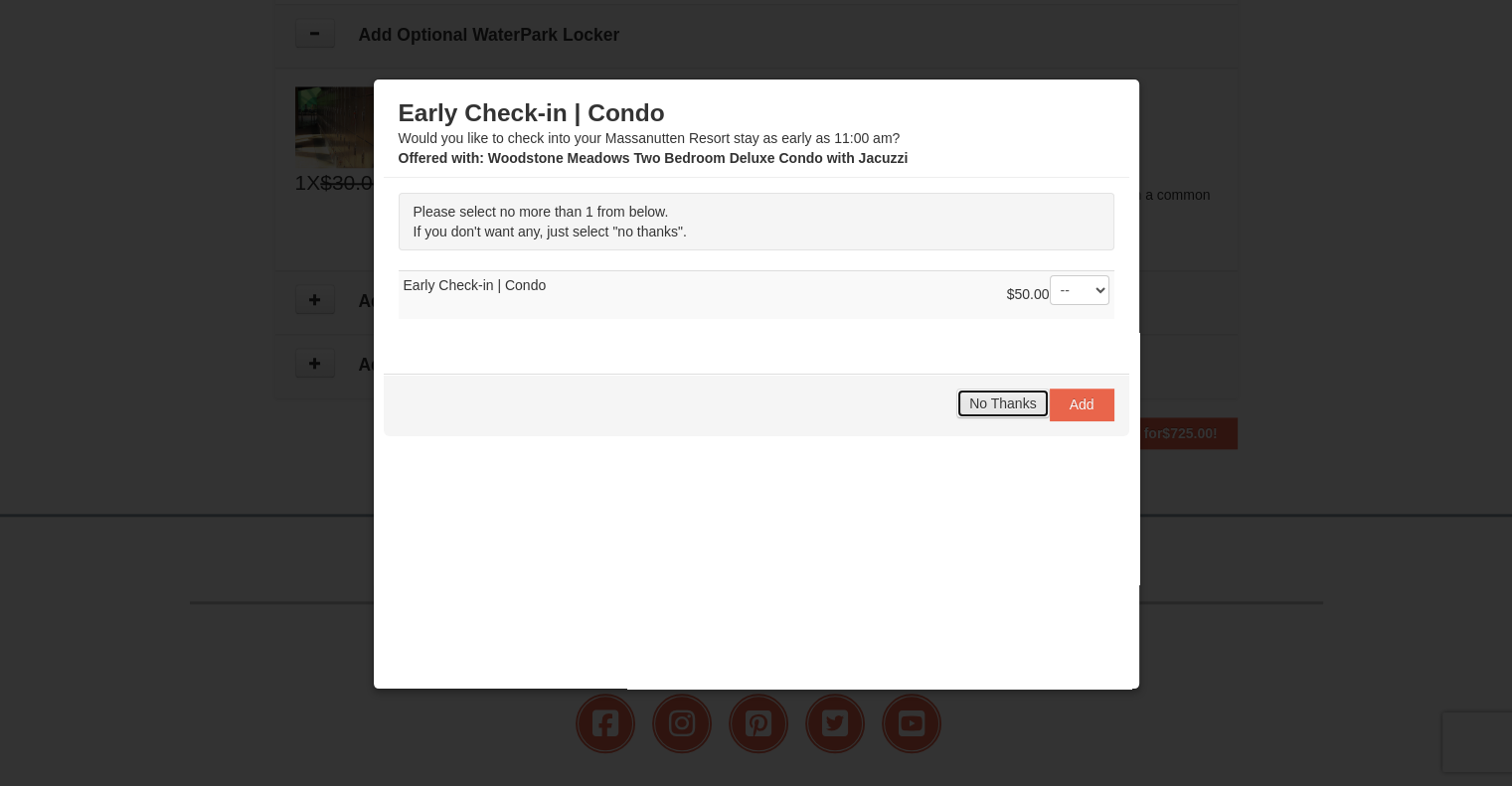 click on "No Thanks" at bounding box center (1002, 403) 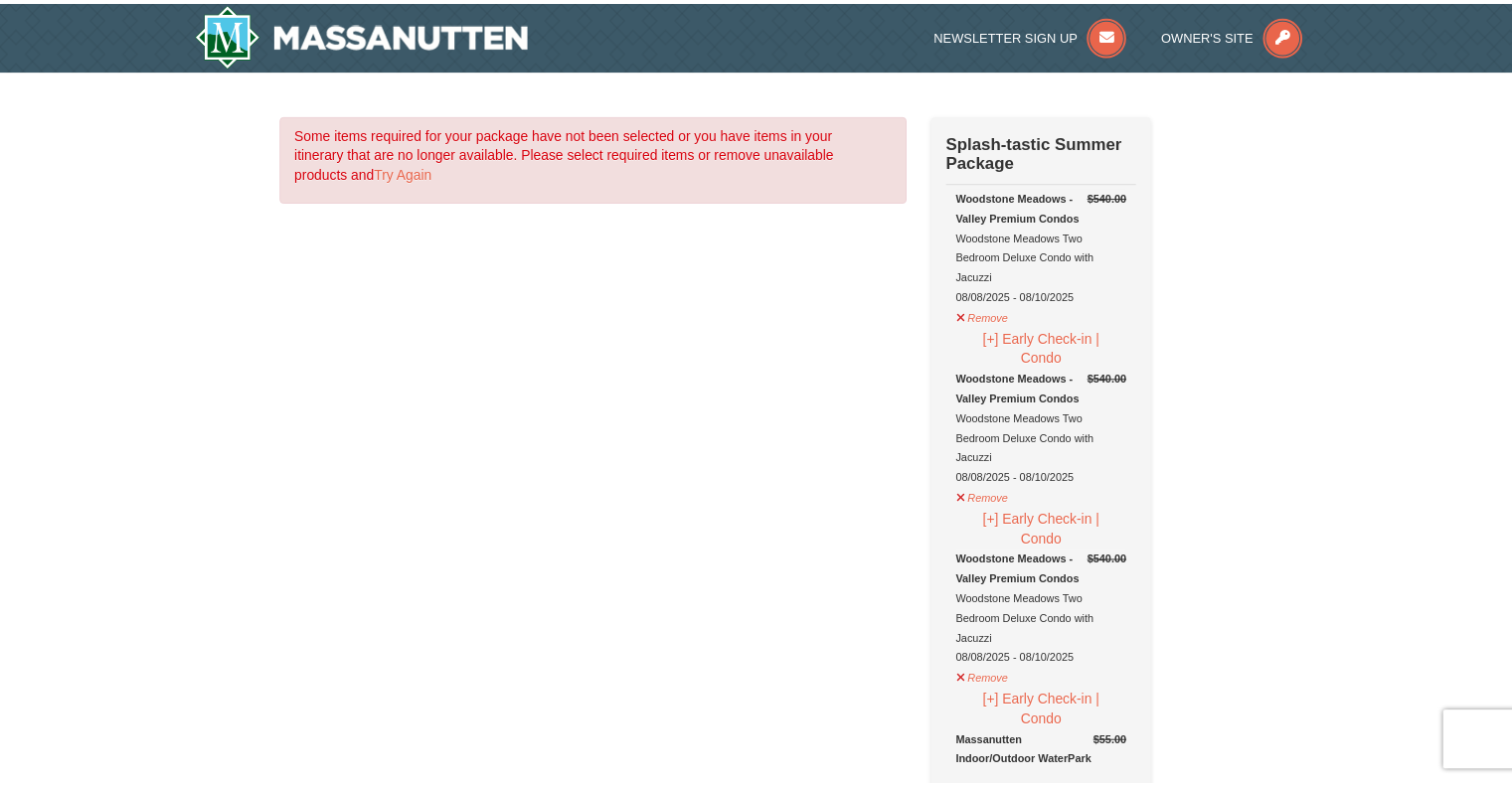 scroll, scrollTop: 0, scrollLeft: 0, axis: both 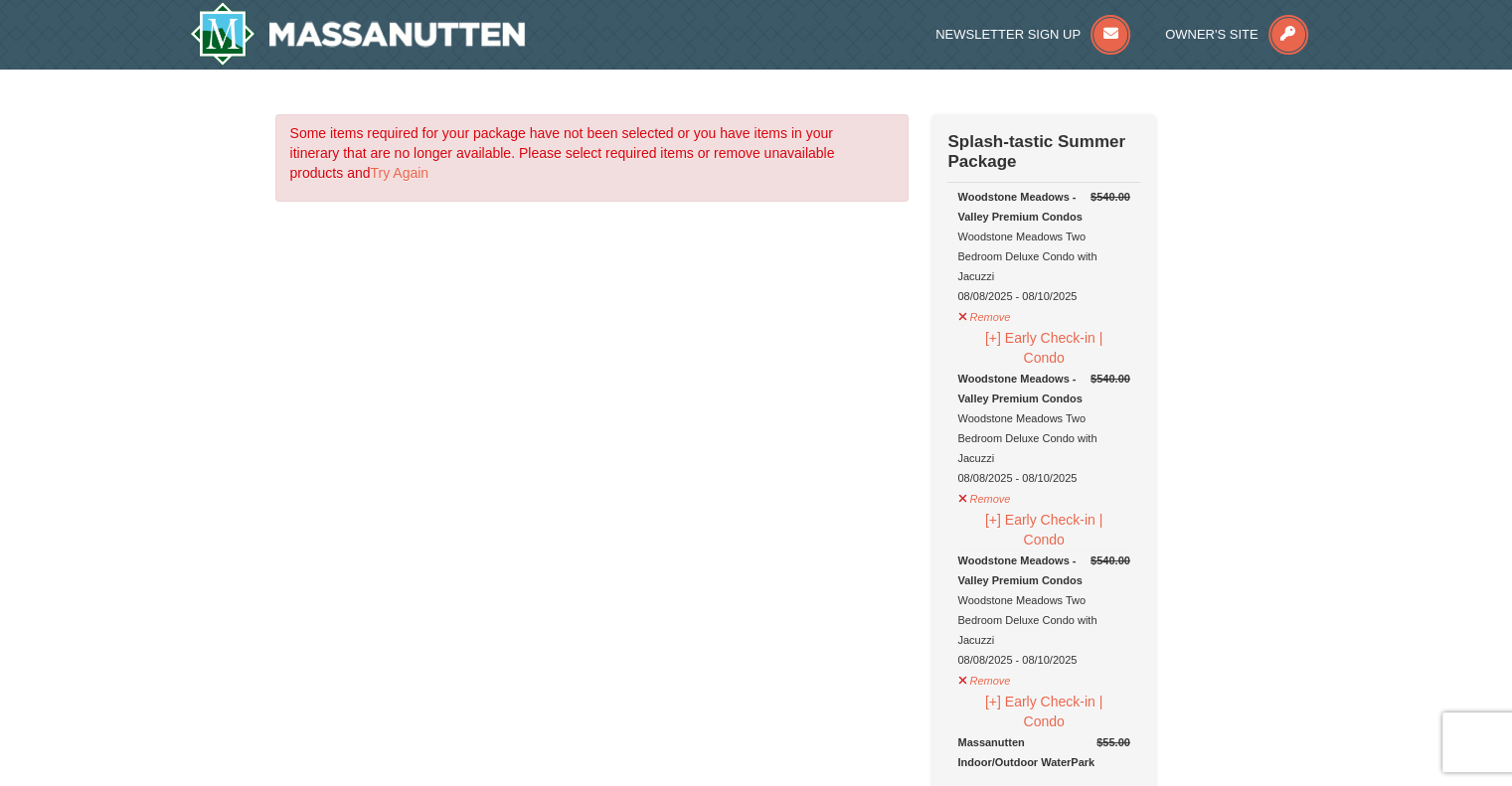 select on "8" 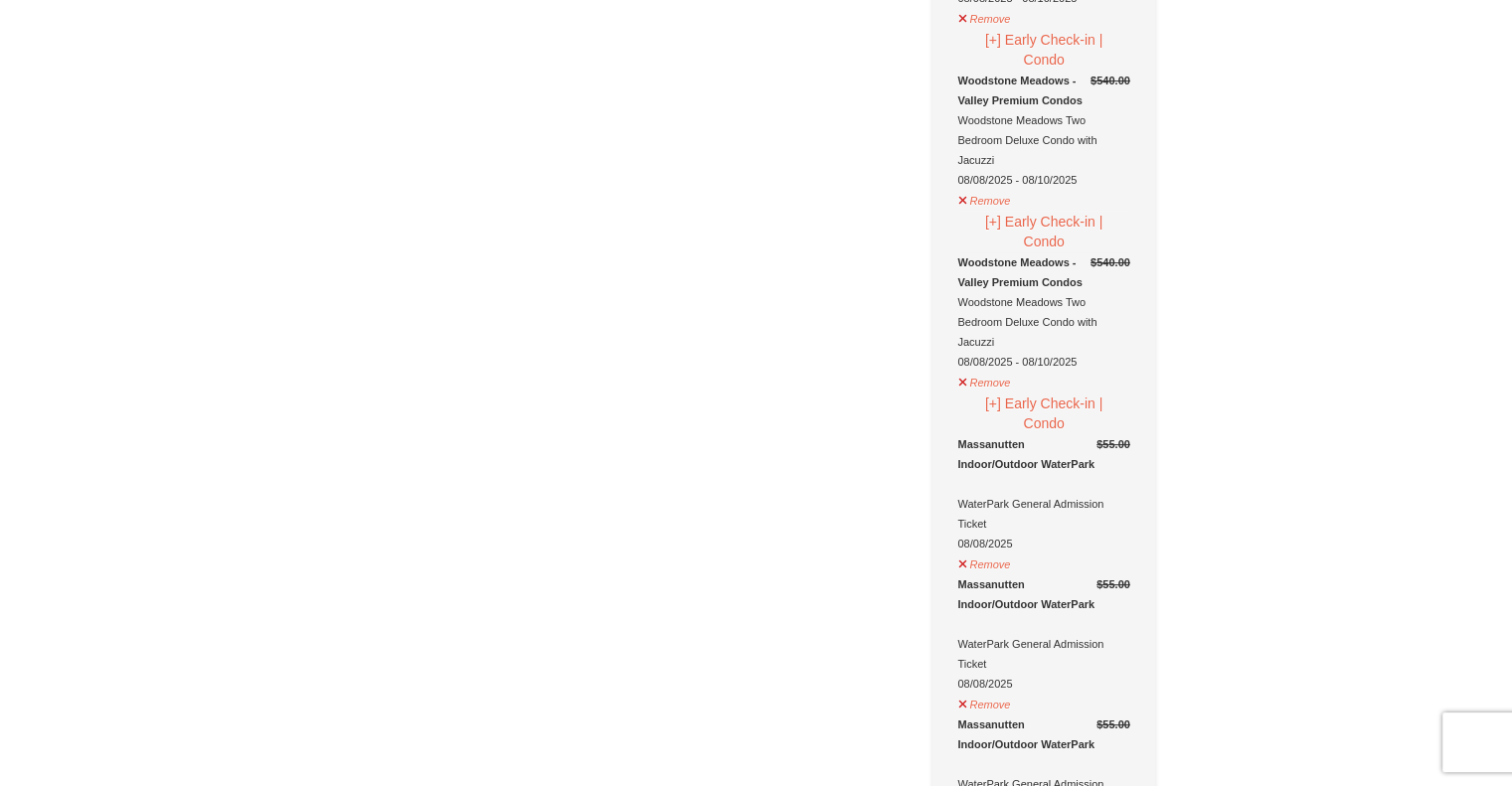 scroll, scrollTop: 119, scrollLeft: 0, axis: vertical 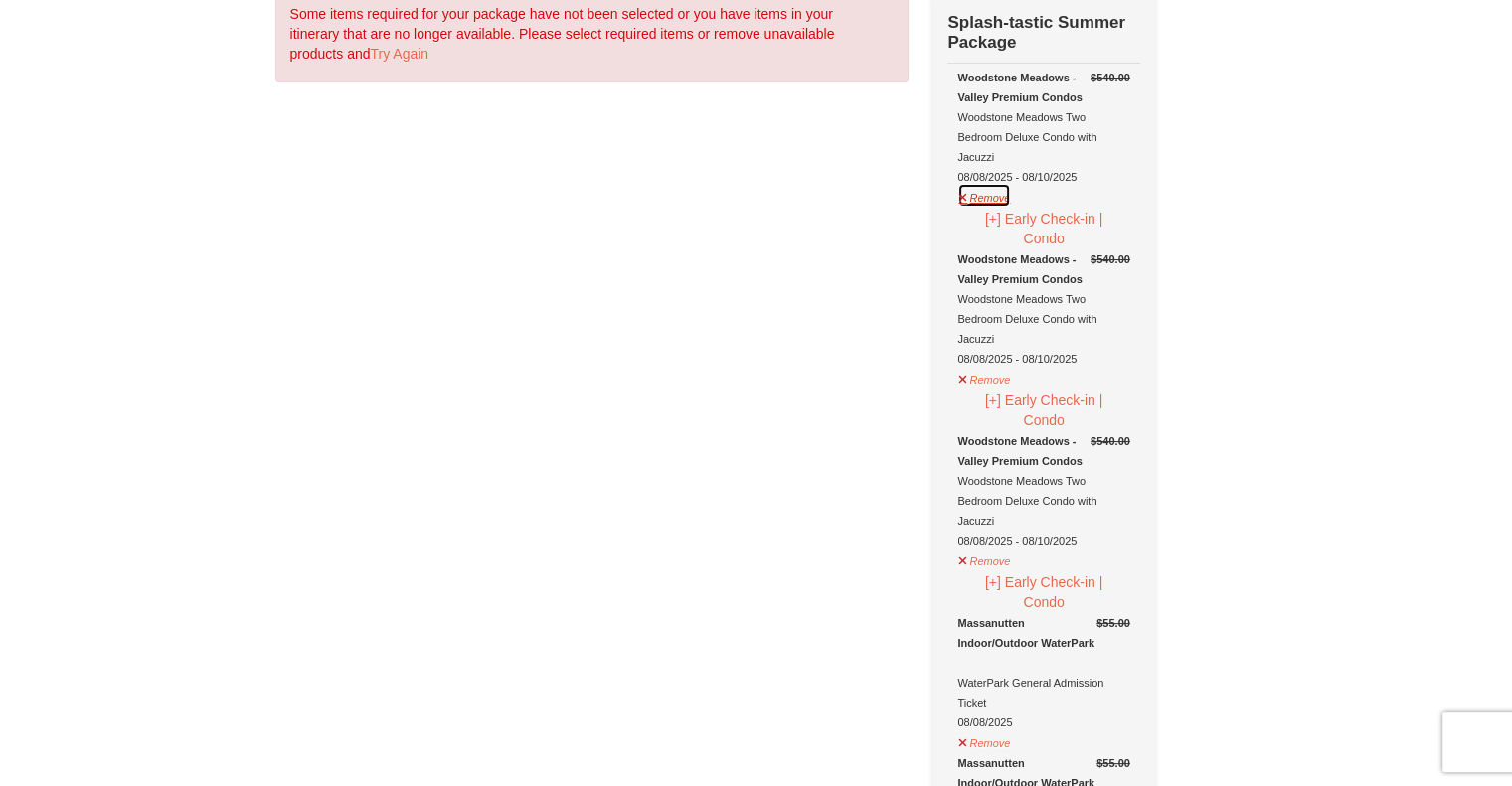click on "Remove" at bounding box center (984, 195) 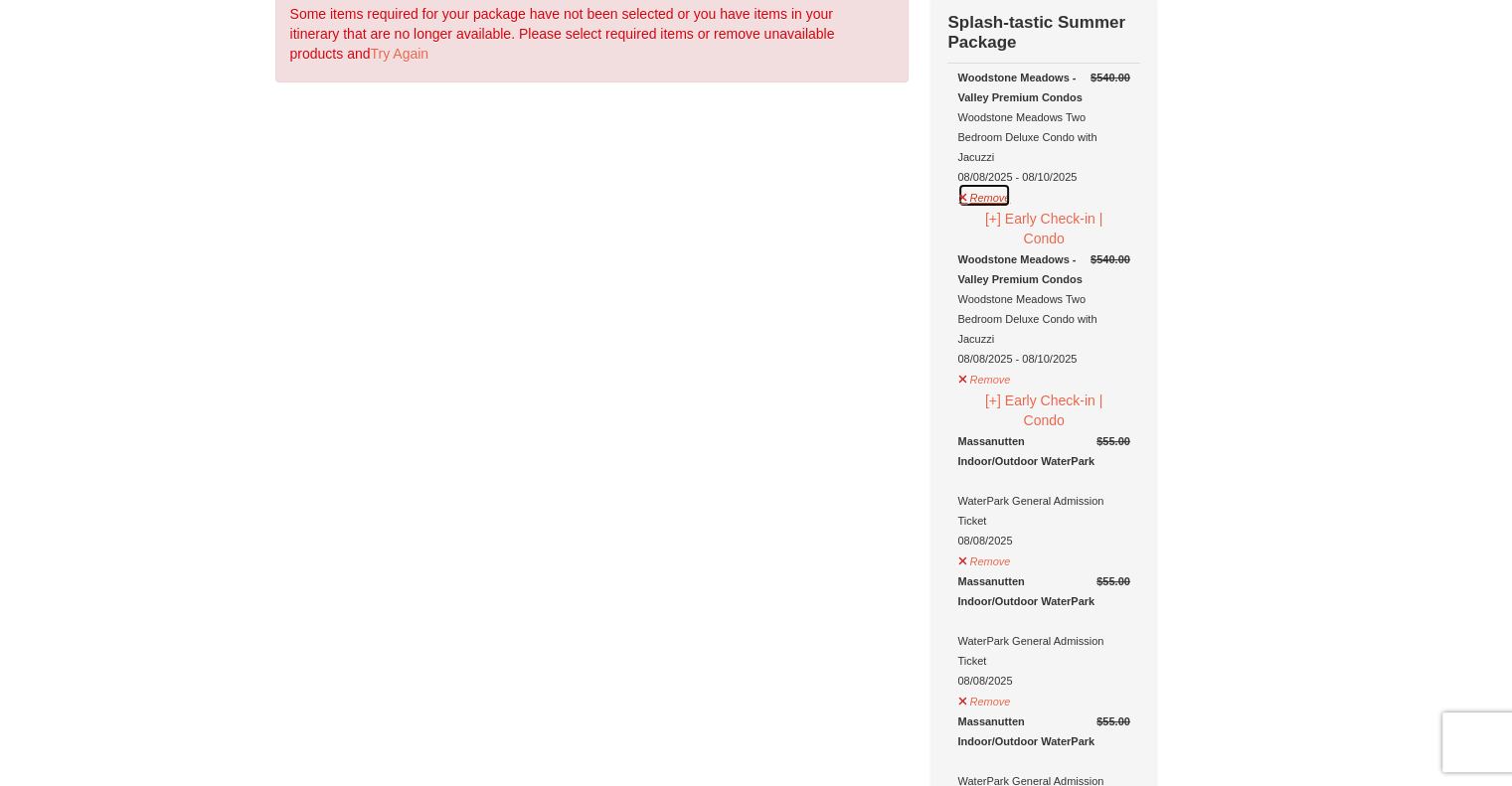 click on "Remove" at bounding box center (984, 195) 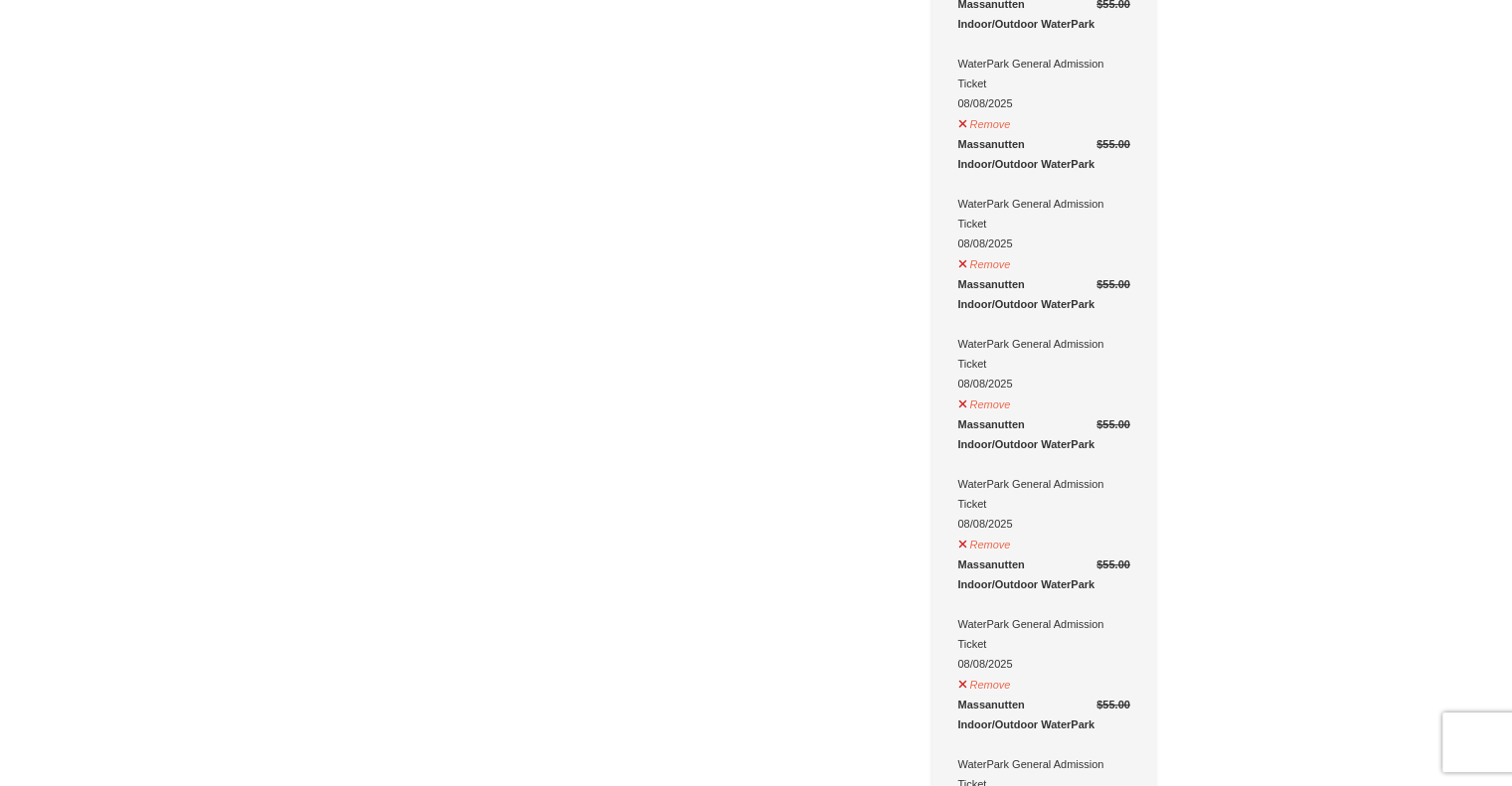 scroll, scrollTop: 519, scrollLeft: 0, axis: vertical 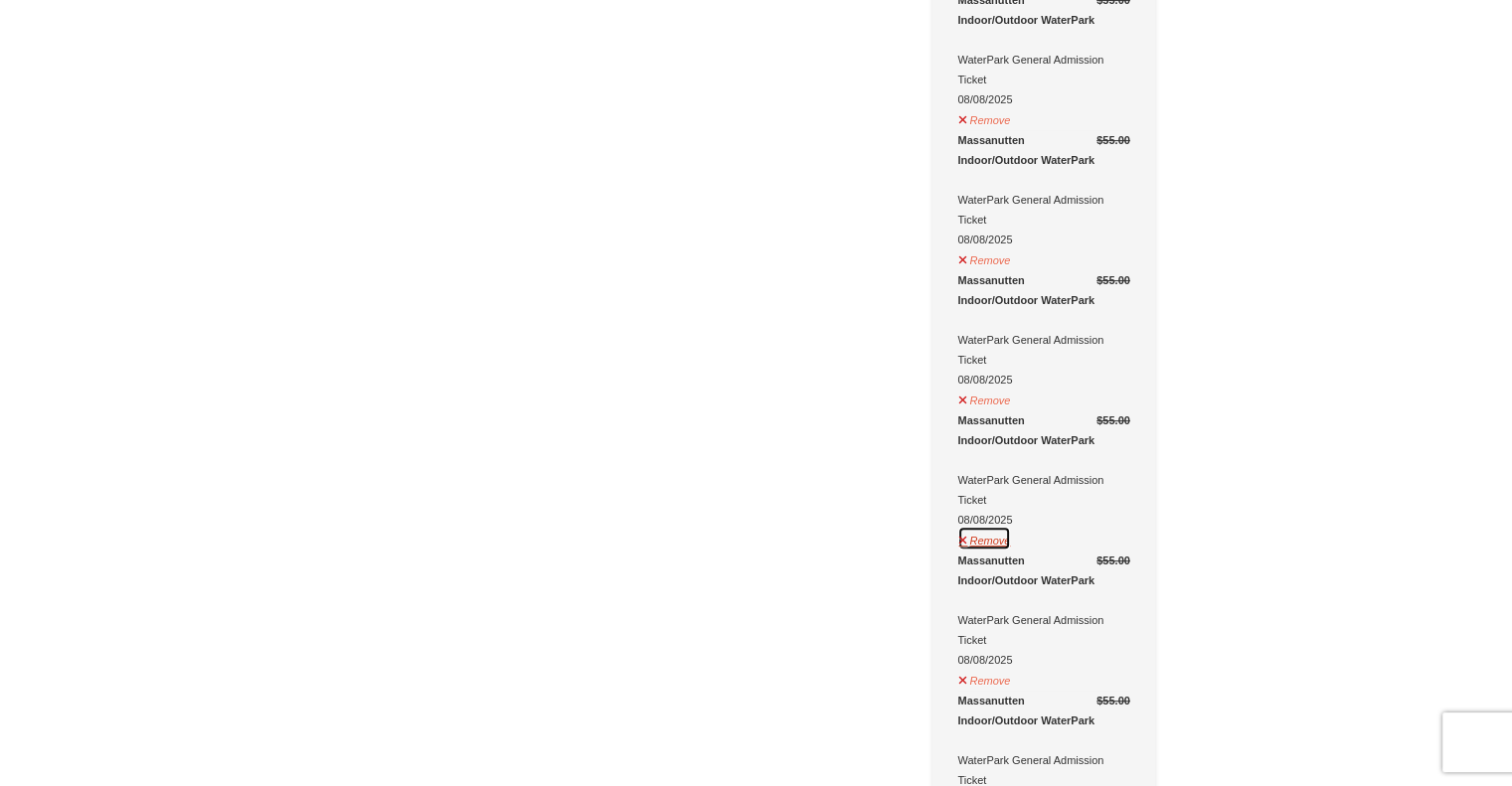 click on "Remove" at bounding box center [984, 538] 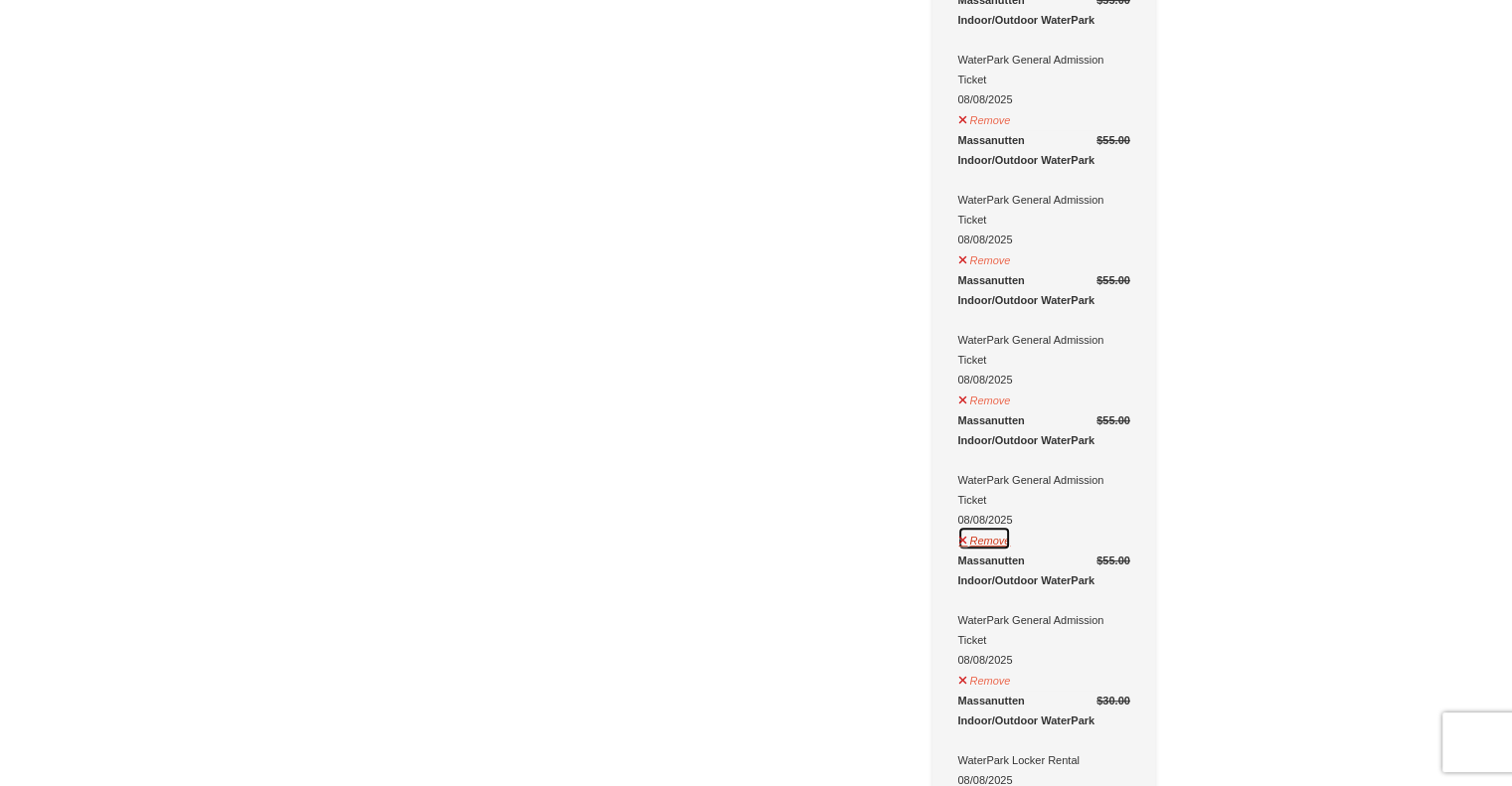 click on "Remove" at bounding box center [984, 538] 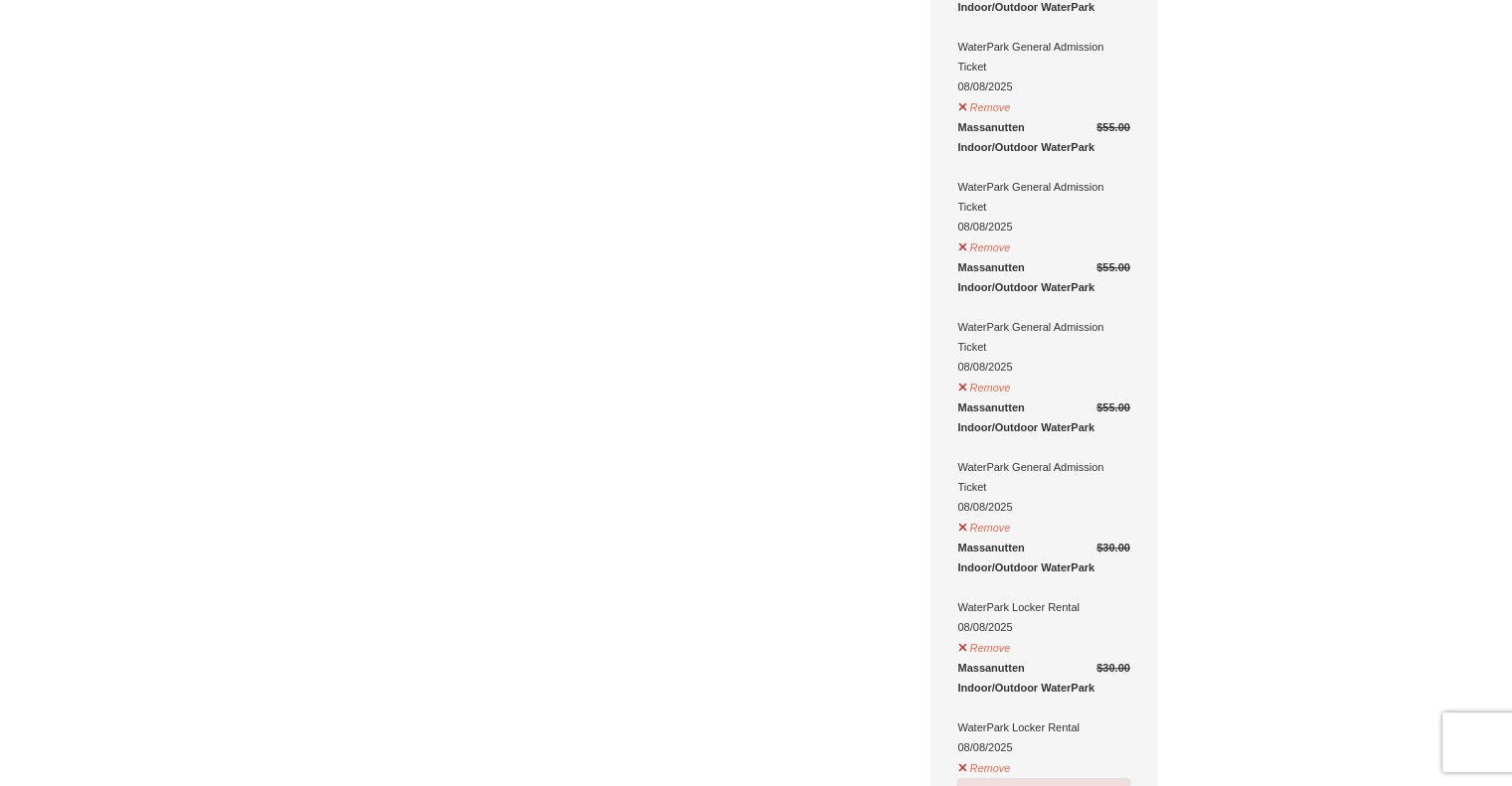 scroll, scrollTop: 563, scrollLeft: 0, axis: vertical 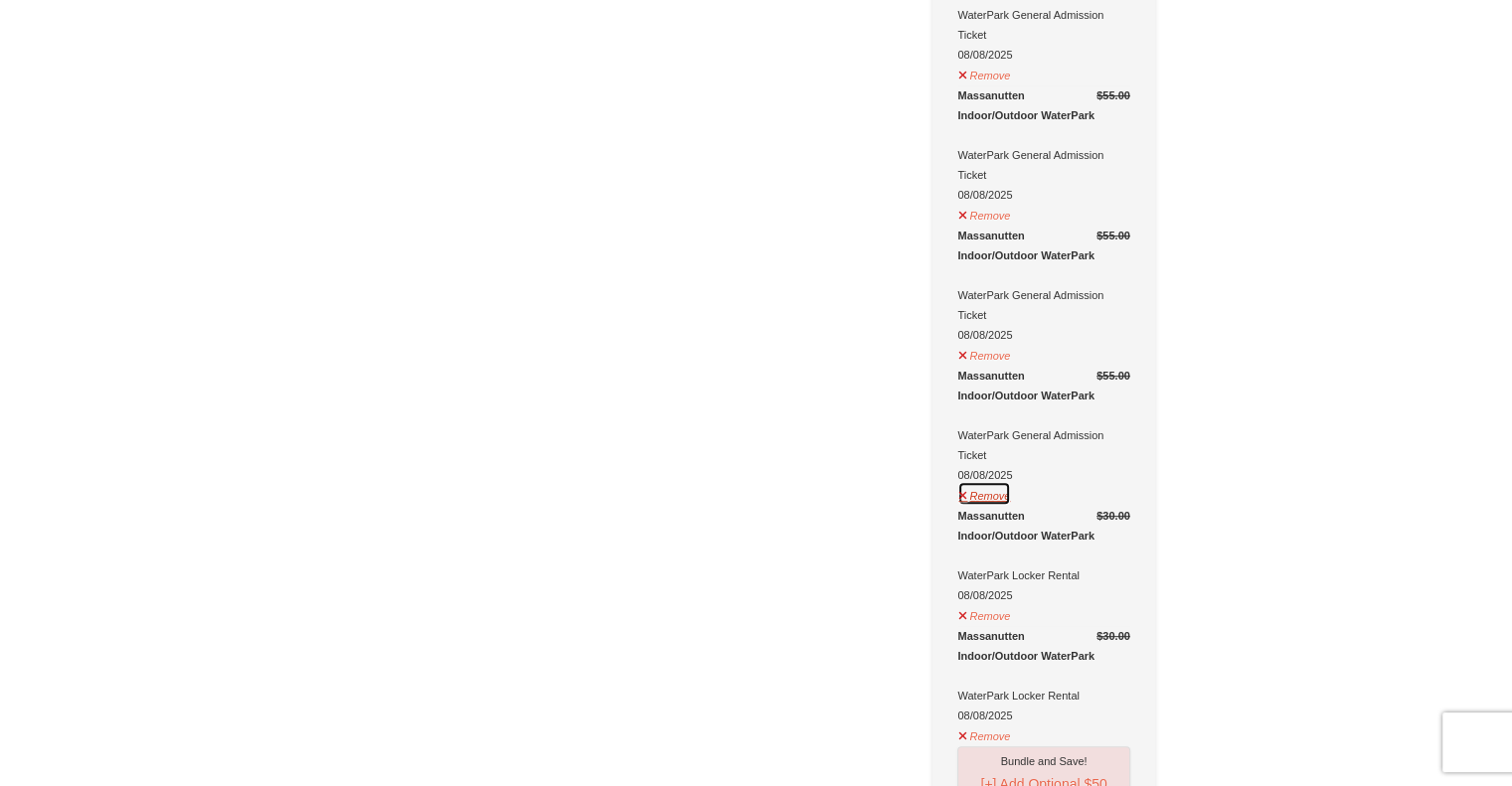 click on "Remove" at bounding box center [984, 493] 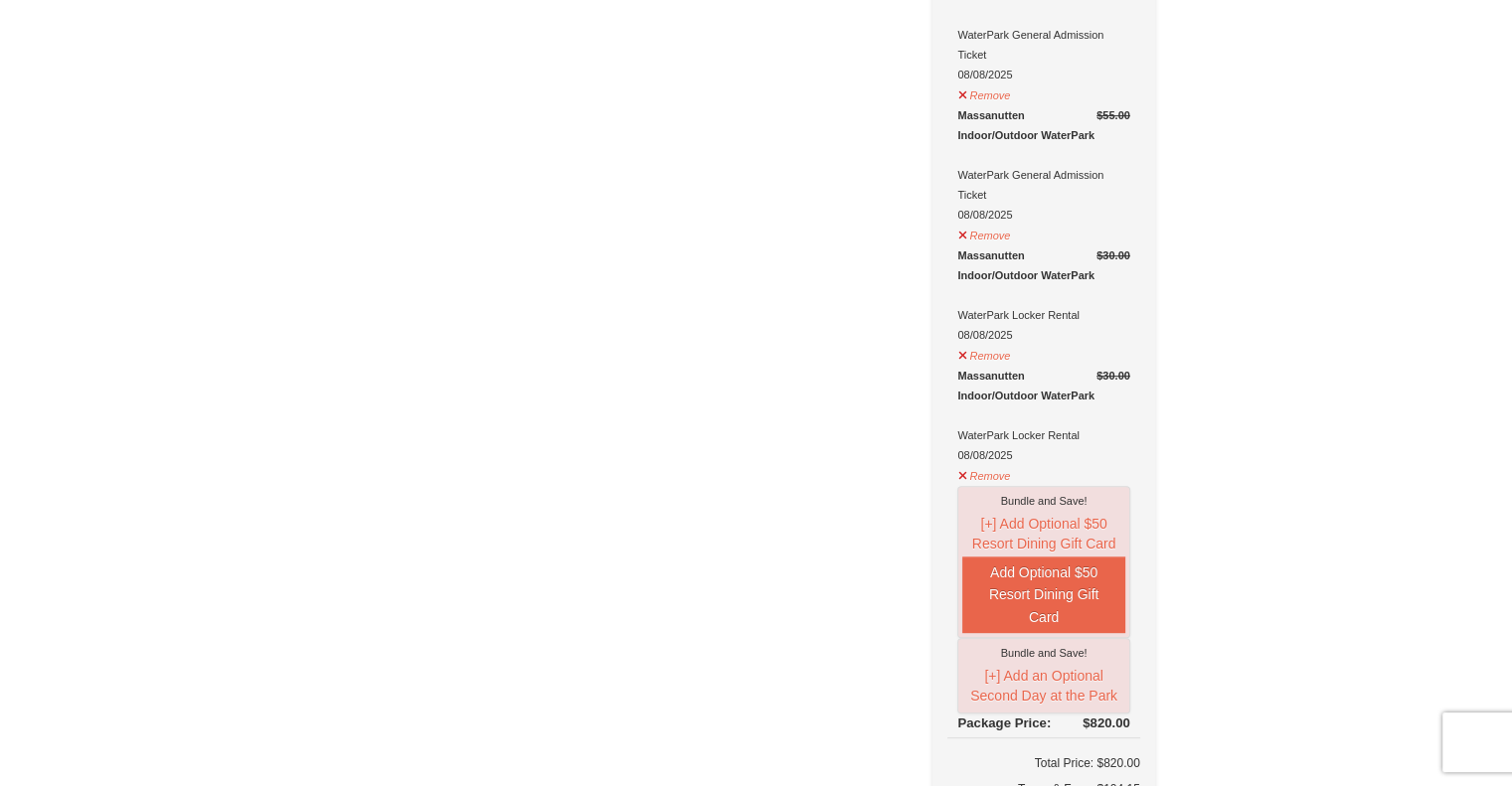 scroll, scrollTop: 684, scrollLeft: 0, axis: vertical 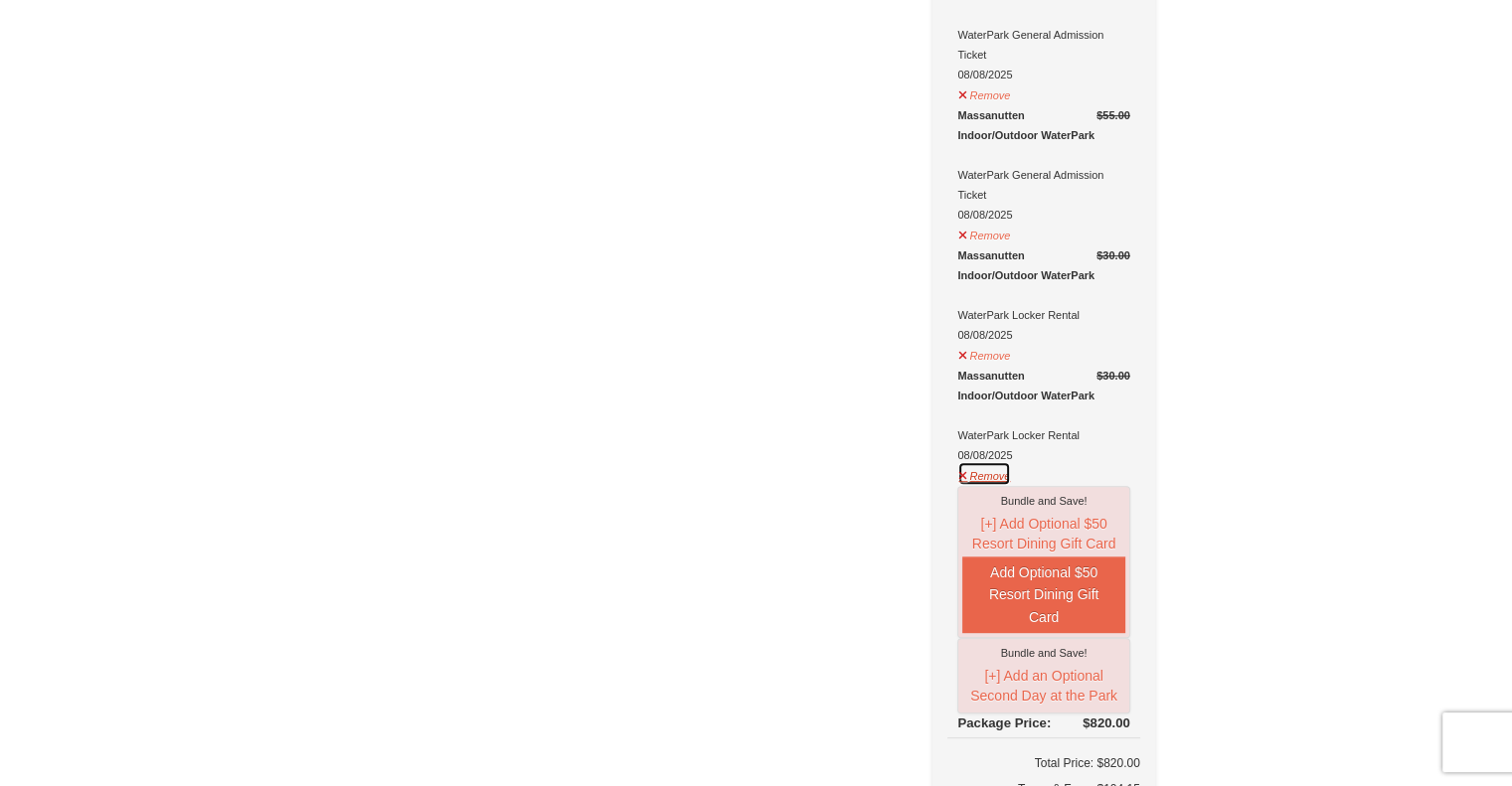 click on "Remove" at bounding box center (984, 473) 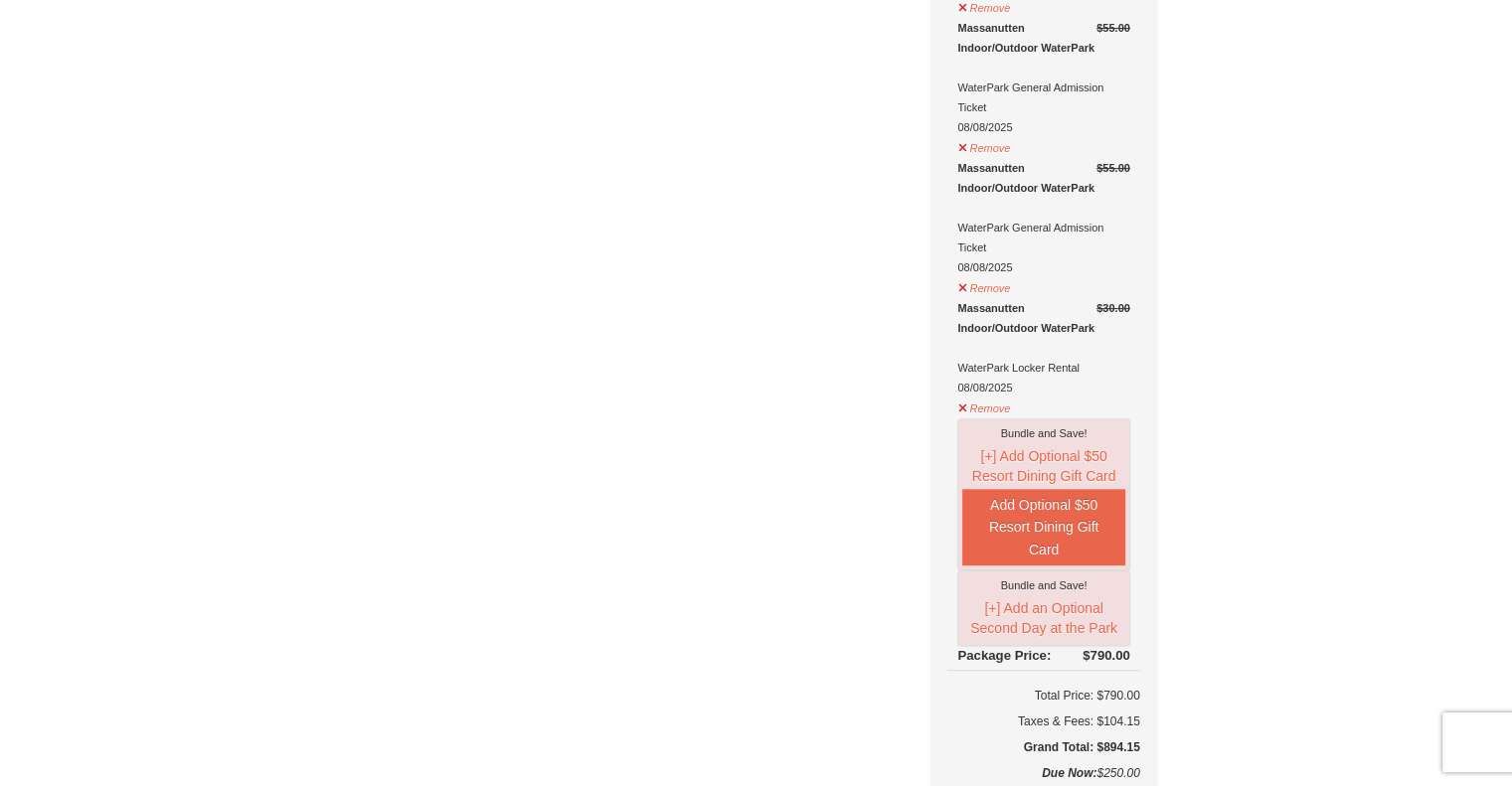 scroll, scrollTop: 634, scrollLeft: 0, axis: vertical 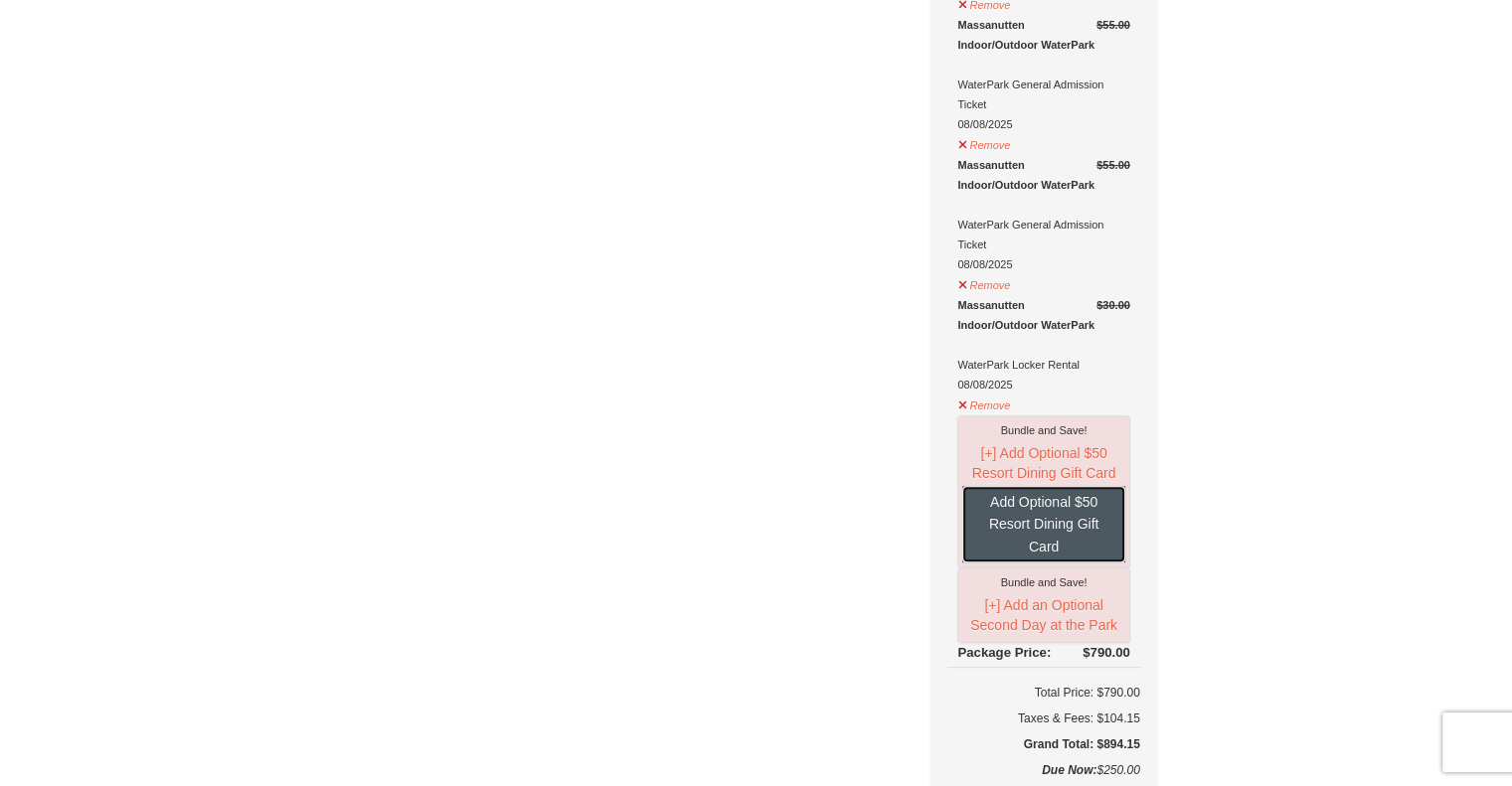 click on "Add Optional $50 Resort Dining Gift Card" at bounding box center (1043, 524) 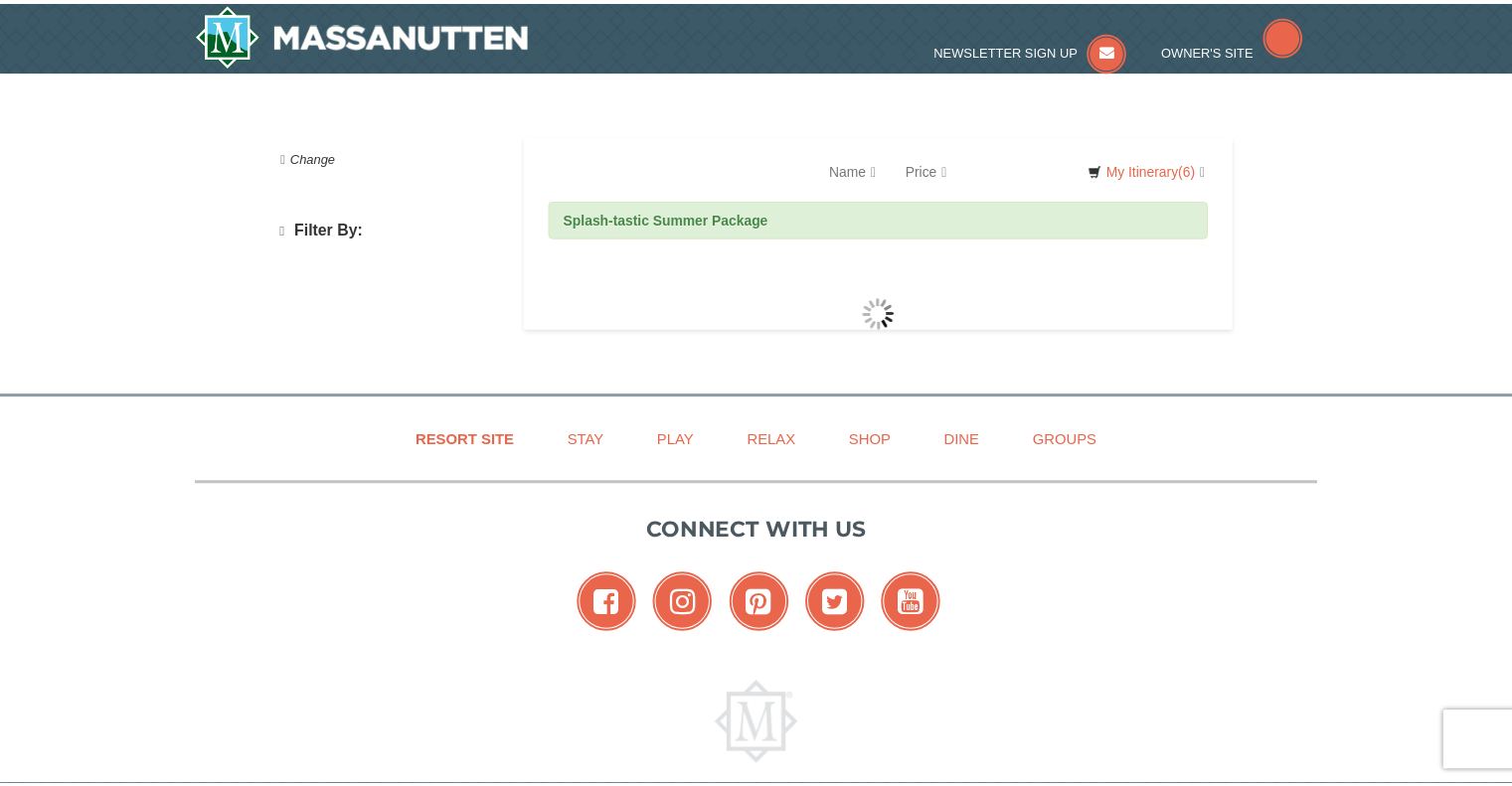 scroll, scrollTop: 0, scrollLeft: 0, axis: both 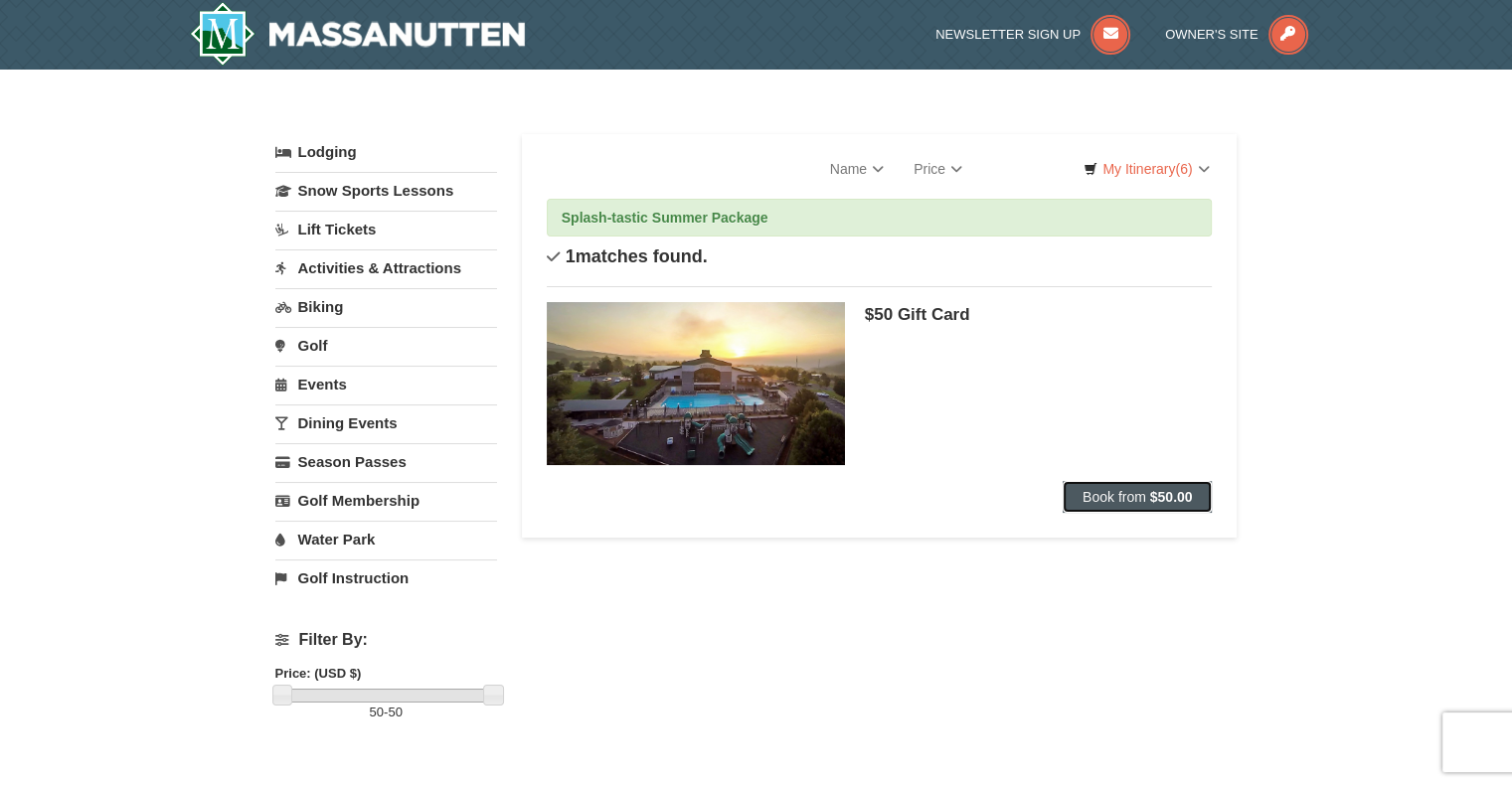 click on "Book from" at bounding box center [1114, 497] 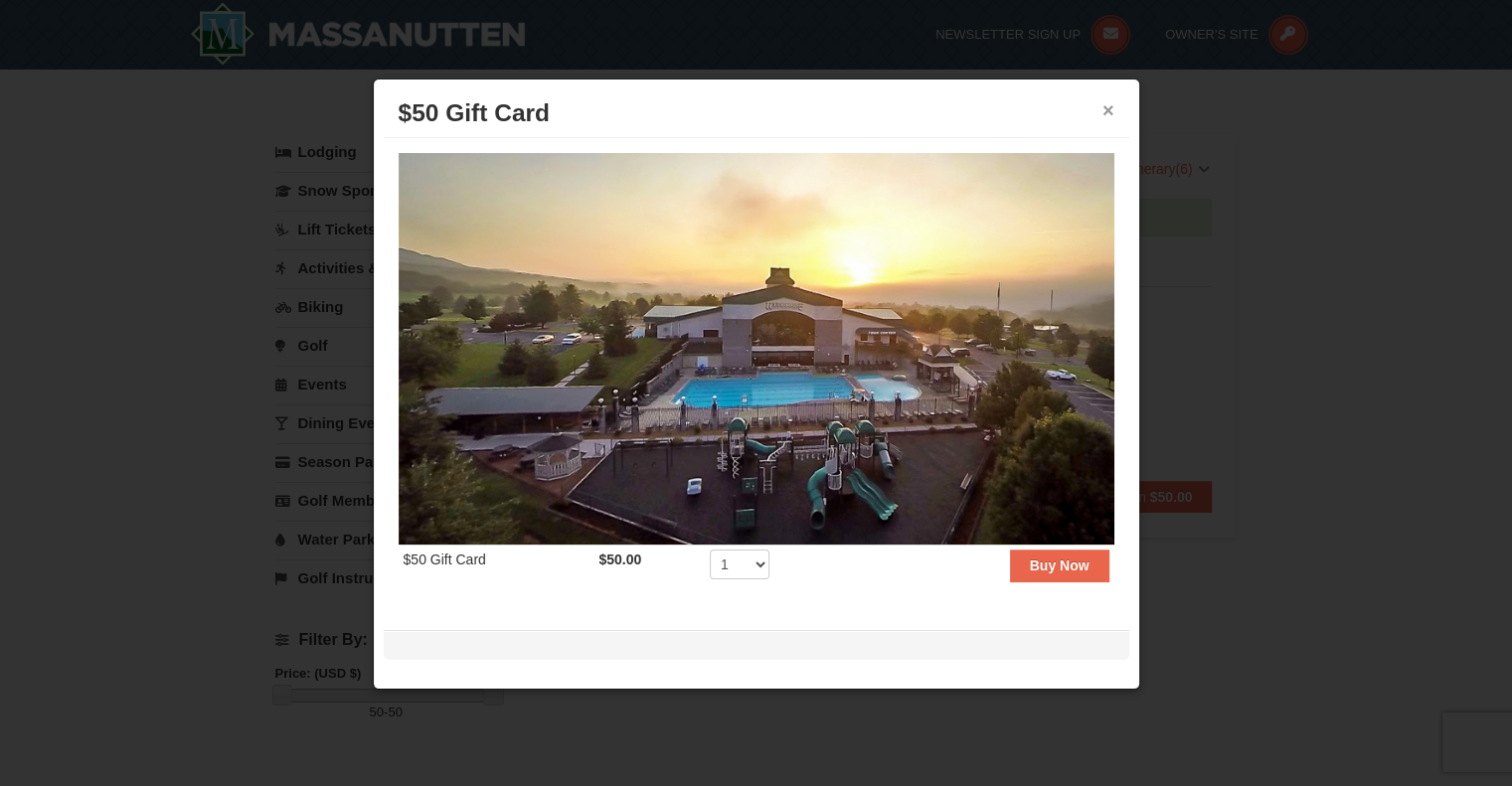 click on "×" at bounding box center [1108, 110] 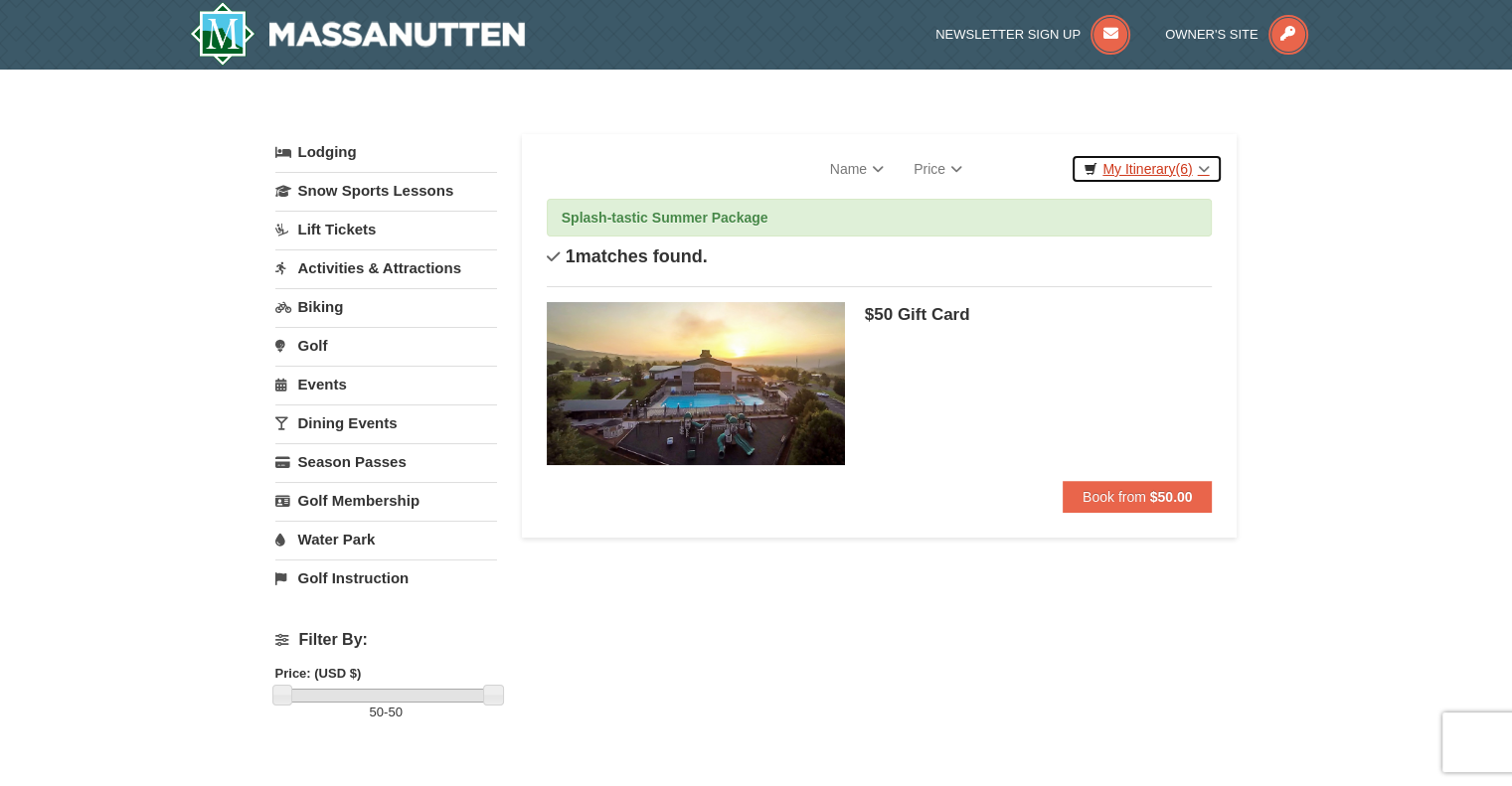 click on "My Itinerary (6)" at bounding box center (1146, 169) 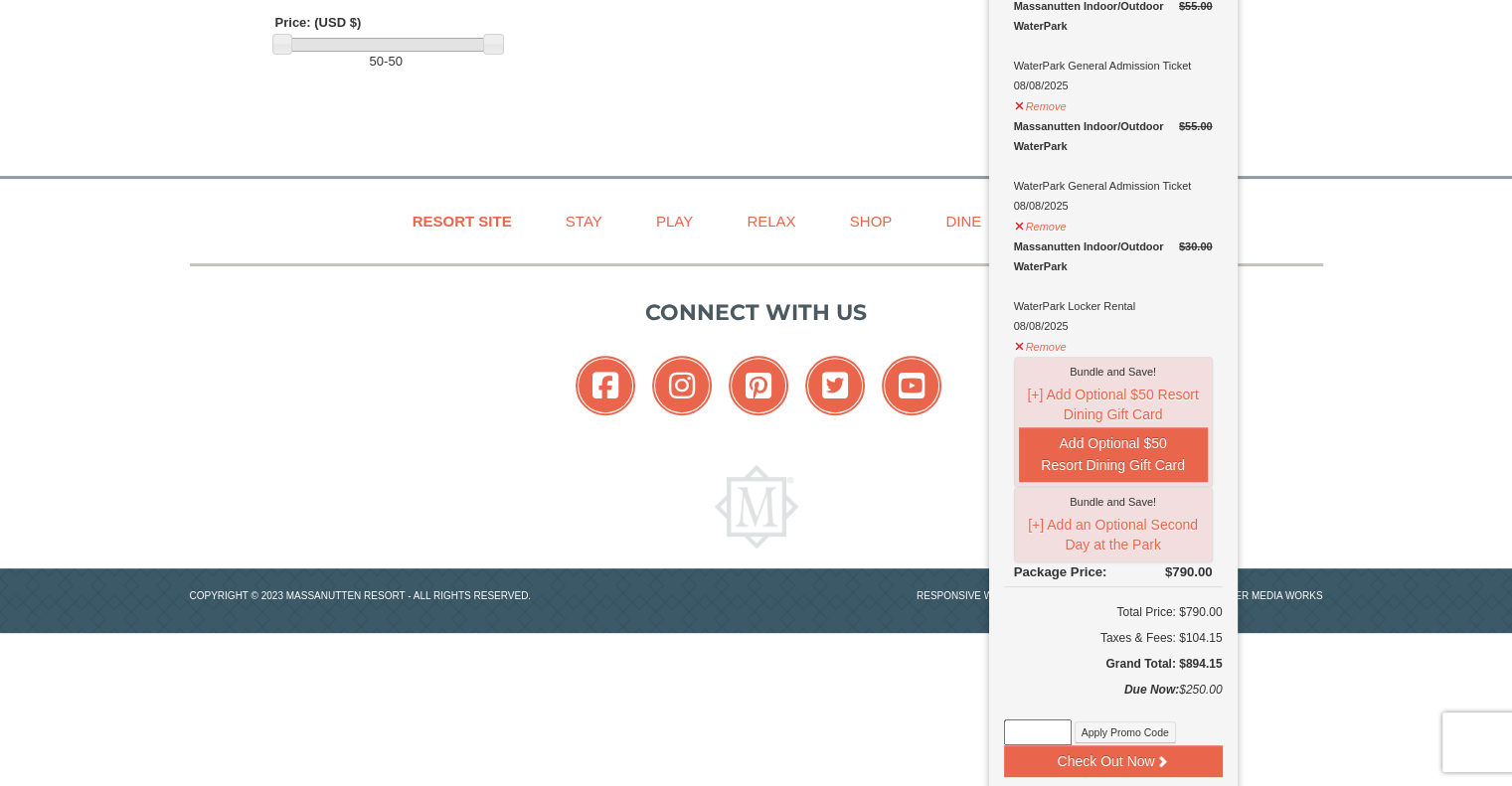 scroll, scrollTop: 664, scrollLeft: 0, axis: vertical 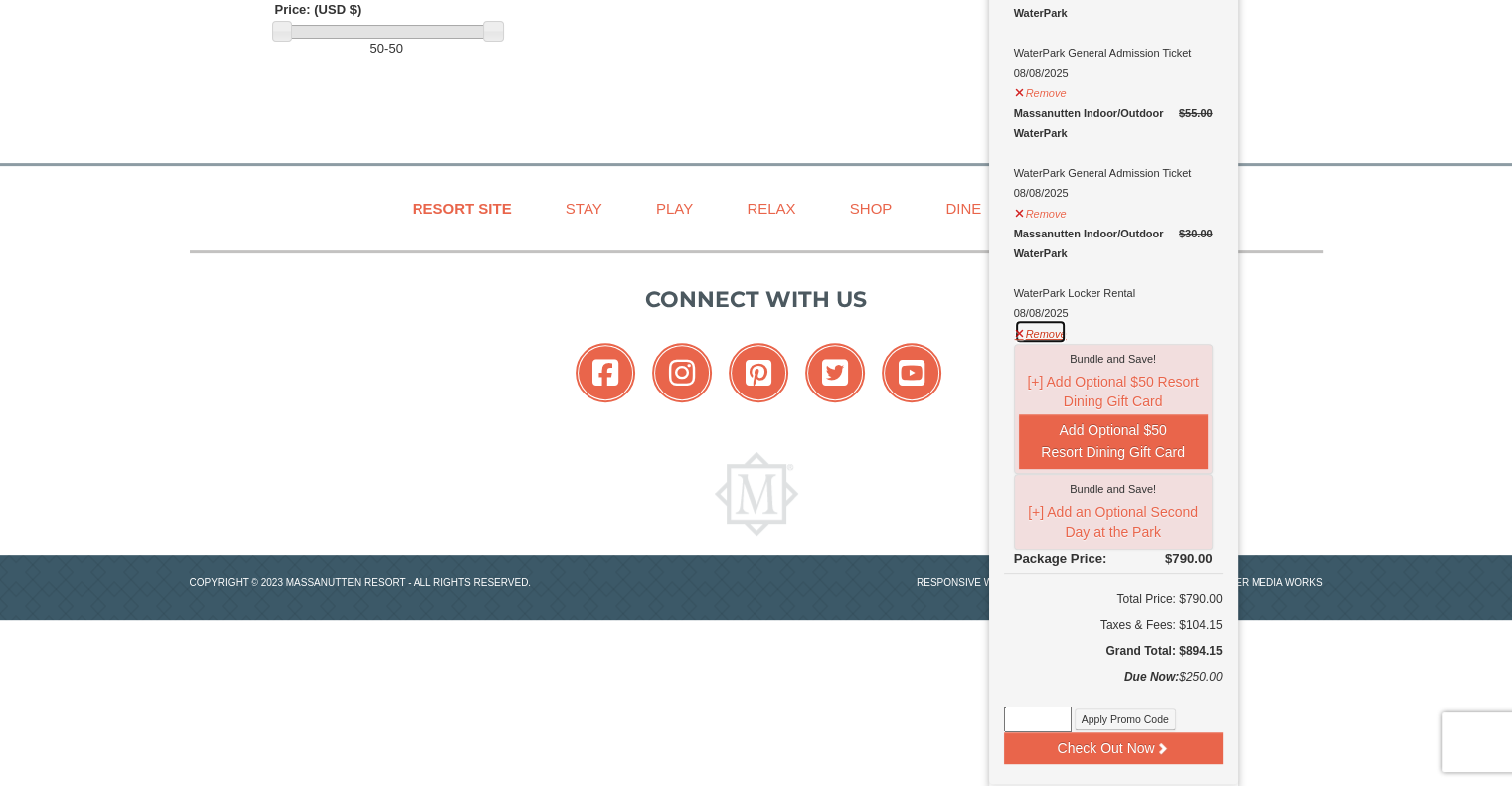 click on "Remove" at bounding box center [1041, 331] 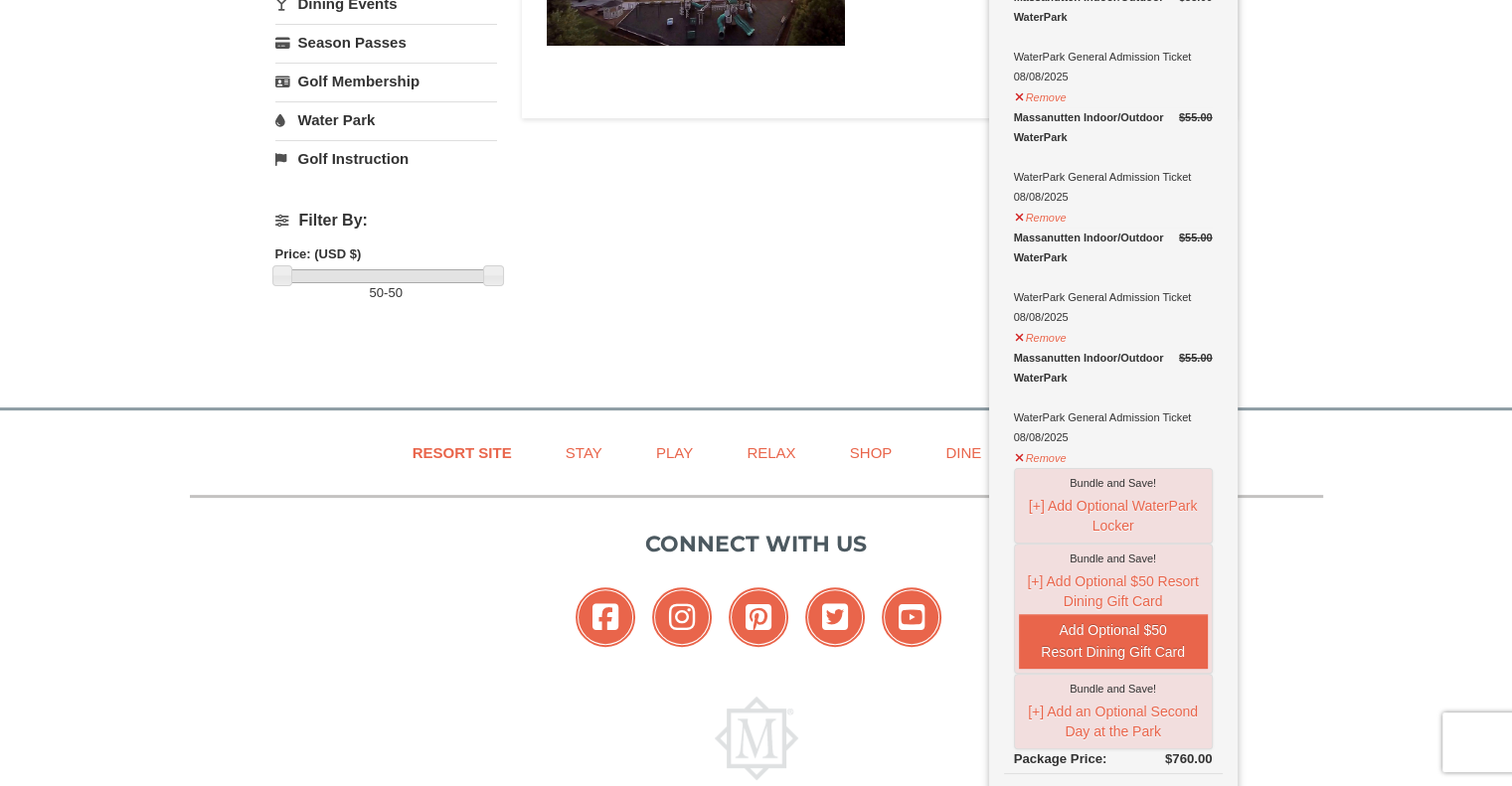 scroll, scrollTop: 0, scrollLeft: 0, axis: both 